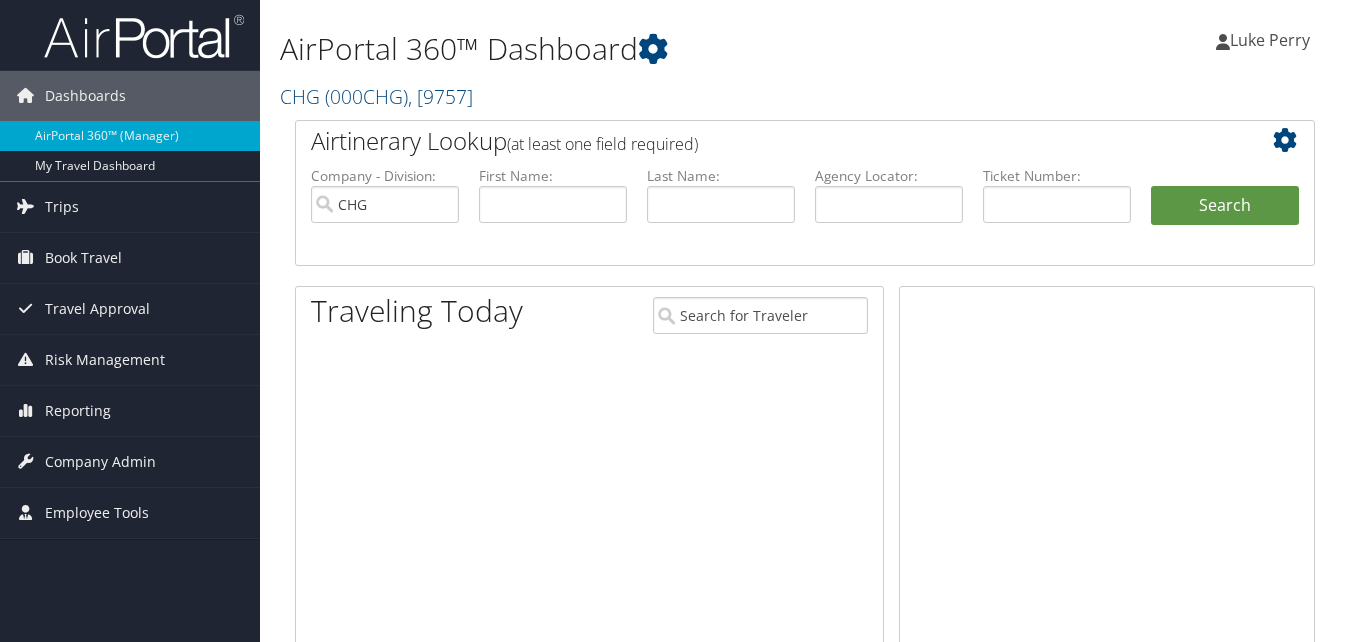 scroll, scrollTop: 0, scrollLeft: 0, axis: both 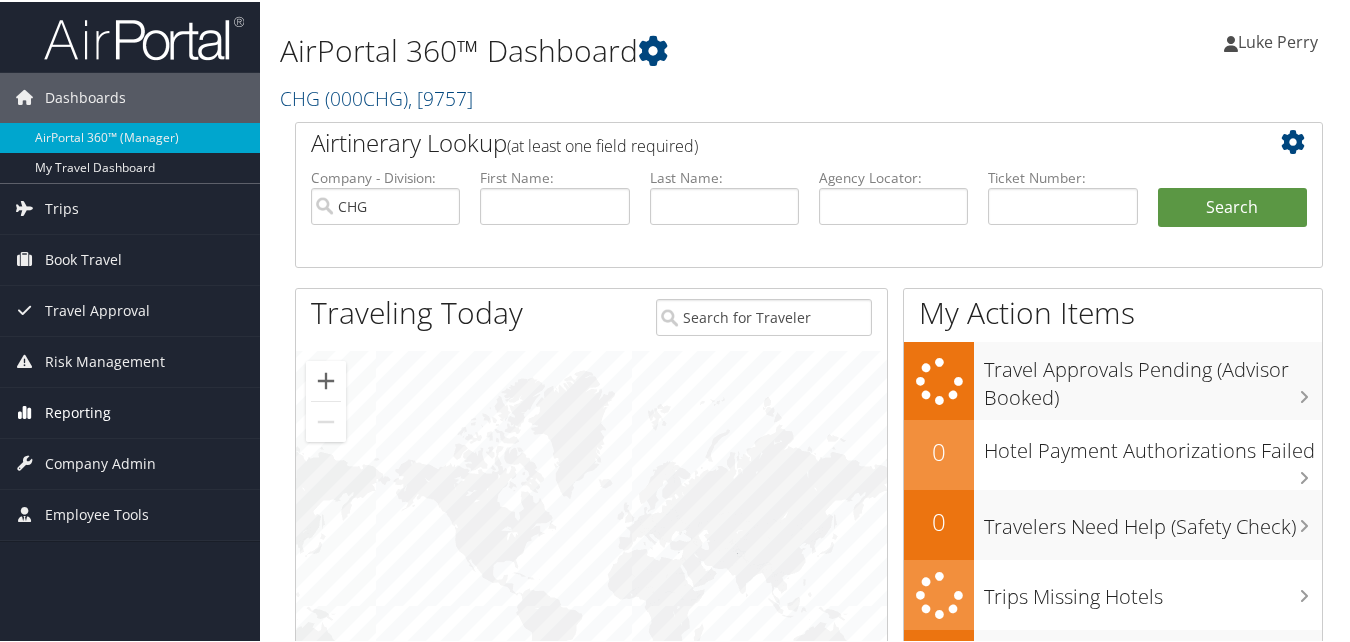click on "Reporting" at bounding box center (78, 411) 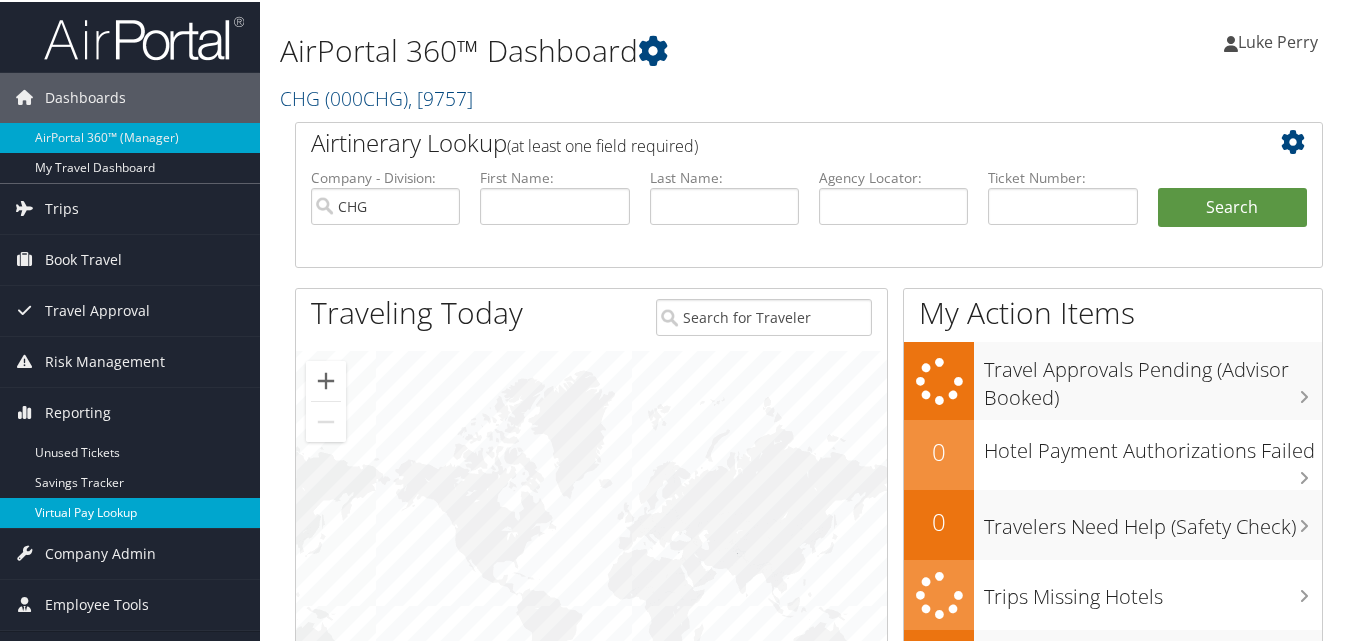 click on "Virtual Pay Lookup" at bounding box center (130, 511) 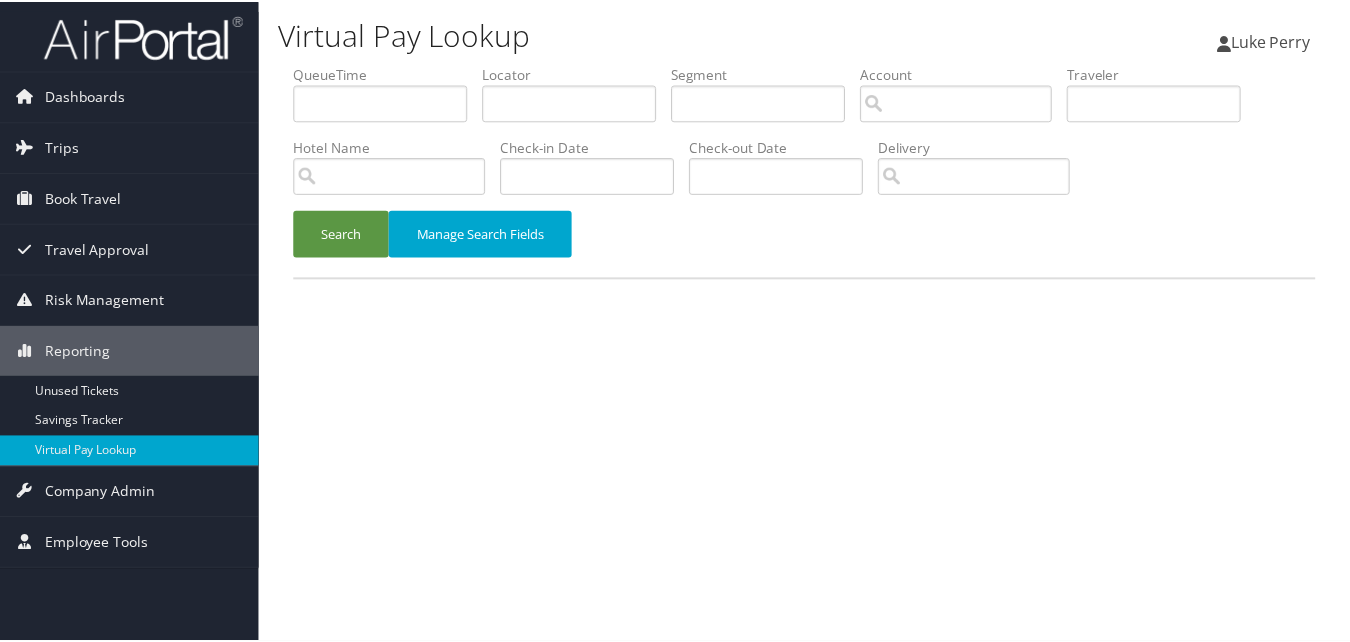 scroll, scrollTop: 0, scrollLeft: 0, axis: both 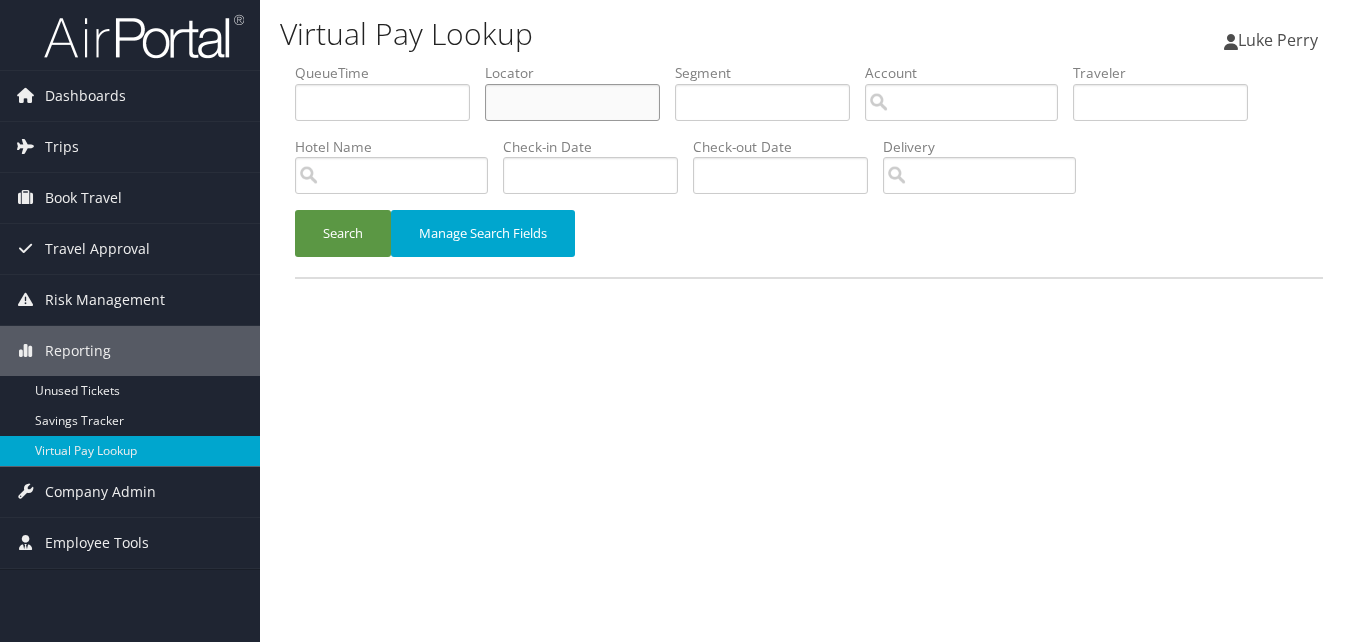 click at bounding box center (572, 102) 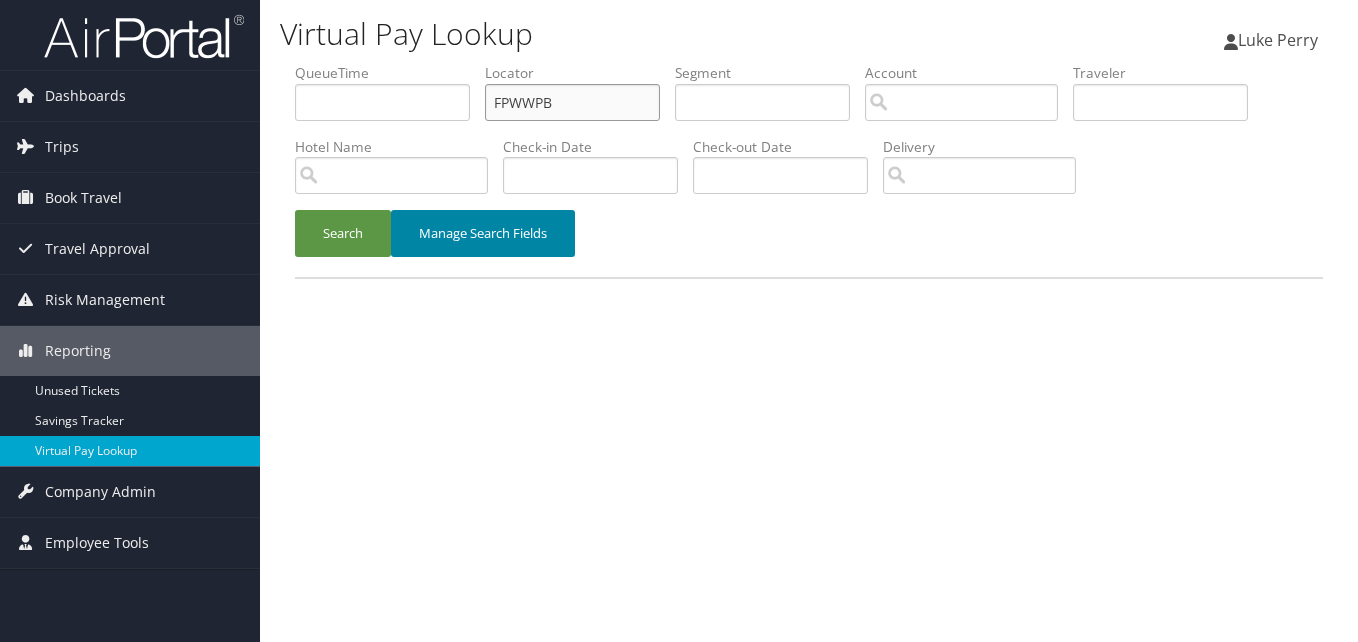 type on "FPWWPB" 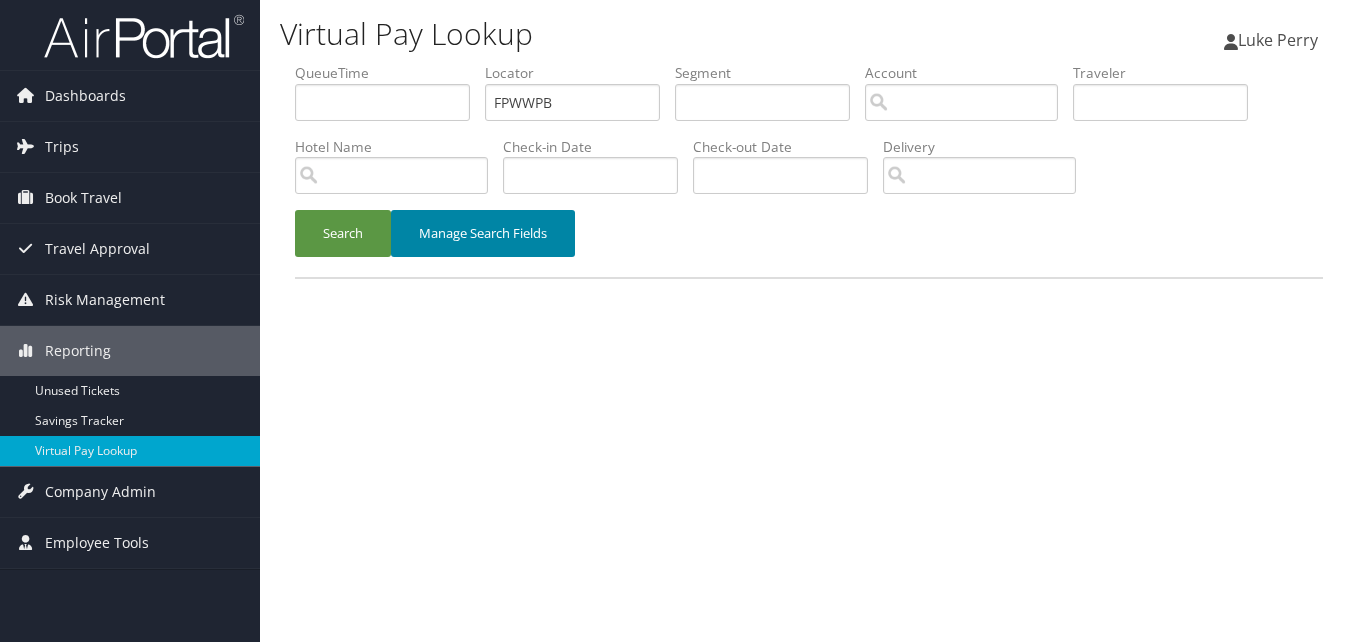 click on "Manage Search Fields" at bounding box center [483, 233] 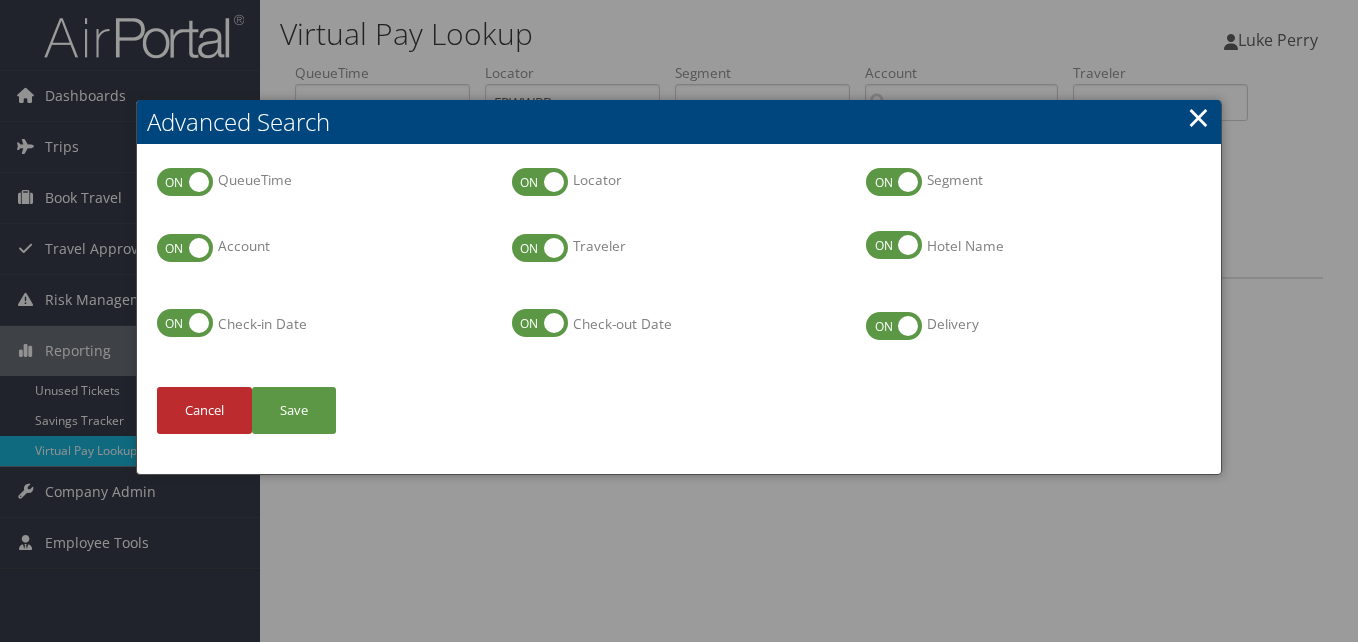 click on "×" at bounding box center (1198, 117) 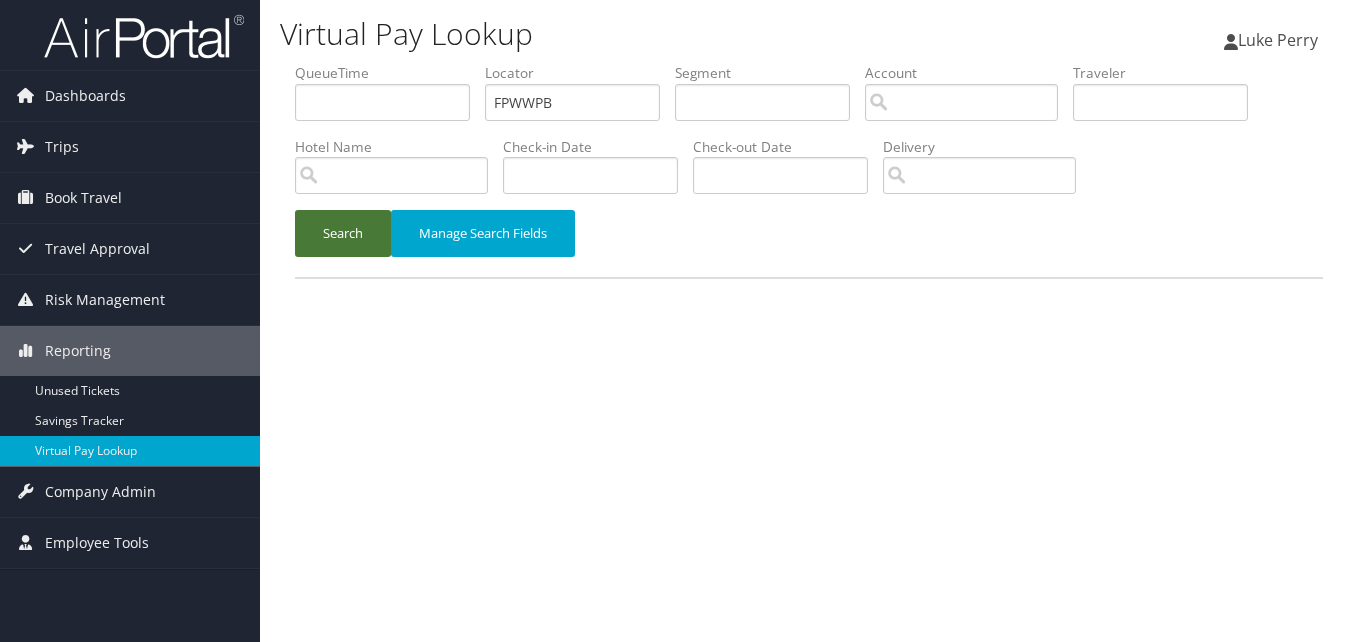 click on "Search" at bounding box center [343, 233] 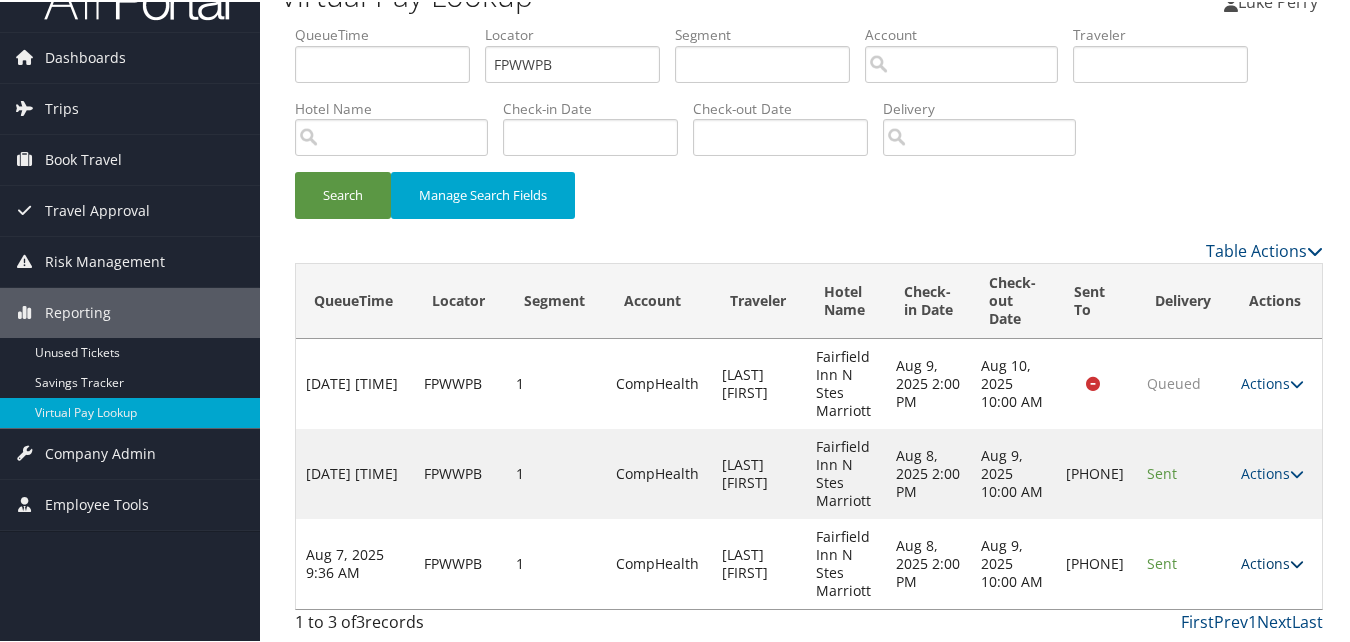 click on "Actions" at bounding box center [1272, 561] 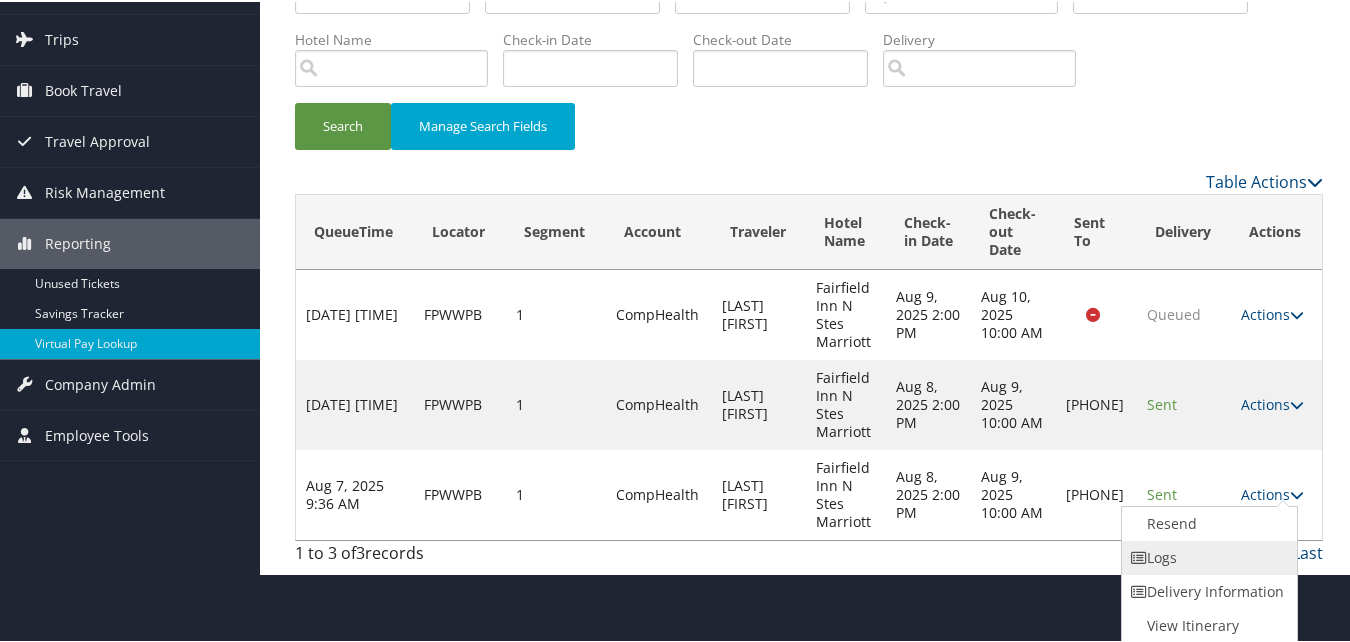 click on "Logs" at bounding box center [1207, 556] 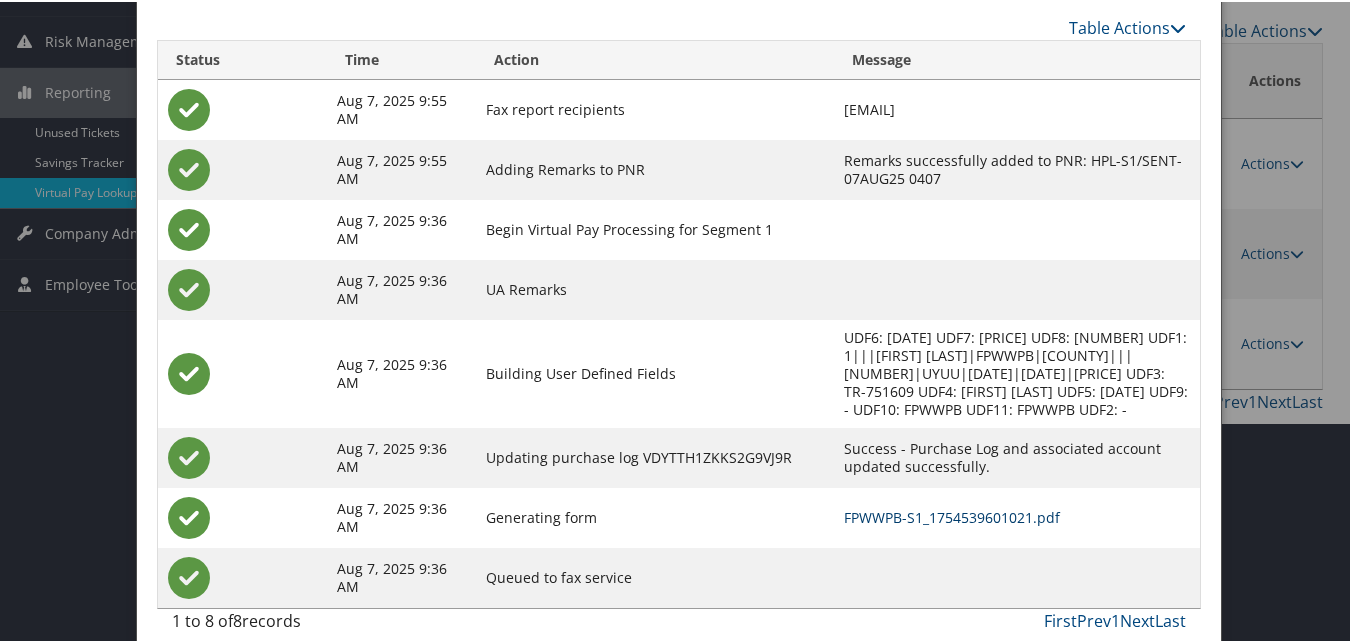 scroll, scrollTop: 262, scrollLeft: 0, axis: vertical 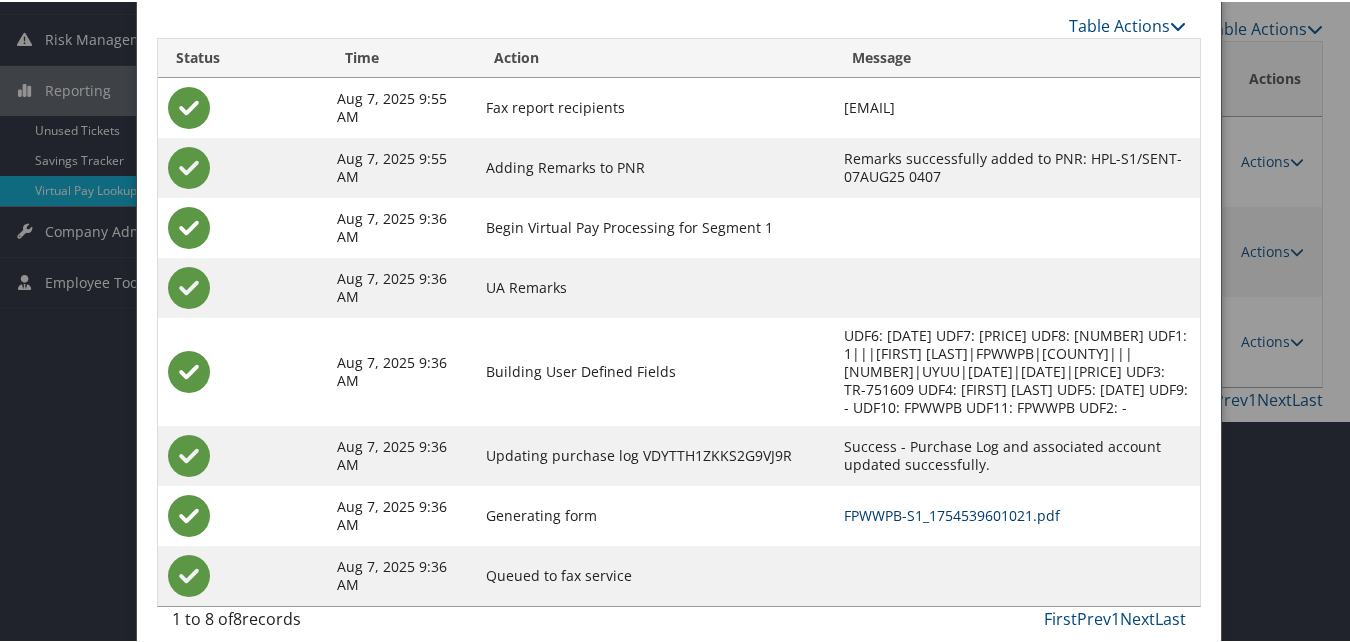 click on "FPWWPB-S1_1754539601021.pdf" at bounding box center [952, 513] 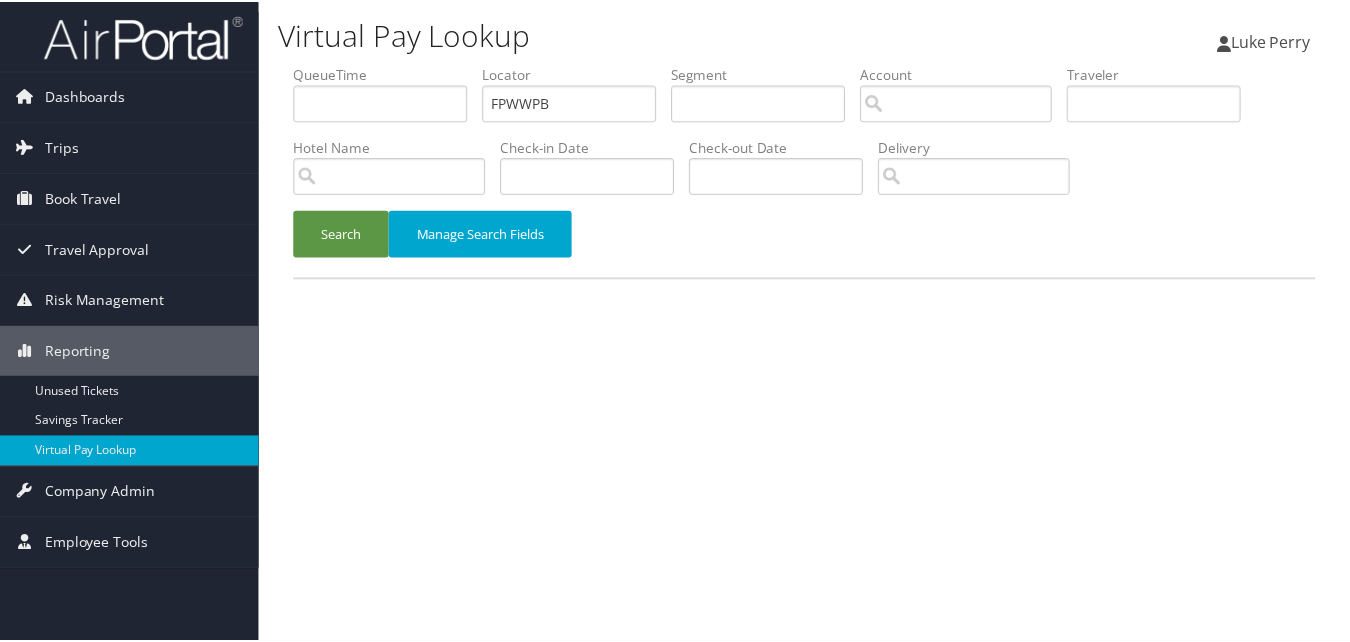 scroll, scrollTop: 0, scrollLeft: 0, axis: both 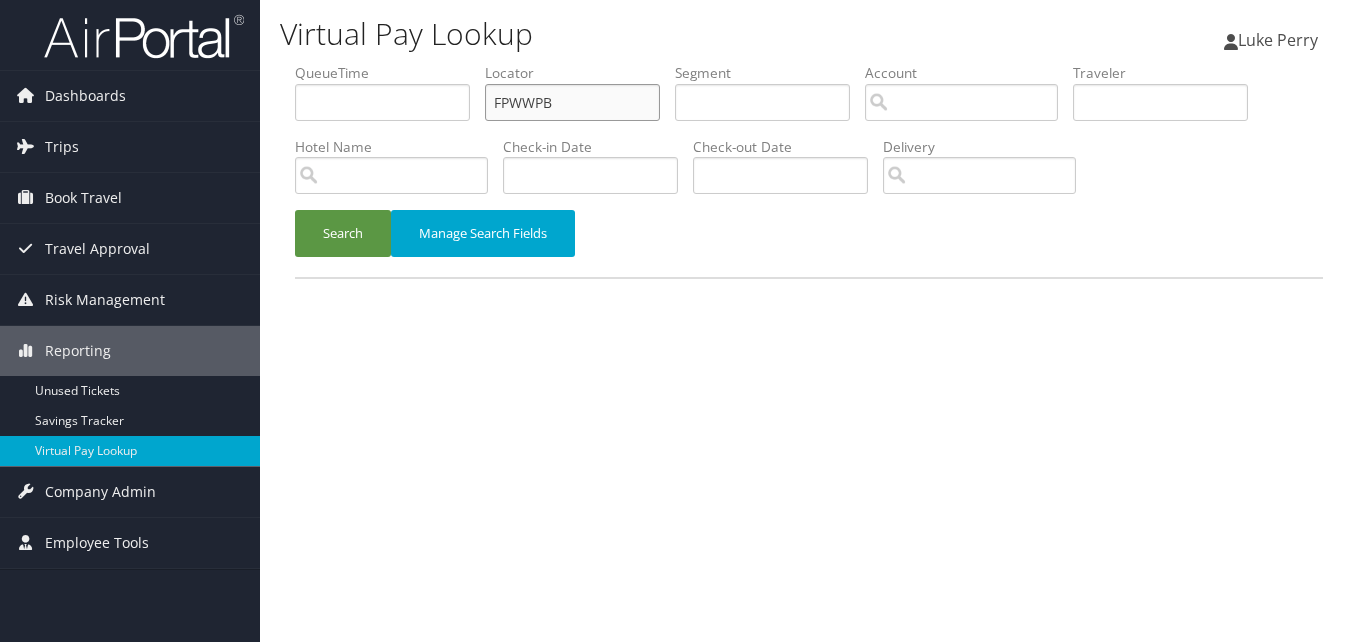 click on "FPWWPB" at bounding box center [572, 102] 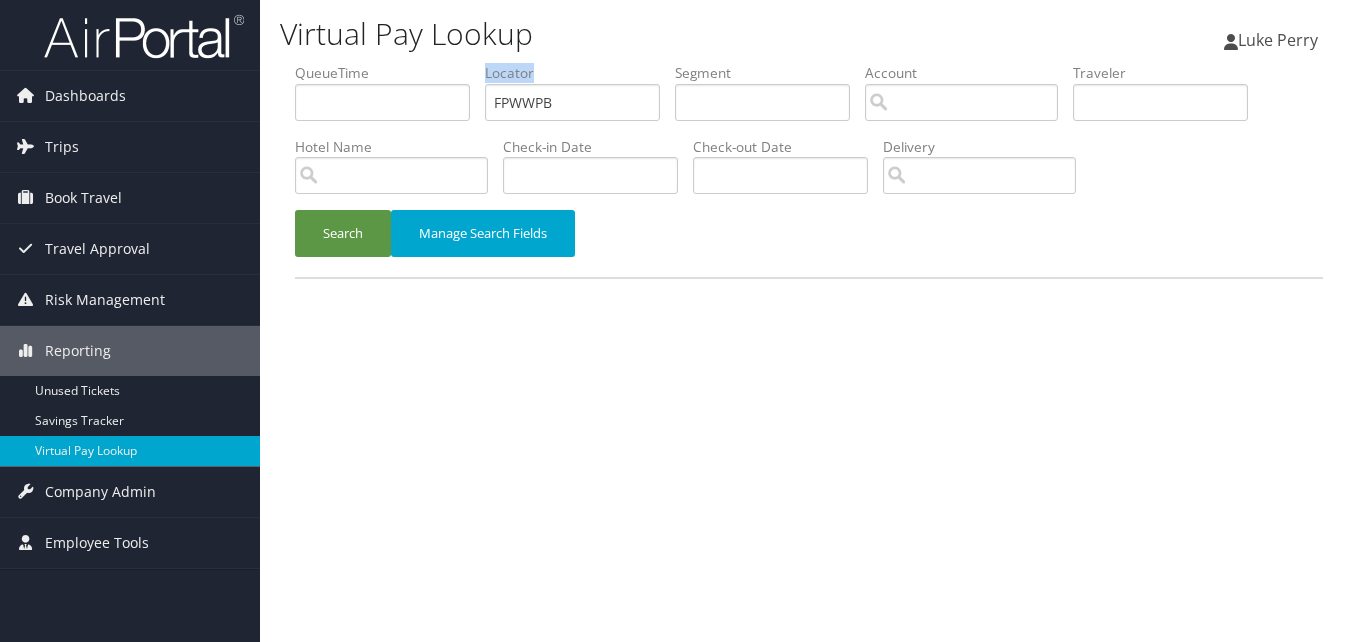 drag, startPoint x: 568, startPoint y: 121, endPoint x: 343, endPoint y: 124, distance: 225.02 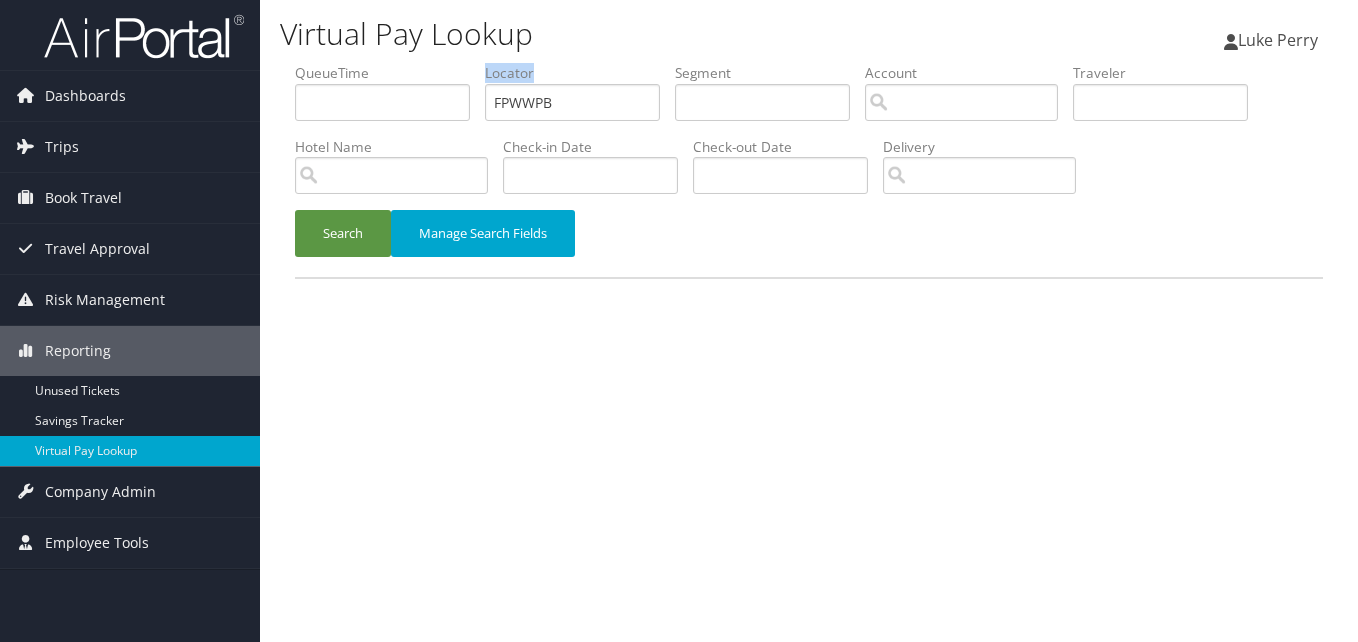 click on "QueueTime Locator FPWWPB Segment Account Traveler Hotel Name Check-in Date Check-out Date Delivery" at bounding box center [809, 63] 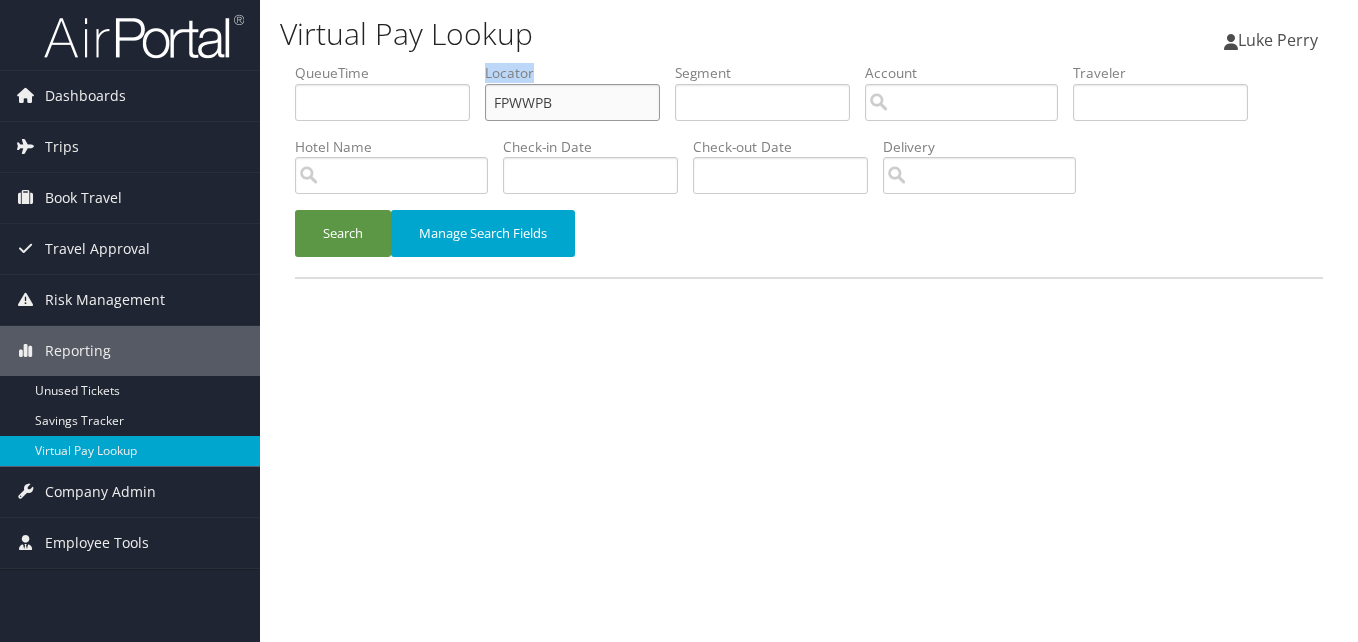 click on "FPWWPB" at bounding box center [572, 102] 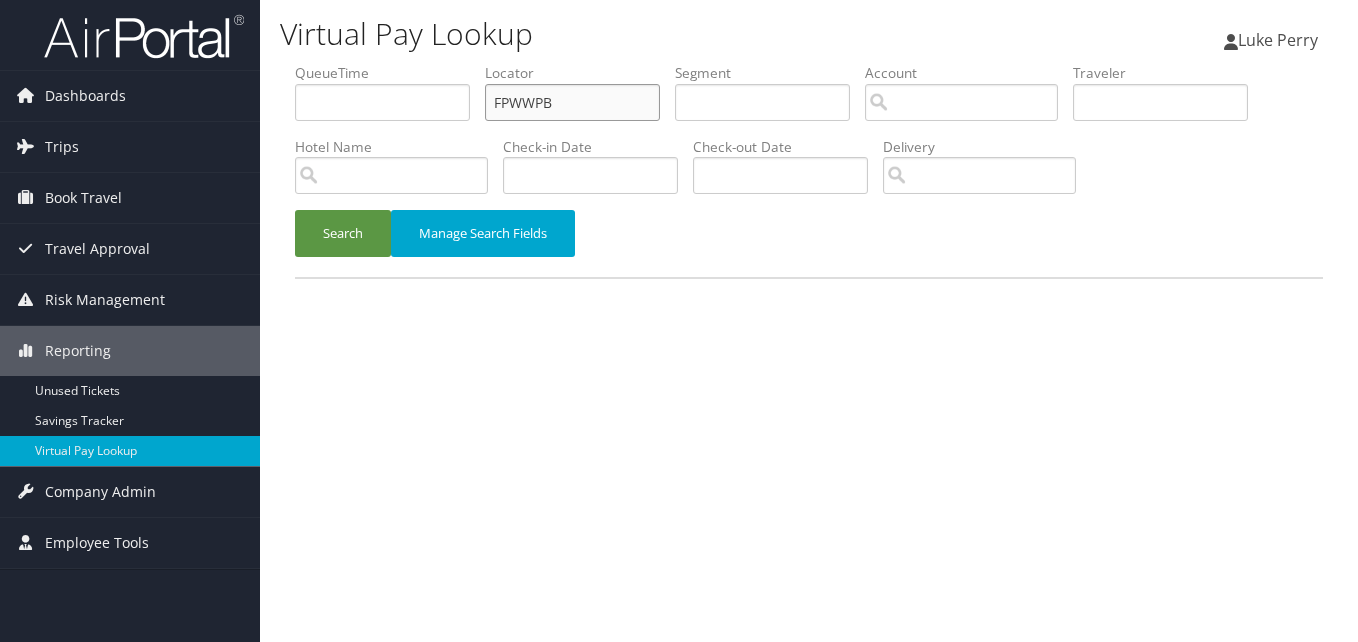 drag, startPoint x: 566, startPoint y: 110, endPoint x: 457, endPoint y: 125, distance: 110.02727 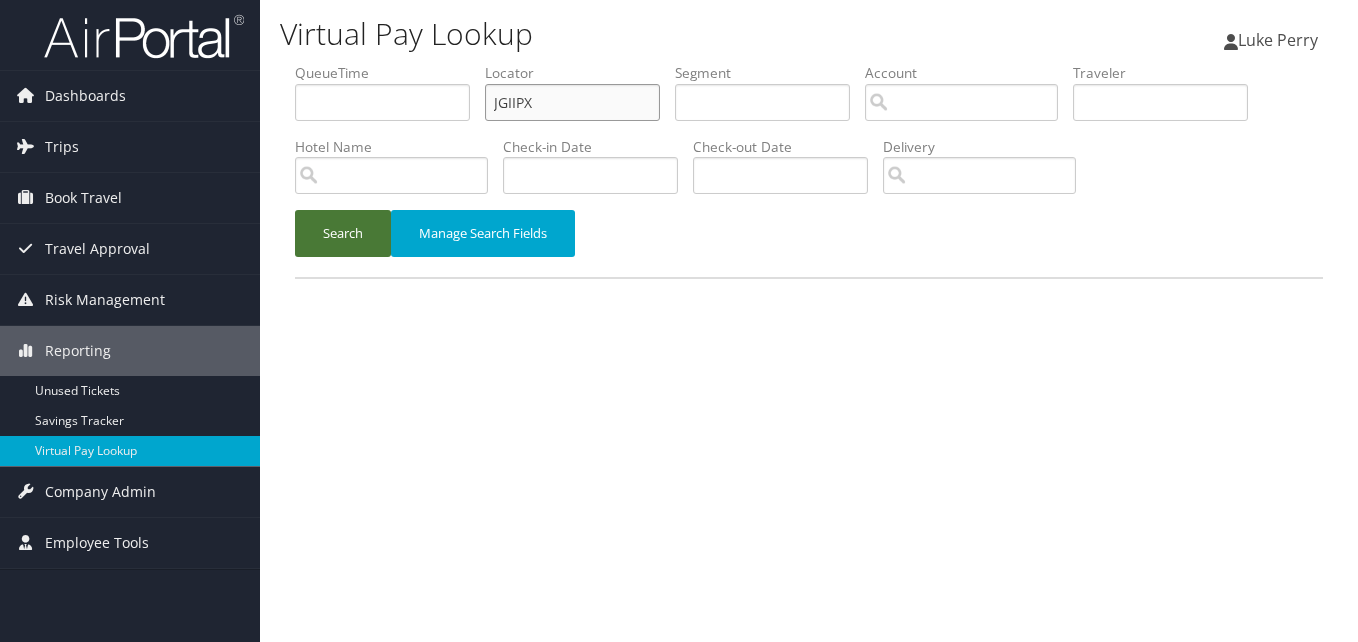 type on "JGIIPX" 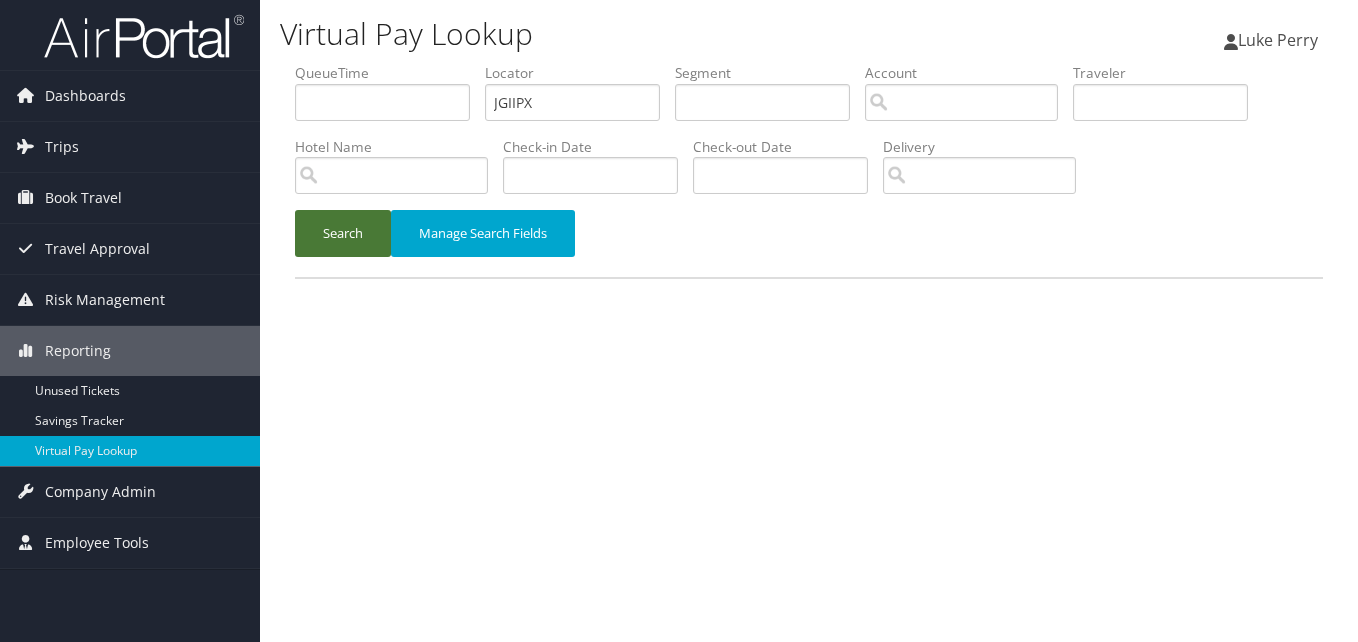 click on "Search" at bounding box center (343, 233) 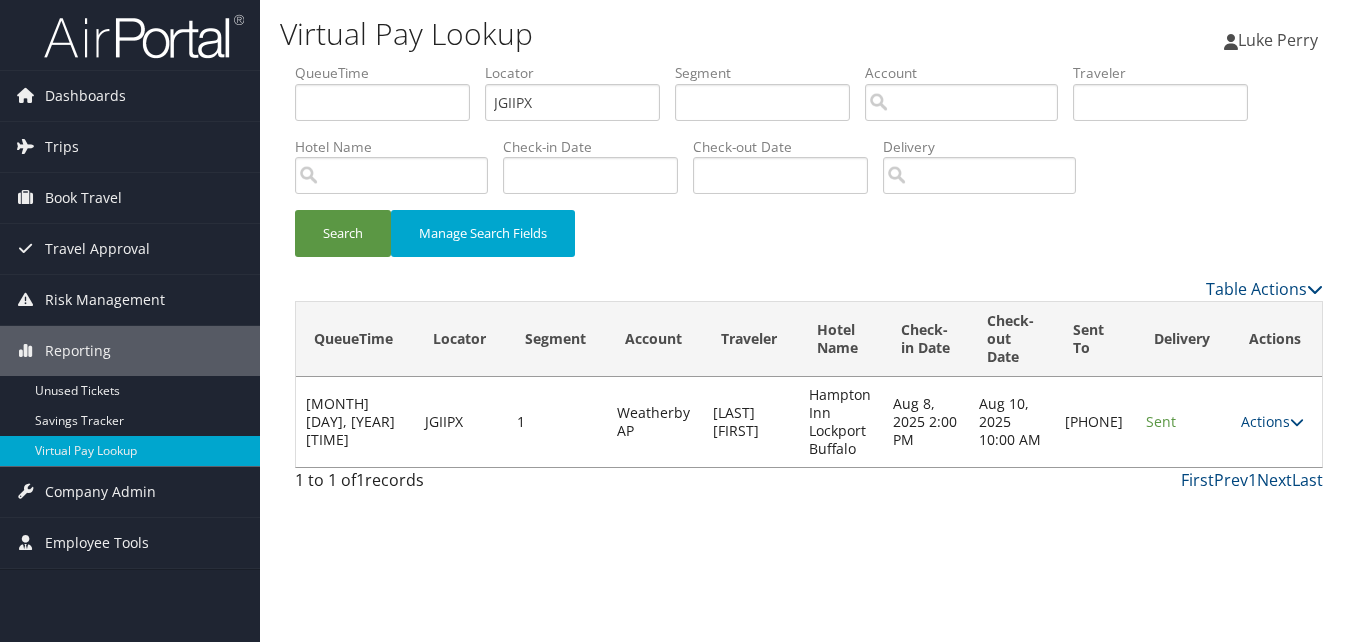 click on "Actions   Resend  Logs  Delivery Information  View Itinerary" at bounding box center (1276, 422) 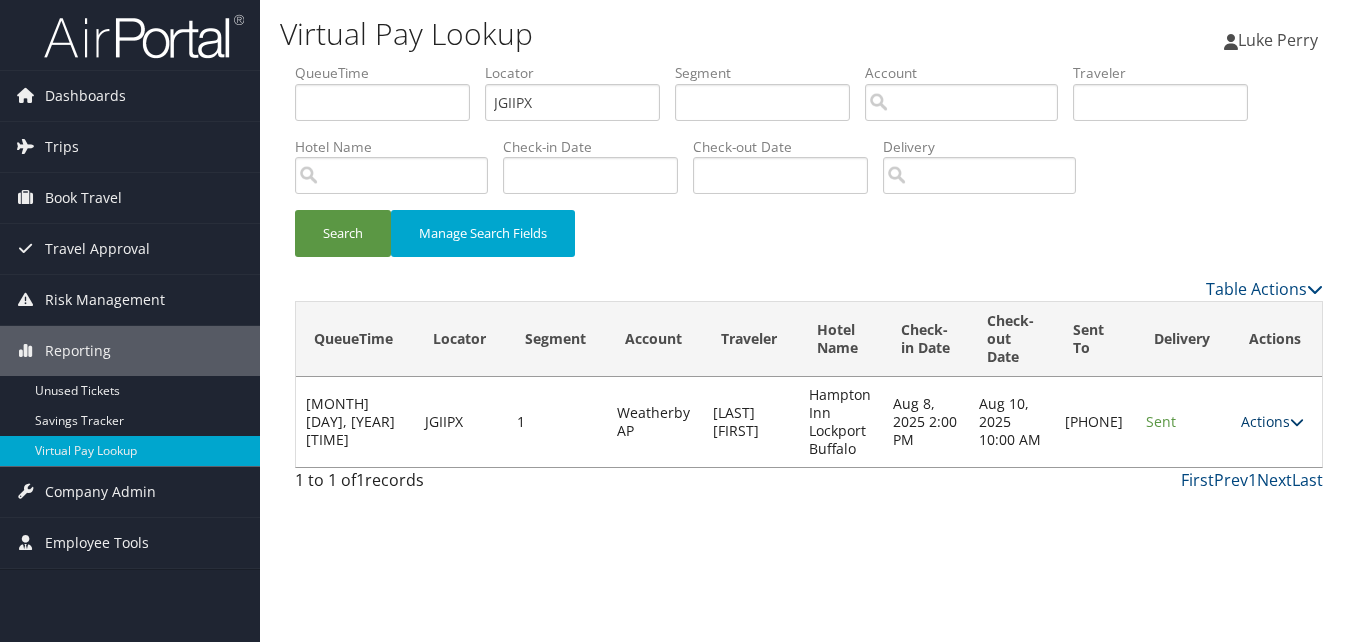 click on "Actions" at bounding box center [1272, 421] 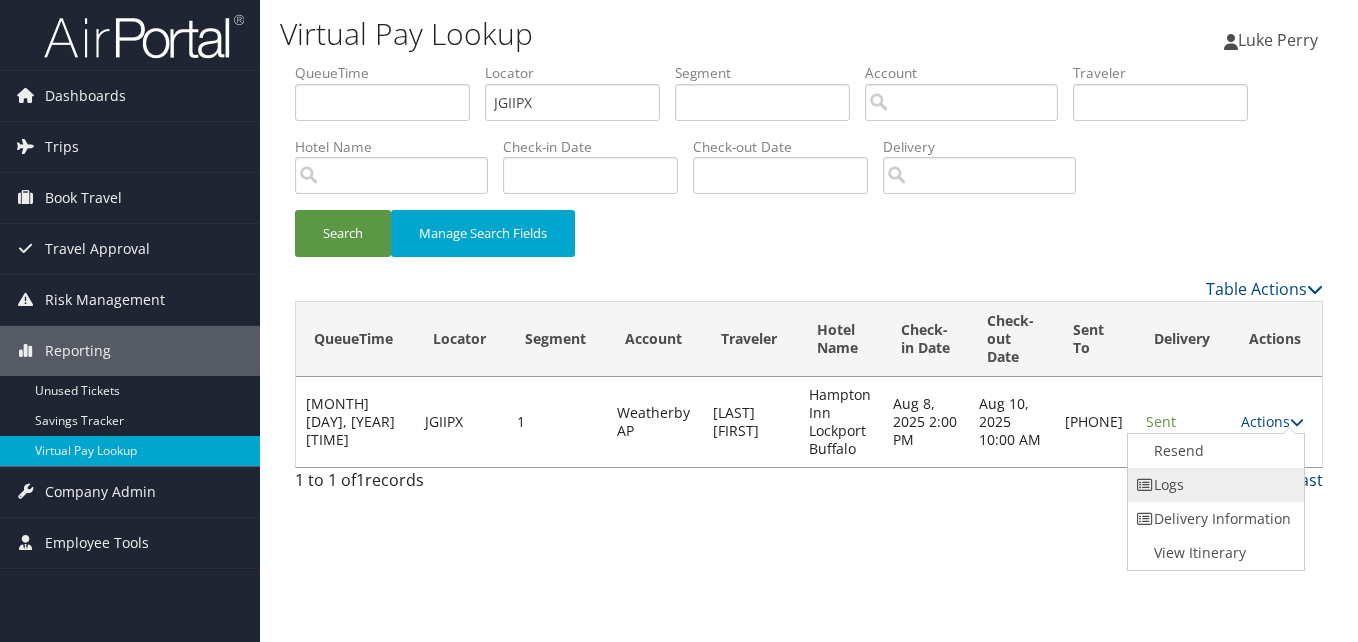 click on "Logs" at bounding box center (1213, 485) 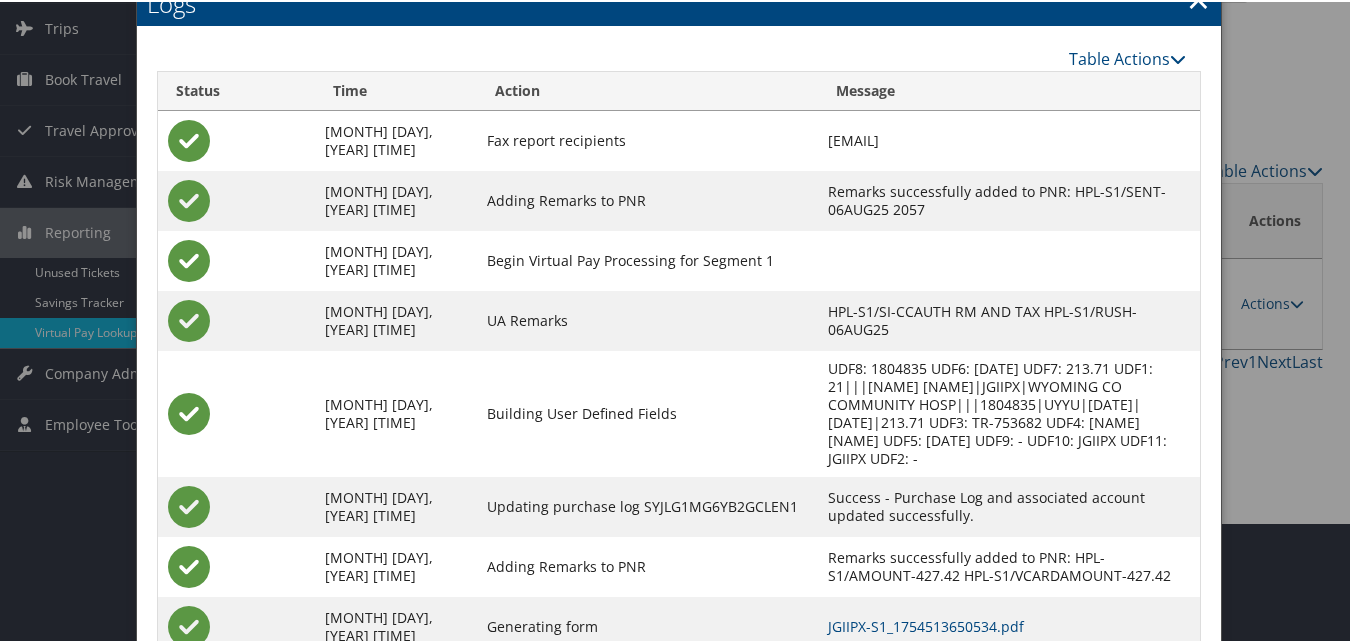 scroll, scrollTop: 231, scrollLeft: 0, axis: vertical 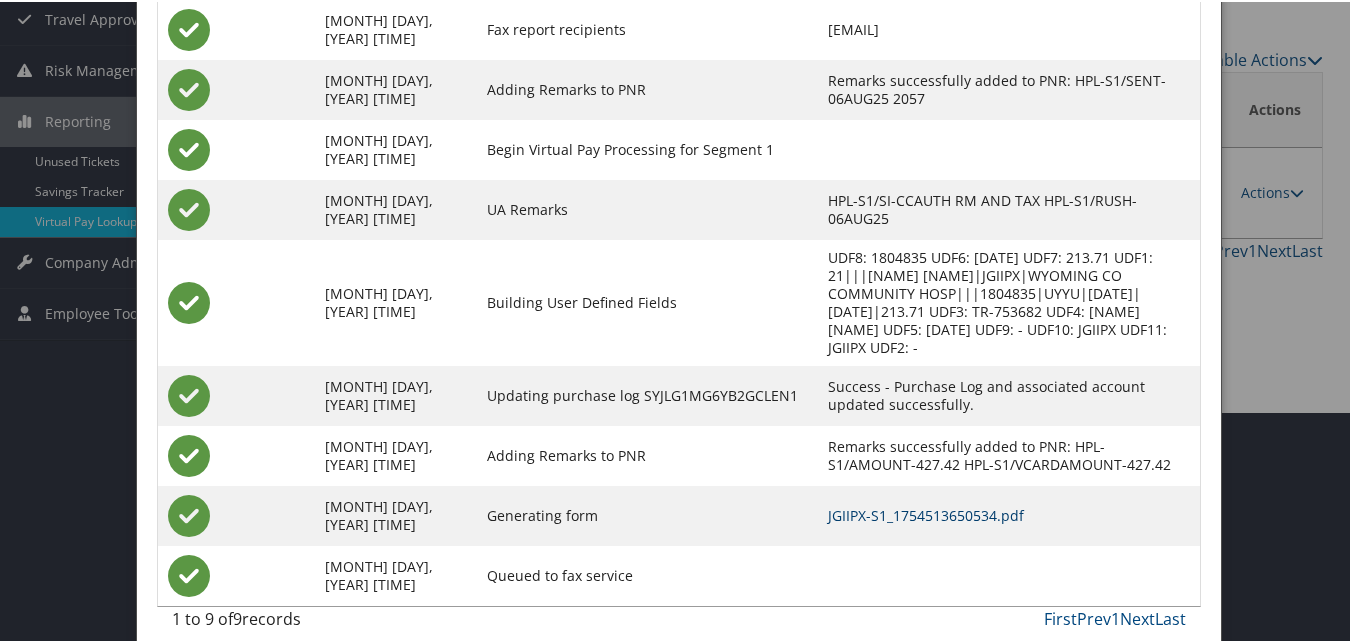 click on "JGIIPX-S1_1754513650534.pdf" at bounding box center [926, 513] 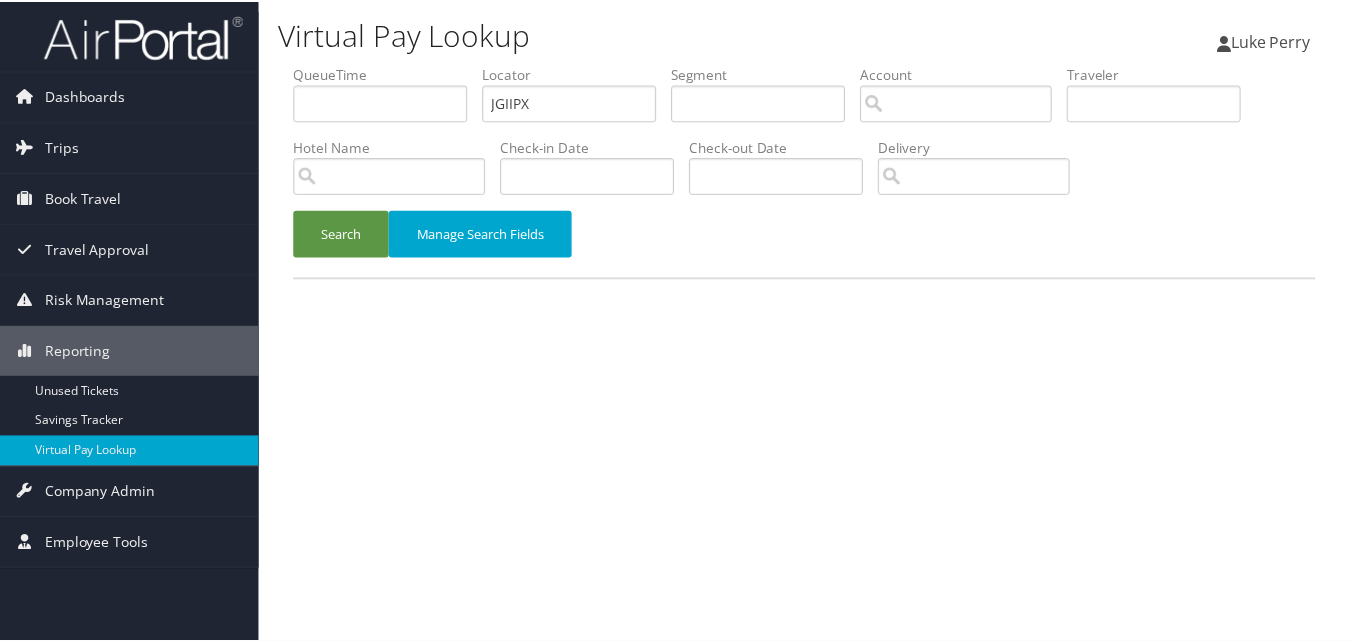 scroll, scrollTop: 0, scrollLeft: 0, axis: both 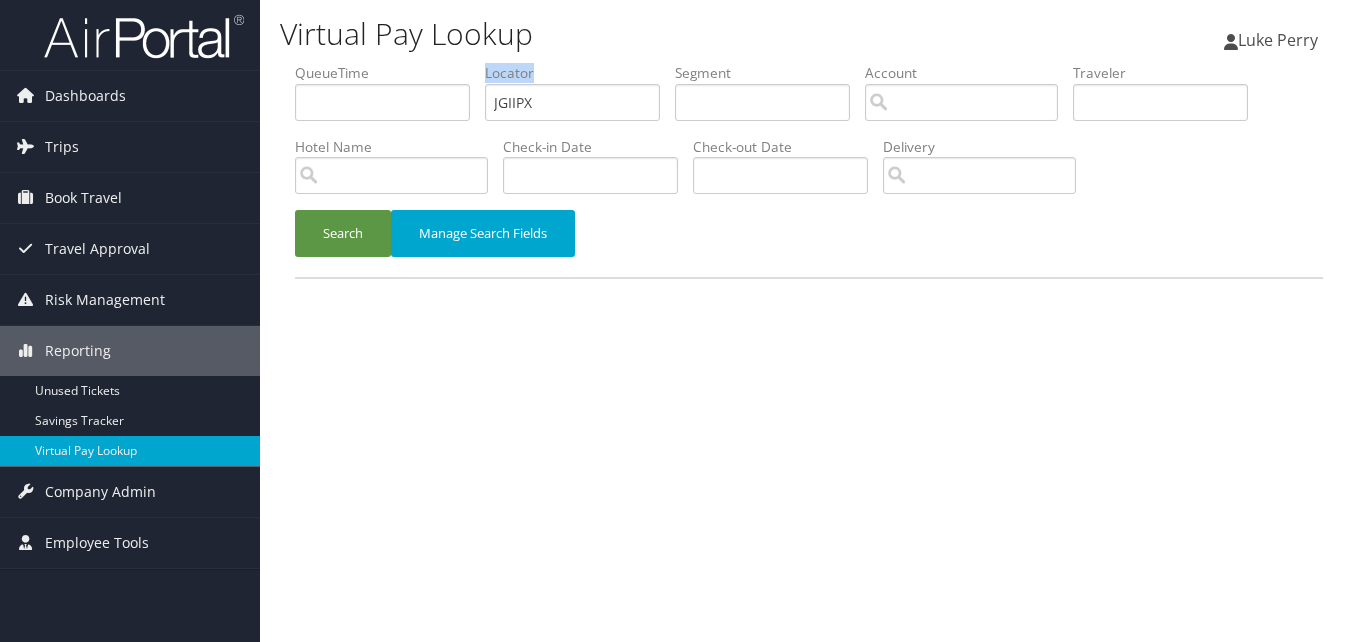 drag, startPoint x: 557, startPoint y: 121, endPoint x: 419, endPoint y: 121, distance: 138 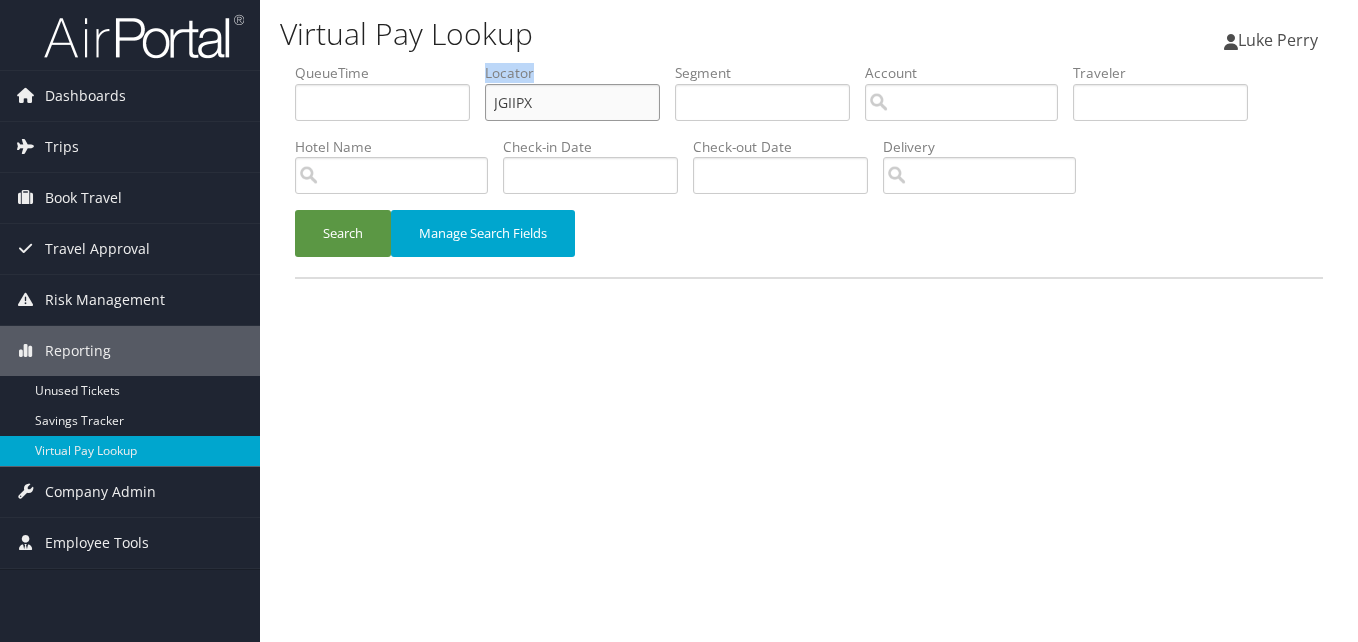 click on "JGIIPX" at bounding box center [572, 102] 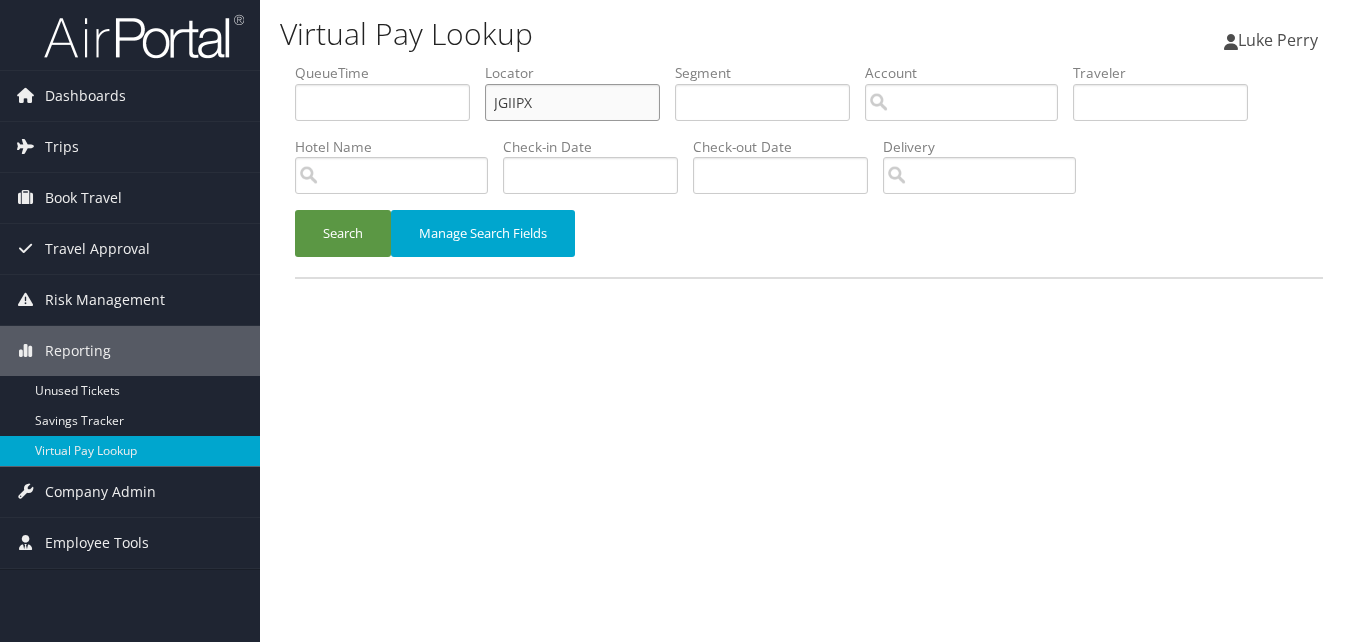 drag, startPoint x: 556, startPoint y: 107, endPoint x: 473, endPoint y: 121, distance: 84.17244 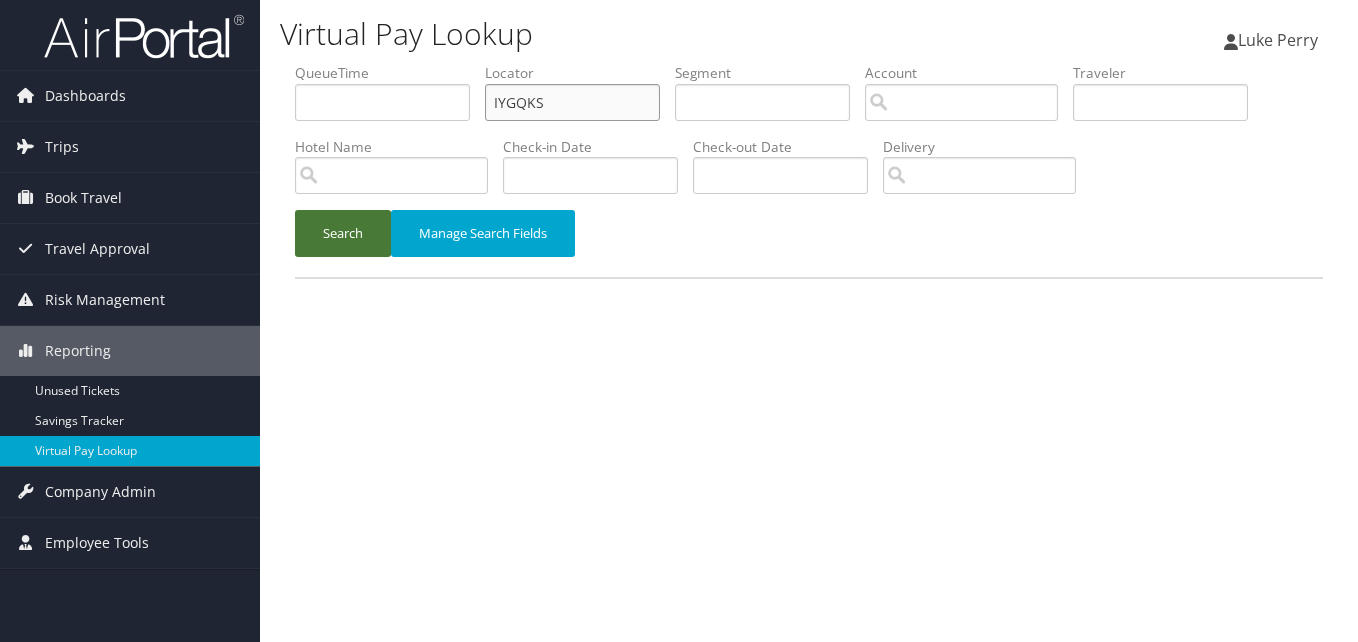 type on "IYGQKS" 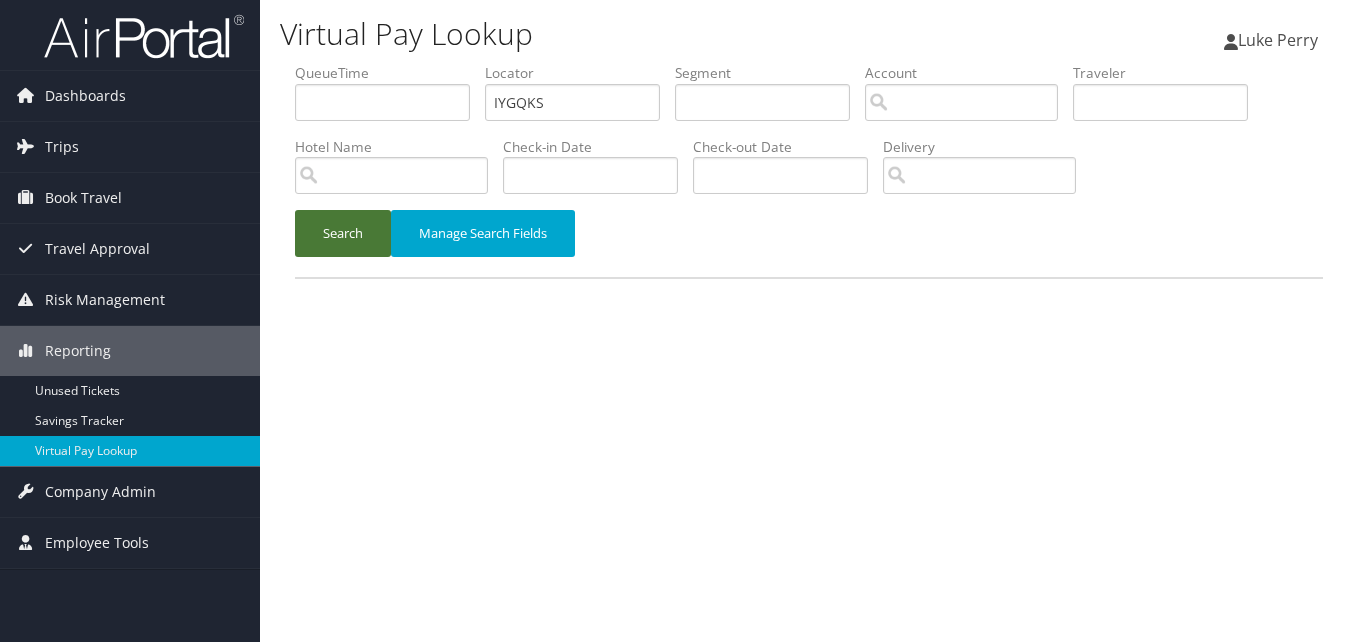 click on "Search" at bounding box center (343, 233) 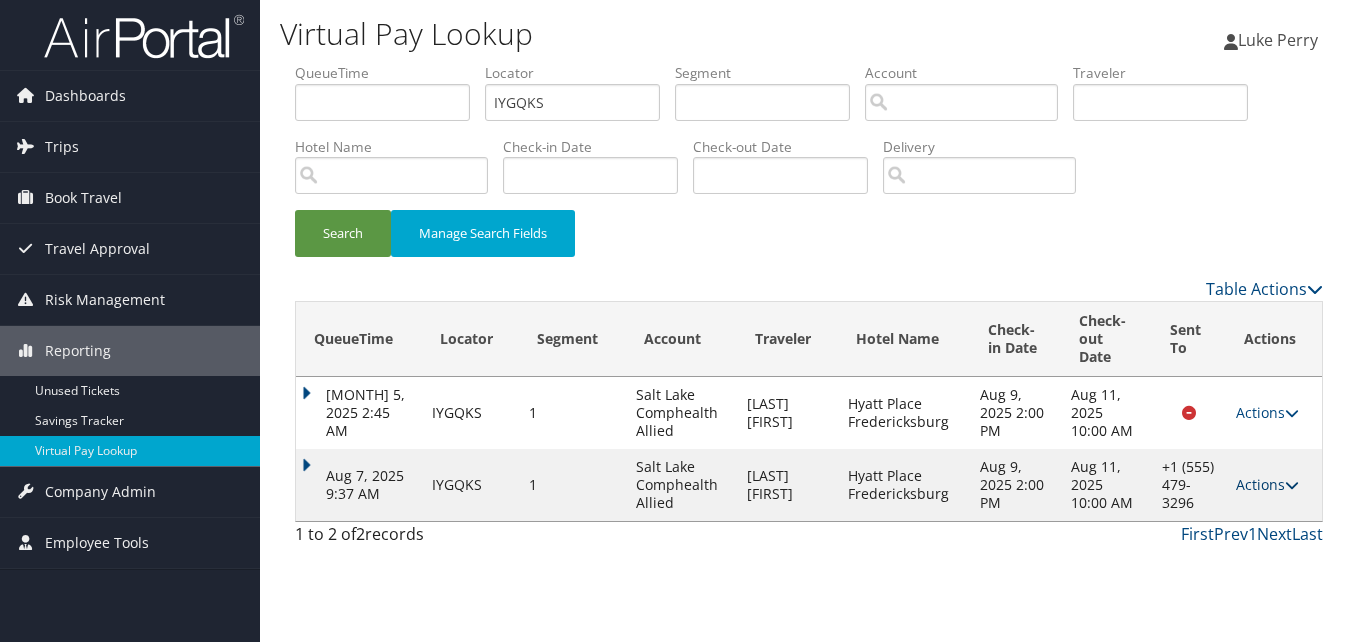 click on "Actions" at bounding box center (1267, 484) 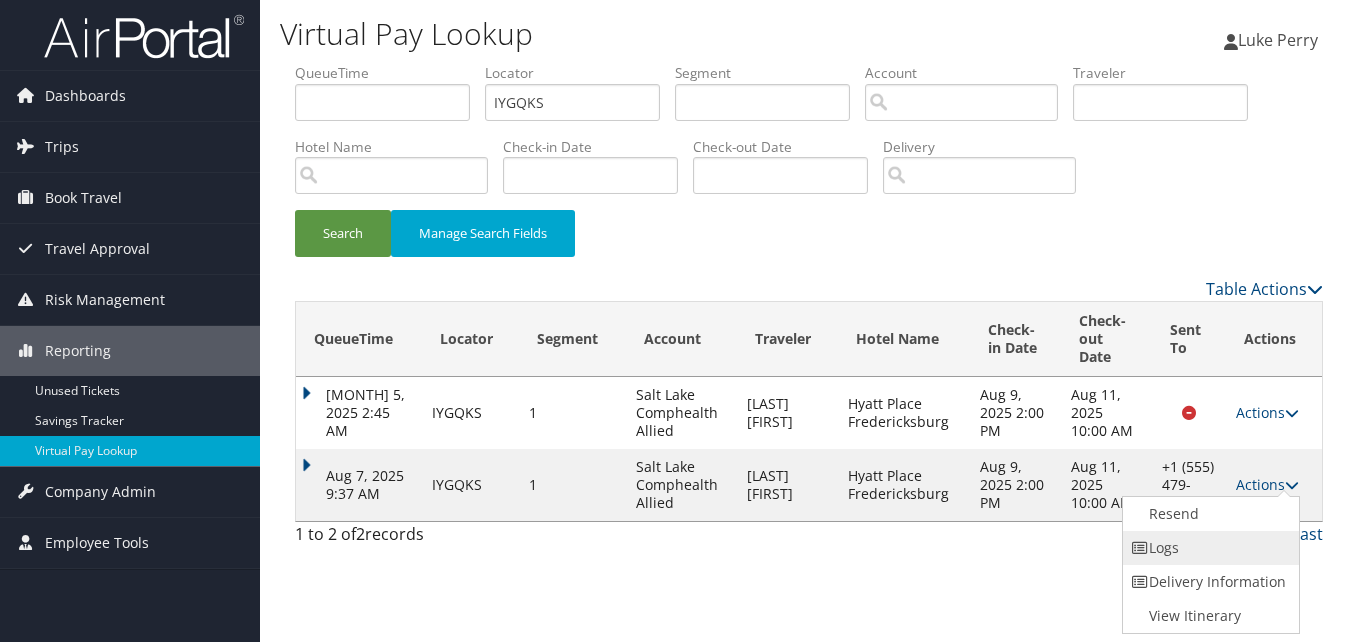 click on "Logs" at bounding box center [1208, 548] 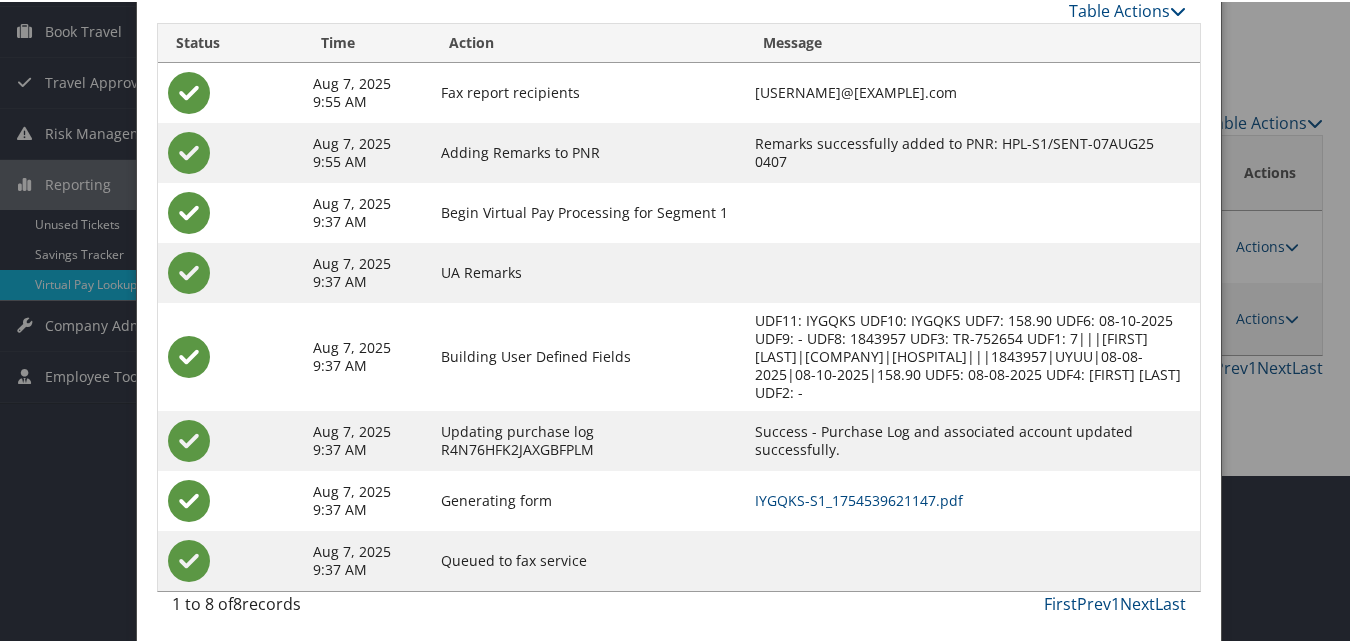 scroll, scrollTop: 171, scrollLeft: 0, axis: vertical 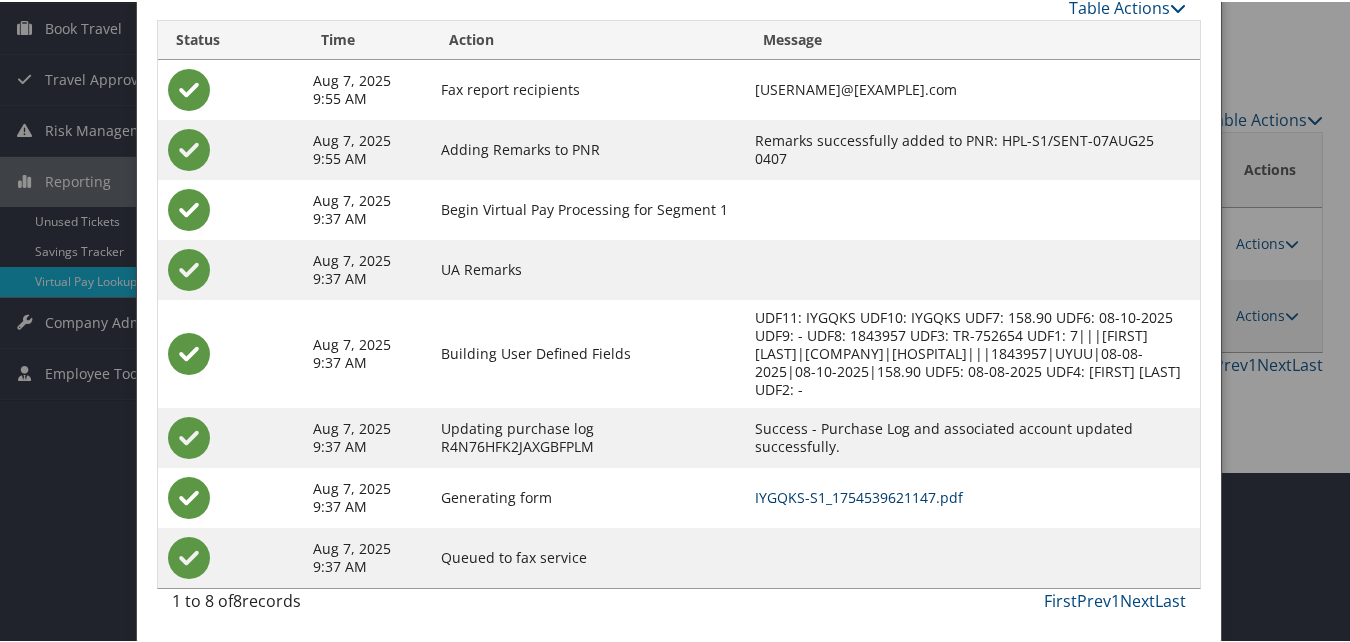 click on "IYGQKS-S1_1754539621147.pdf" at bounding box center (859, 495) 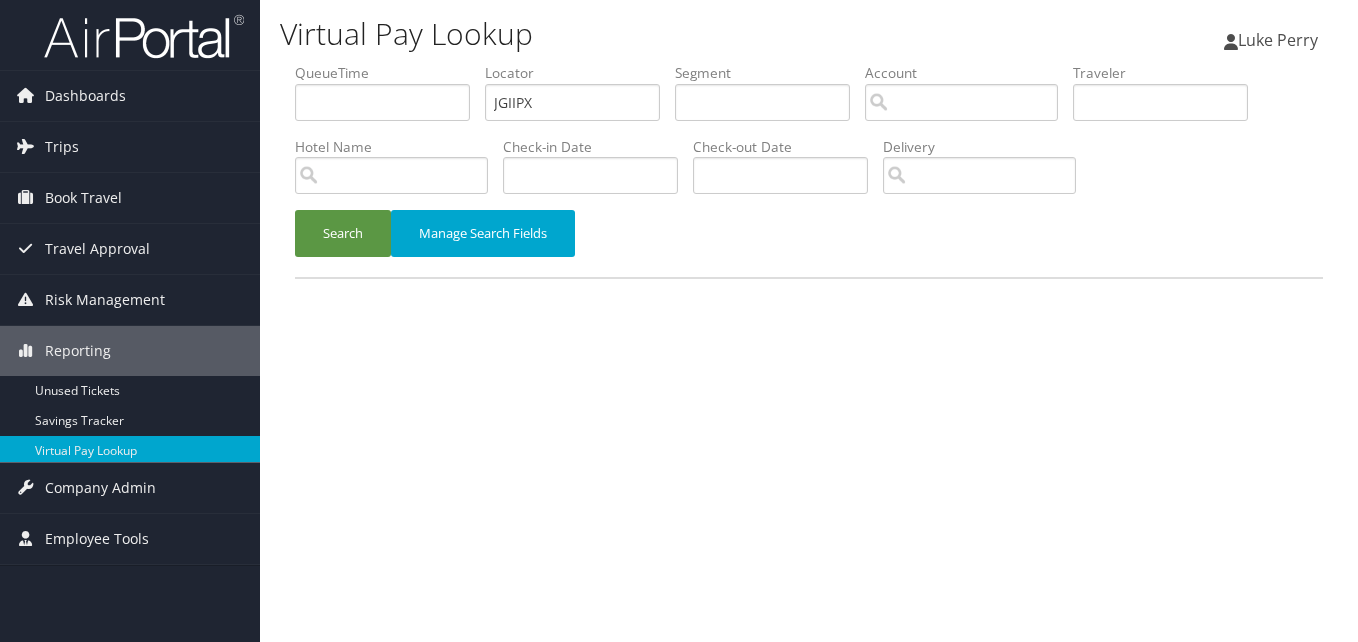 scroll, scrollTop: 0, scrollLeft: 0, axis: both 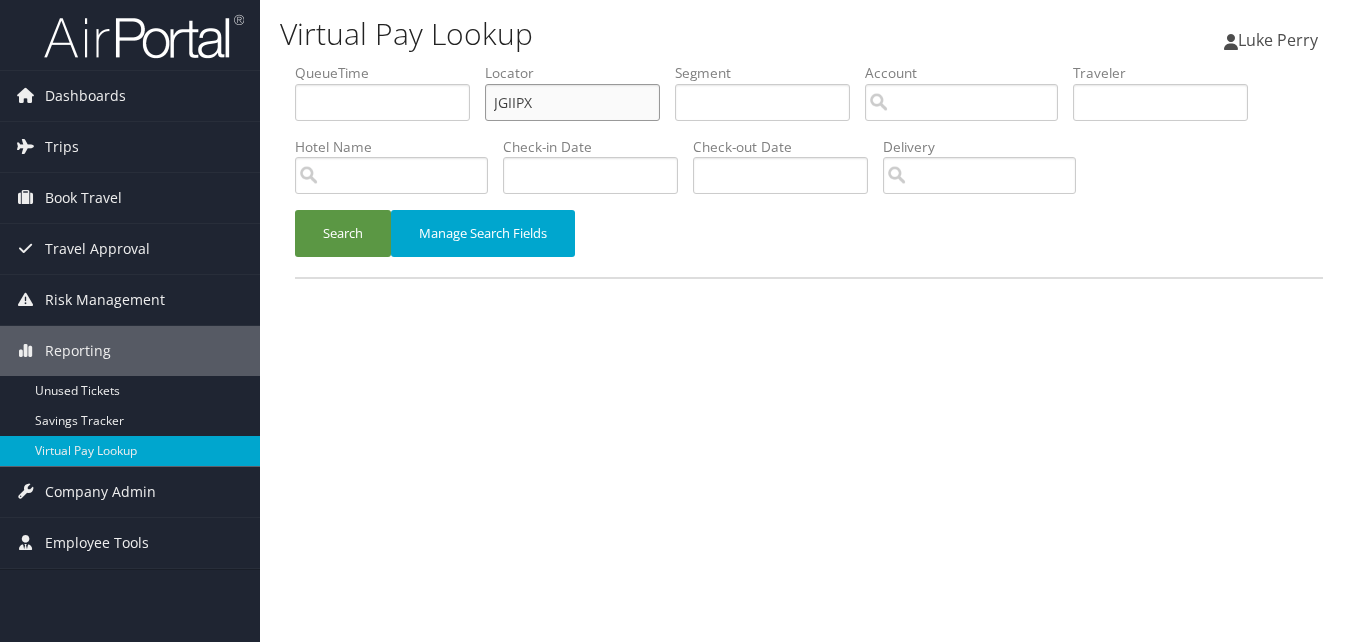 drag, startPoint x: 580, startPoint y: 109, endPoint x: 334, endPoint y: 127, distance: 246.65765 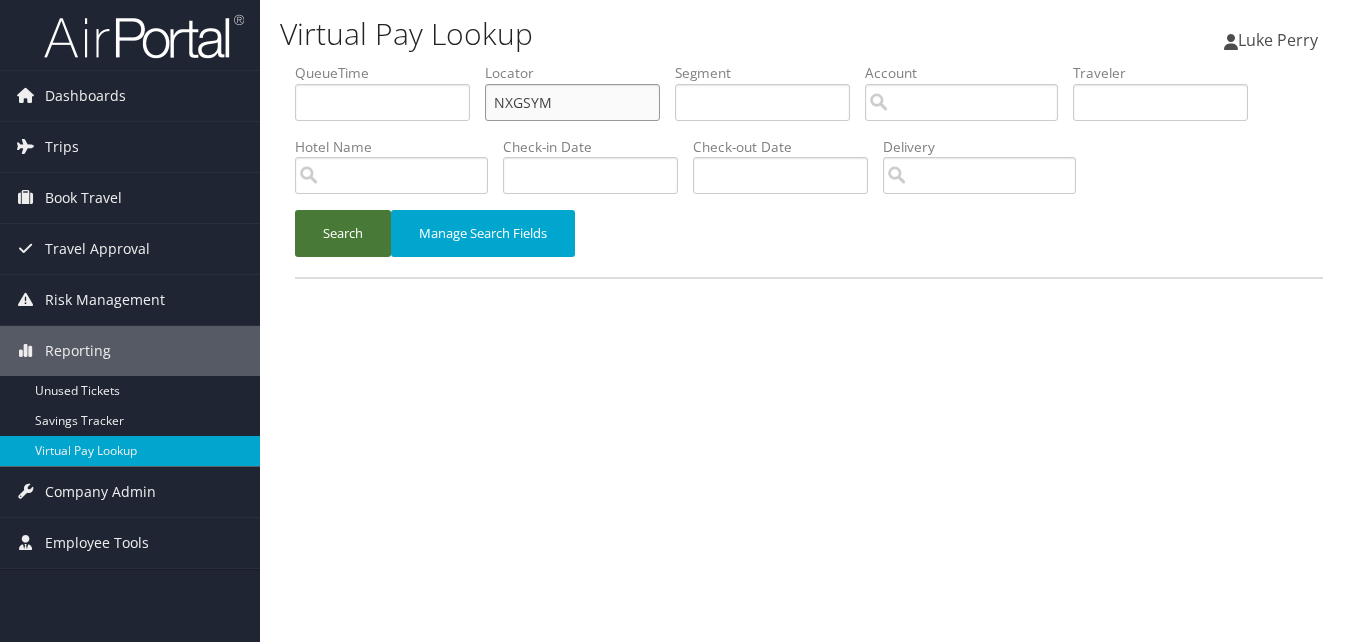 type on "NXGSYM" 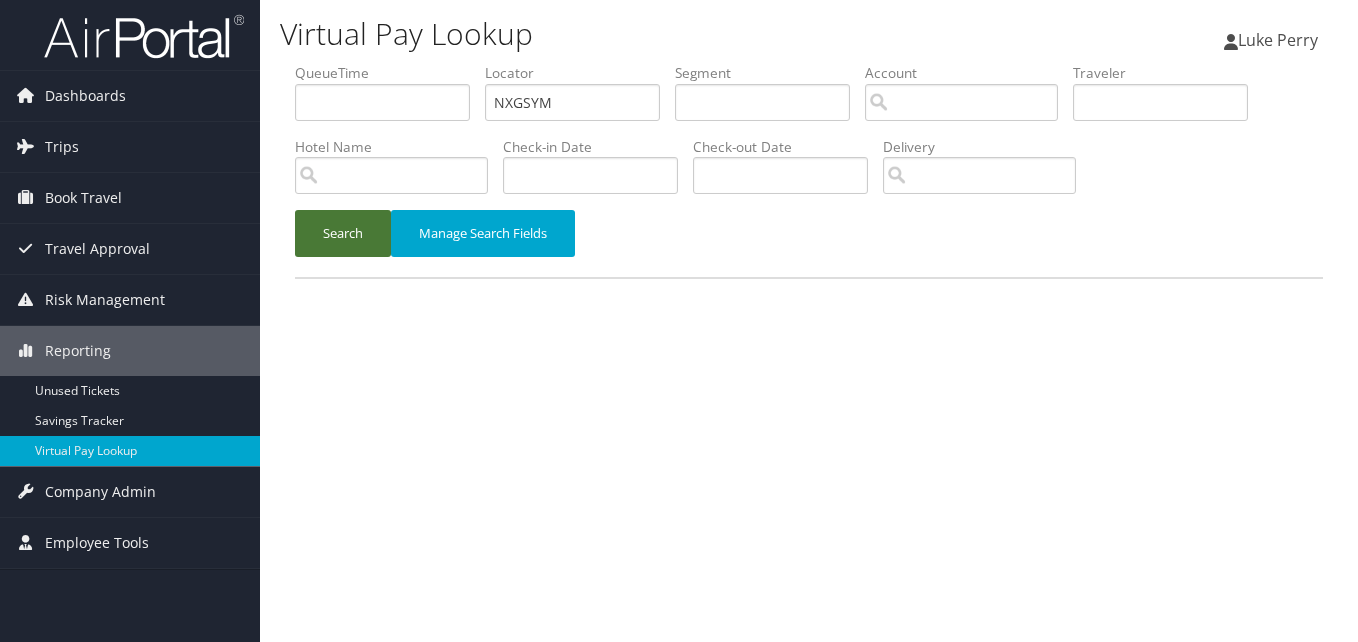 click on "Search" at bounding box center (343, 233) 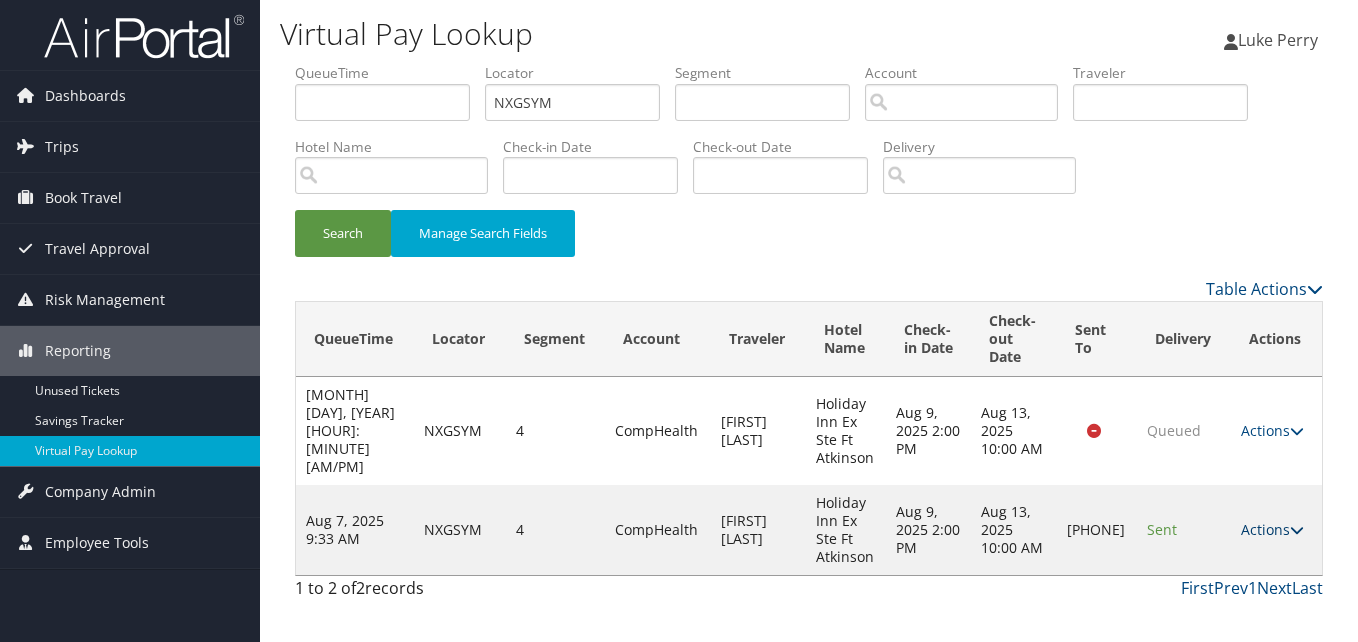 click on "Actions" at bounding box center [1272, 529] 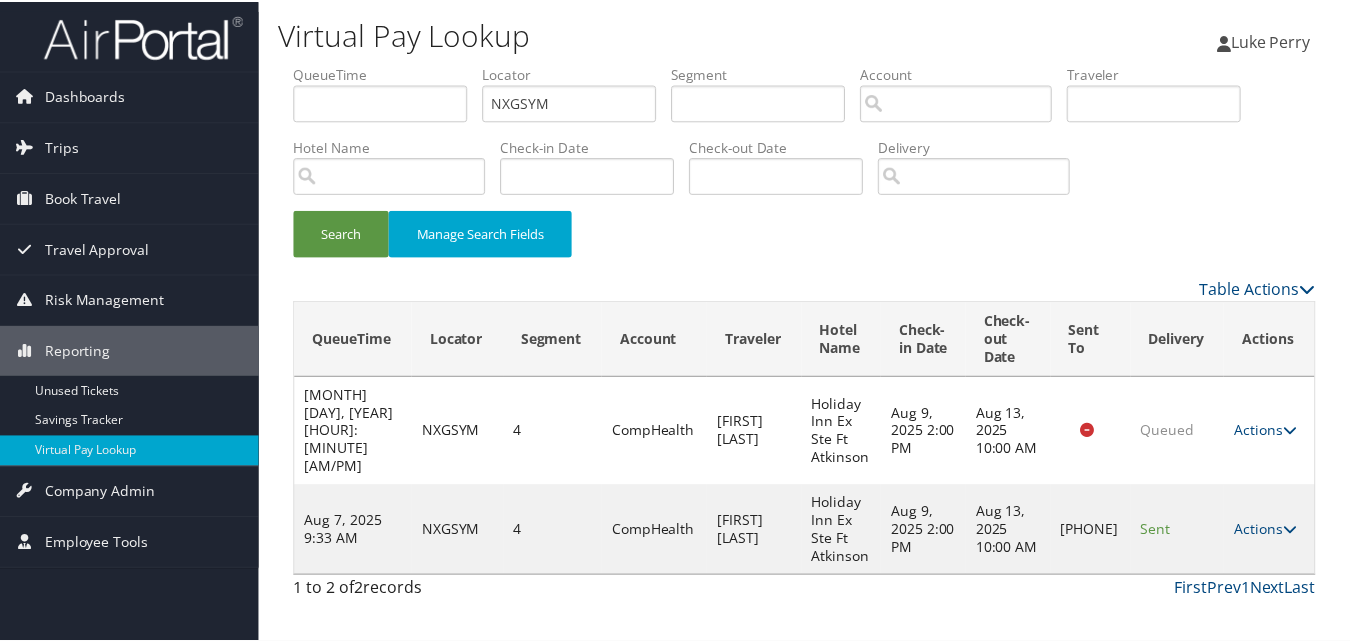 scroll, scrollTop: 19, scrollLeft: 0, axis: vertical 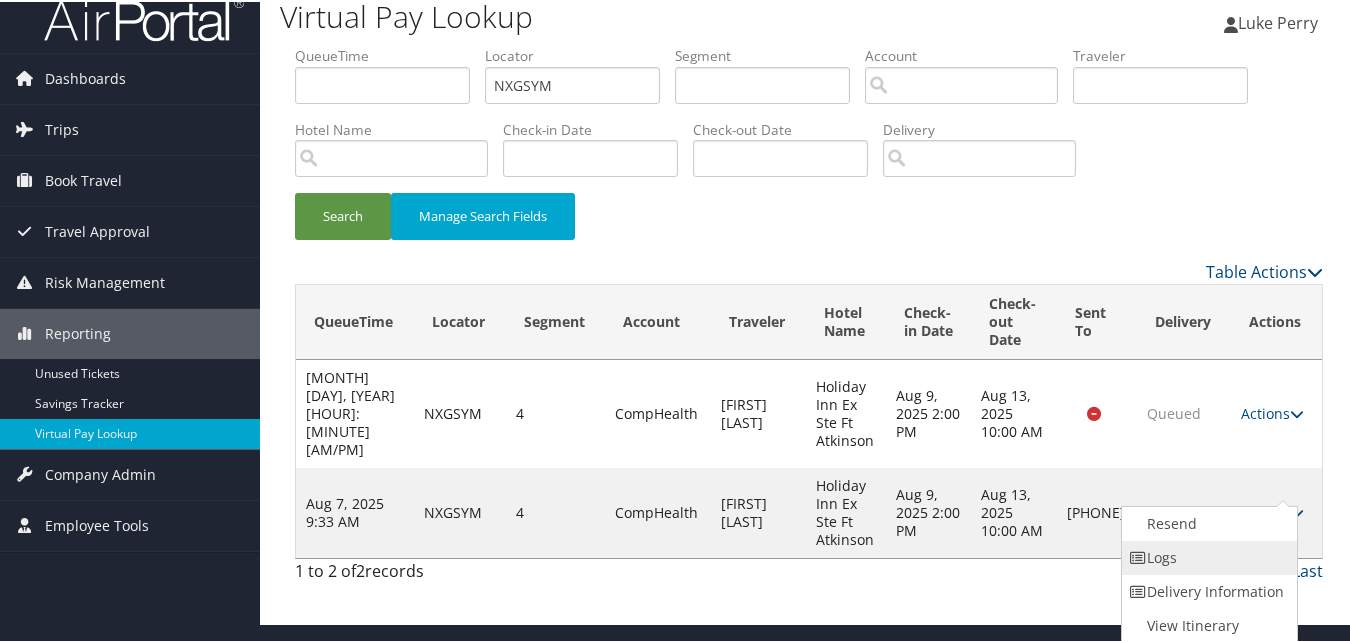 click on "Logs" at bounding box center [1207, 556] 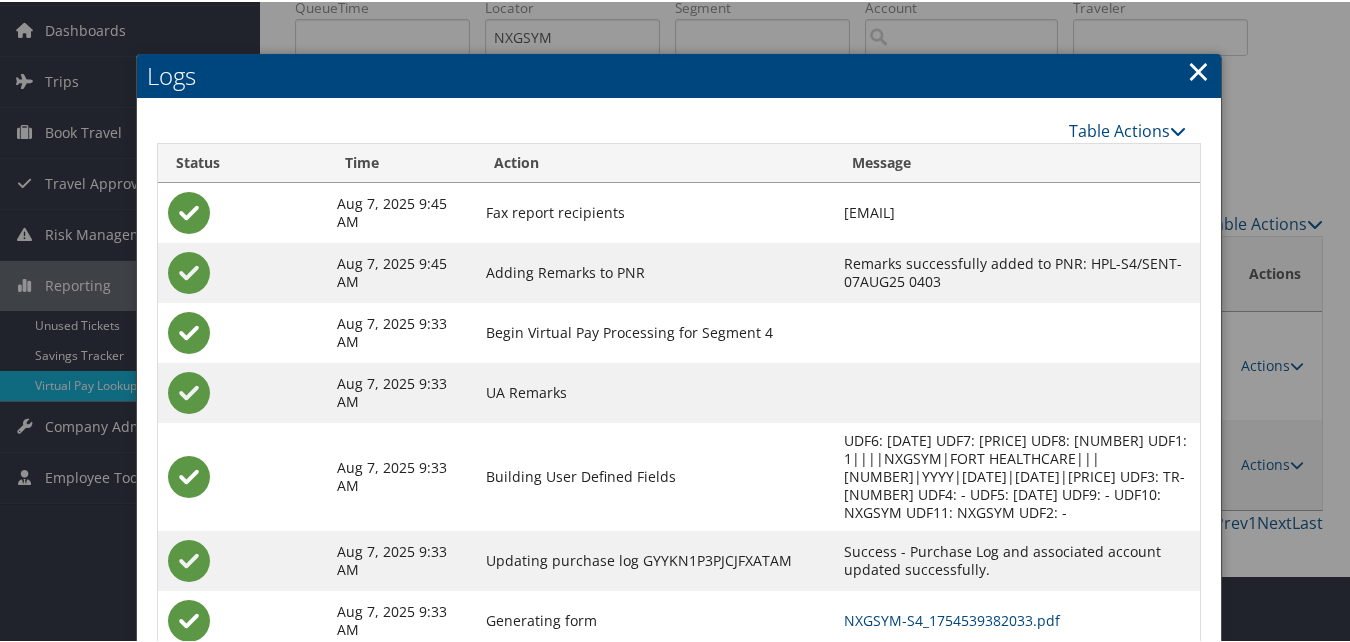 scroll, scrollTop: 172, scrollLeft: 0, axis: vertical 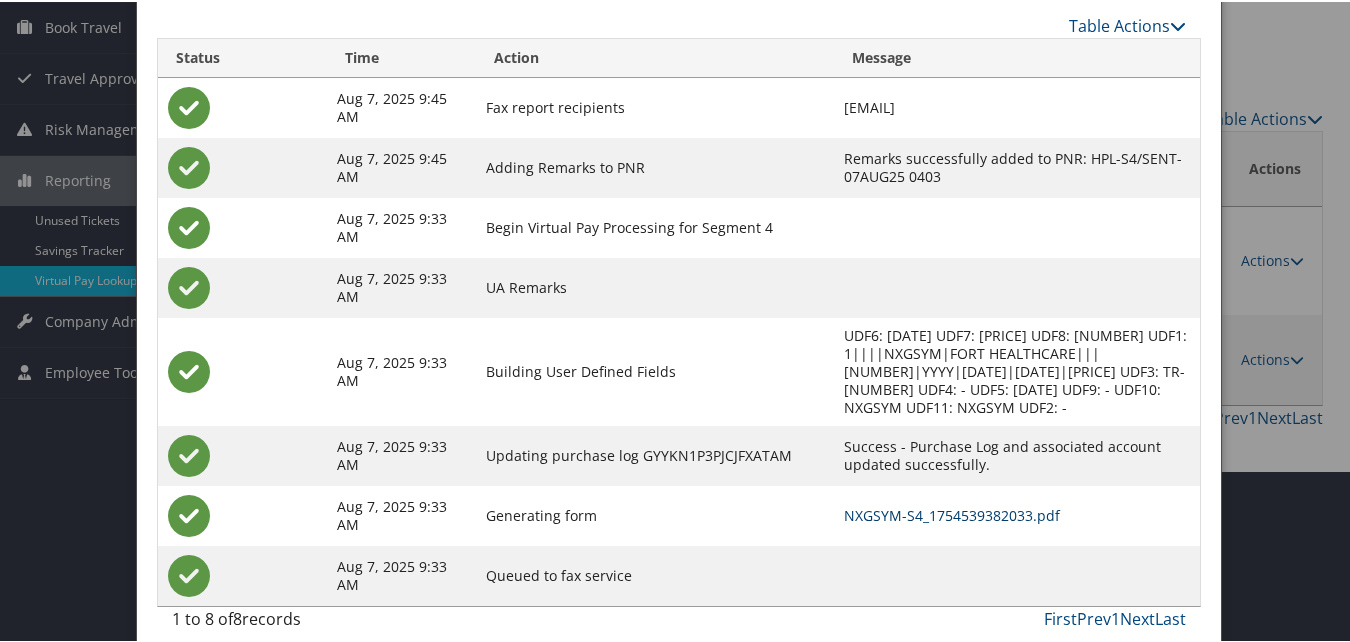 click on "NXGSYM-S4_1754539382033.pdf" at bounding box center (952, 513) 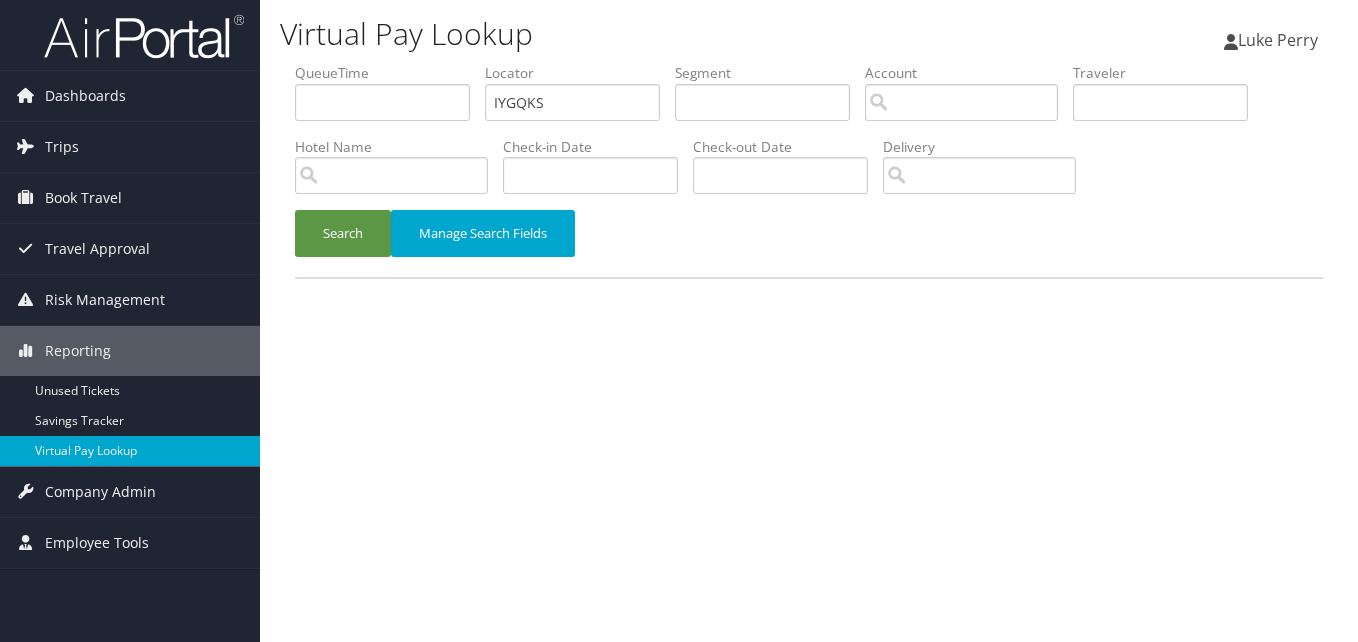 scroll, scrollTop: 0, scrollLeft: 0, axis: both 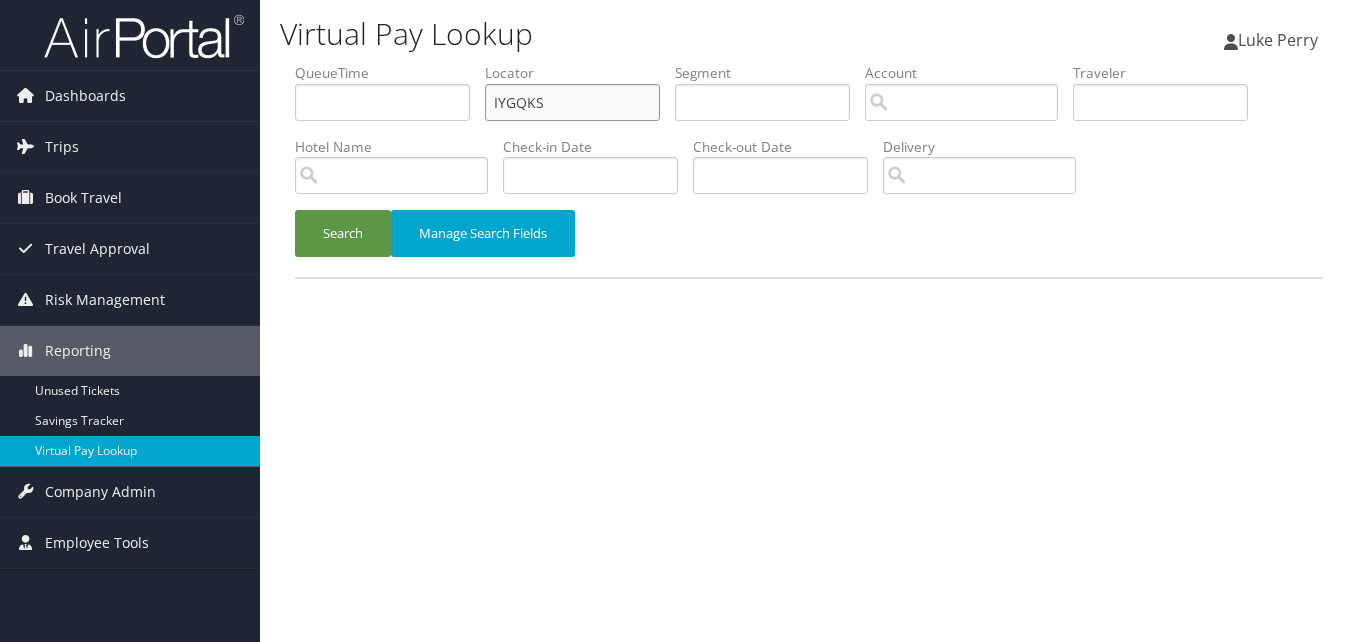 drag, startPoint x: 499, startPoint y: 121, endPoint x: 374, endPoint y: 130, distance: 125.32358 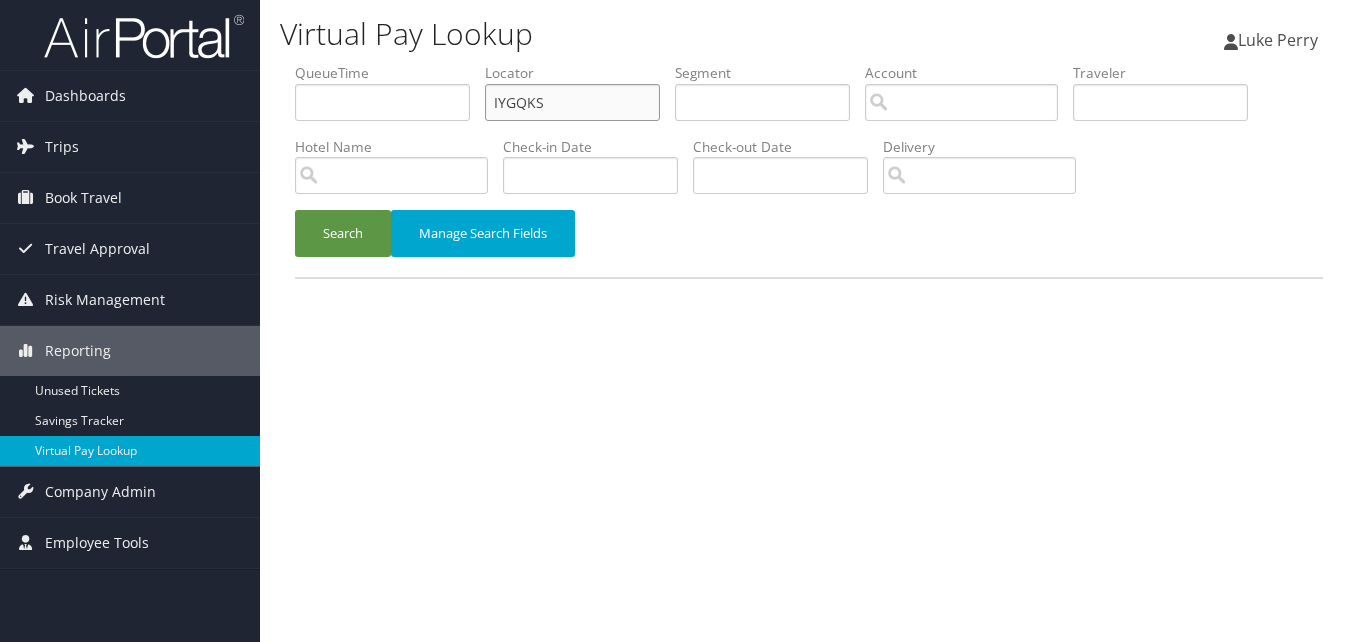 click on "QueueTime Locator IYGQKS Segment Account Traveler Hotel Name Check-in Date Check-out Date Delivery" at bounding box center [809, 63] 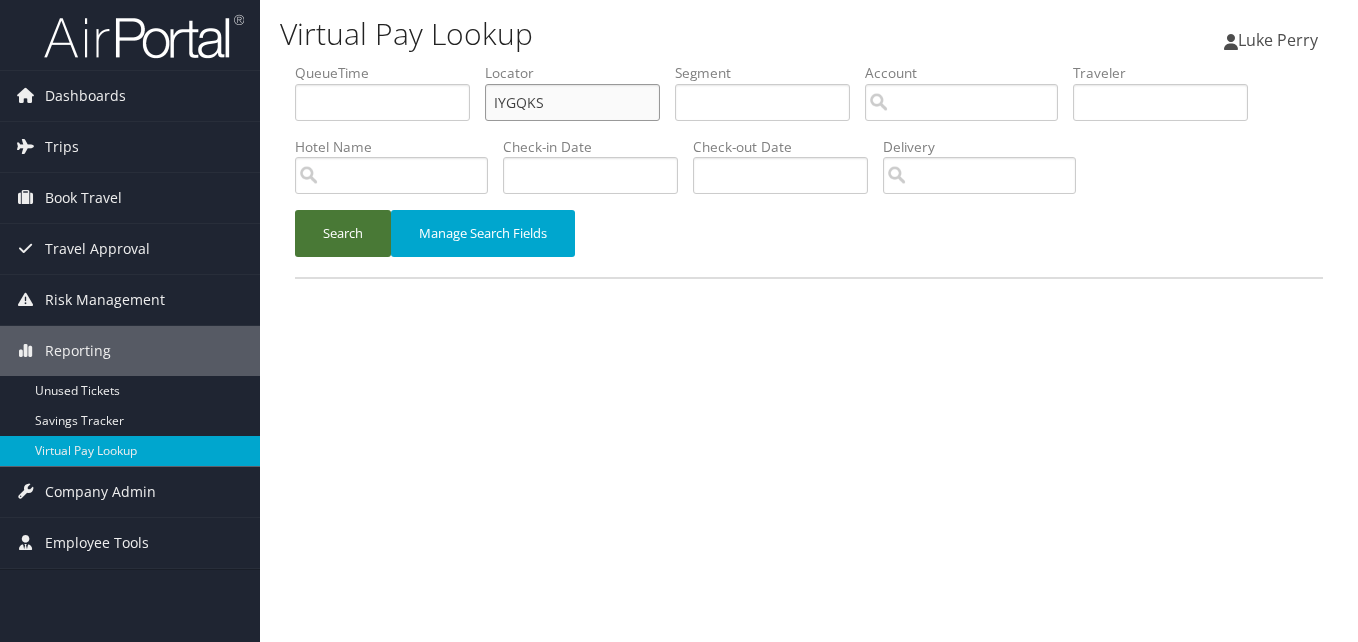 paste on "HZYNPU" 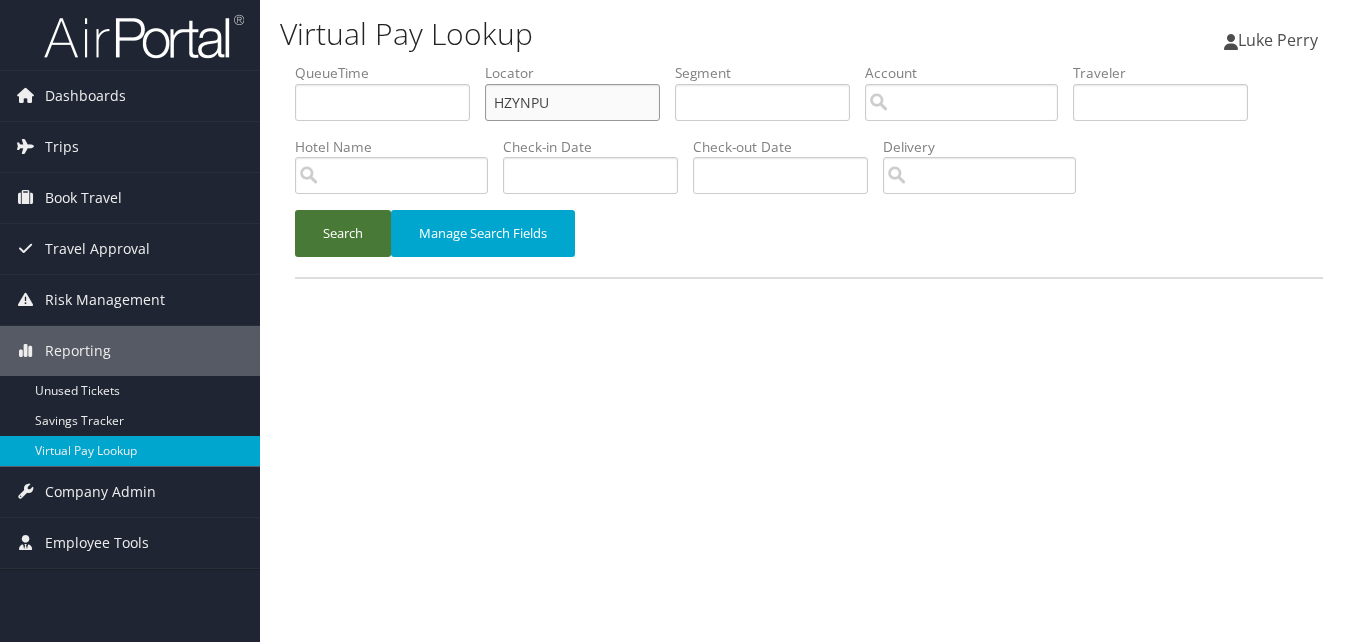 type on "HZYNPU" 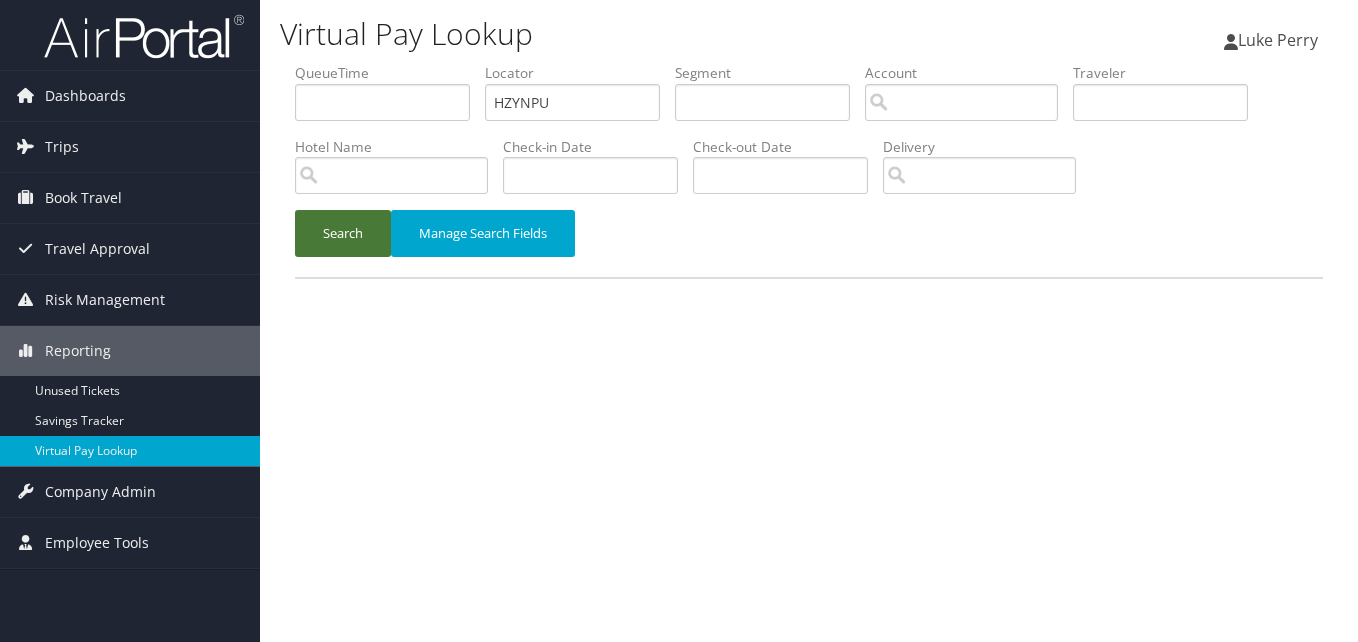 click on "Search" at bounding box center (343, 233) 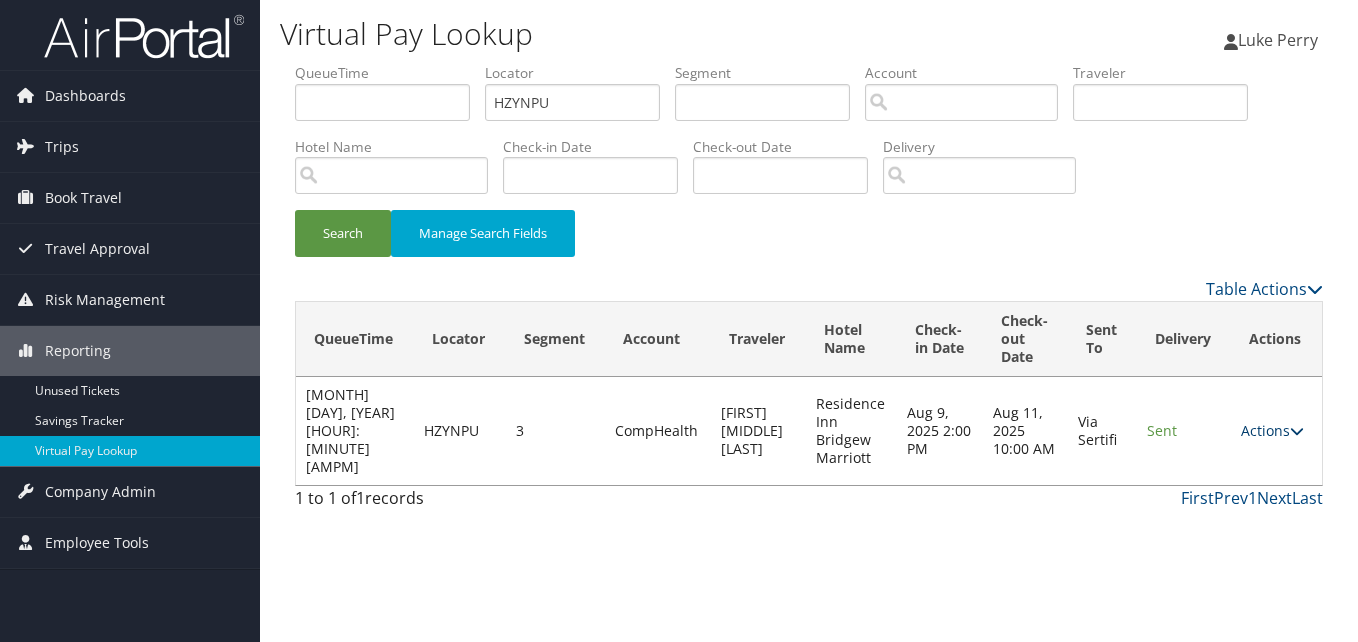 click on "Actions" at bounding box center [1272, 430] 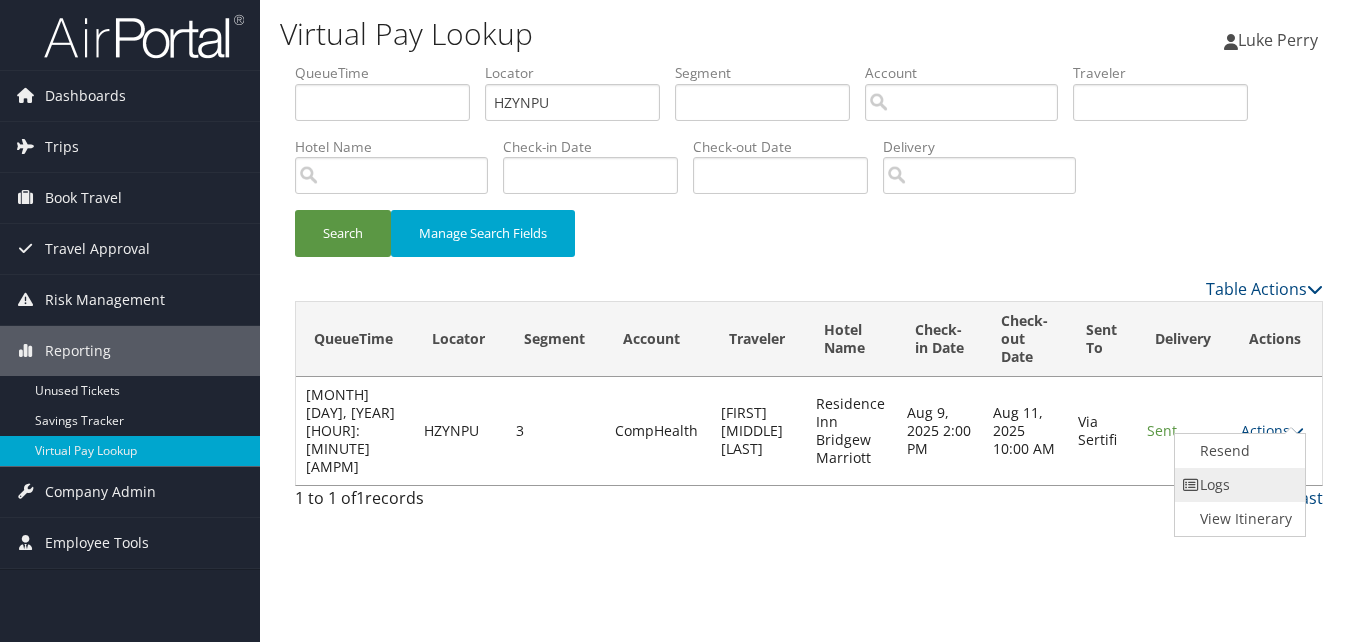 click on "Logs" at bounding box center [1238, 485] 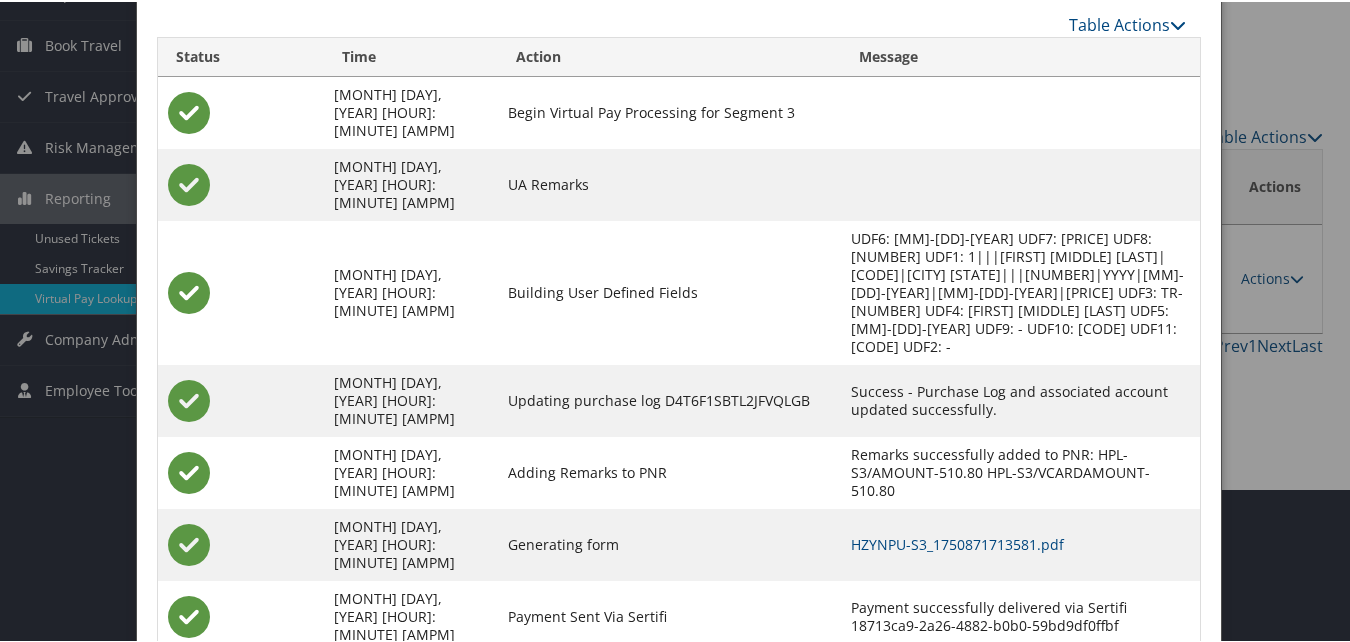 scroll, scrollTop: 171, scrollLeft: 0, axis: vertical 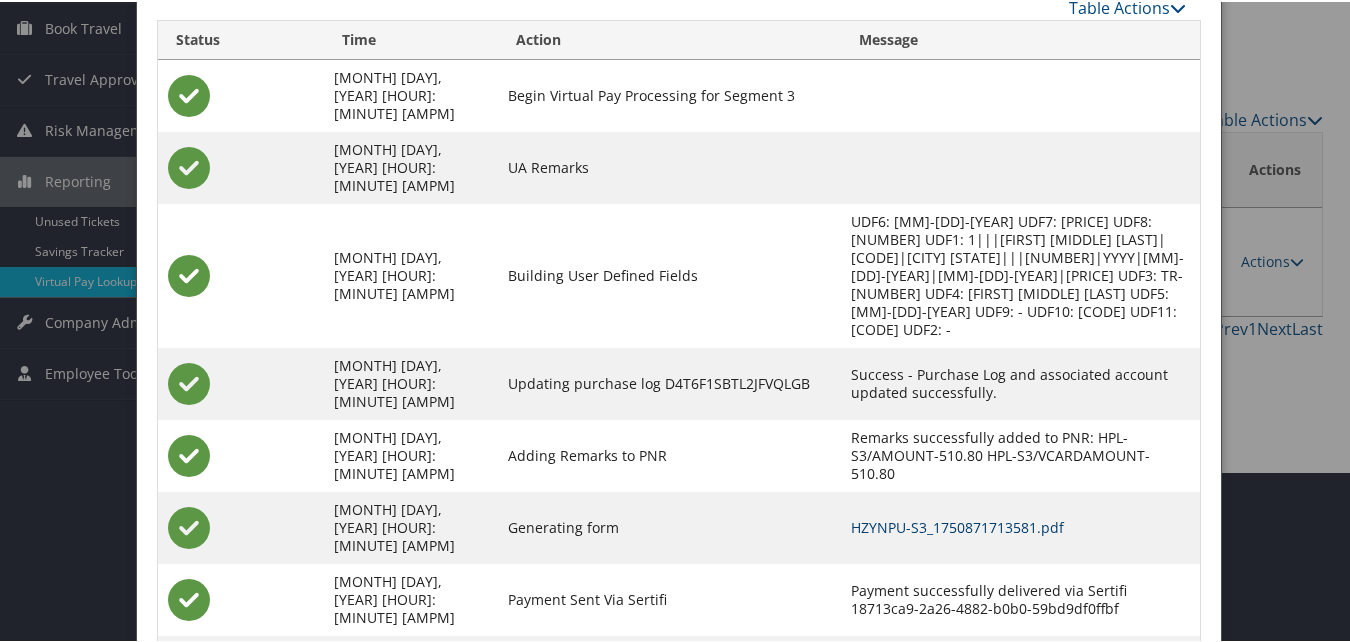 click on "HZYNPU-S3_1750871713581.pdf" at bounding box center [957, 525] 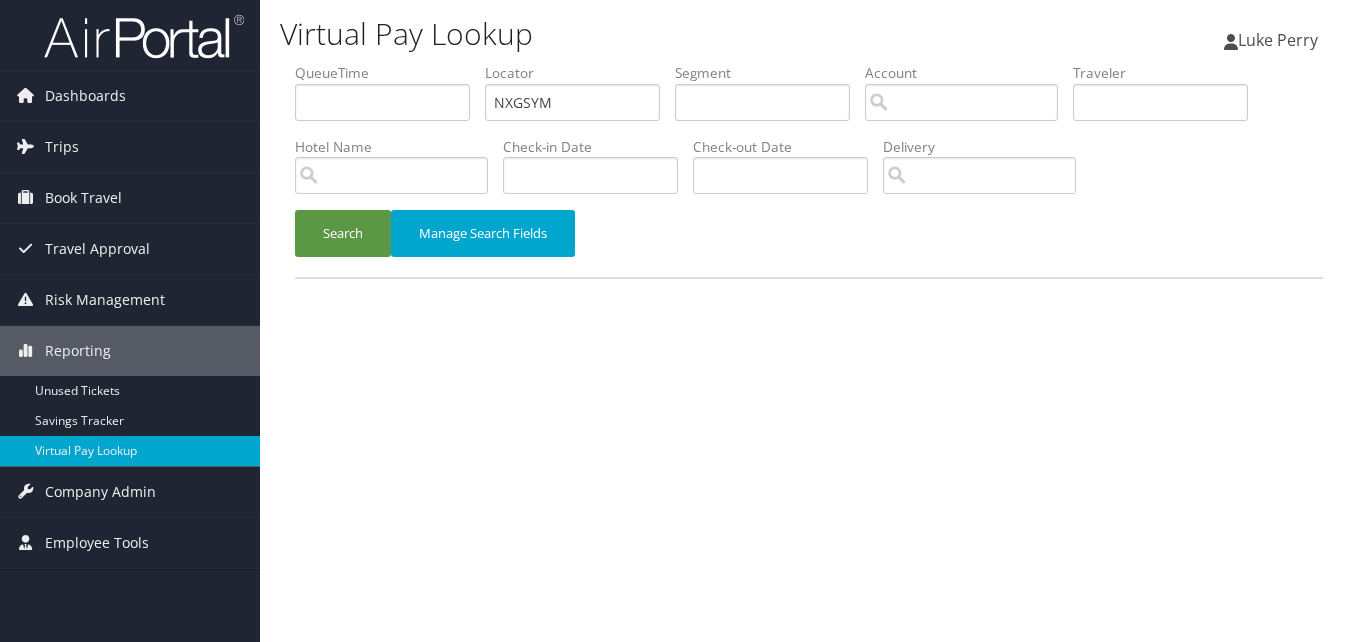 scroll, scrollTop: 0, scrollLeft: 0, axis: both 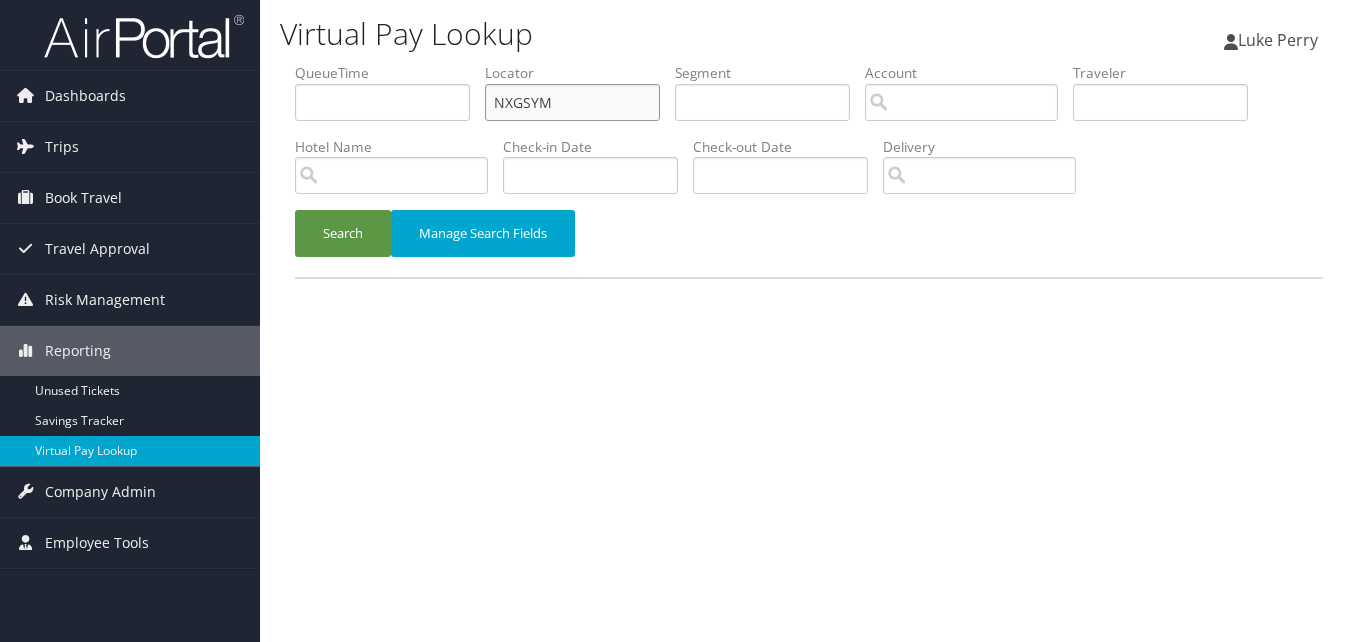 drag, startPoint x: 545, startPoint y: 99, endPoint x: 302, endPoint y: 150, distance: 248.29417 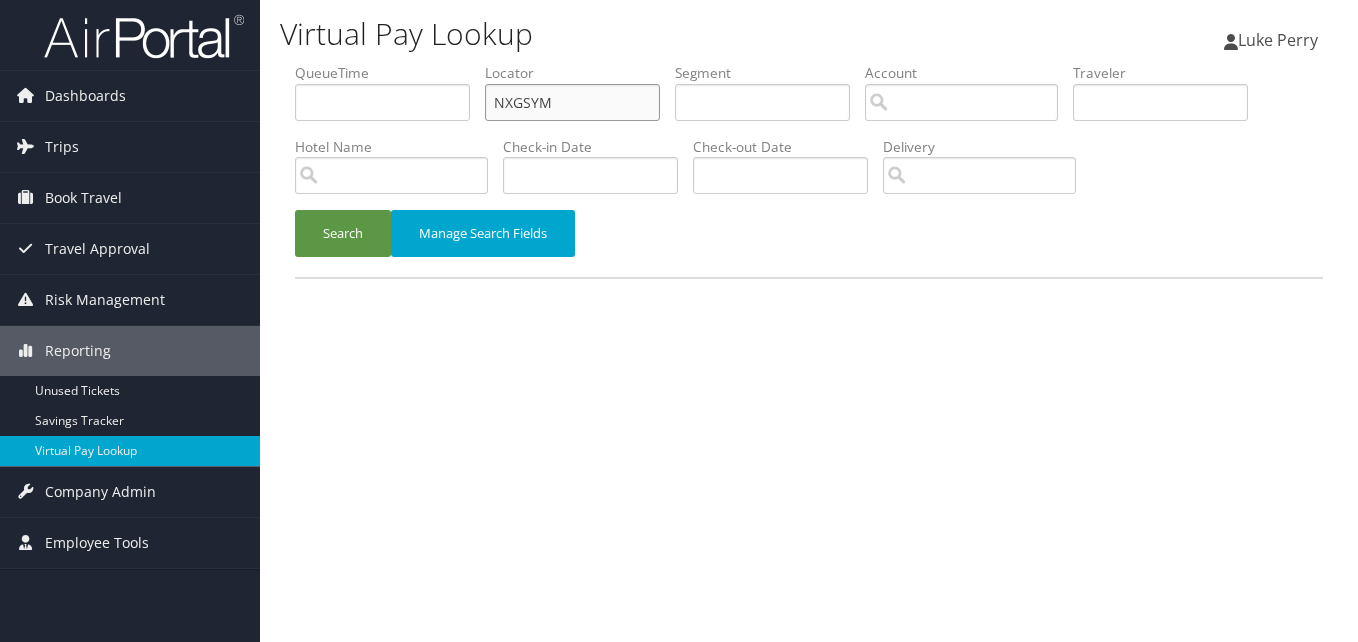 click on "QueueTime Locator NXGSYM Segment Account Traveler Hotel Name Check-in Date Check-out Date Delivery" at bounding box center (809, 63) 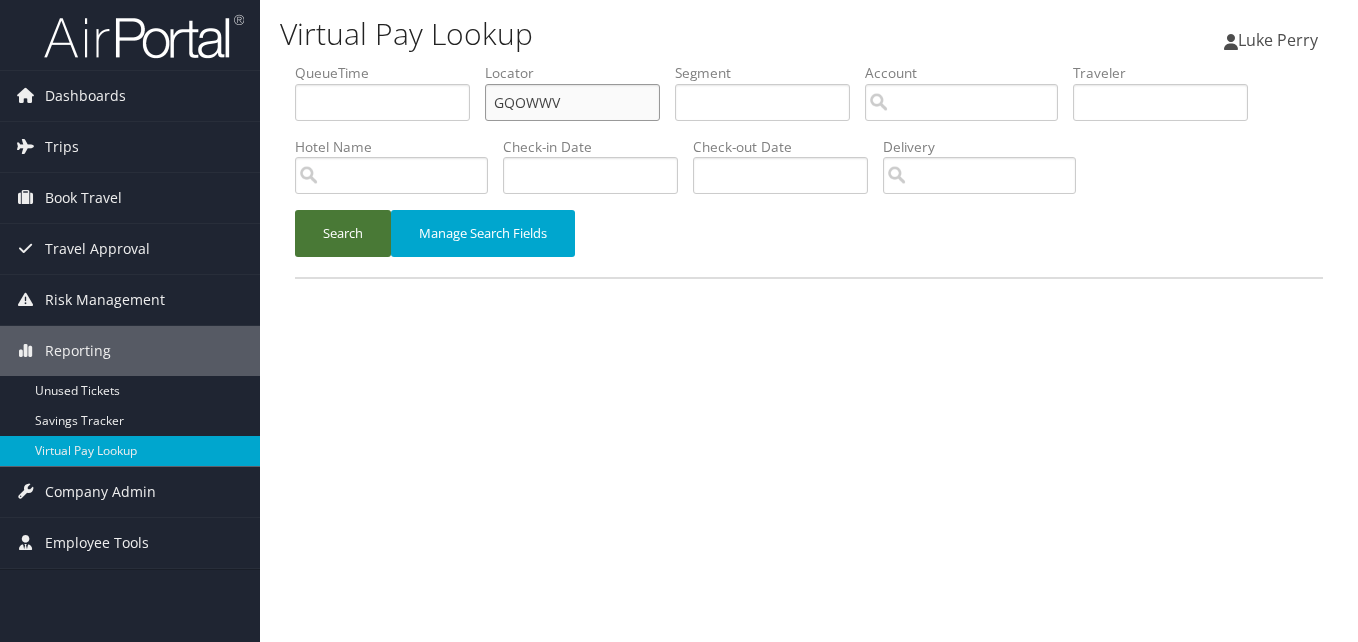 type on "GQOWWV" 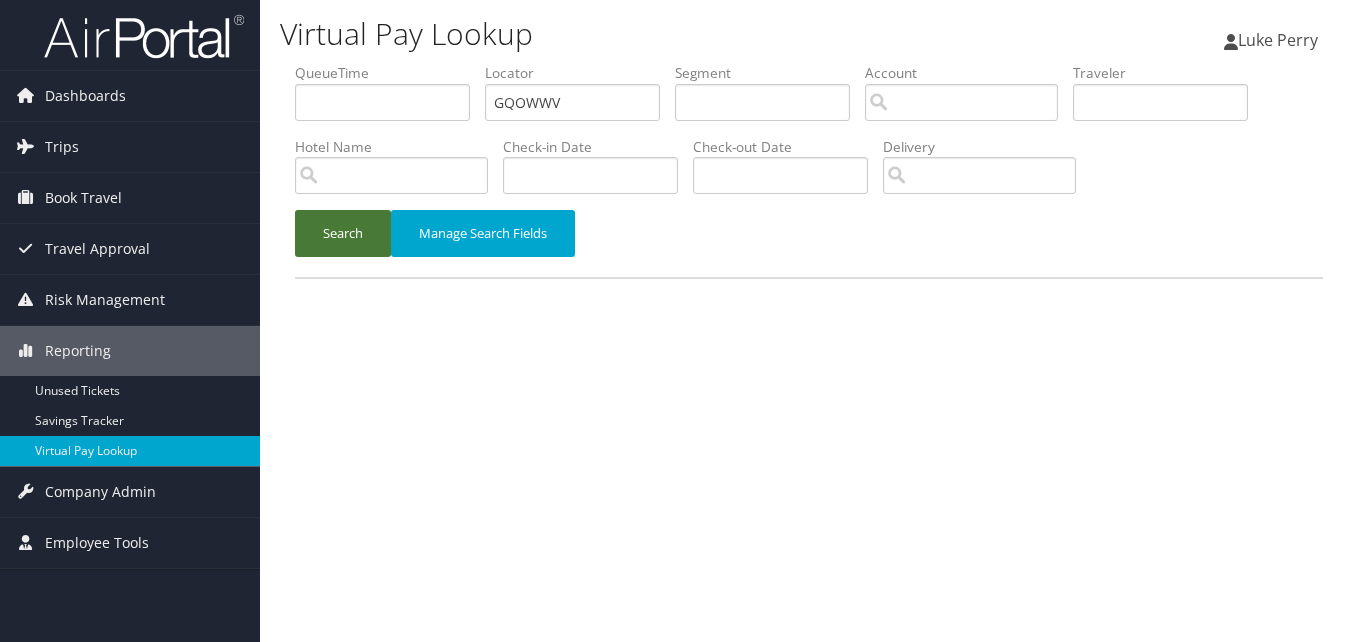 click on "Search" at bounding box center (343, 233) 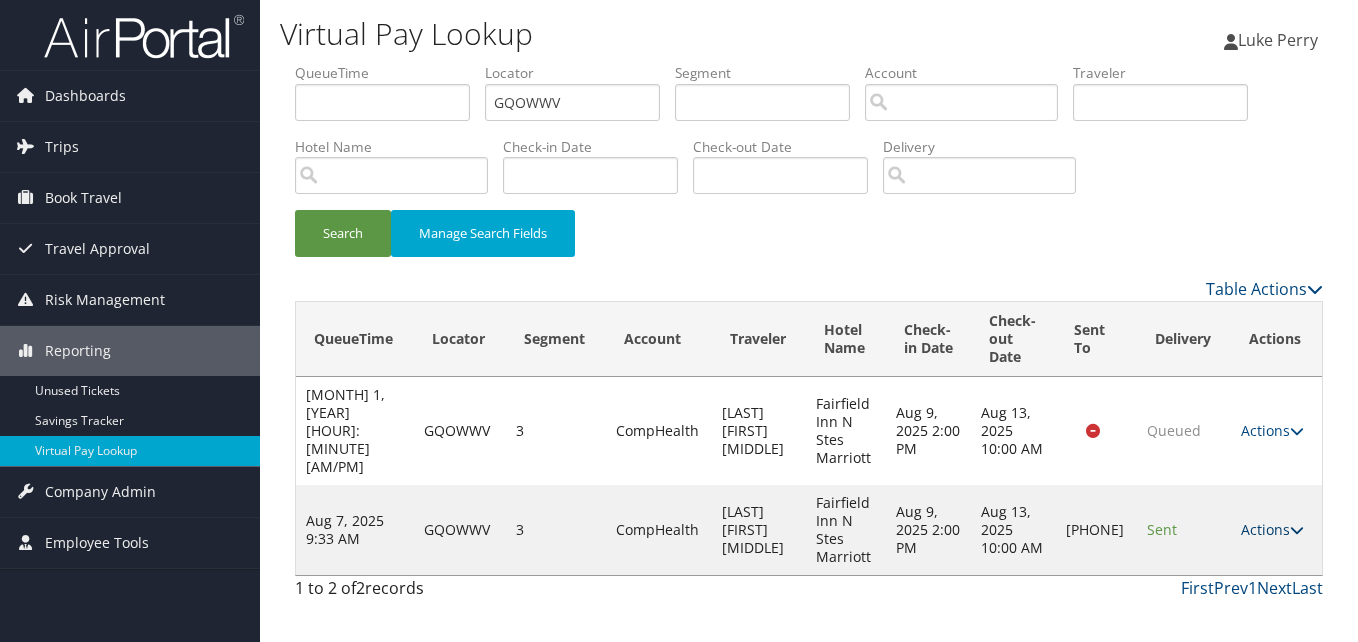 click on "Actions" at bounding box center [1272, 529] 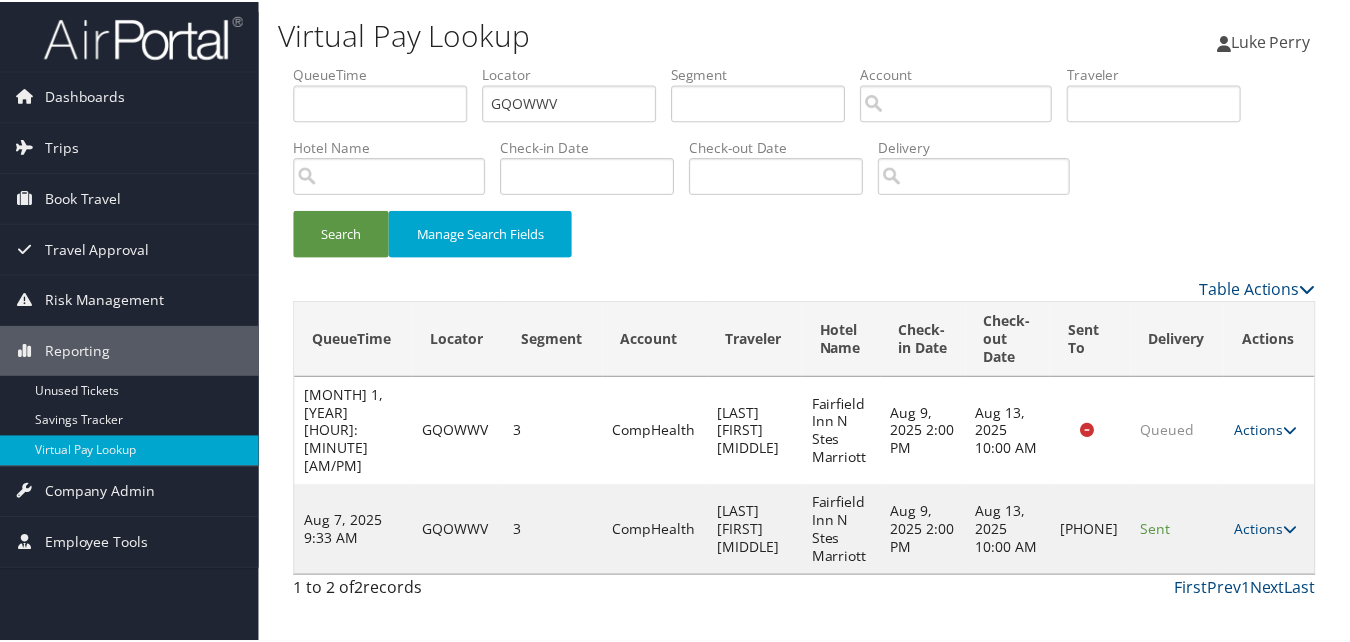 scroll, scrollTop: 19, scrollLeft: 0, axis: vertical 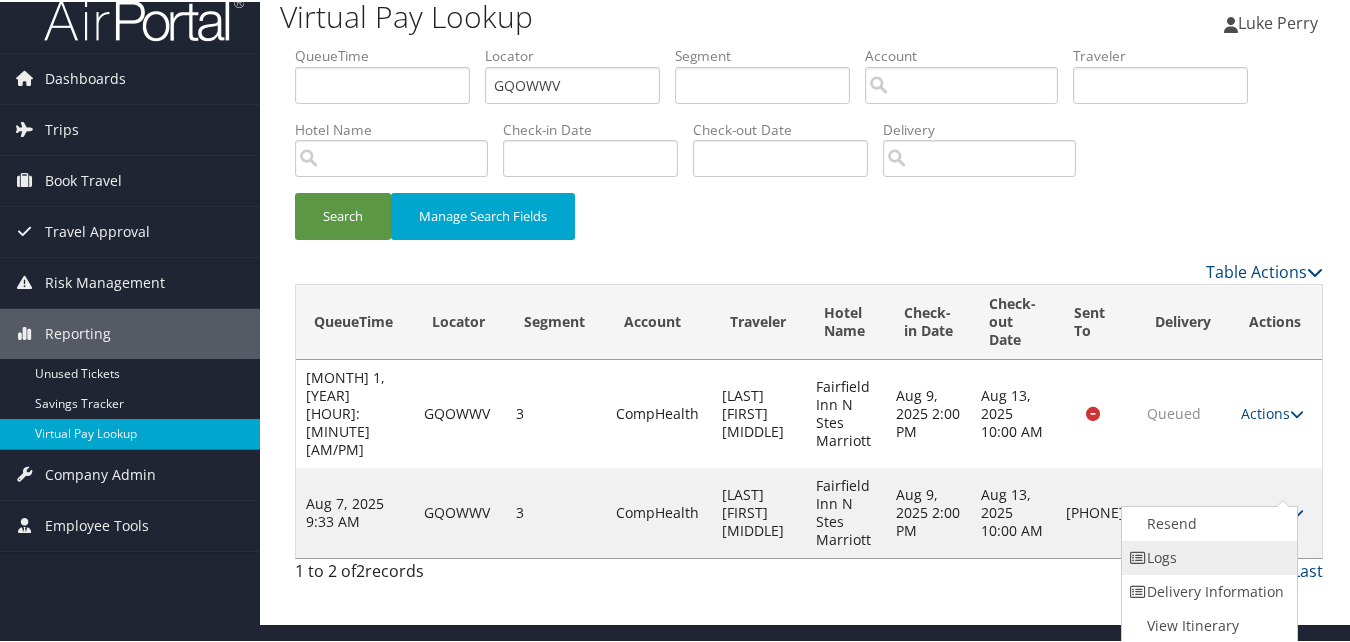 click on "Logs" at bounding box center [1207, 556] 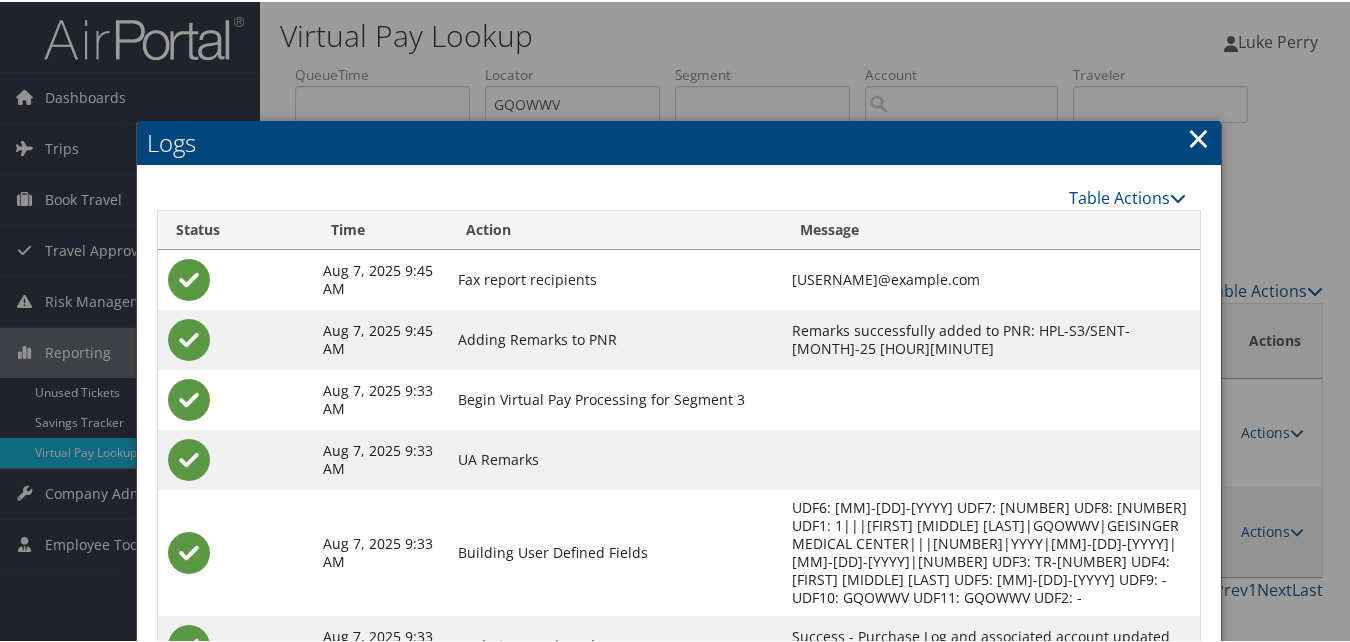 scroll, scrollTop: 190, scrollLeft: 0, axis: vertical 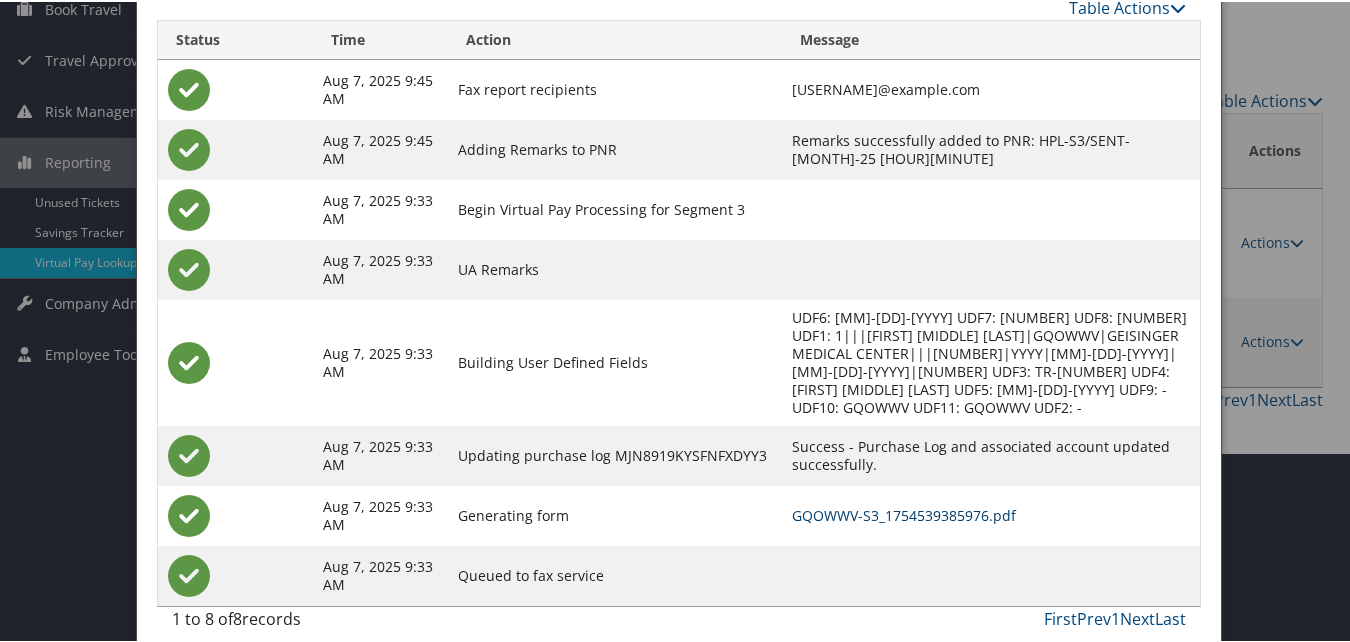 drag, startPoint x: 856, startPoint y: 500, endPoint x: 826, endPoint y: 502, distance: 30.066593 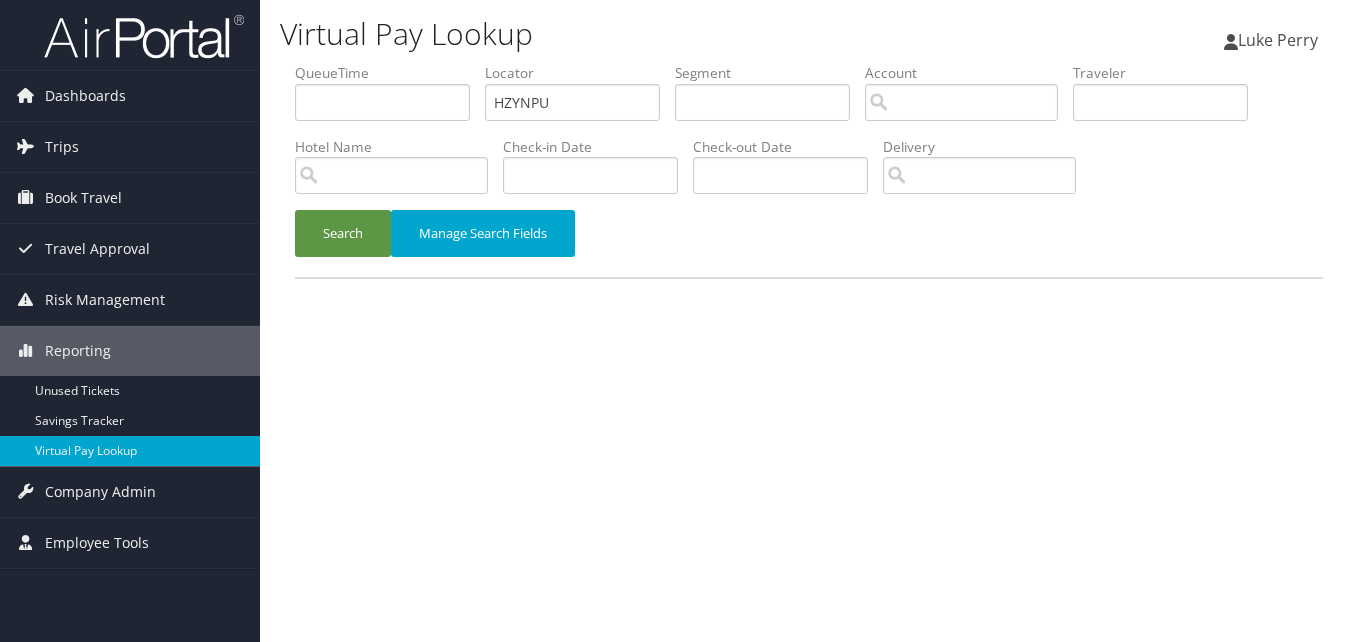 scroll, scrollTop: 0, scrollLeft: 0, axis: both 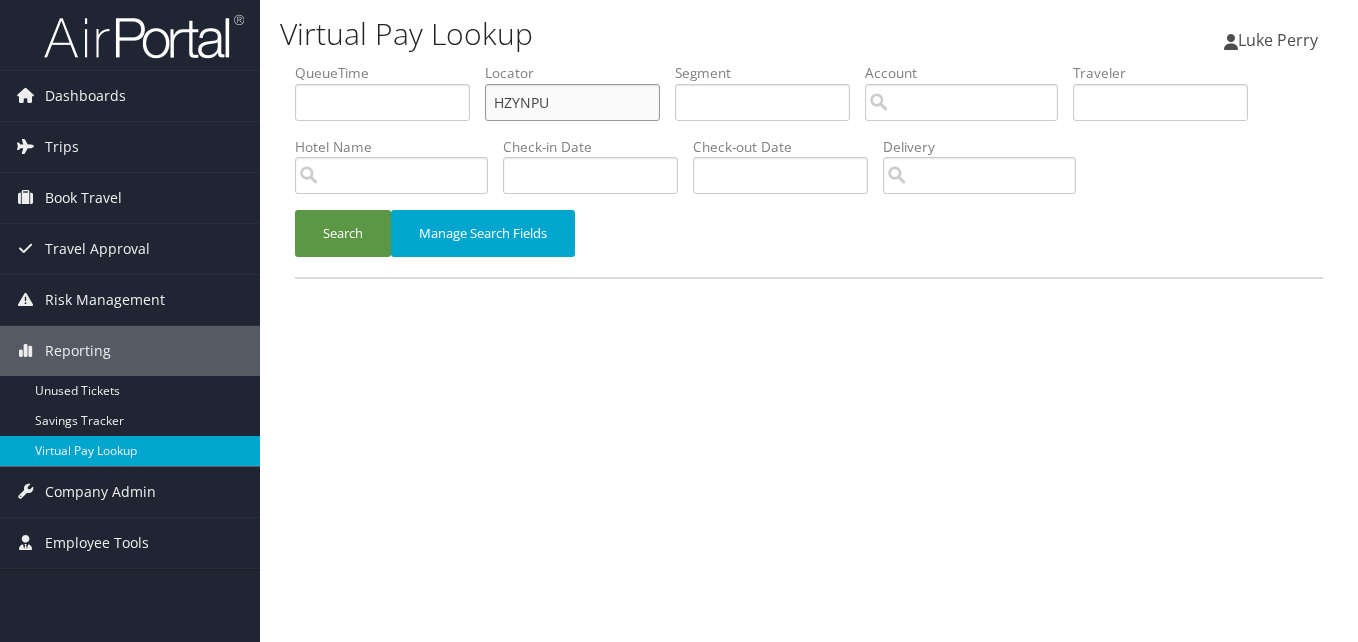 drag, startPoint x: 557, startPoint y: 94, endPoint x: 347, endPoint y: 114, distance: 210.95023 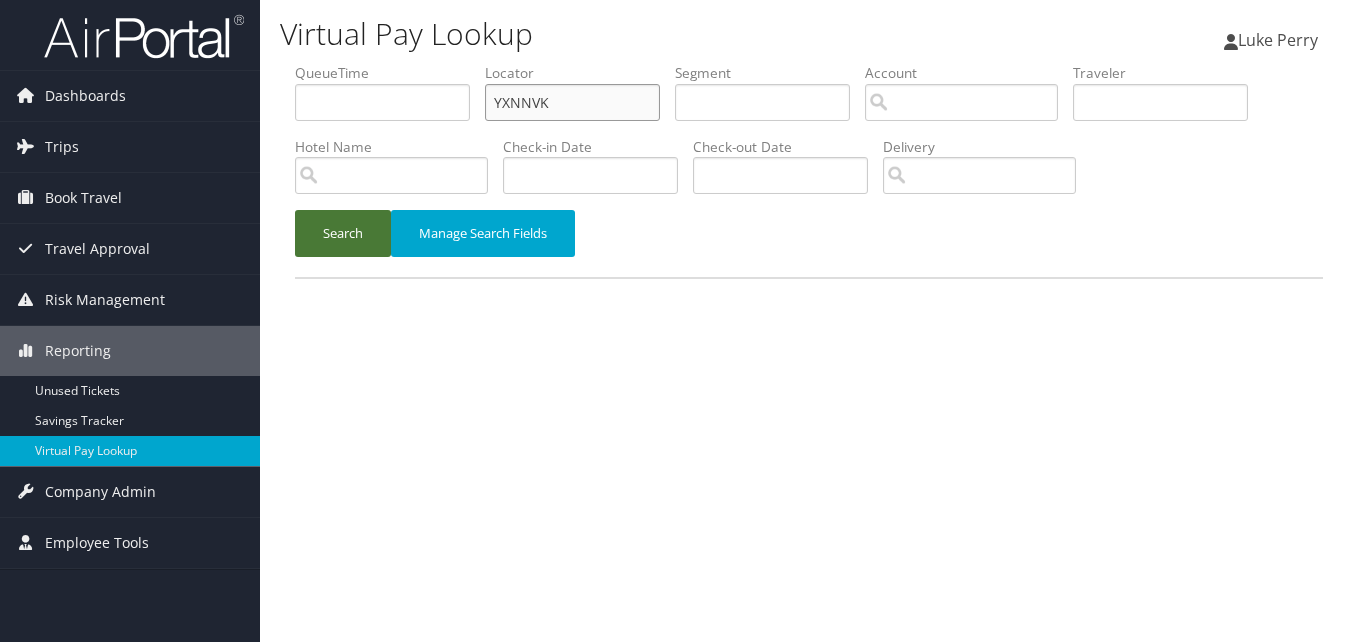 type on "YXNNVK" 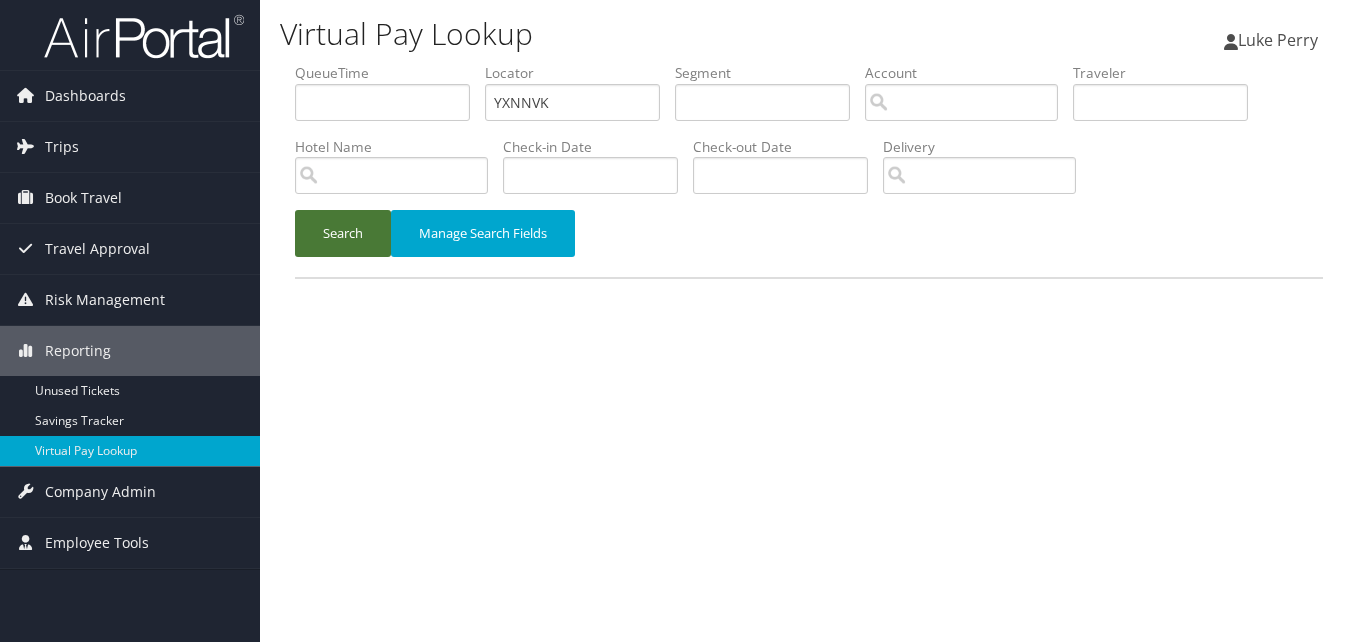 click on "Search" at bounding box center [343, 233] 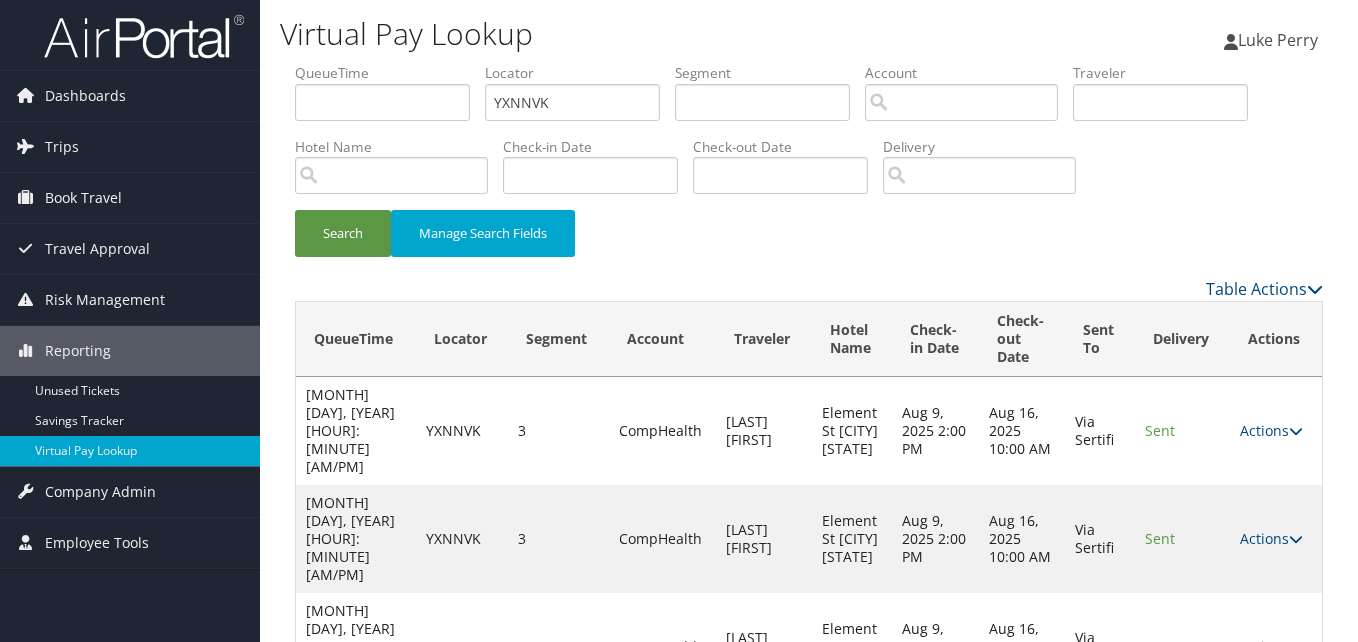 drag, startPoint x: 1271, startPoint y: 563, endPoint x: 1239, endPoint y: 569, distance: 32.55764 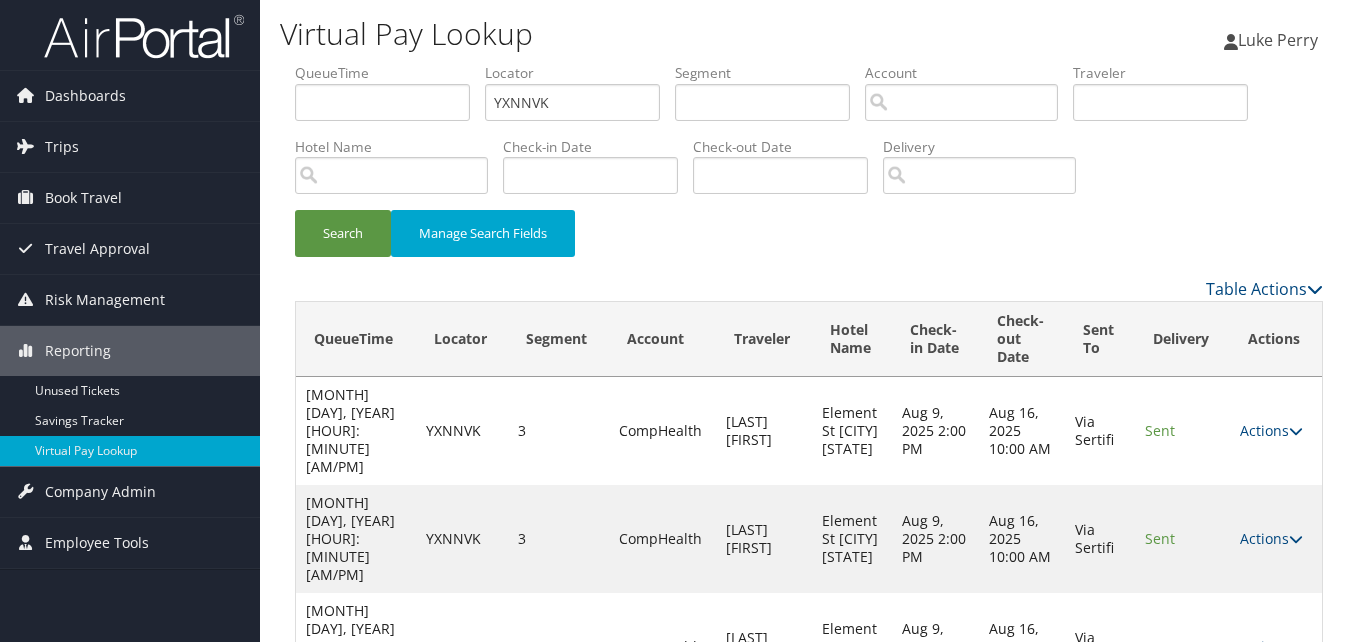 click on "Actions" at bounding box center (1271, 646) 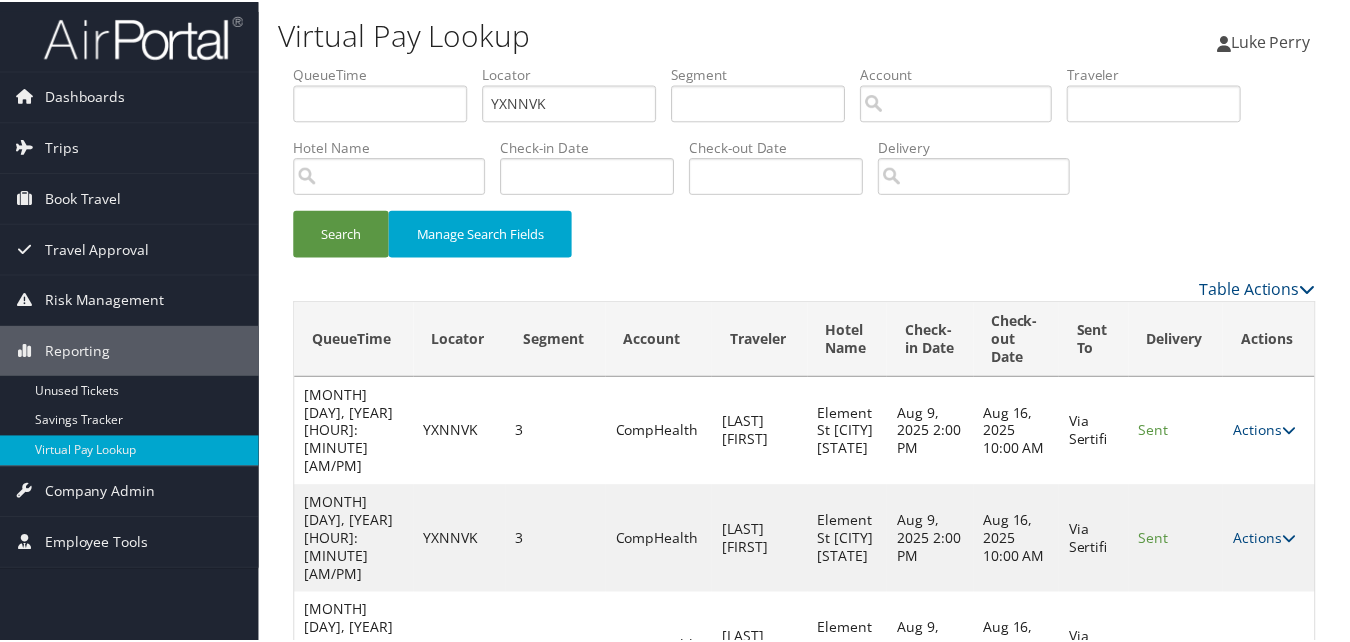 scroll, scrollTop: 66, scrollLeft: 0, axis: vertical 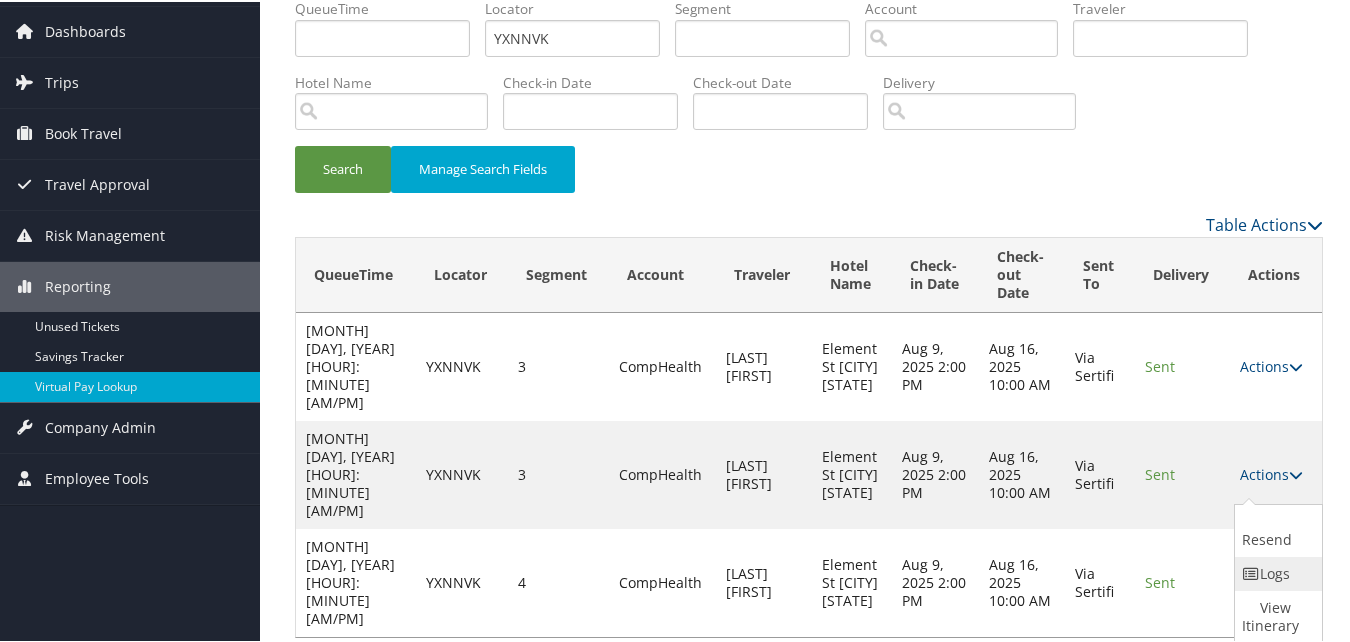 click on "Logs" at bounding box center (1276, 572) 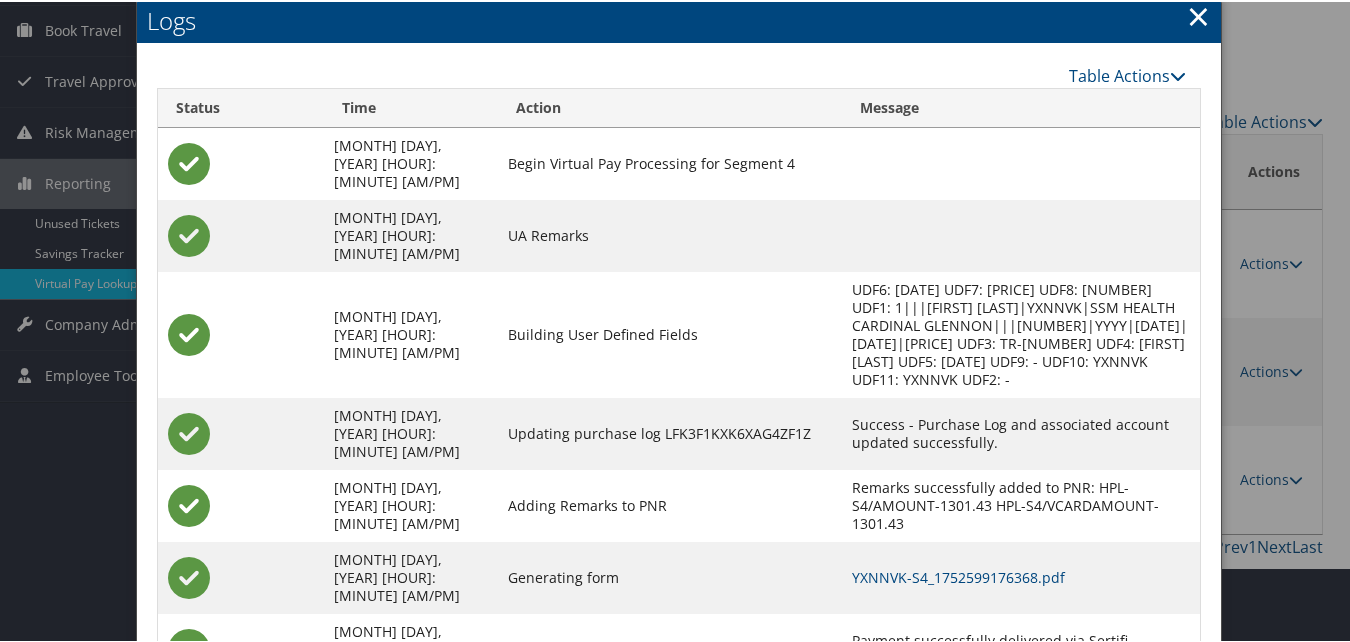 scroll, scrollTop: 237, scrollLeft: 0, axis: vertical 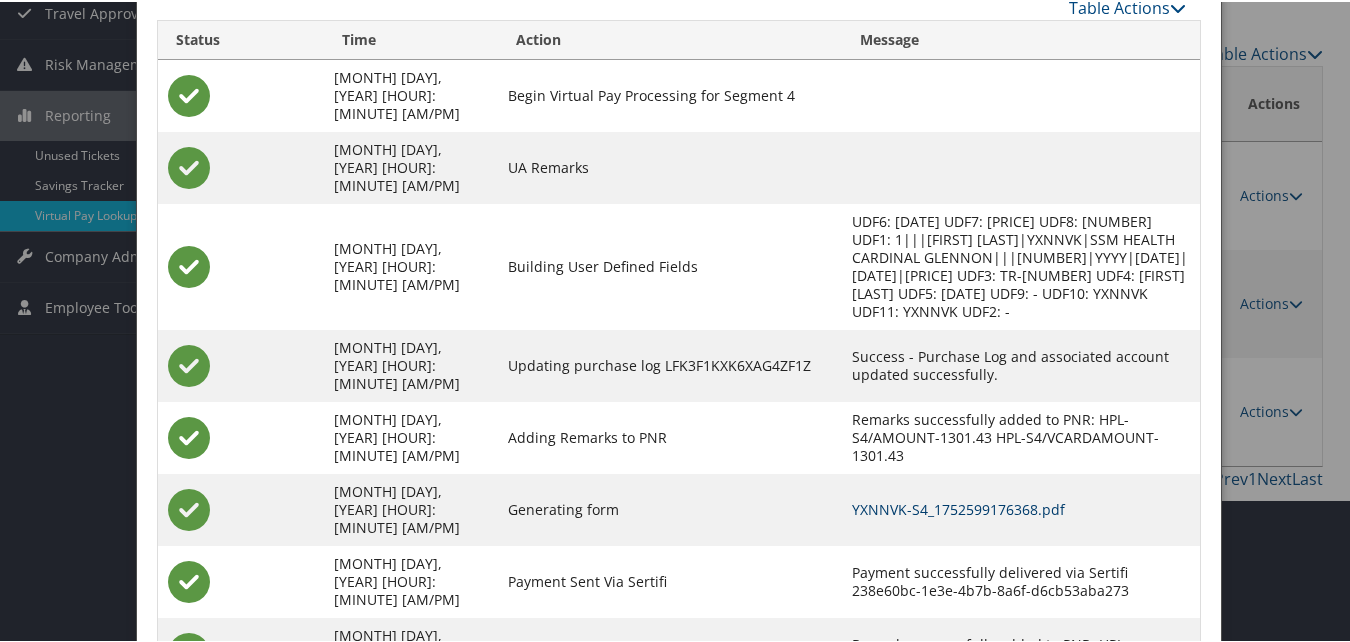 click on "YXNNVK-S4_1752599176368.pdf" at bounding box center (958, 507) 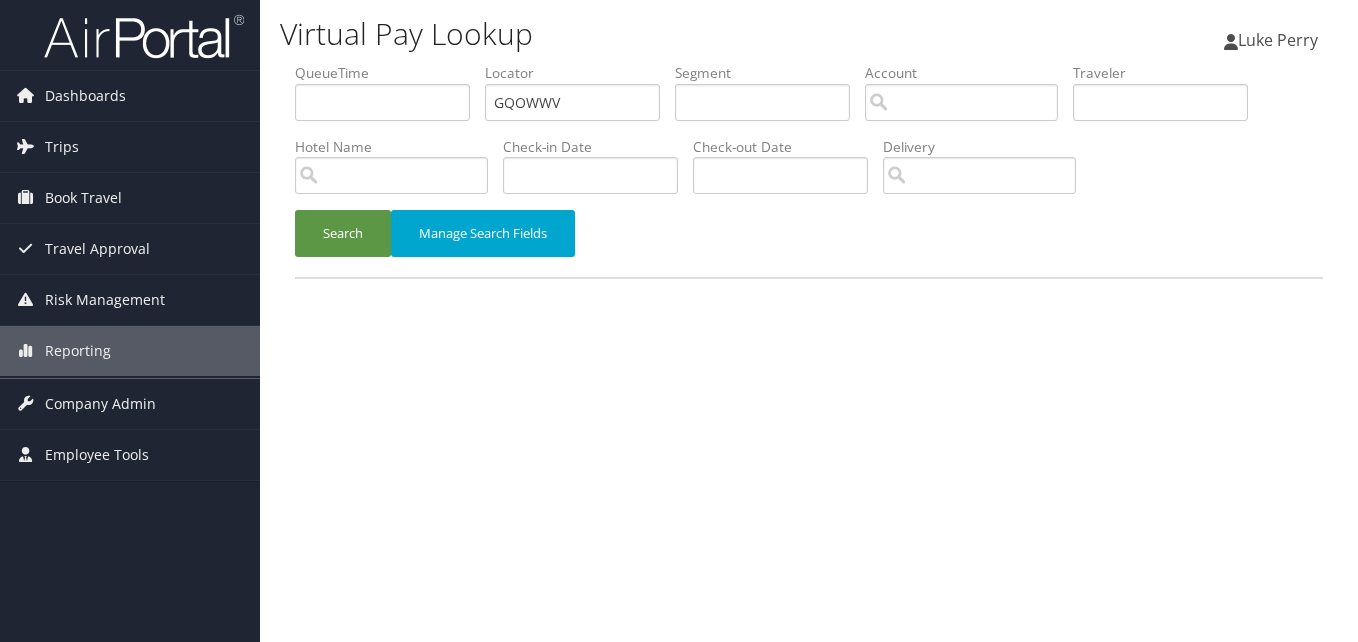 scroll, scrollTop: 0, scrollLeft: 0, axis: both 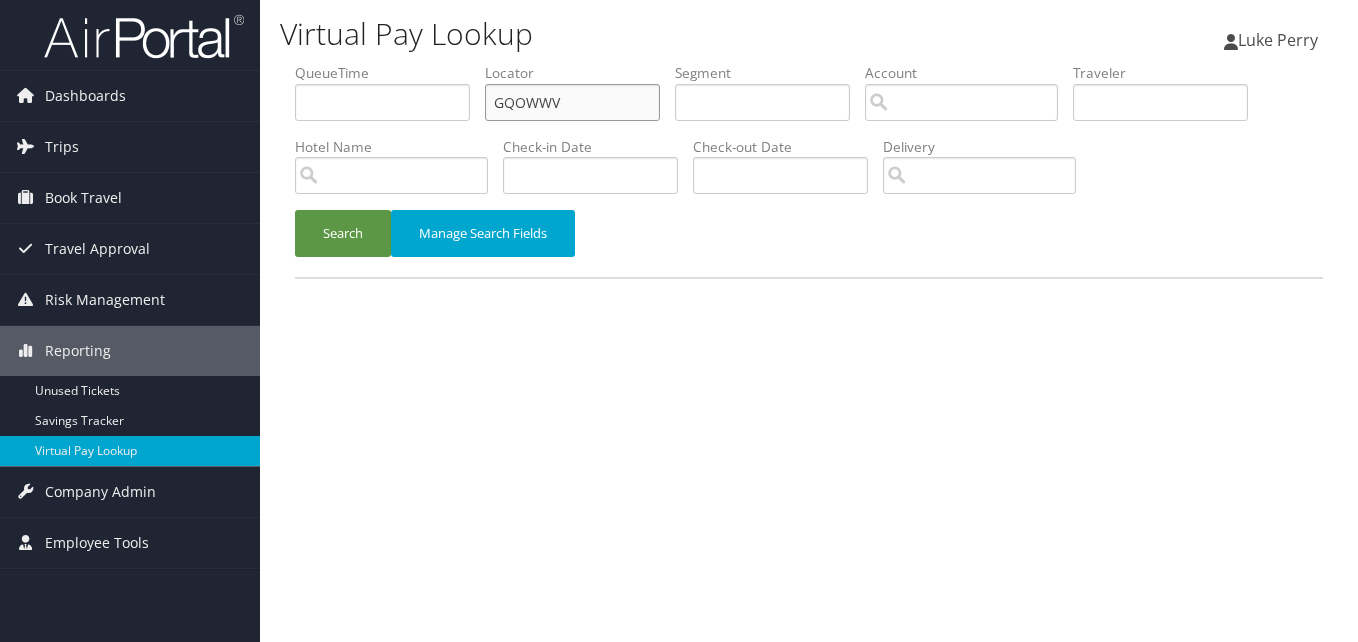 drag, startPoint x: 593, startPoint y: 99, endPoint x: 453, endPoint y: 129, distance: 143.1782 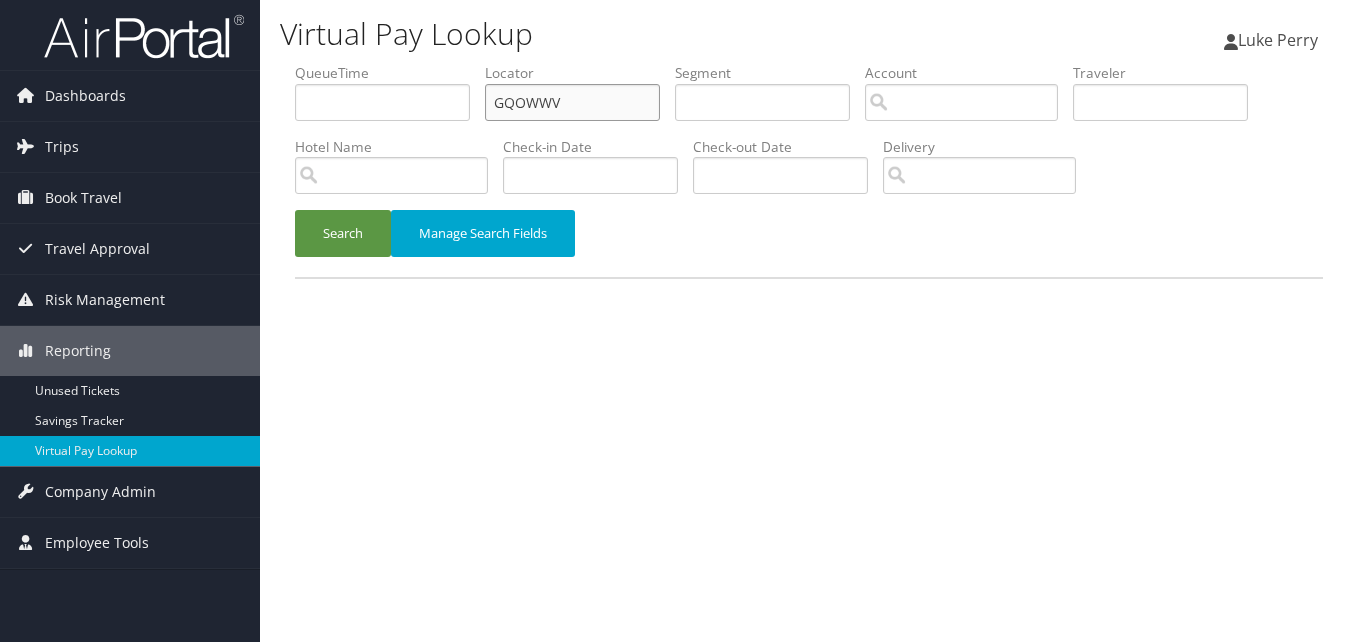 click on "QueueTime Locator GQOWWV Segment Account Traveler Hotel Name Check-in Date Check-out Date Delivery" at bounding box center (809, 63) 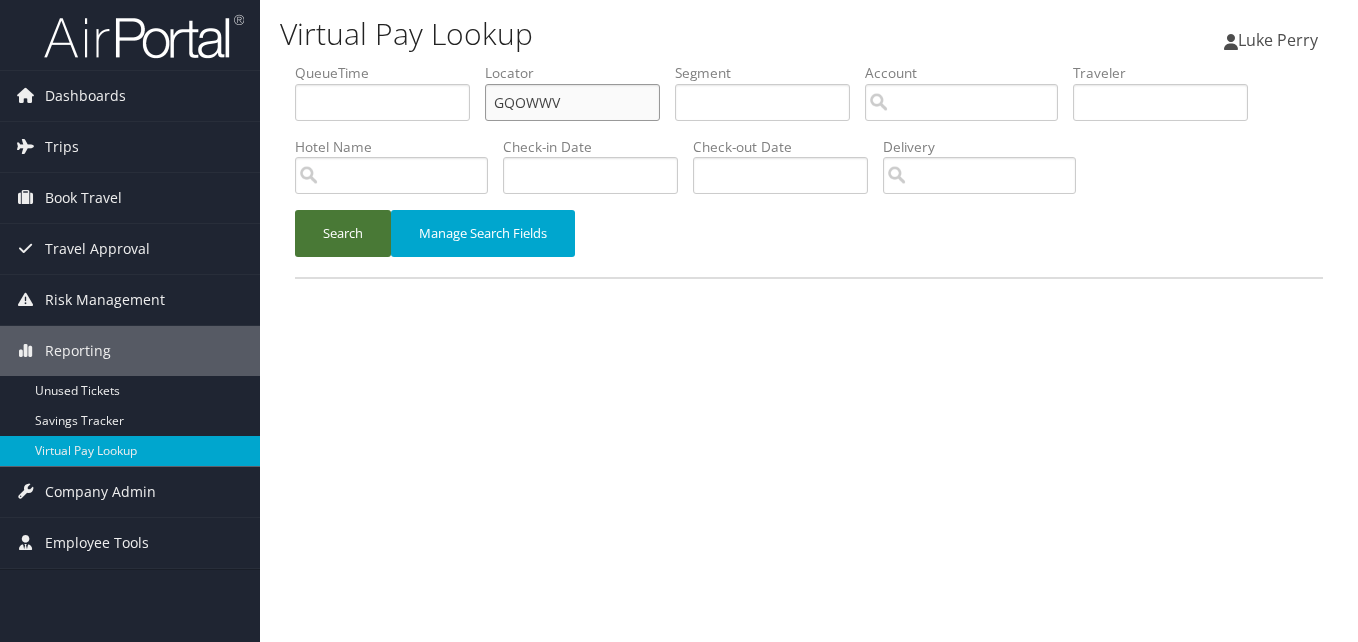 paste on "FQEFXE" 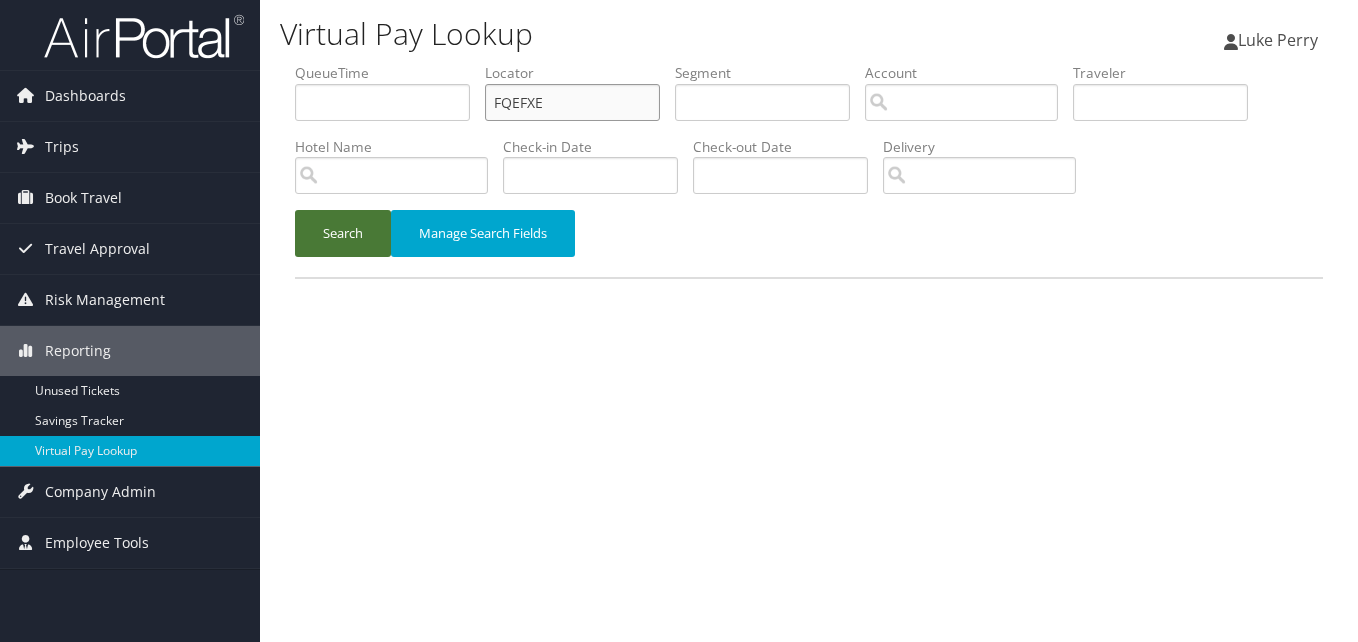 type on "FQEFXE" 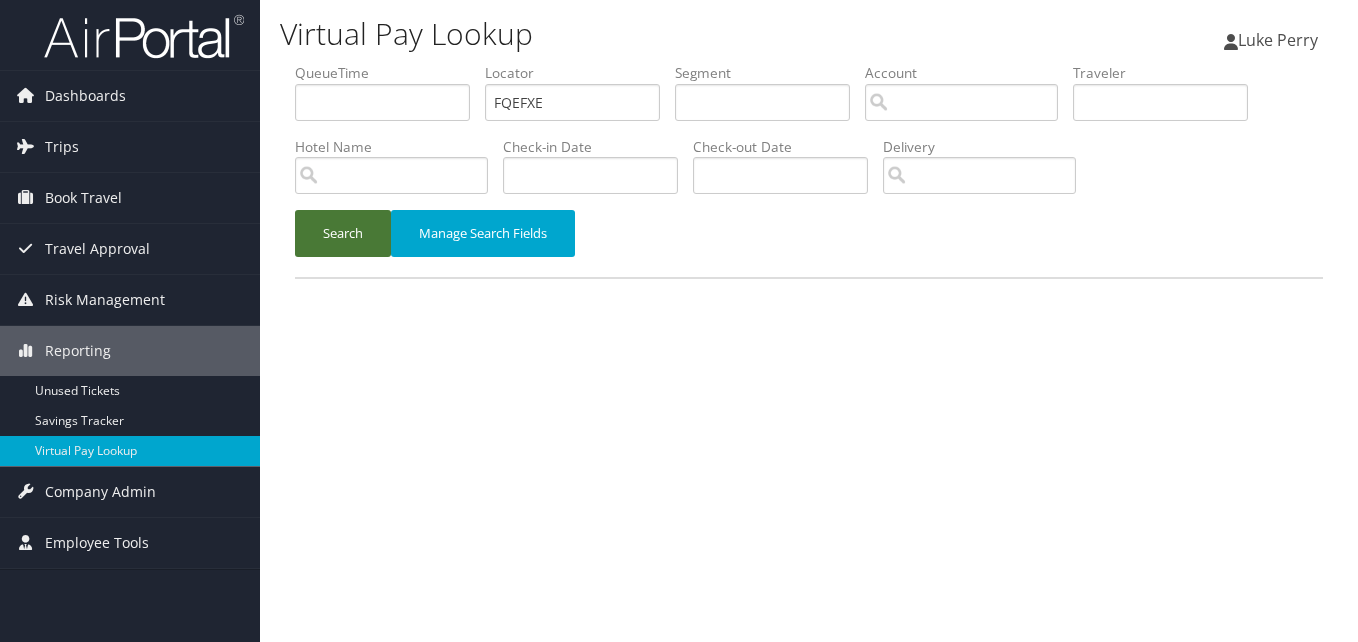 click on "Search" at bounding box center (343, 233) 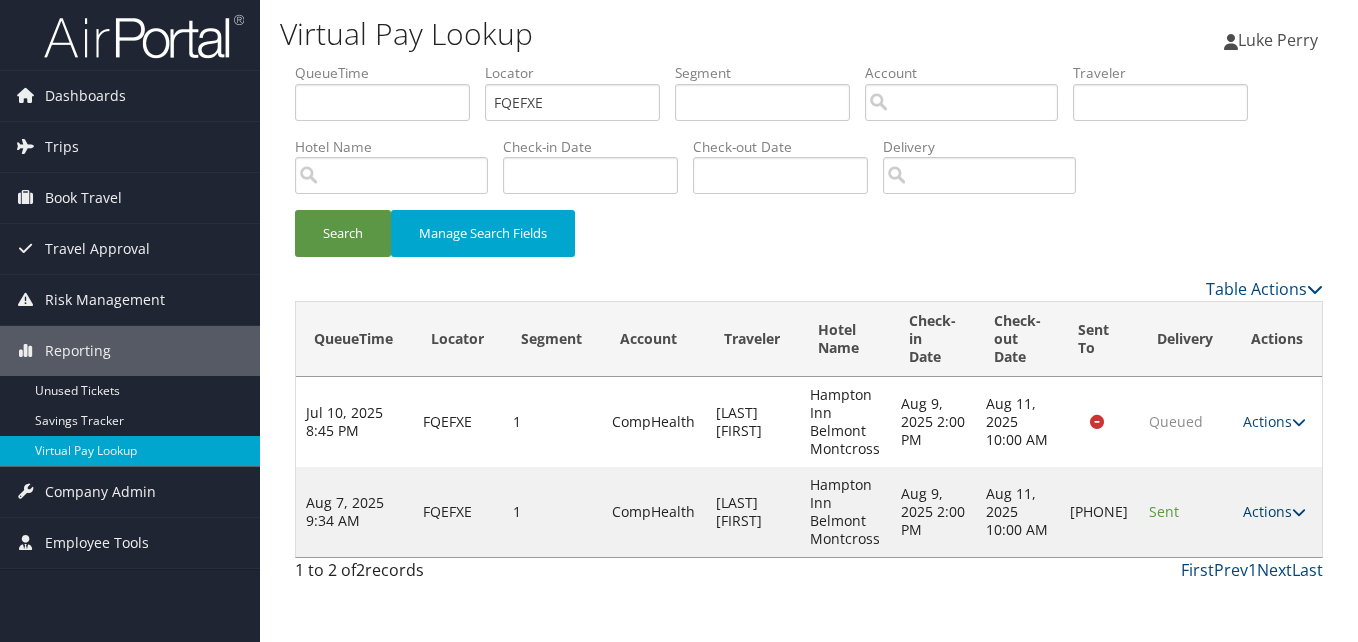 click on "Actions" at bounding box center [1274, 511] 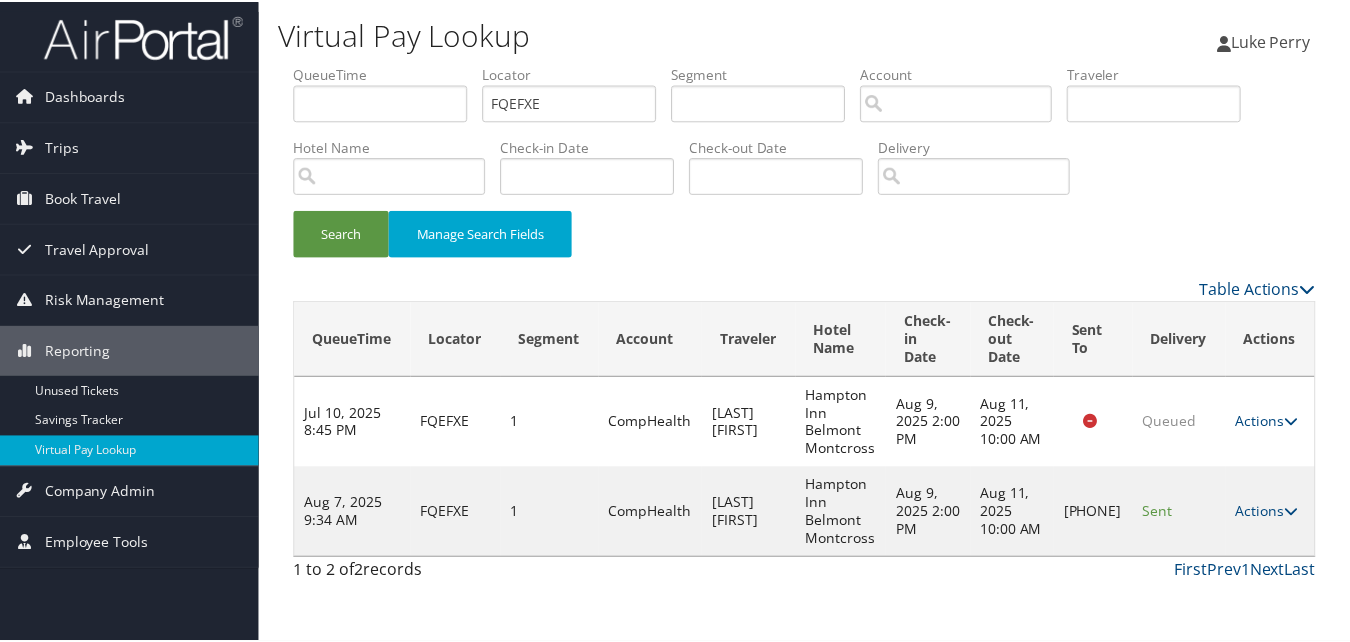 scroll, scrollTop: 19, scrollLeft: 0, axis: vertical 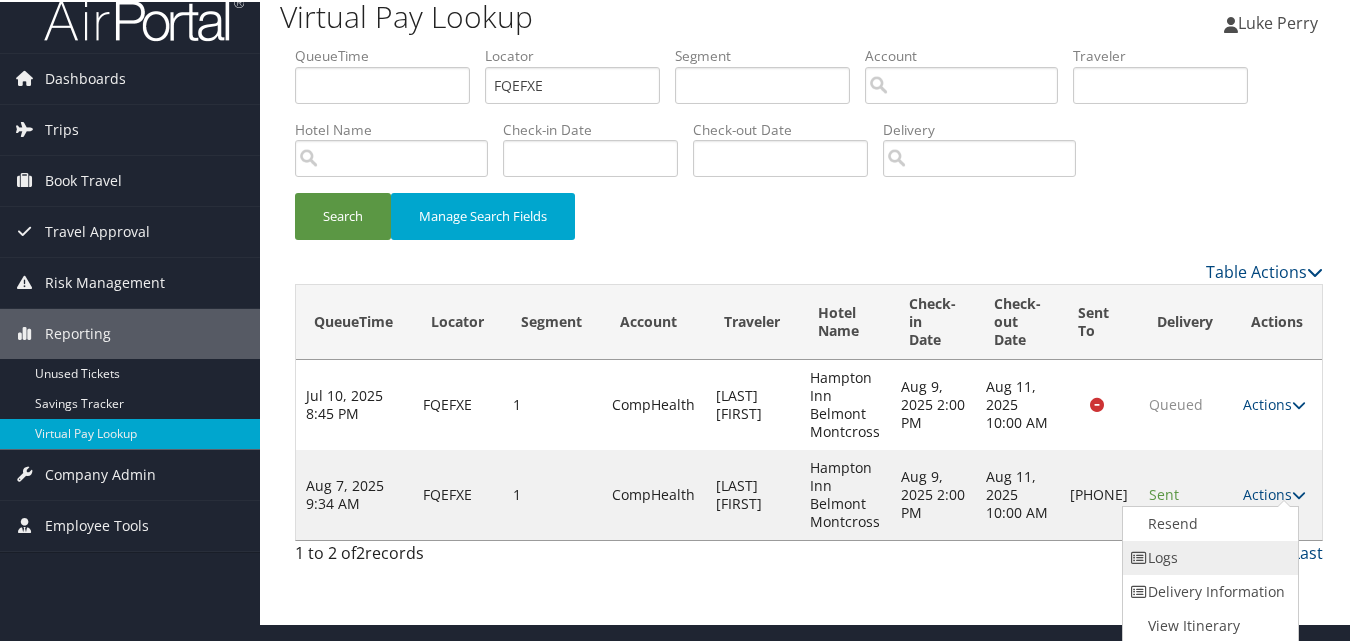 click on "Logs" at bounding box center [1208, 556] 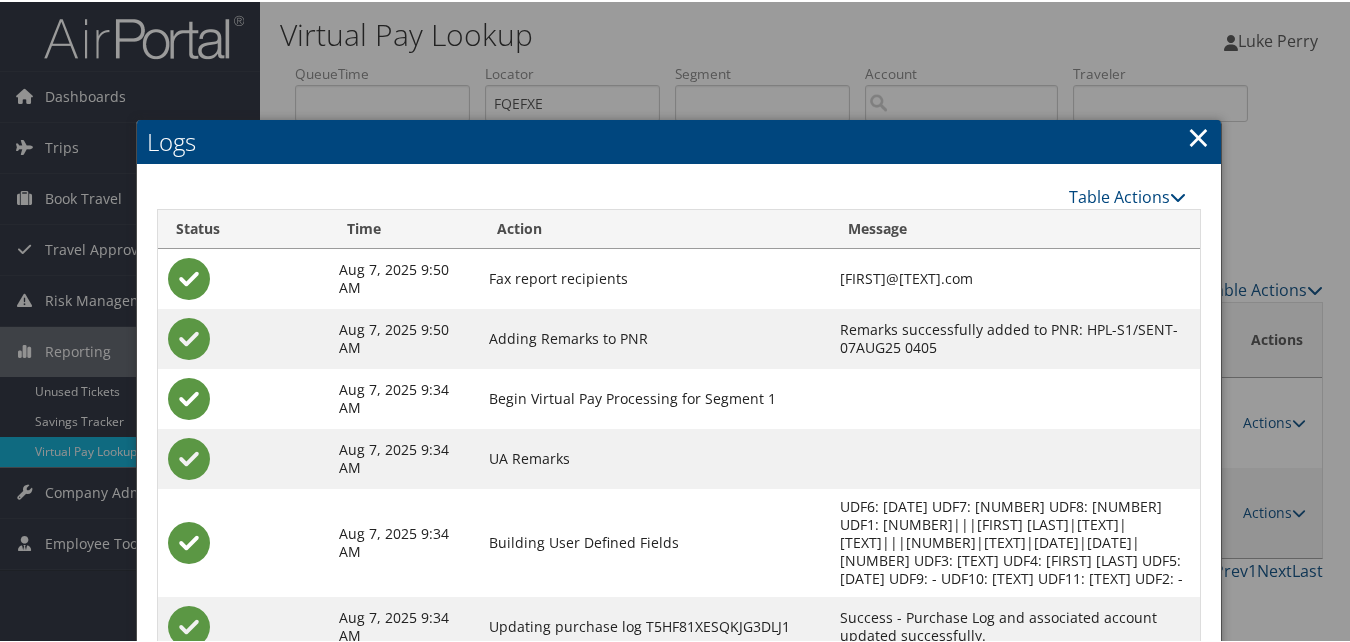 scroll, scrollTop: 190, scrollLeft: 0, axis: vertical 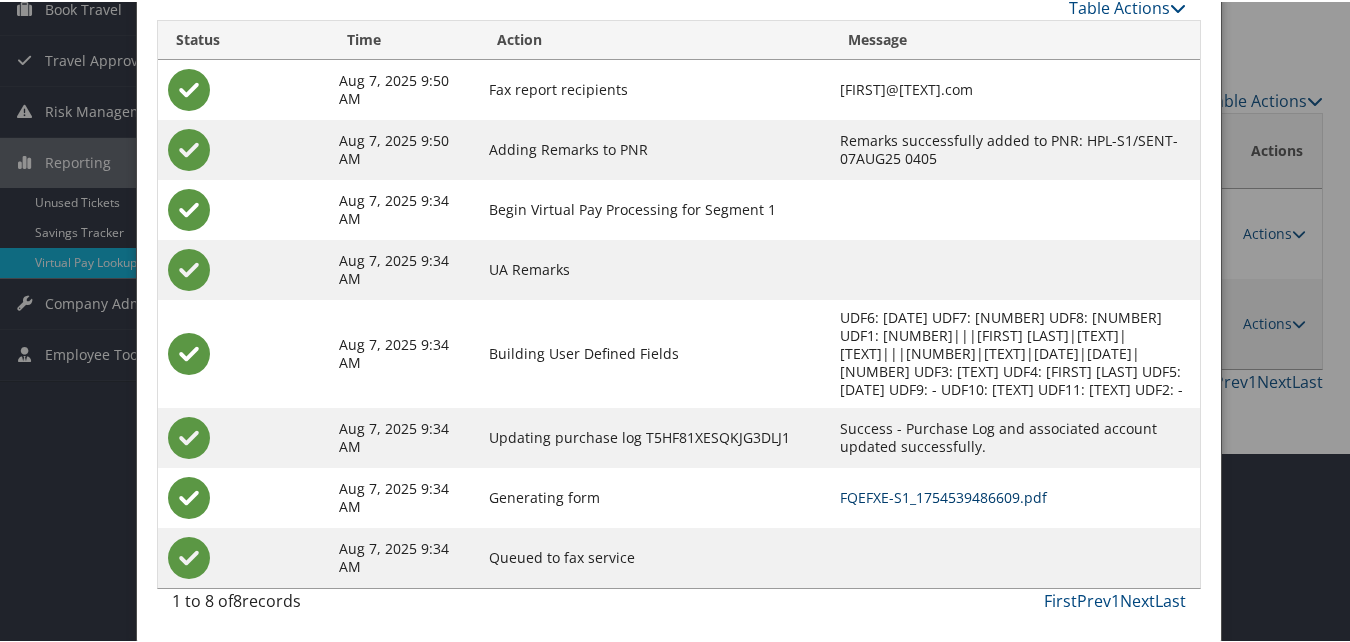 click on "FQEFXE-S1_1754539486609.pdf" at bounding box center [943, 495] 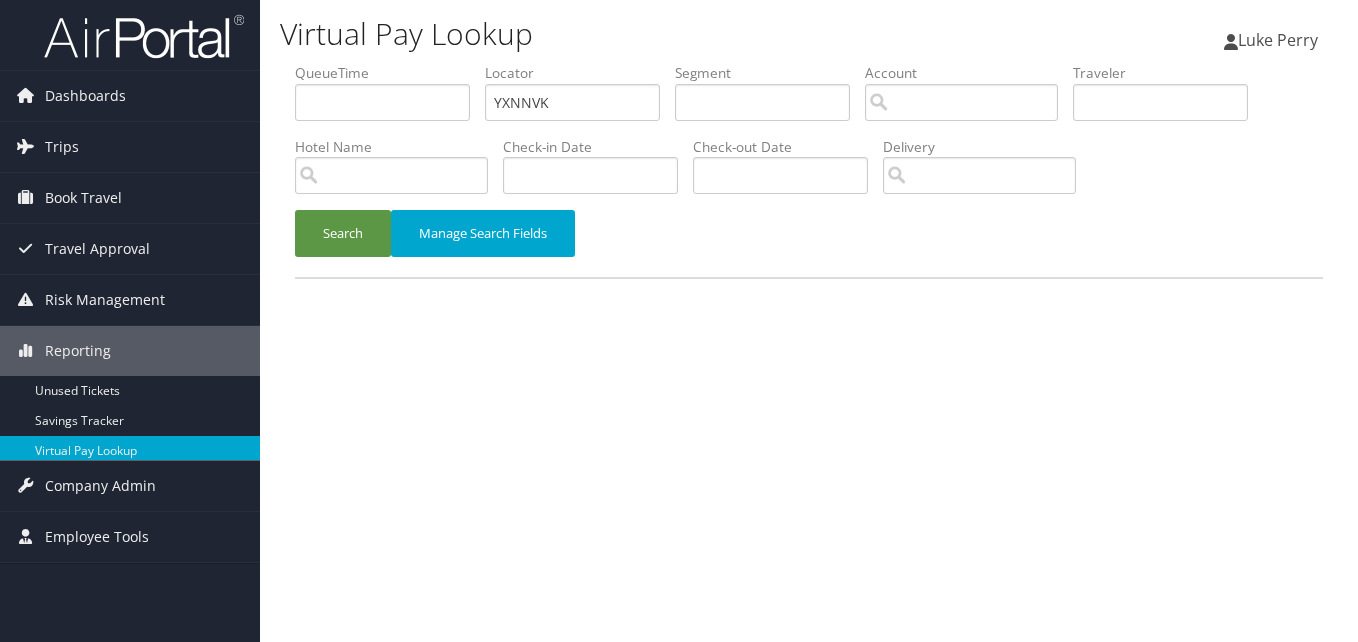scroll, scrollTop: 0, scrollLeft: 0, axis: both 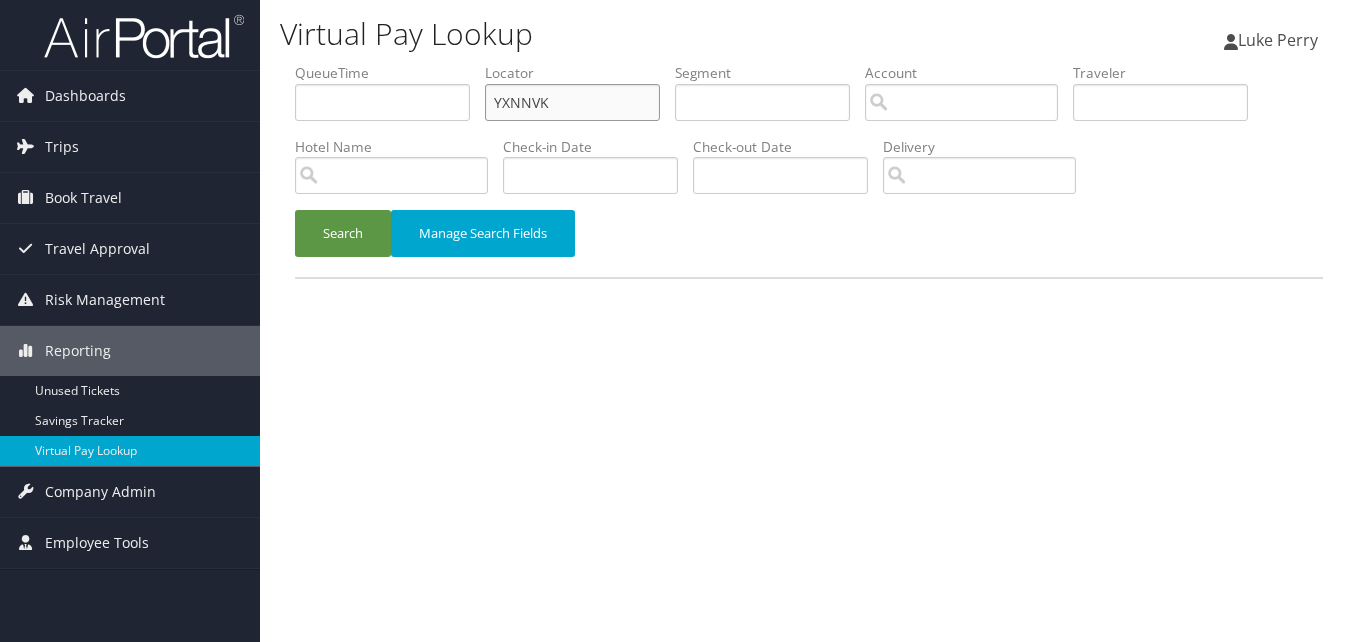 drag, startPoint x: 585, startPoint y: 110, endPoint x: 307, endPoint y: 140, distance: 279.614 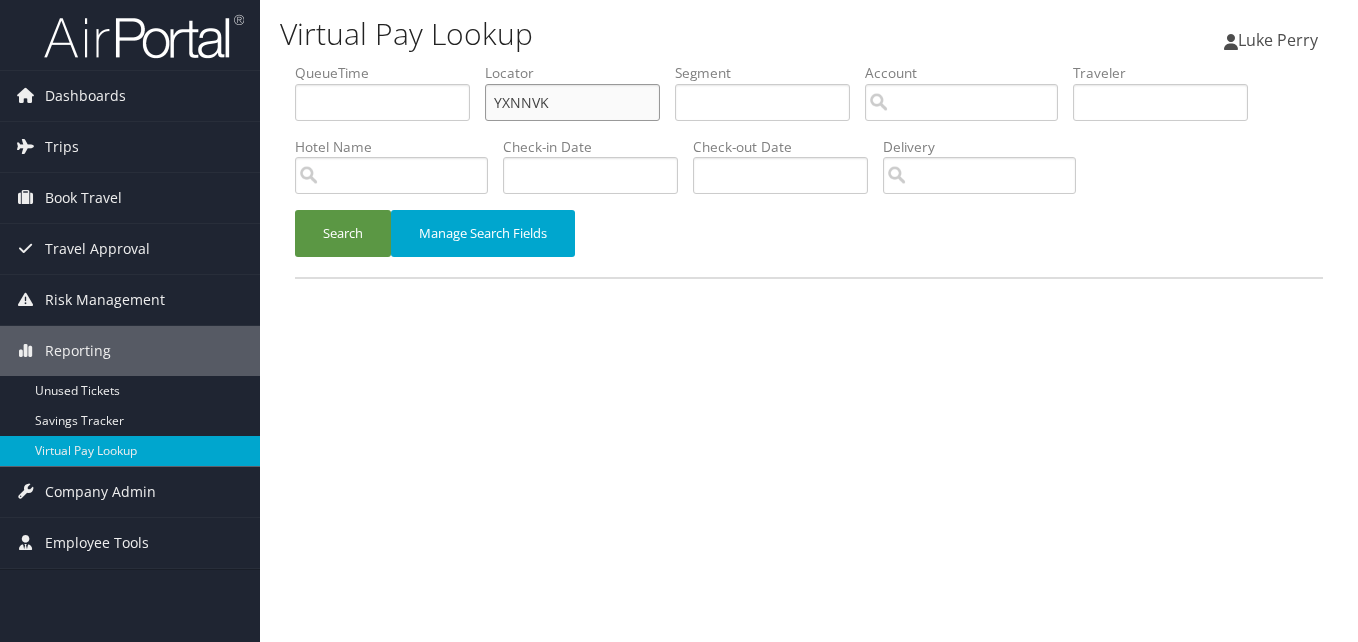 click on "QueueTime Locator YXNNVK Segment Account Traveler Hotel Name Check-in Date Check-out Date Delivery" at bounding box center (809, 63) 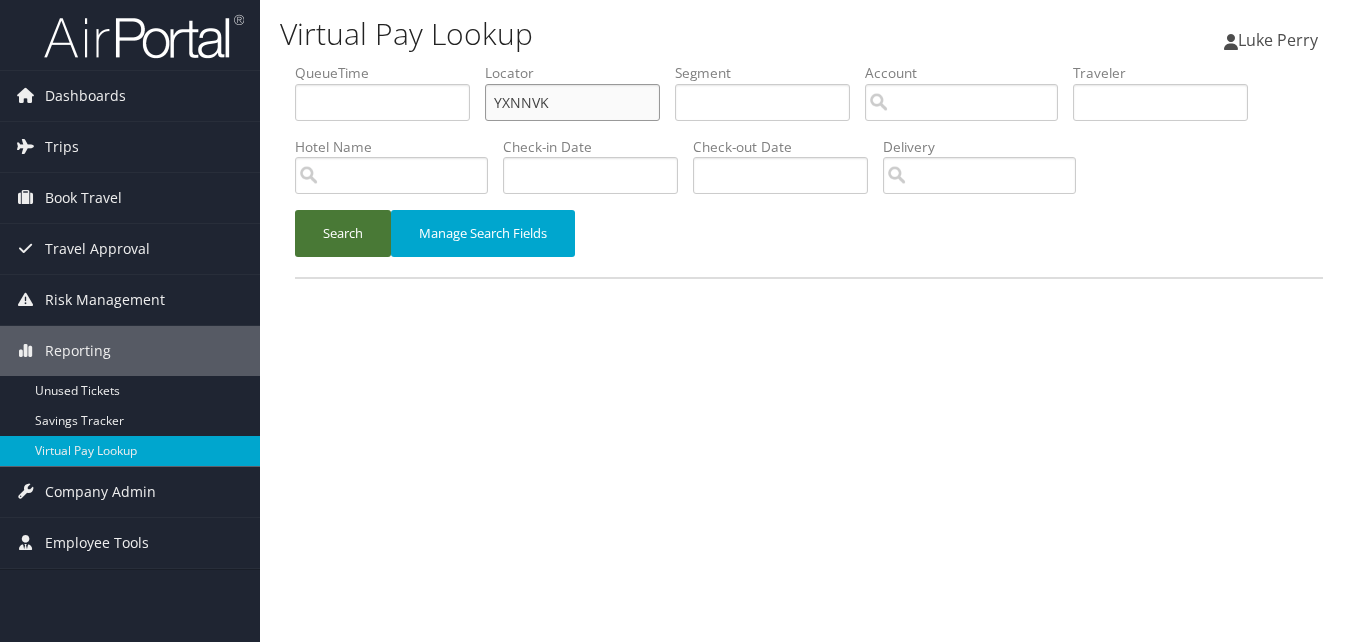 paste on "DIRYYO" 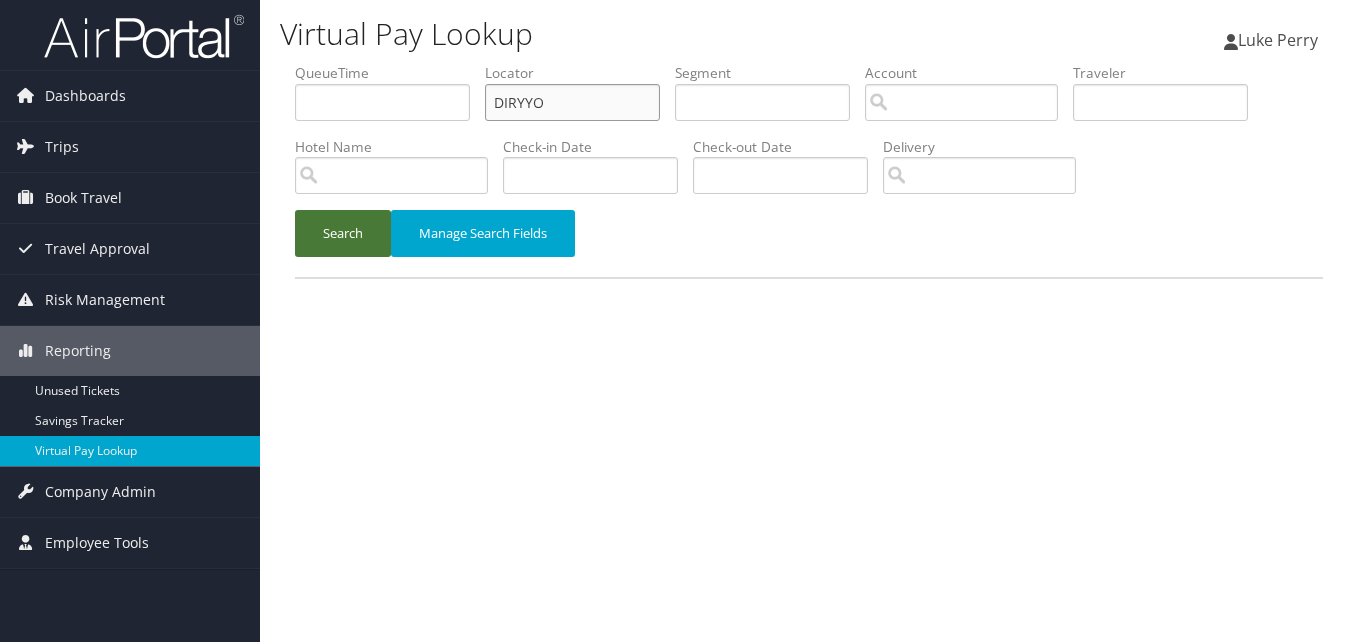 type on "DIRYYO" 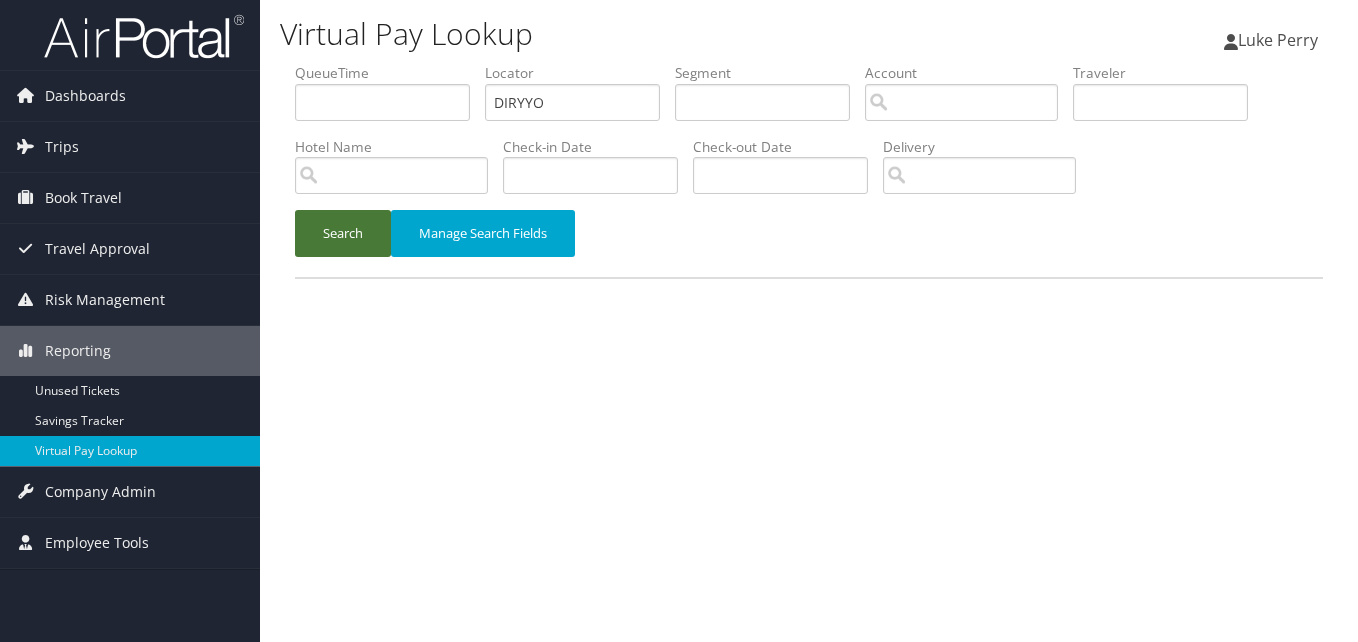 drag, startPoint x: 320, startPoint y: 244, endPoint x: 332, endPoint y: 245, distance: 12.0415945 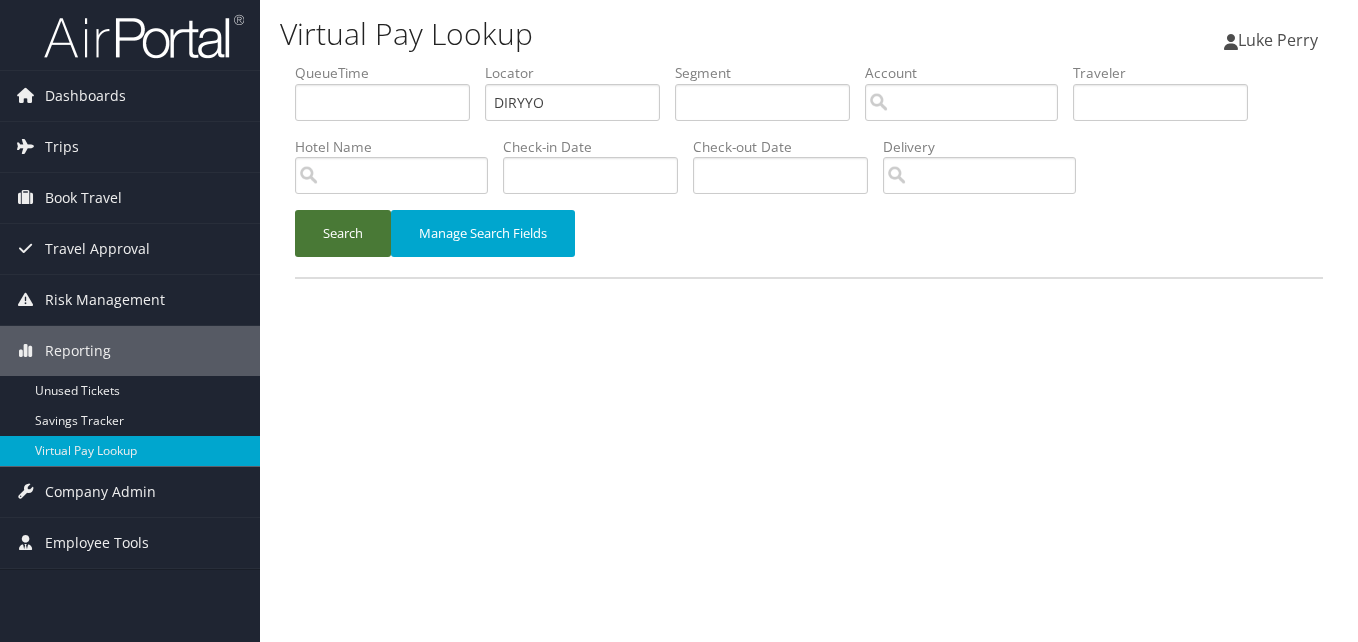 click on "Search" at bounding box center [343, 233] 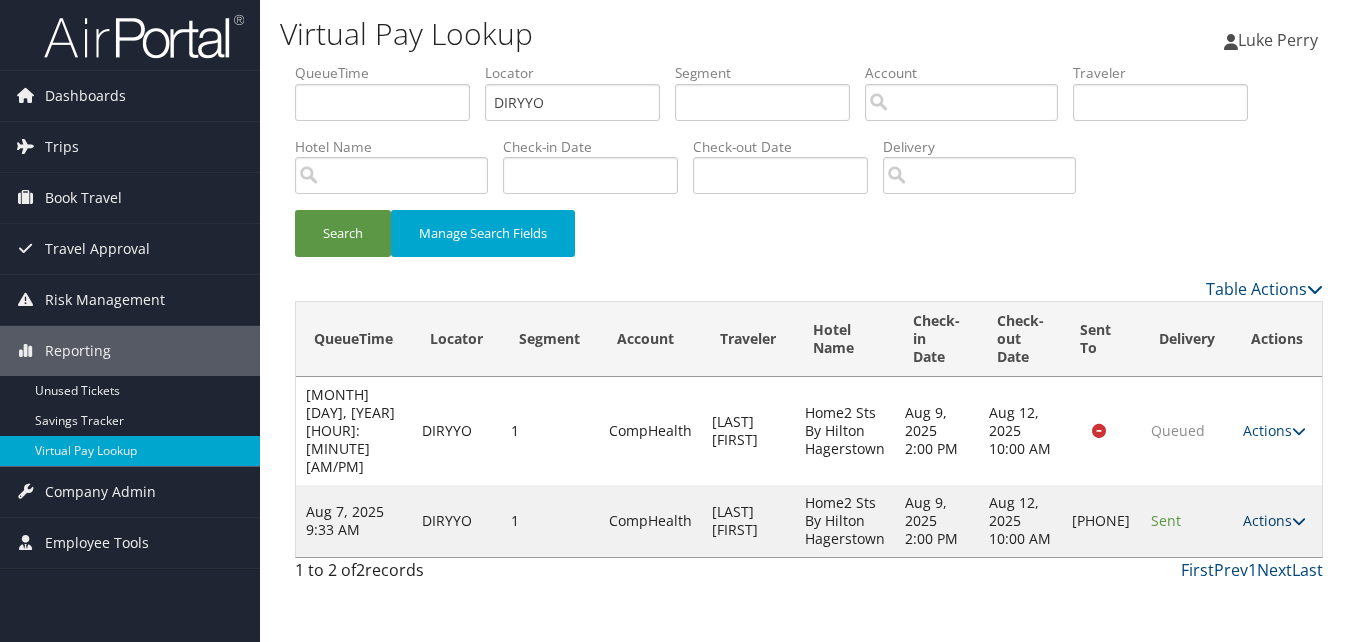 click at bounding box center [1299, 521] 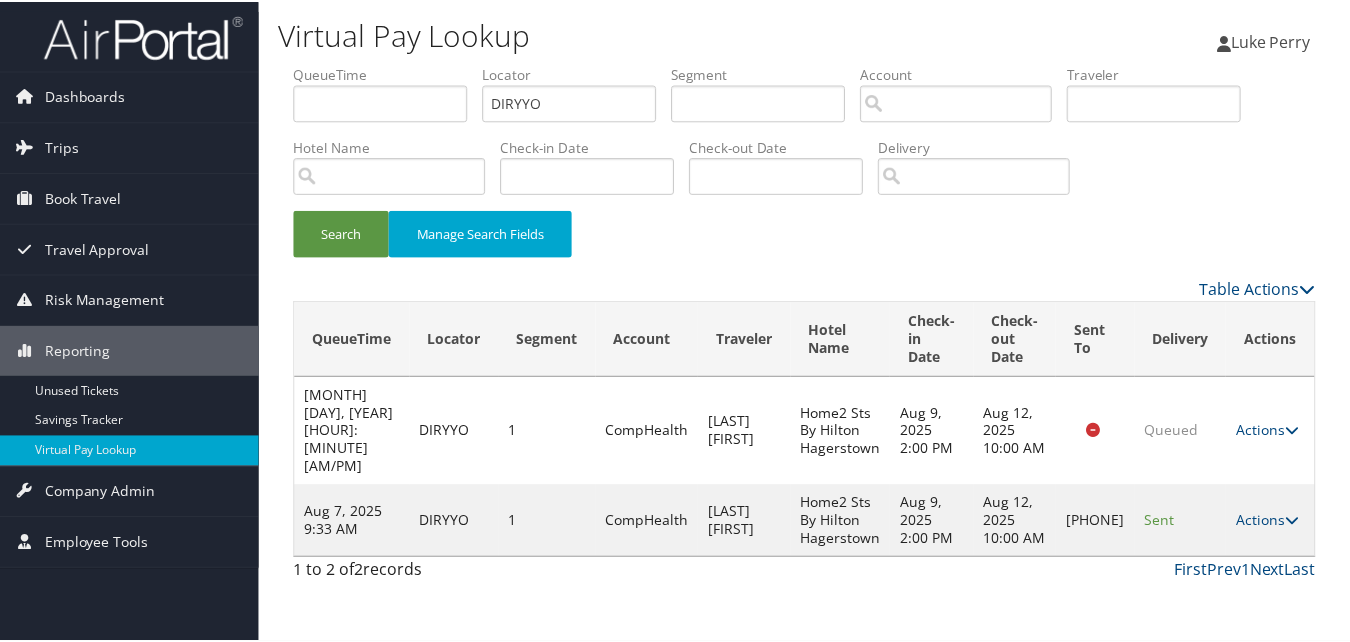 scroll, scrollTop: 1, scrollLeft: 0, axis: vertical 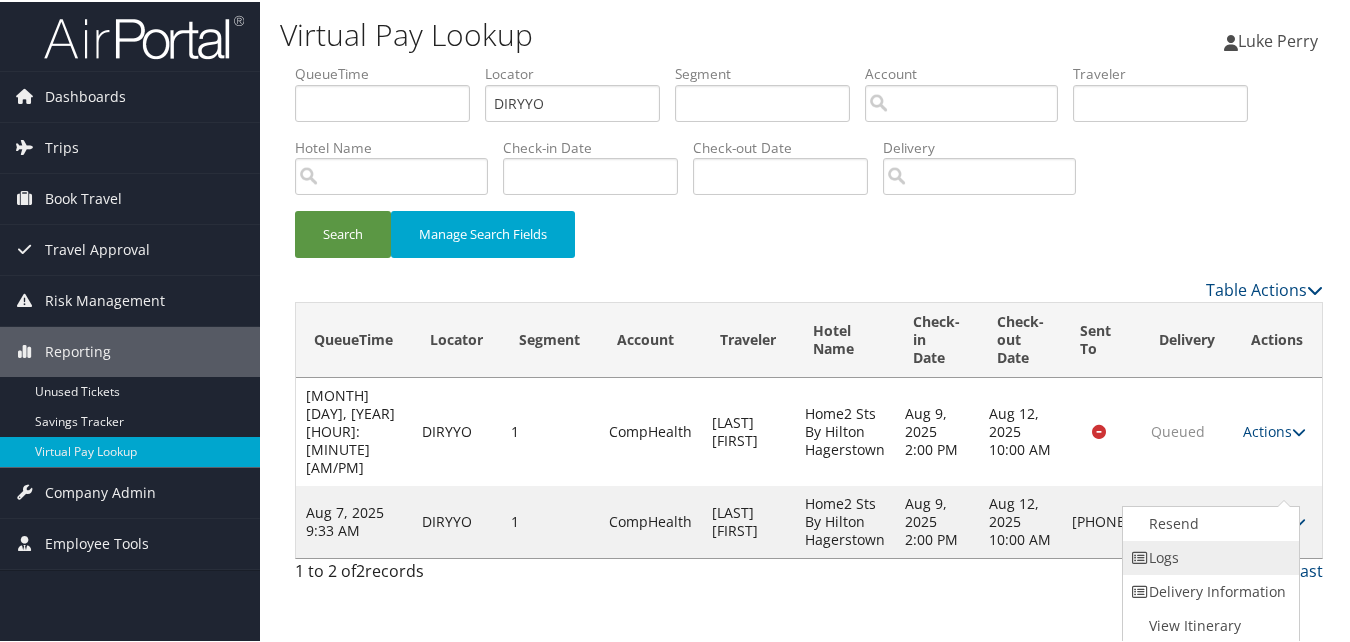 click on "Logs" at bounding box center [1208, 556] 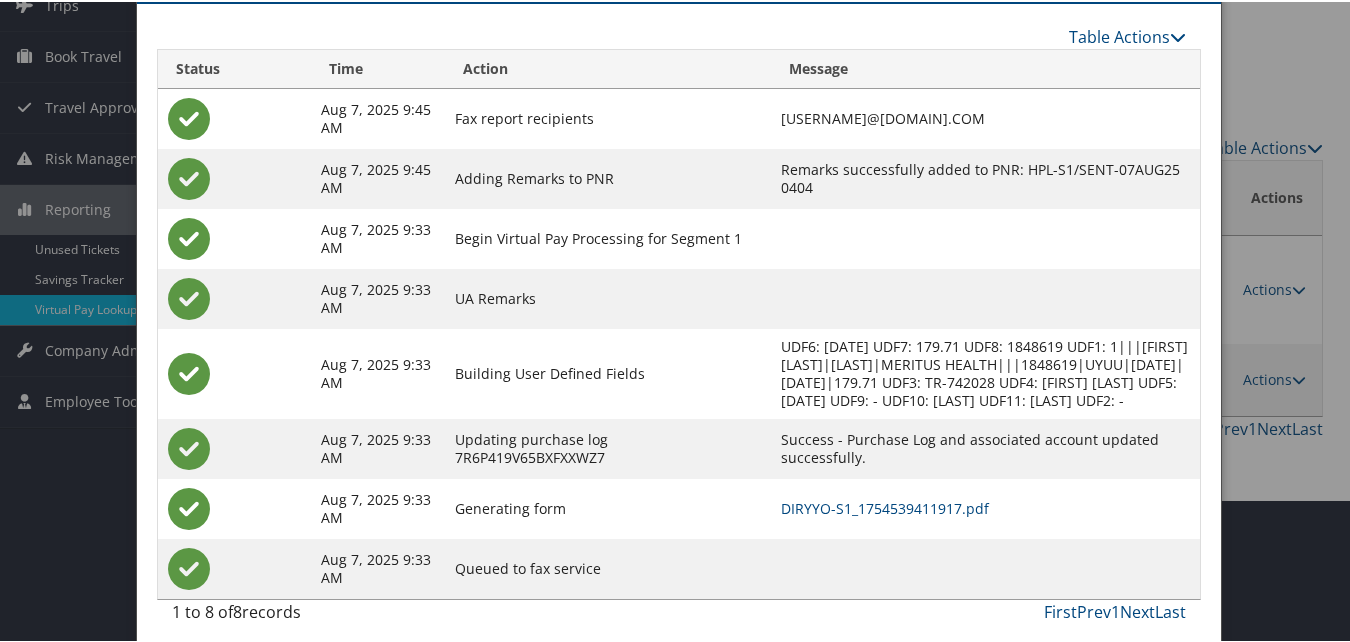 scroll, scrollTop: 154, scrollLeft: 0, axis: vertical 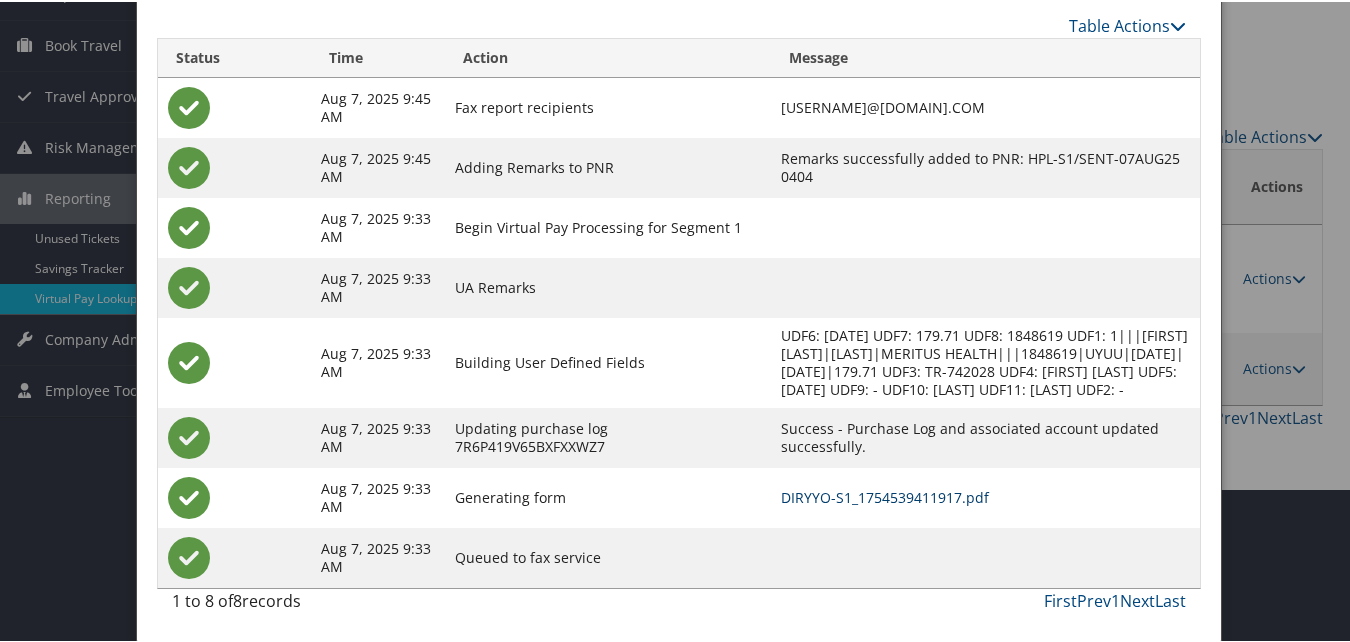 click on "DIRYYO-S1_1754539411917.pdf" at bounding box center [885, 495] 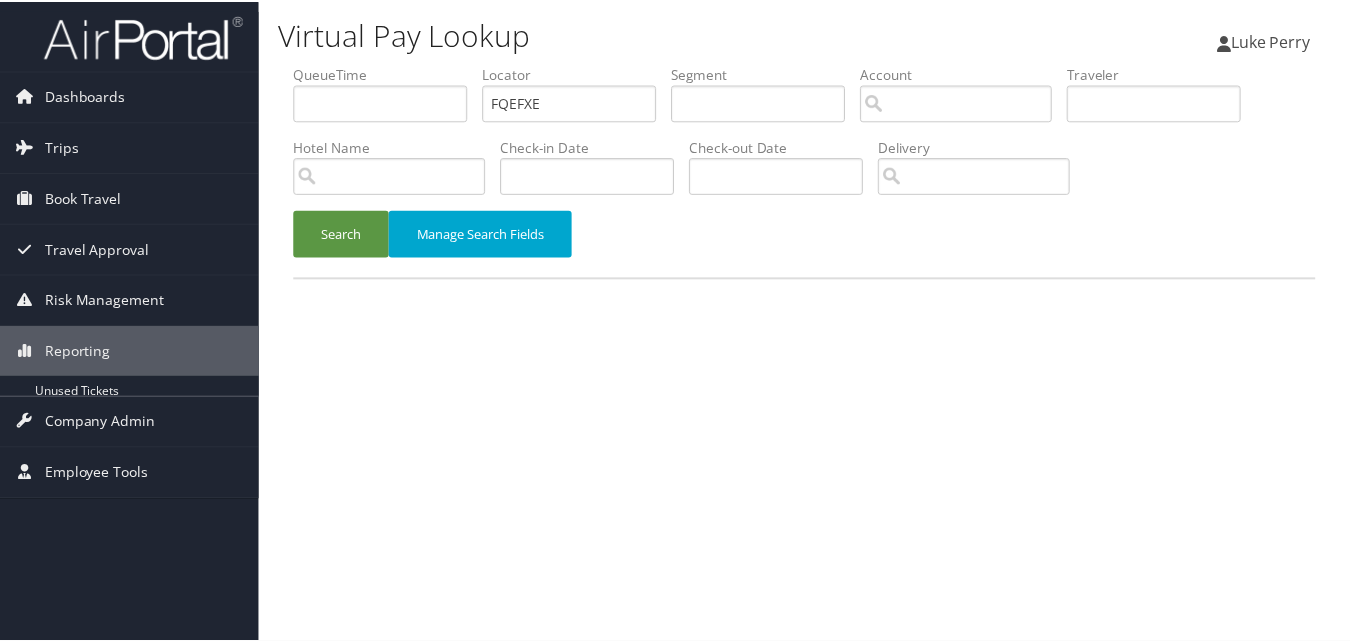 scroll, scrollTop: 0, scrollLeft: 0, axis: both 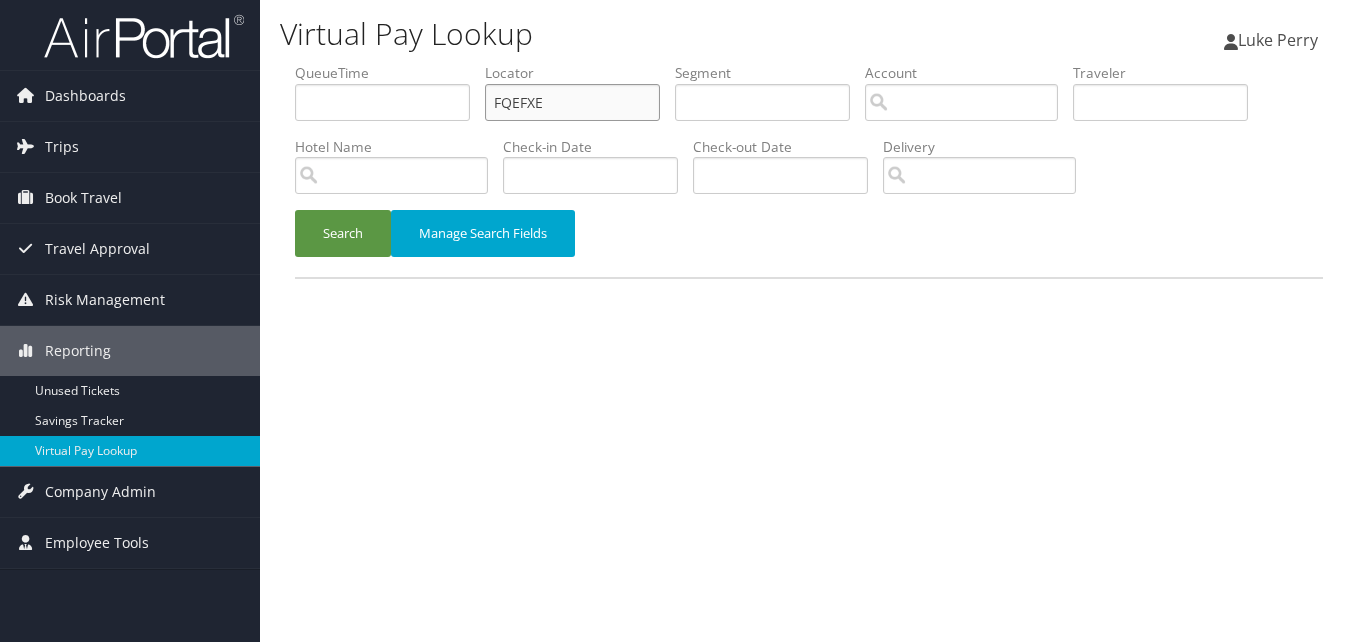 drag, startPoint x: 576, startPoint y: 97, endPoint x: 362, endPoint y: 127, distance: 216.09258 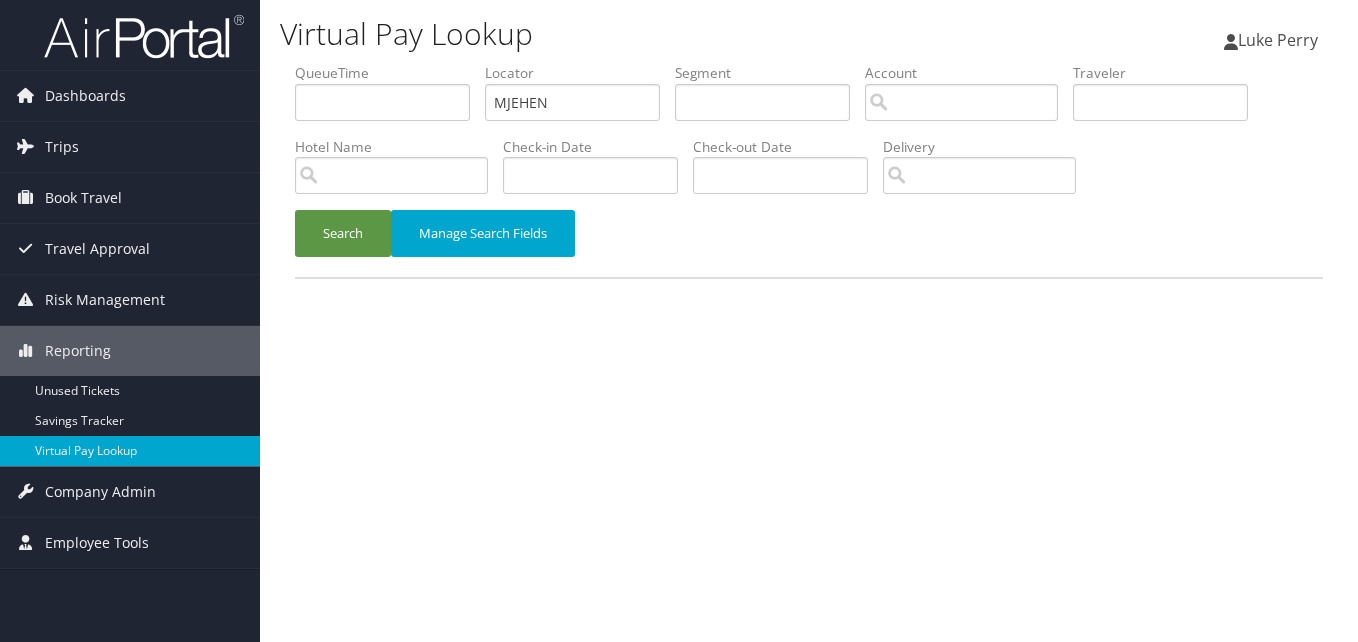 click on "Search Manage Search Fields" at bounding box center (809, 243) 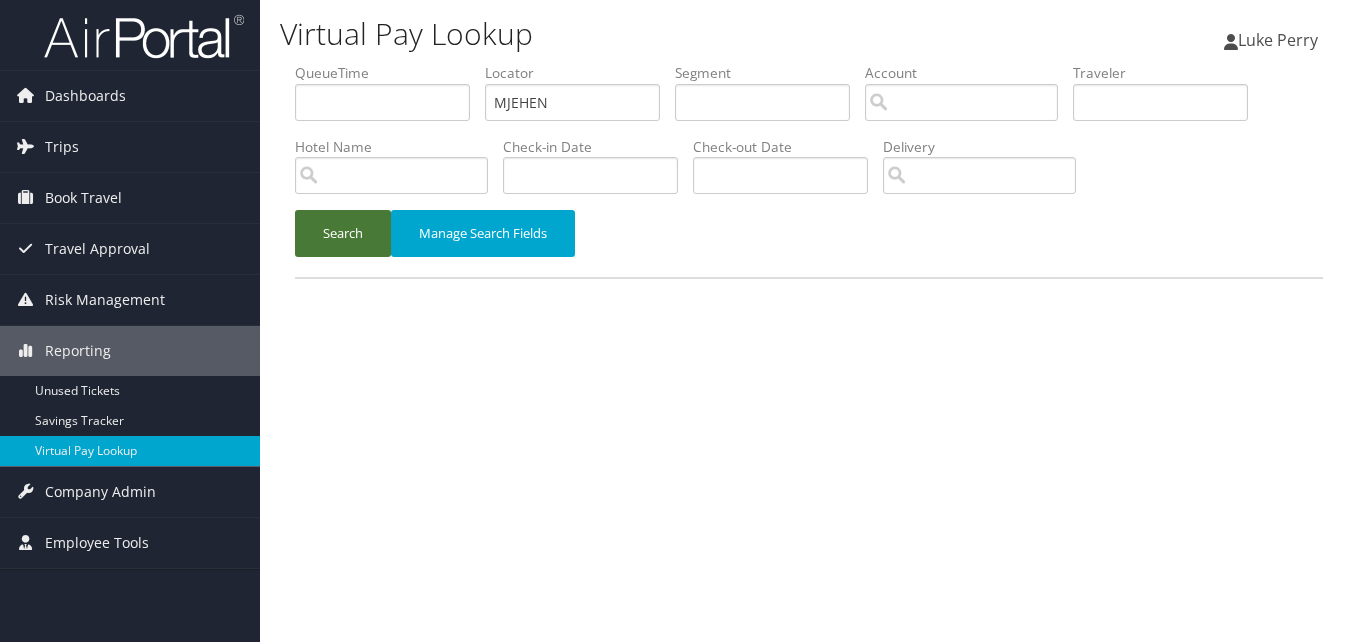 click on "Search" at bounding box center (343, 233) 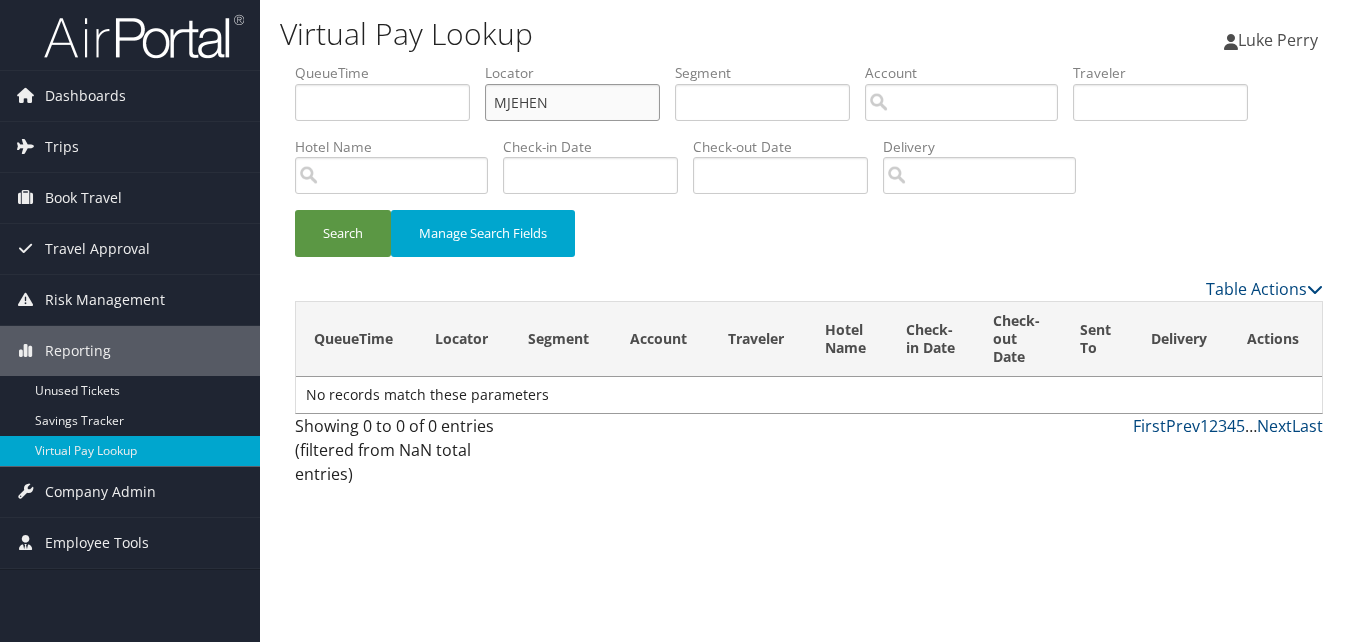 drag, startPoint x: 392, startPoint y: 127, endPoint x: 375, endPoint y: 133, distance: 18.027756 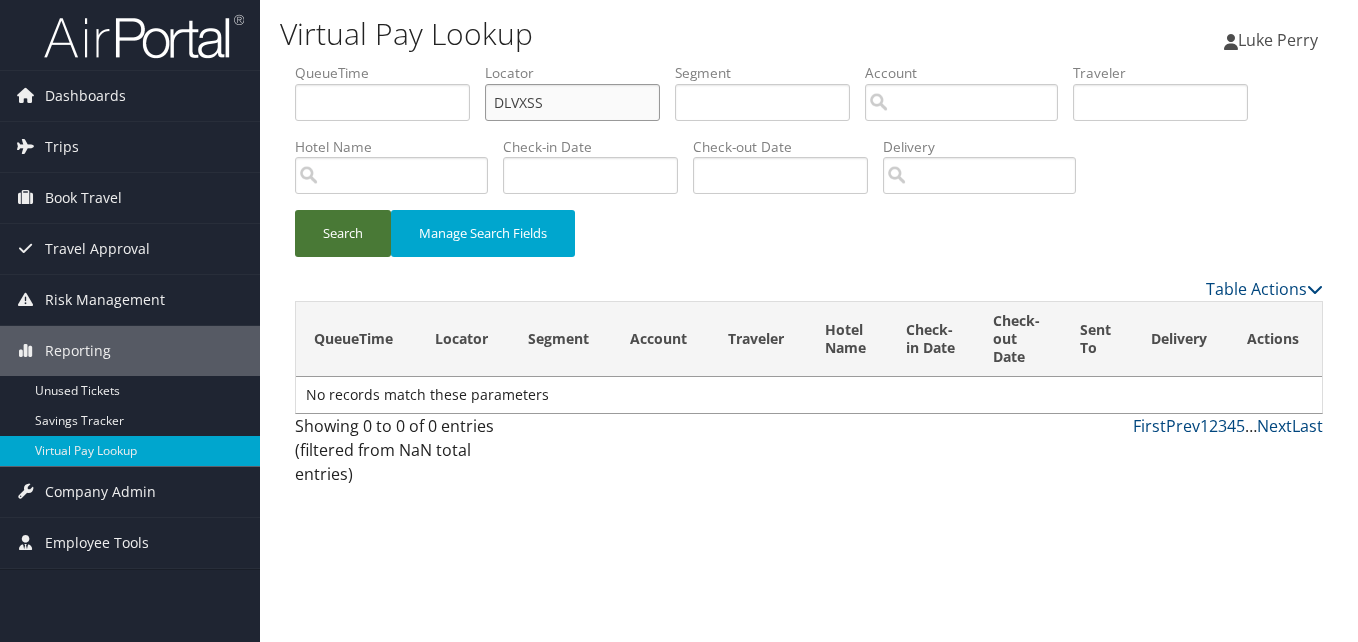 type on "DLVXSS" 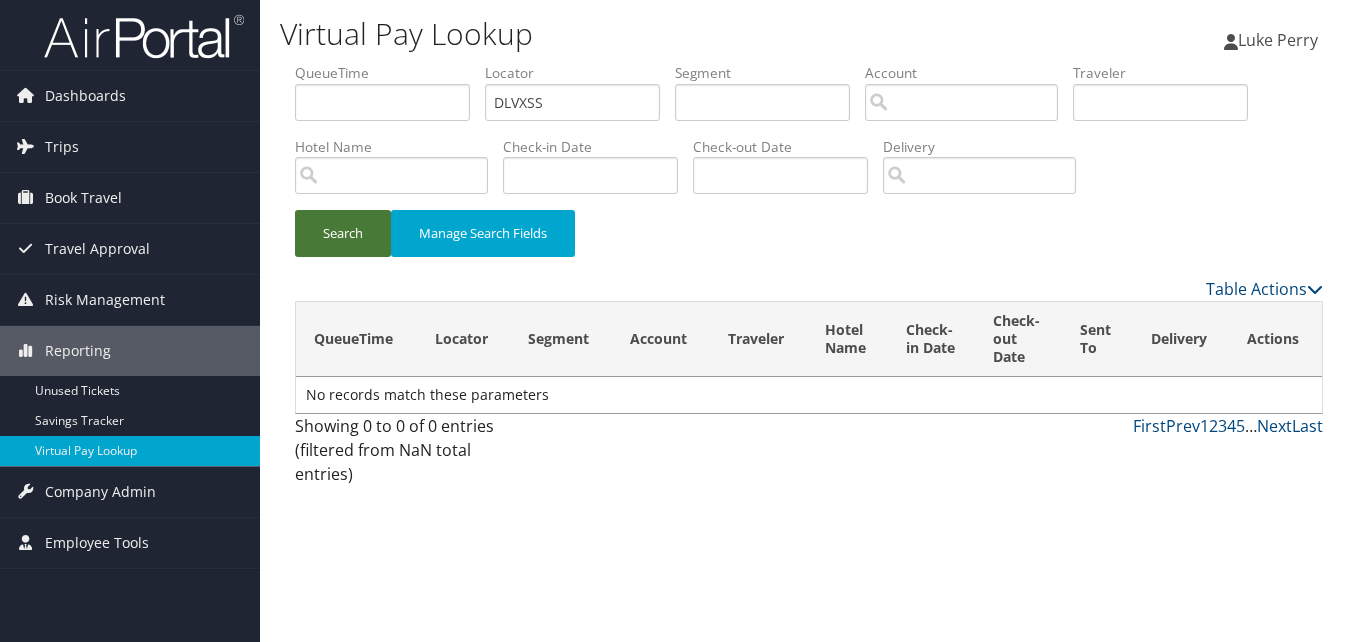 click on "Search" at bounding box center (343, 233) 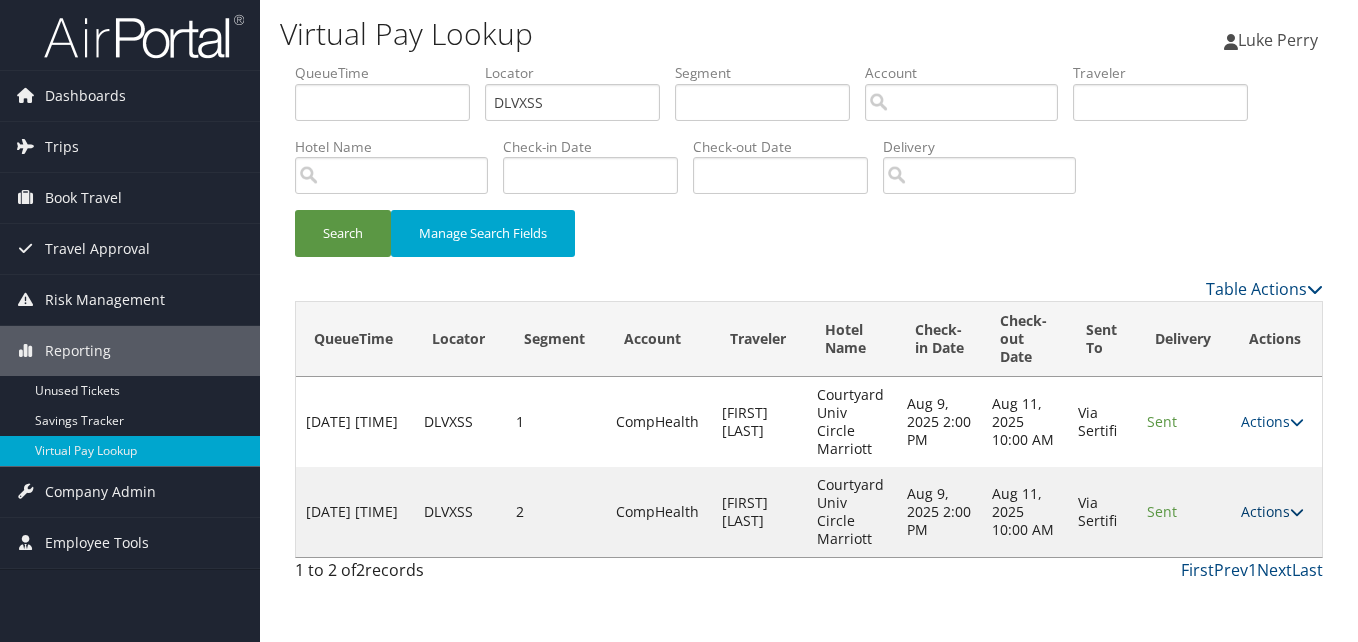 click on "Actions" at bounding box center [1272, 511] 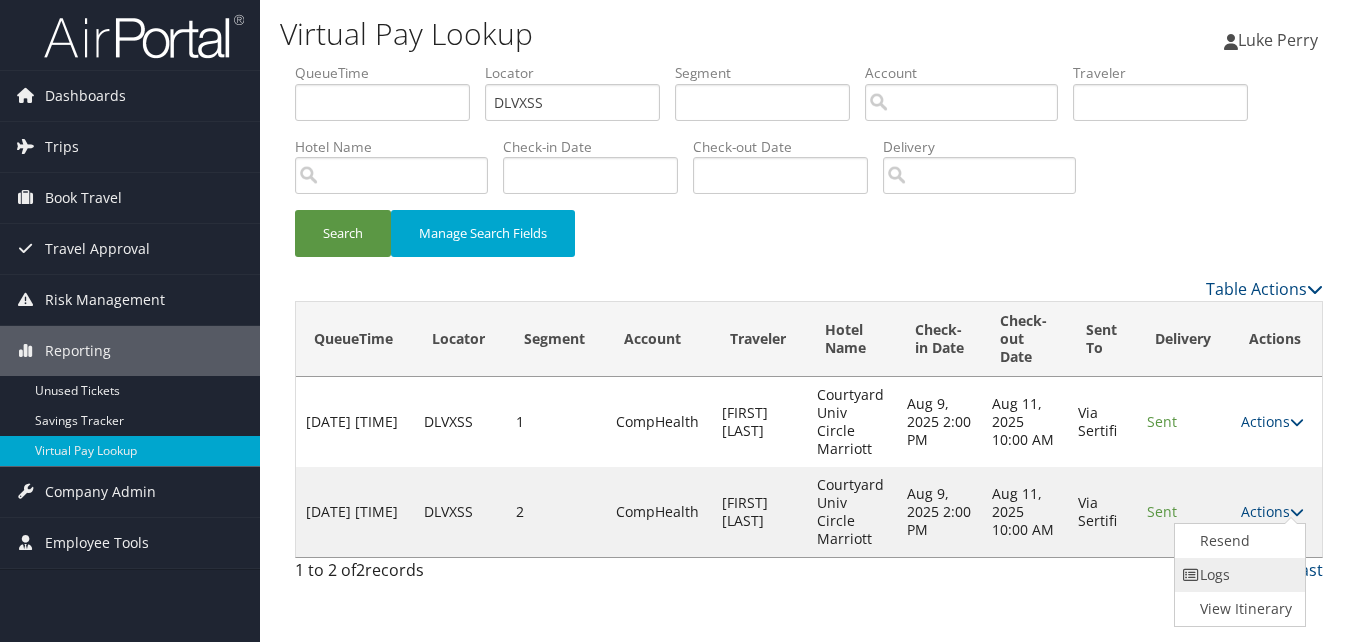 click on "Logs" at bounding box center [1238, 575] 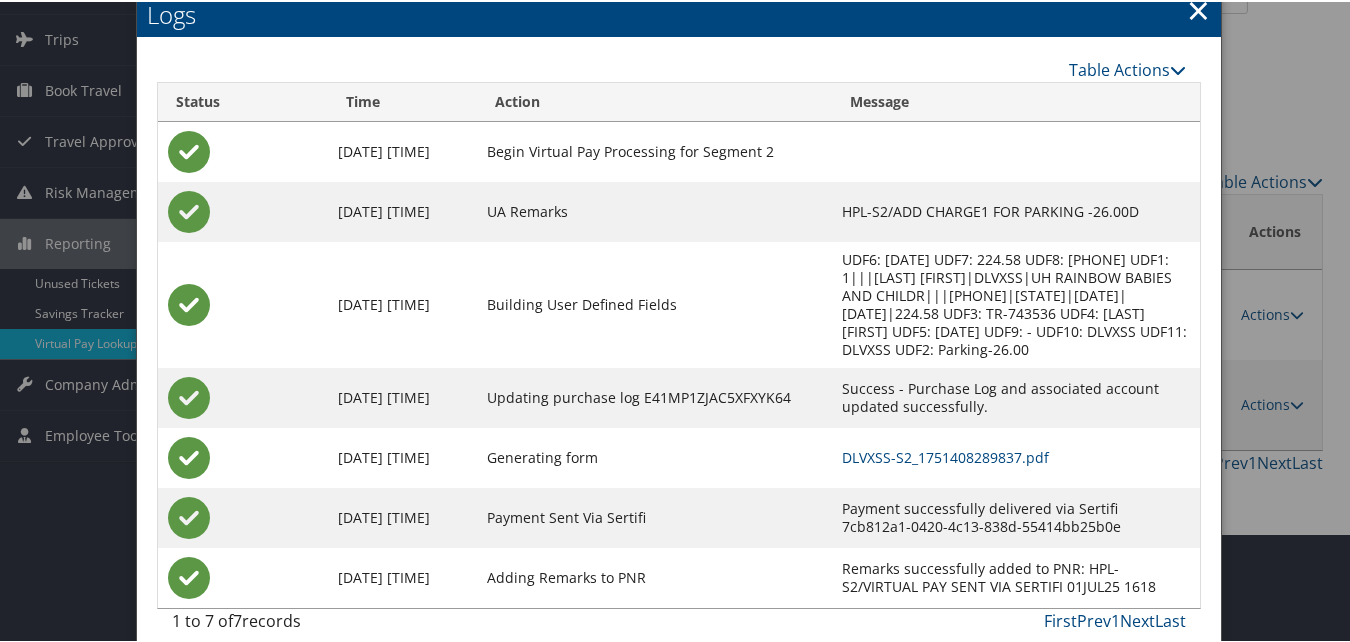scroll, scrollTop: 111, scrollLeft: 0, axis: vertical 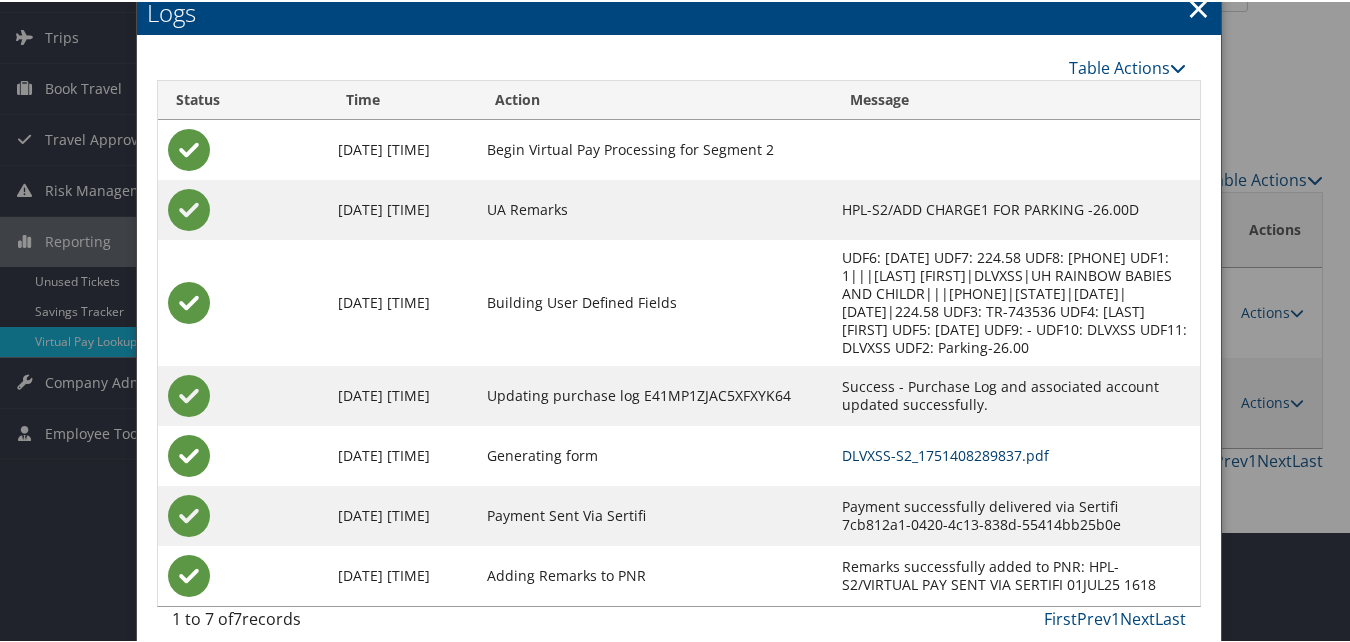 click on "DLVXSS-S2_1751408289837.pdf" at bounding box center [945, 453] 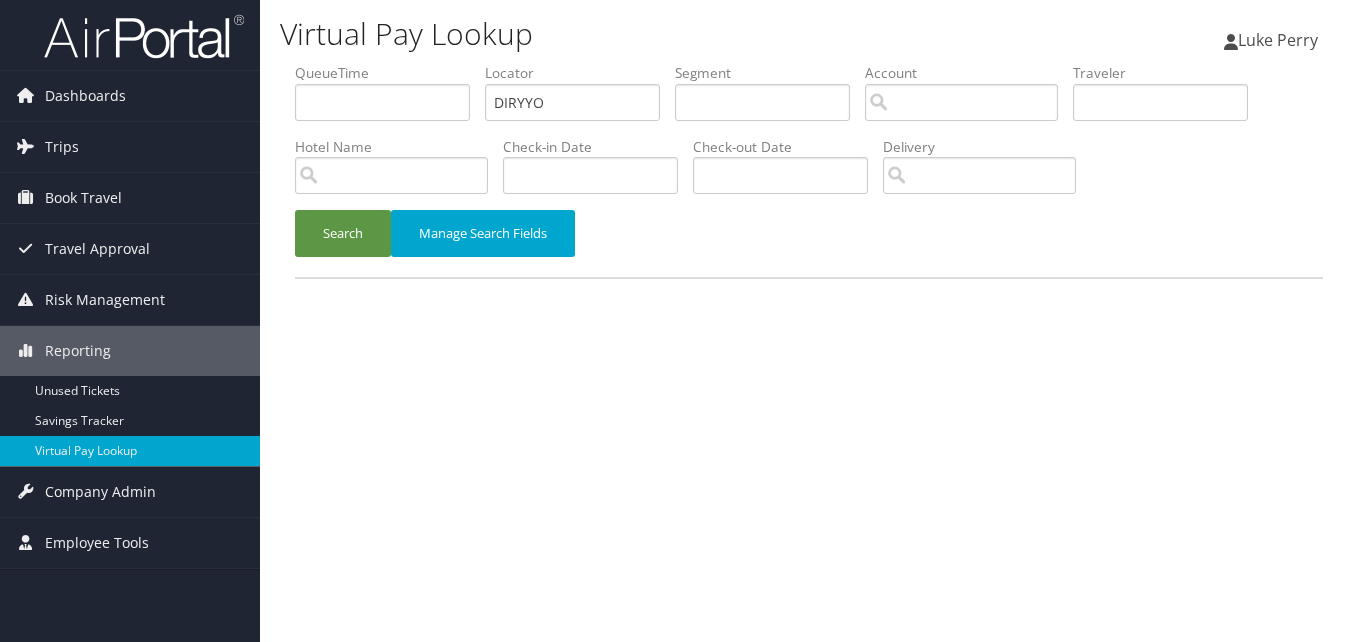 scroll, scrollTop: 0, scrollLeft: 0, axis: both 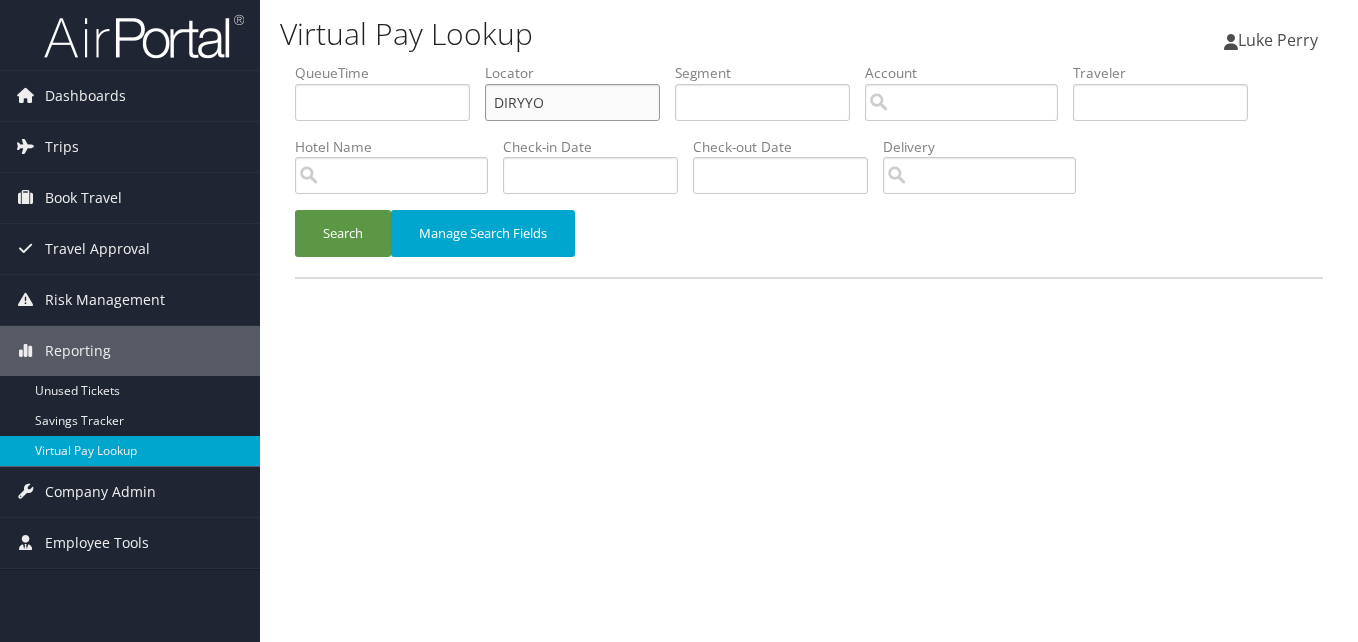 drag, startPoint x: 555, startPoint y: 89, endPoint x: 350, endPoint y: 133, distance: 209.6688 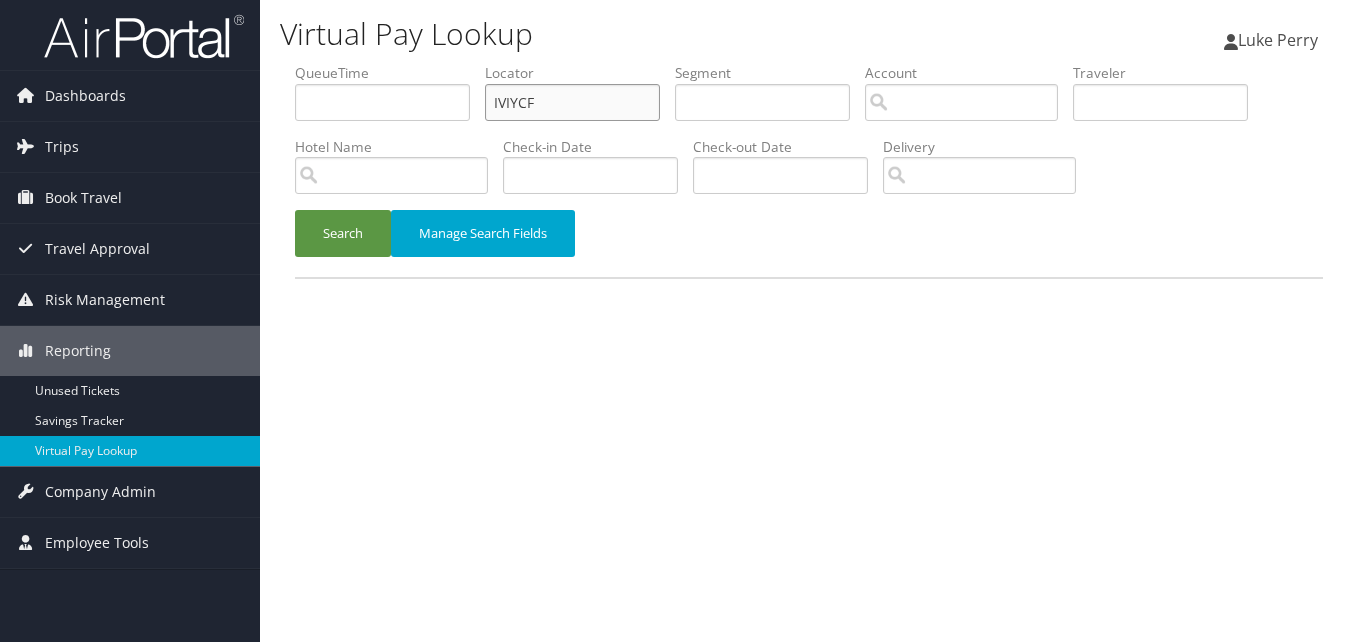type on "IVIYCF" 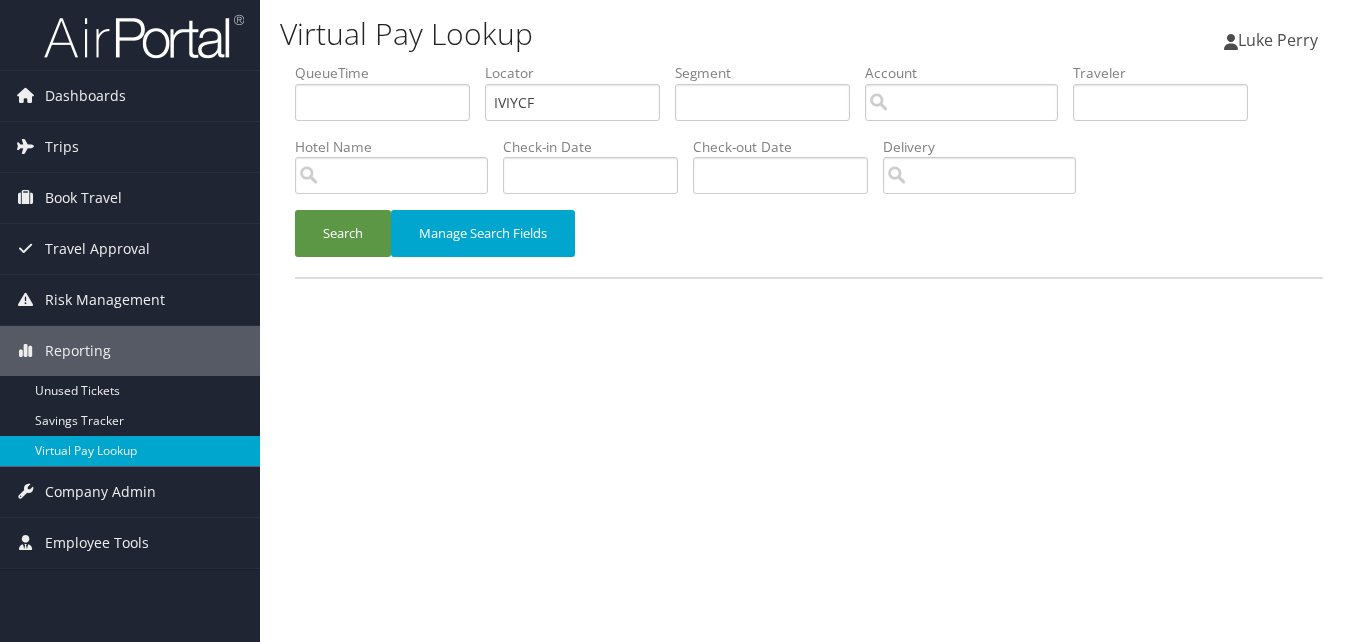 click on "Search Manage Search Fields" at bounding box center [809, 243] 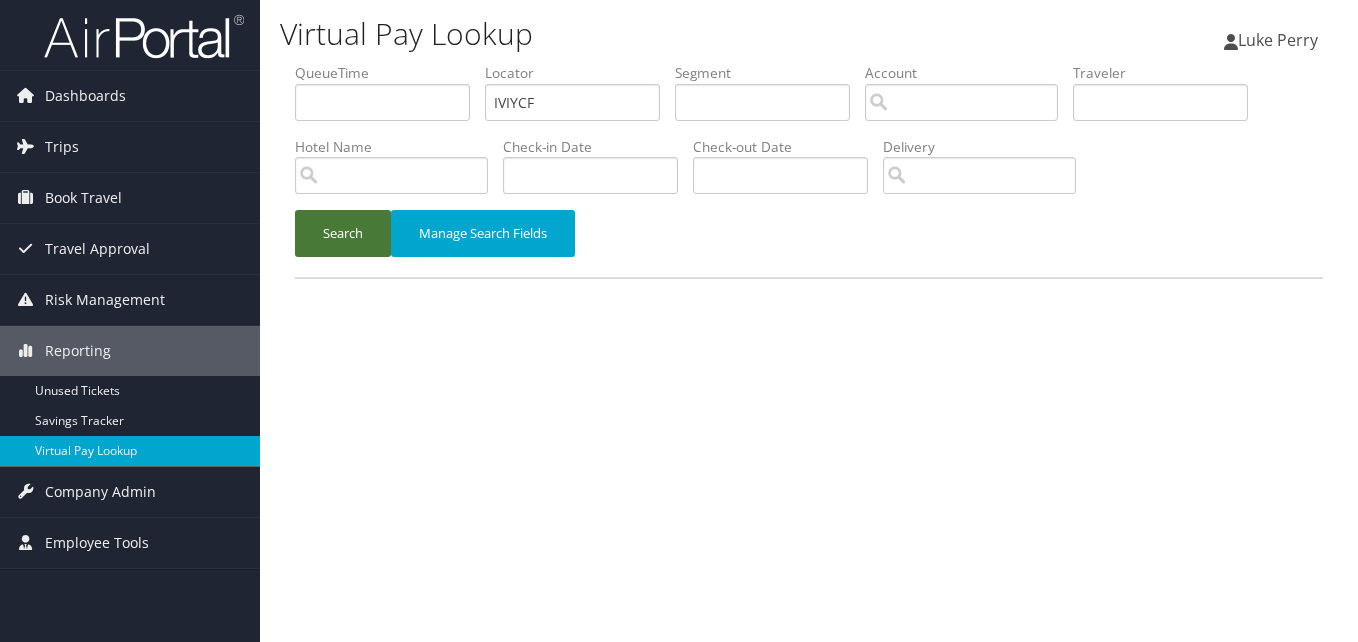 click on "Search" at bounding box center (343, 233) 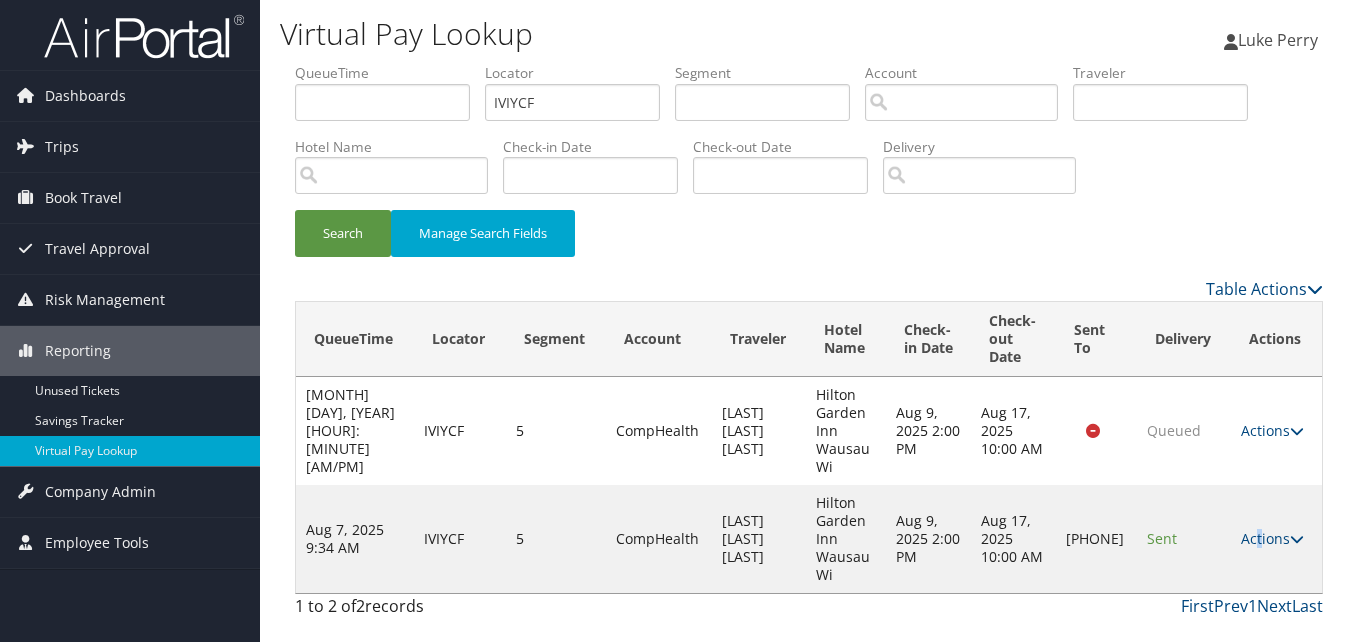 click on "Actions" at bounding box center [1272, 538] 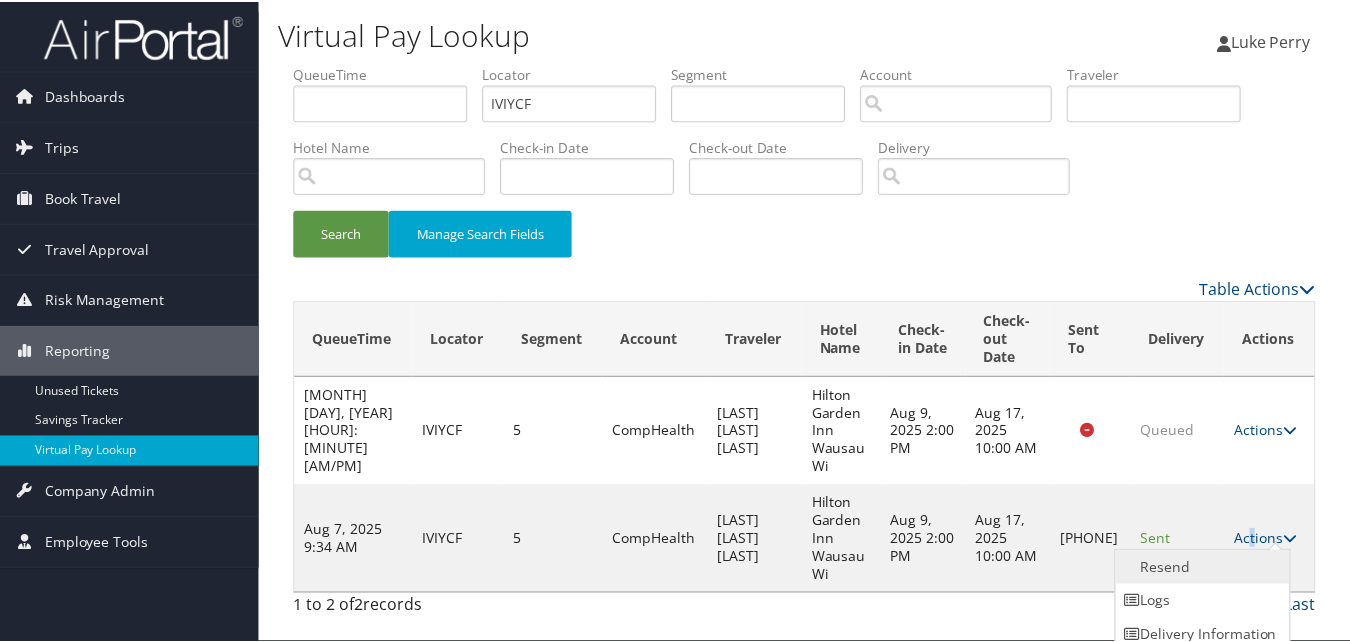 scroll, scrollTop: 46, scrollLeft: 0, axis: vertical 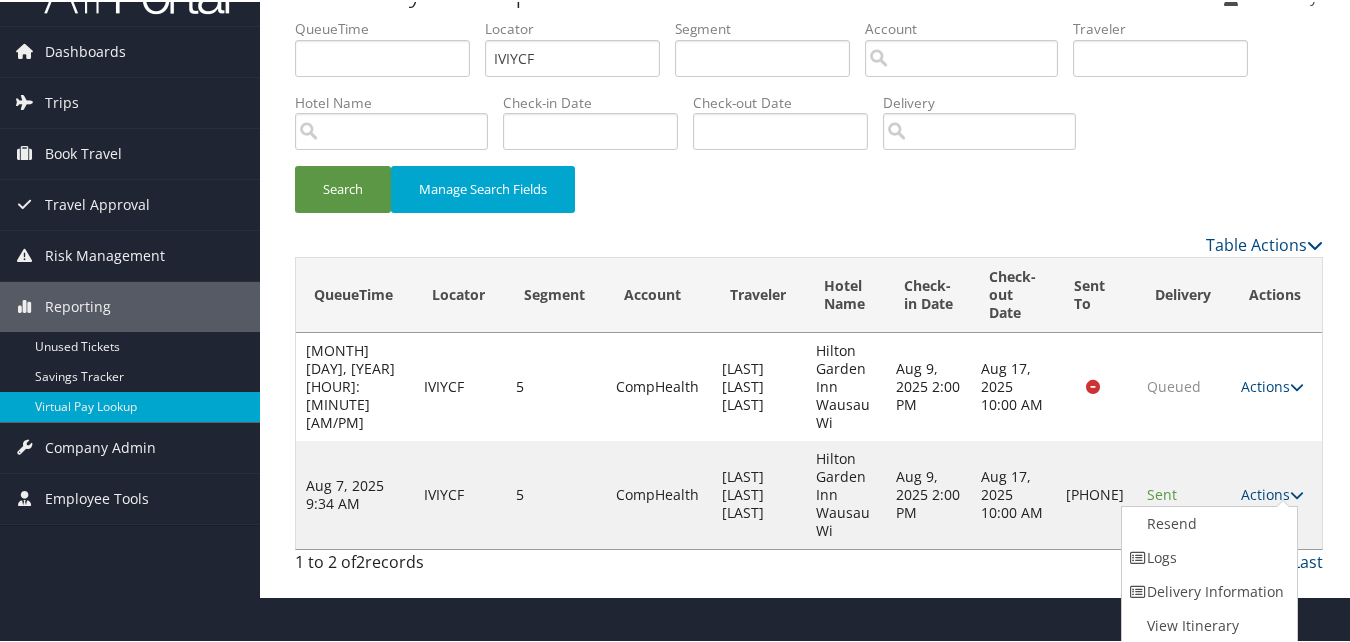 drag, startPoint x: 1259, startPoint y: 532, endPoint x: 1178, endPoint y: 573, distance: 90.78546 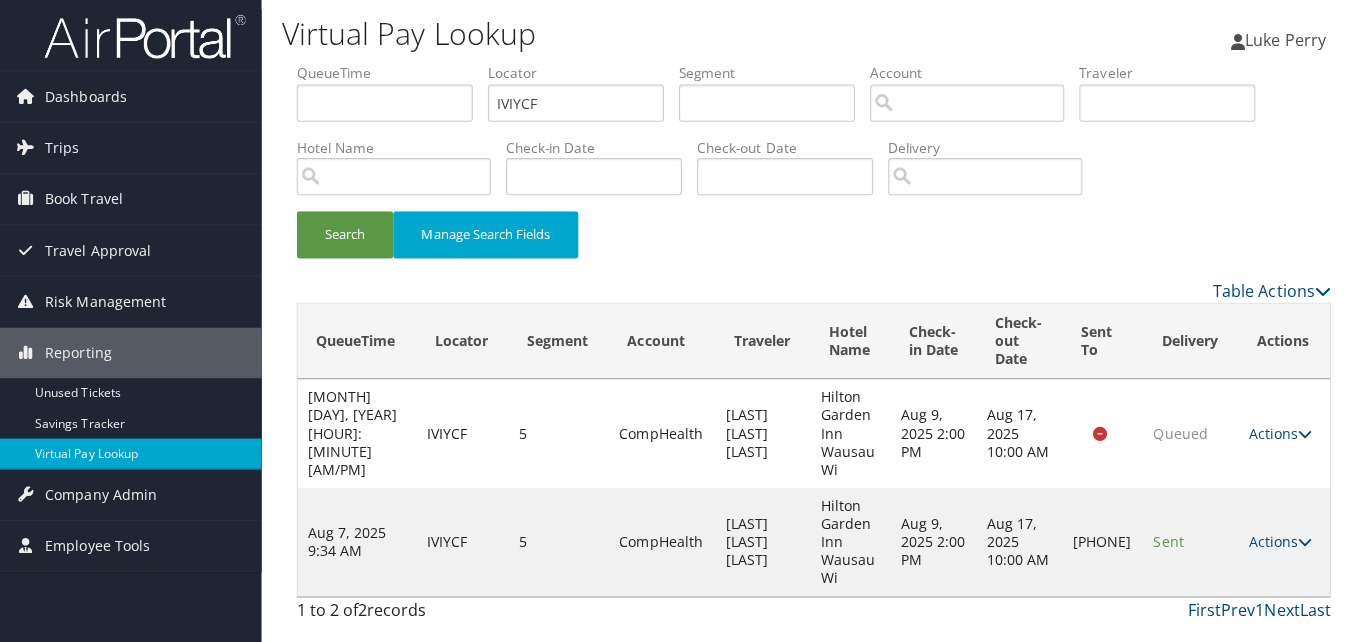 scroll, scrollTop: 0, scrollLeft: 0, axis: both 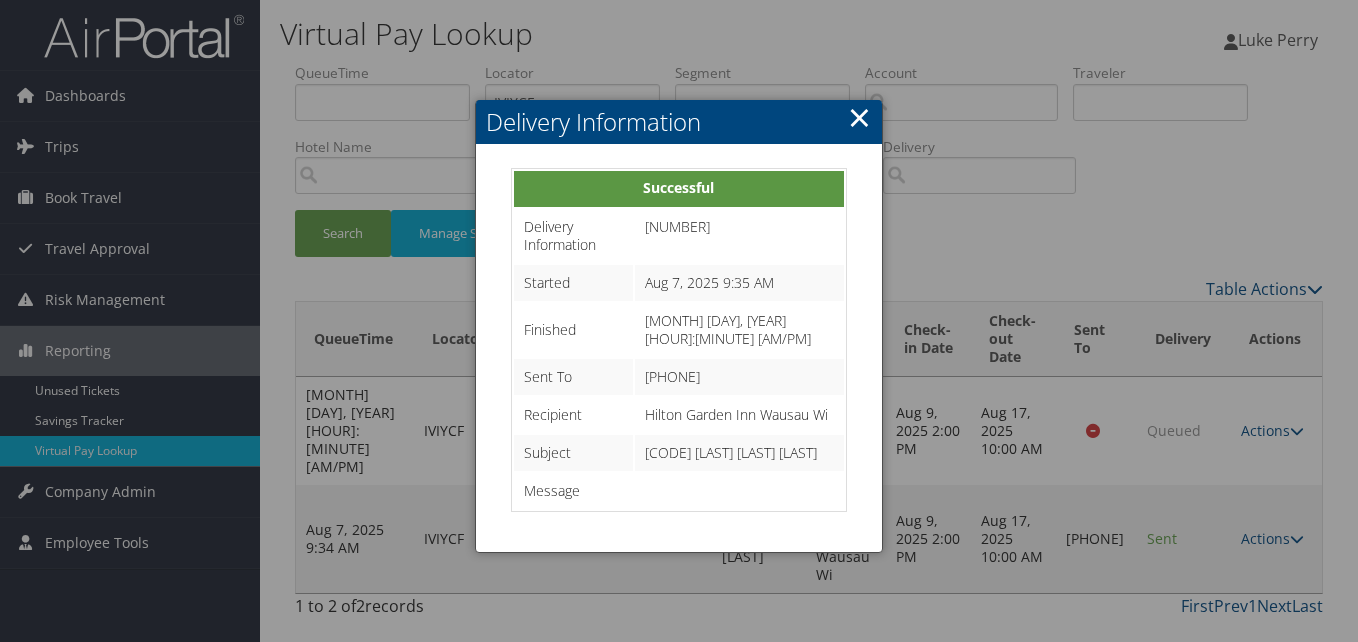 click on "×" at bounding box center (859, 117) 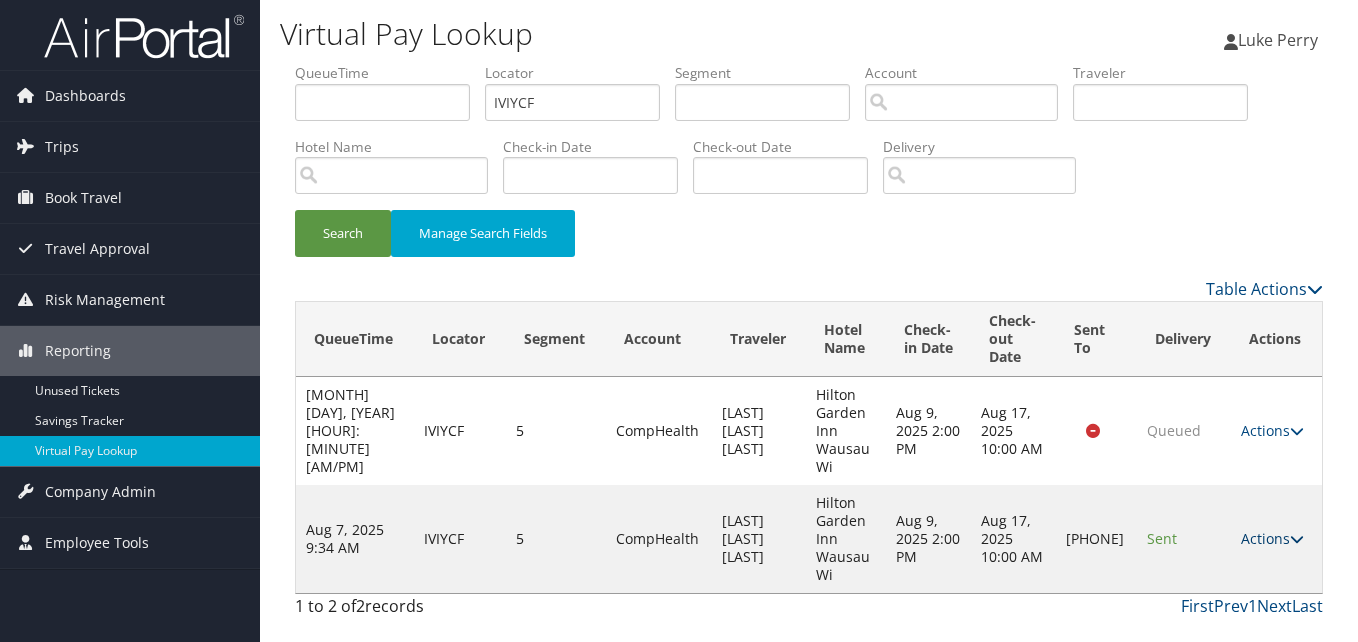 click at bounding box center [1297, 539] 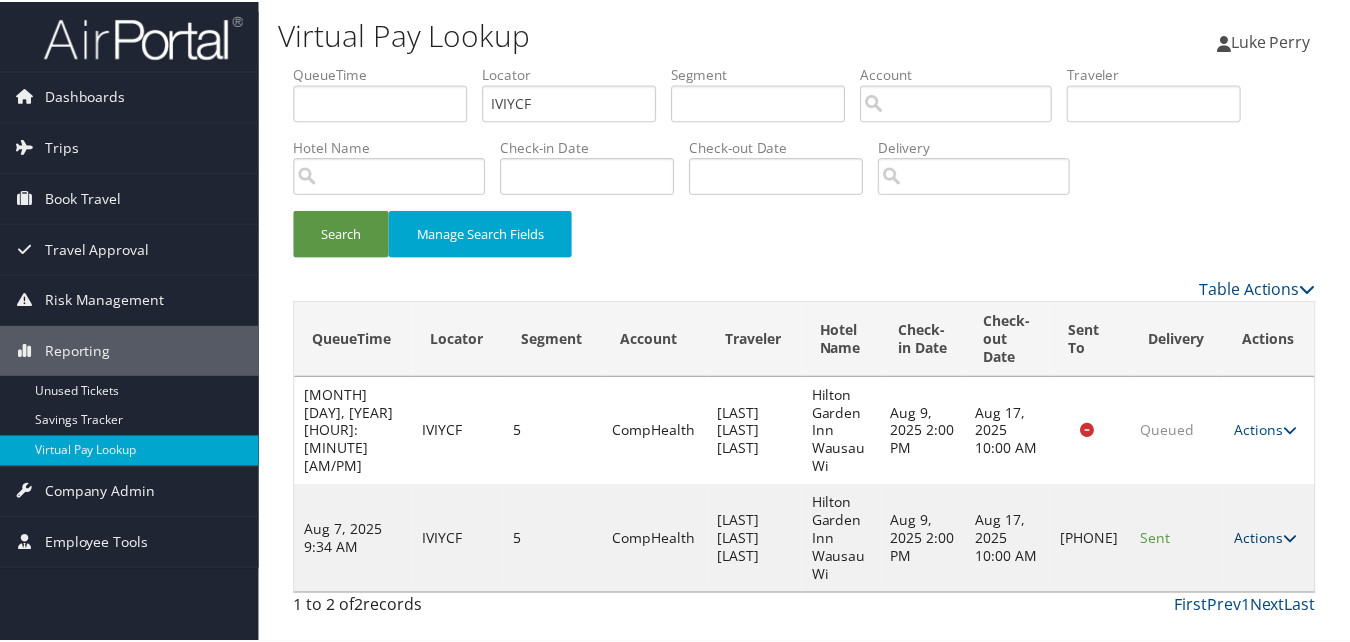 scroll, scrollTop: 46, scrollLeft: 0, axis: vertical 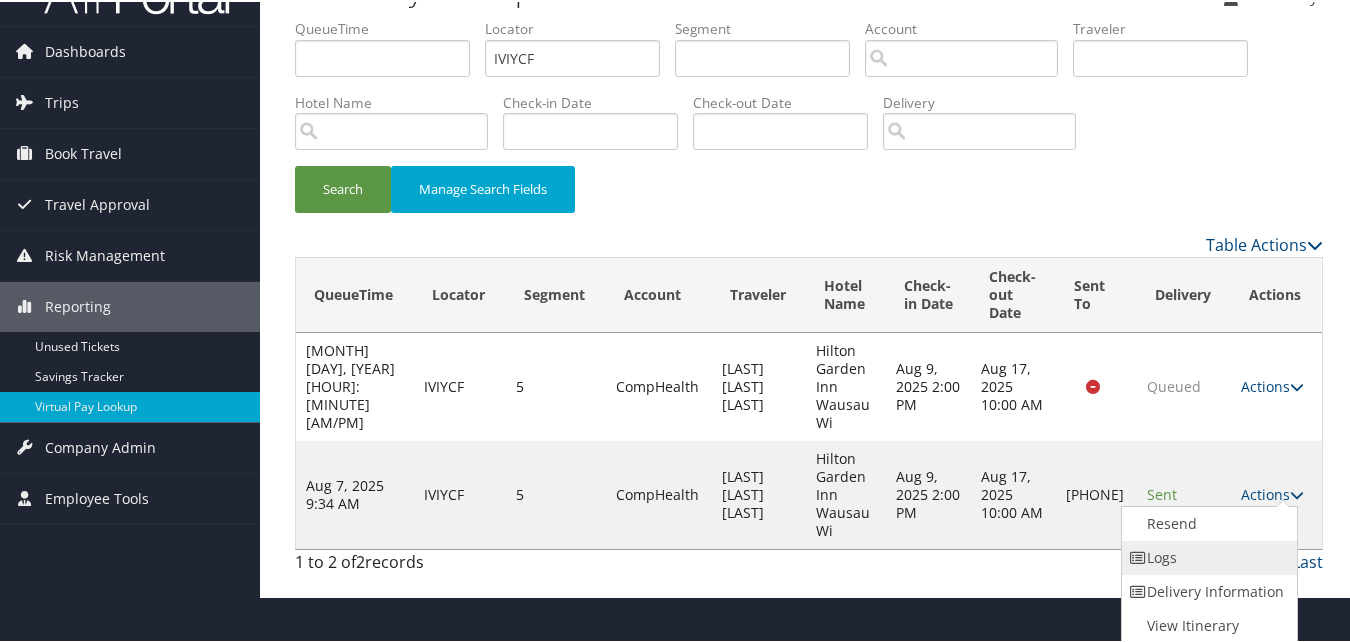 click on "Logs" at bounding box center [1207, 556] 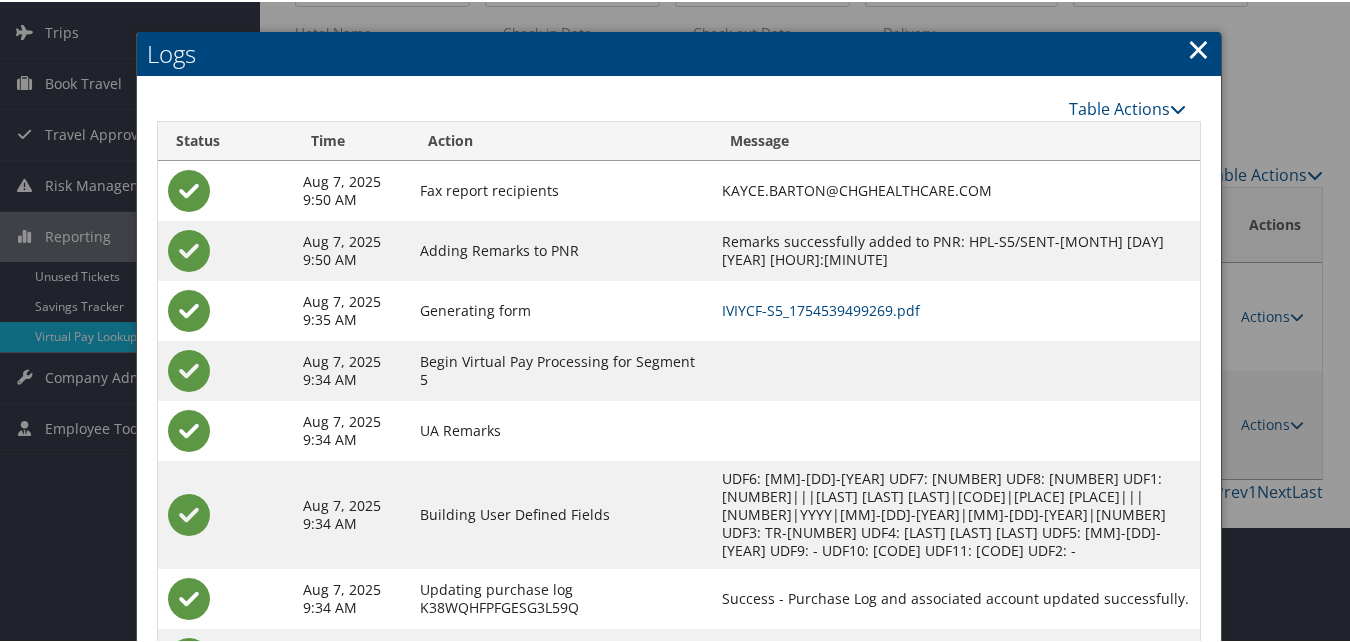 scroll, scrollTop: 200, scrollLeft: 0, axis: vertical 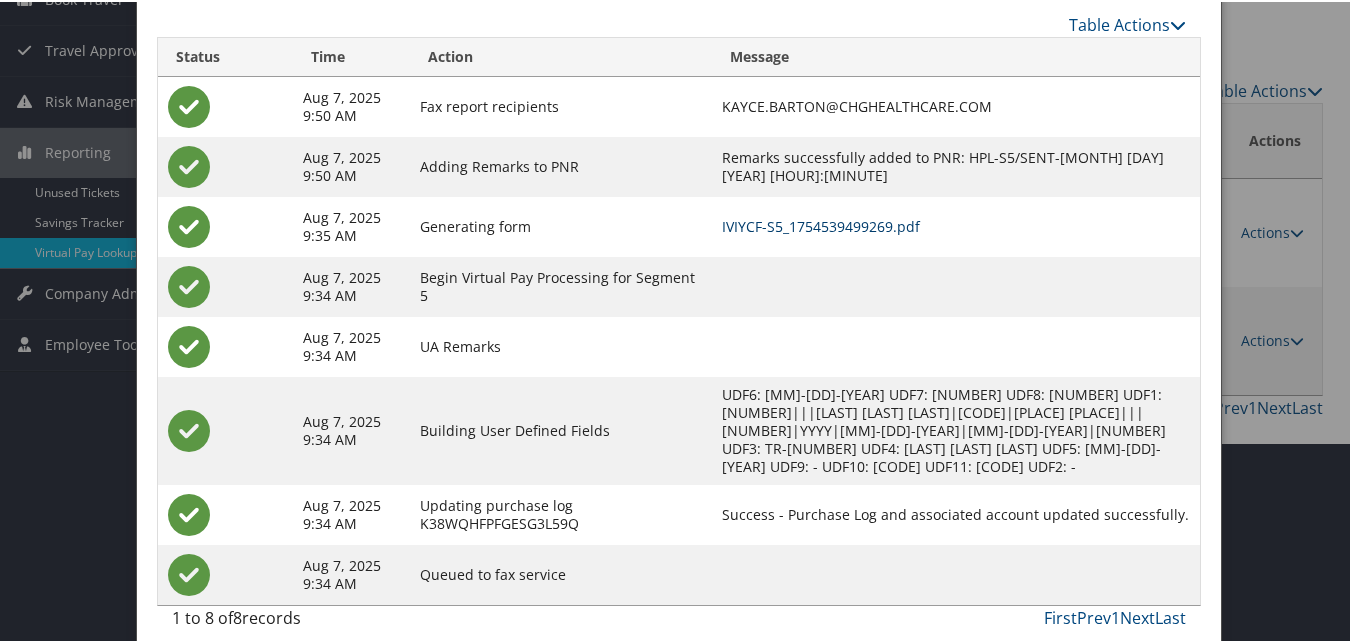 click on "IVIYCF-S5_1754539499269.pdf" at bounding box center (821, 224) 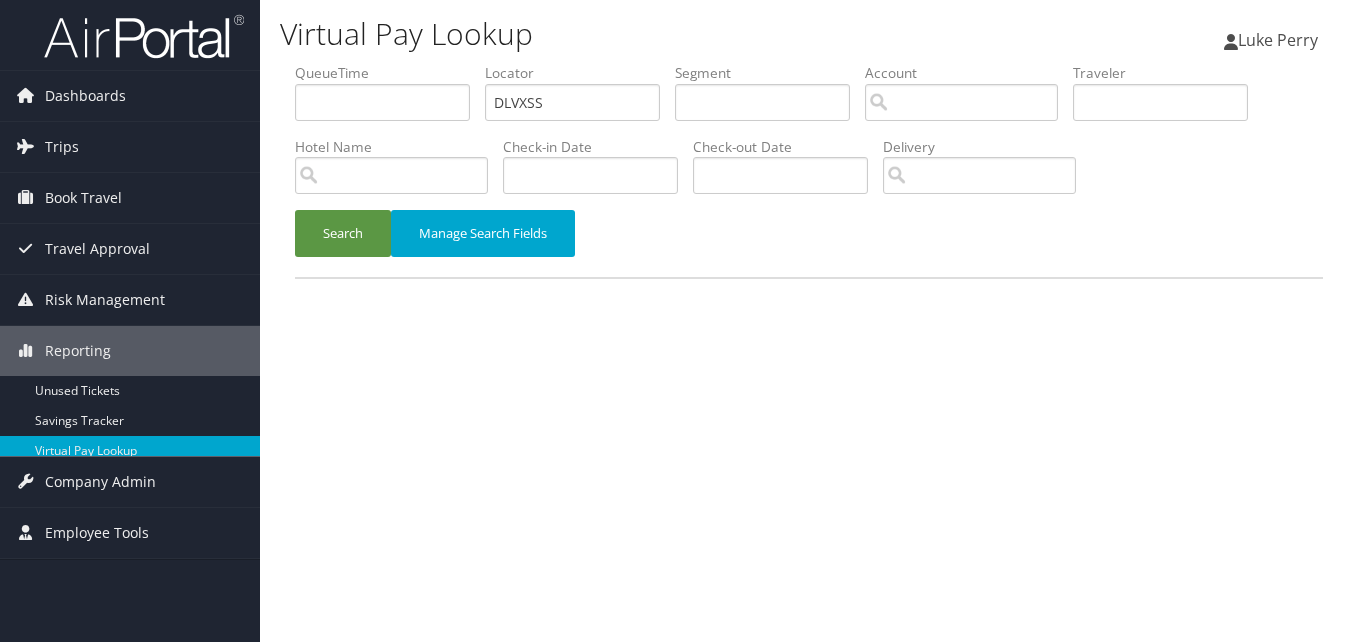 scroll, scrollTop: 0, scrollLeft: 0, axis: both 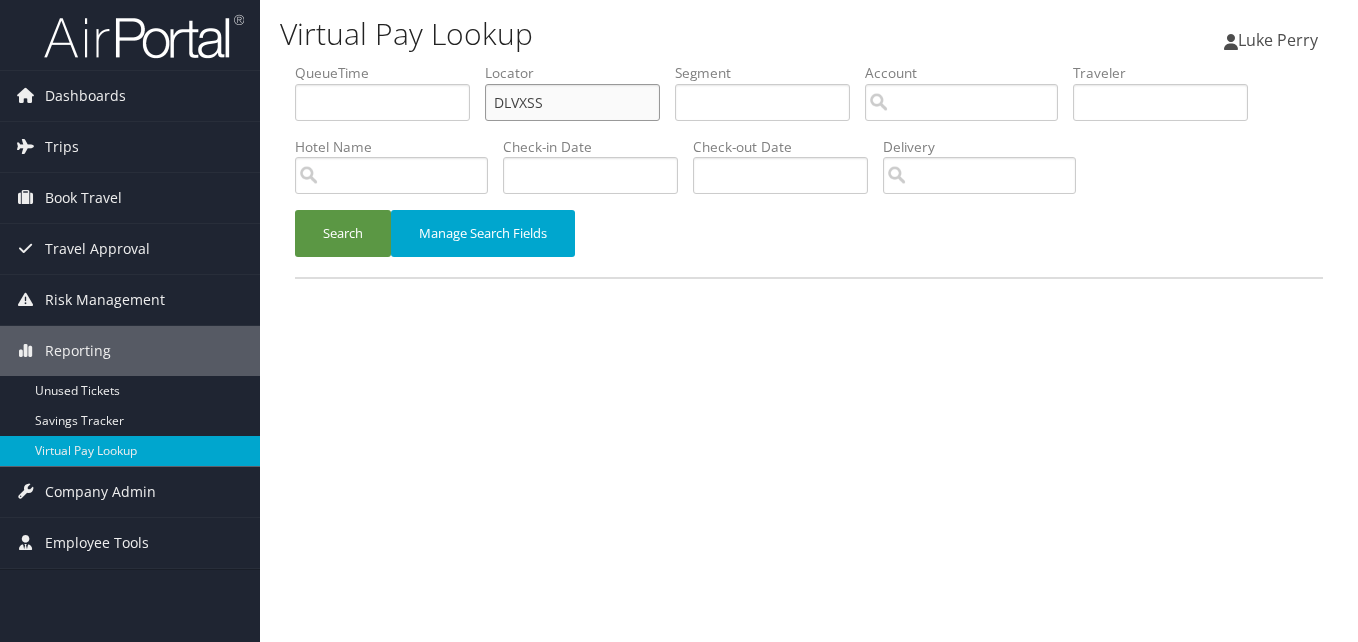 drag, startPoint x: 614, startPoint y: 93, endPoint x: 334, endPoint y: 138, distance: 283.59302 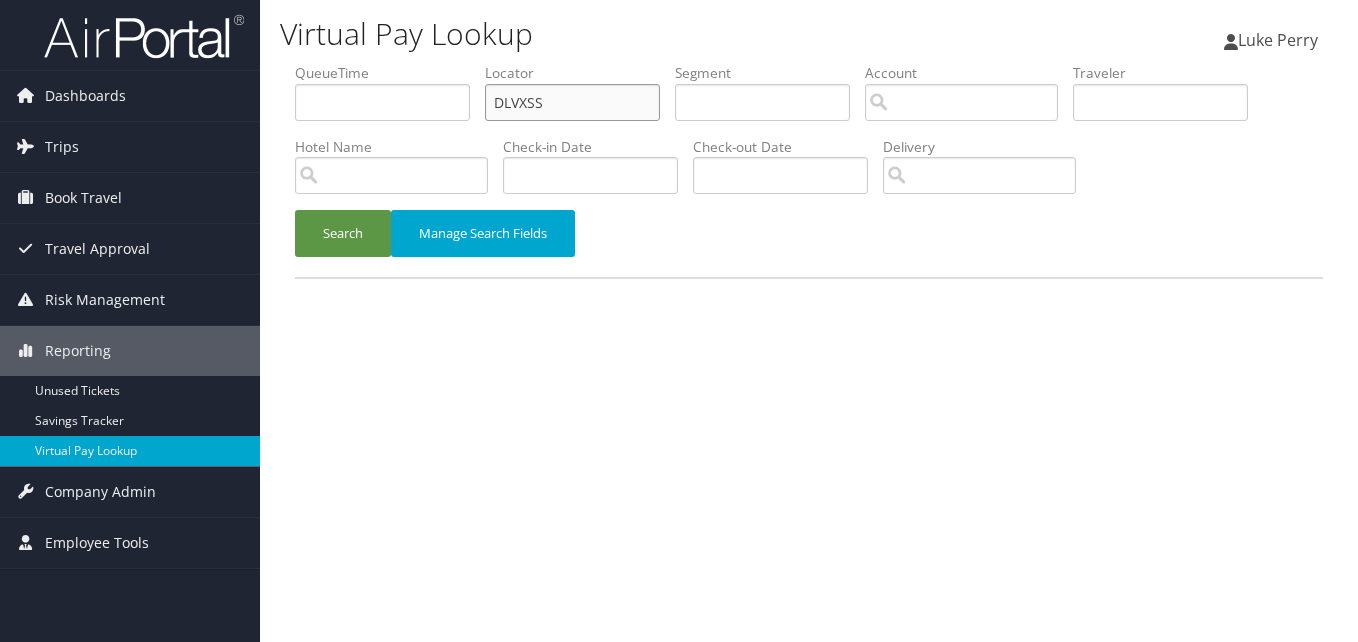 click on "QueueTime Locator DLVXSS Segment Account Traveler Hotel Name Check-in Date Check-out Date Delivery" at bounding box center [809, 63] 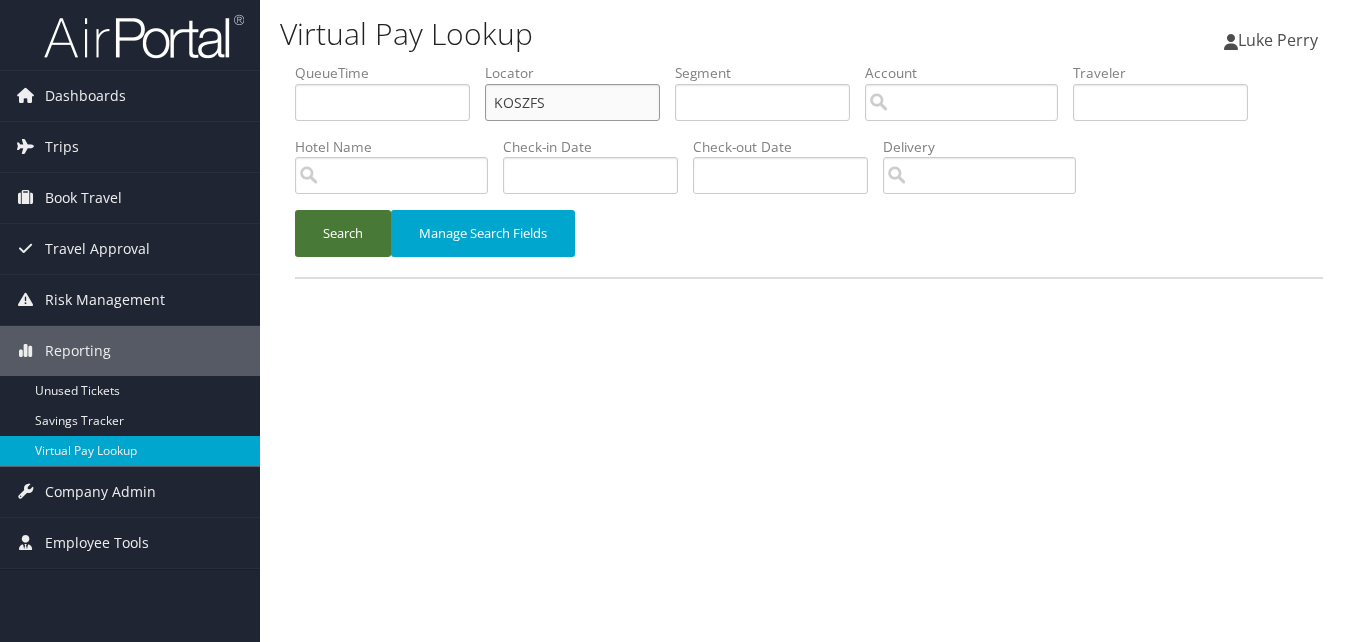type on "KOSZFS" 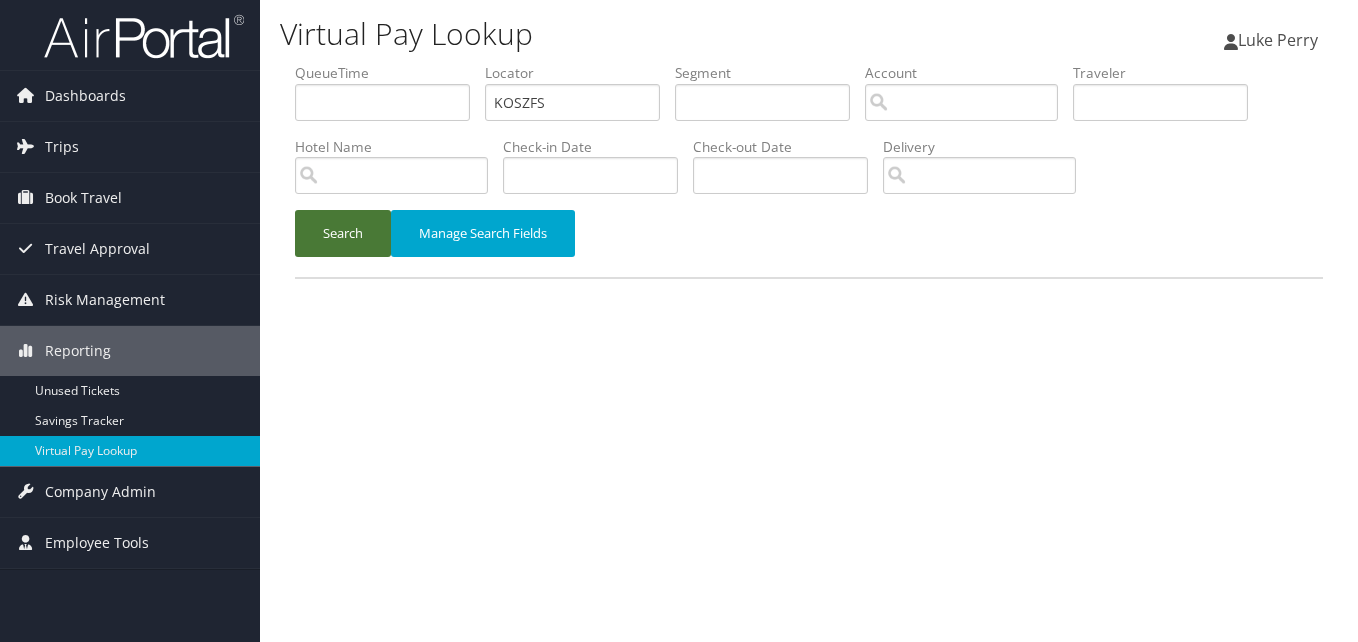drag, startPoint x: 346, startPoint y: 243, endPoint x: 359, endPoint y: 251, distance: 15.264338 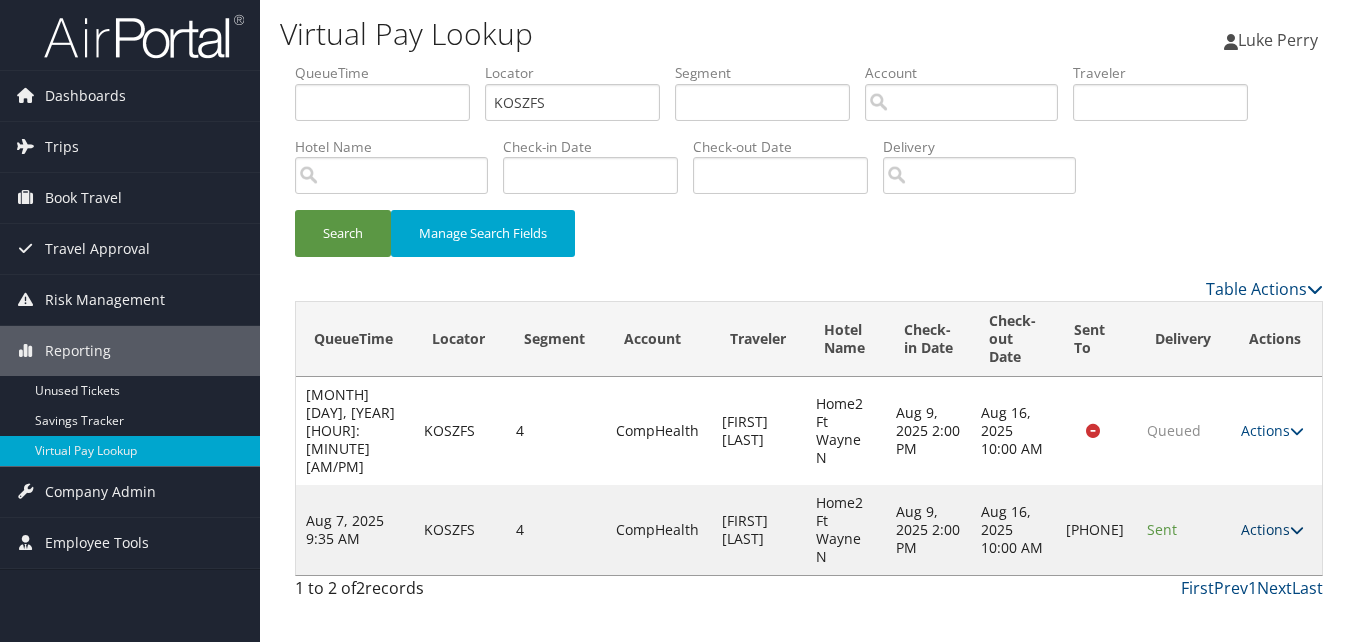 click on "Actions" at bounding box center (1272, 529) 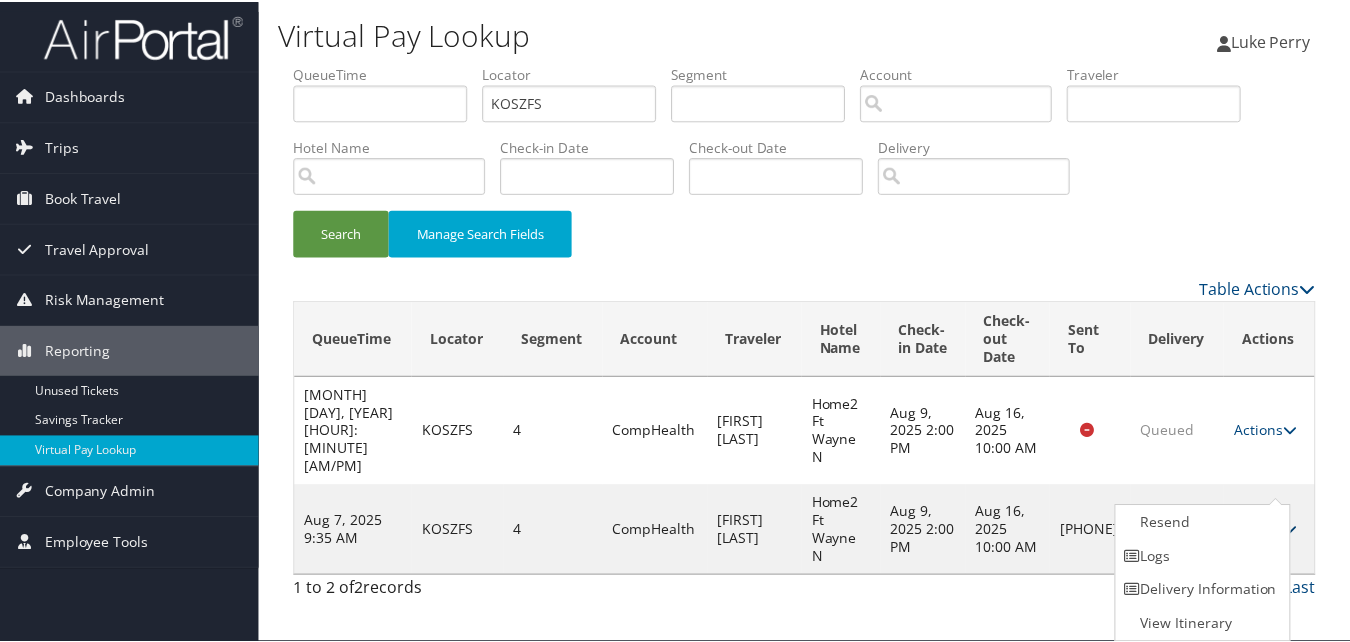 scroll, scrollTop: 1, scrollLeft: 0, axis: vertical 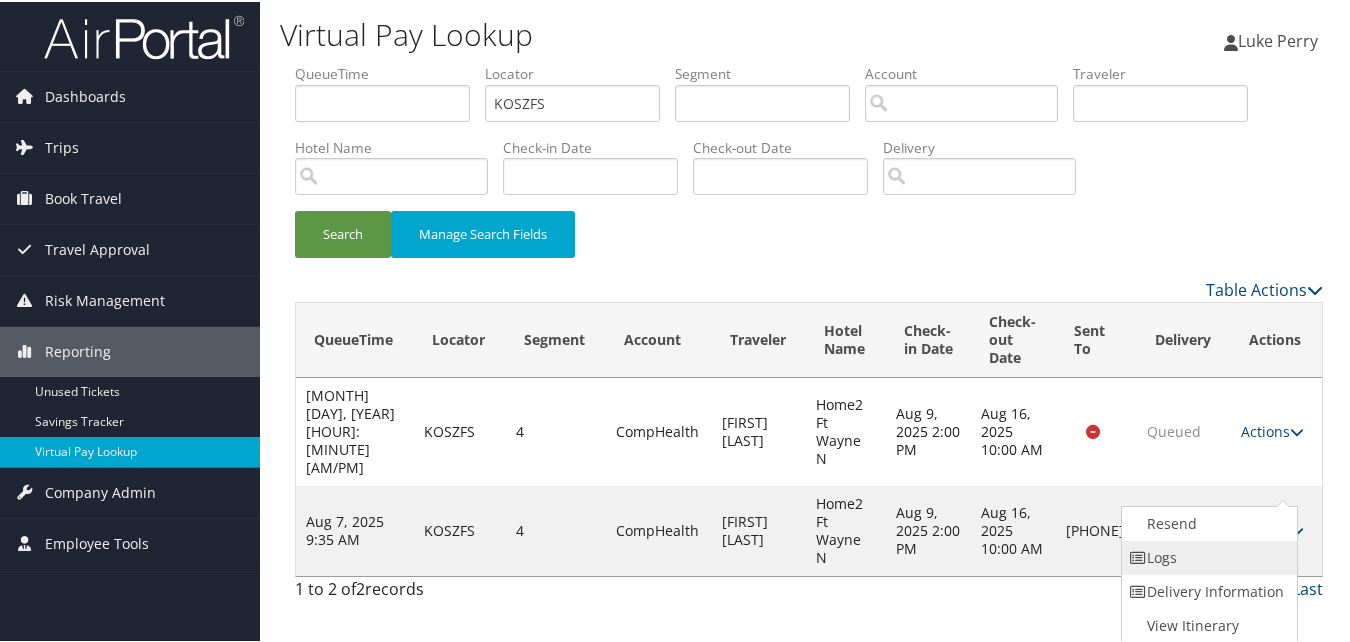 click on "Logs" at bounding box center [1207, 556] 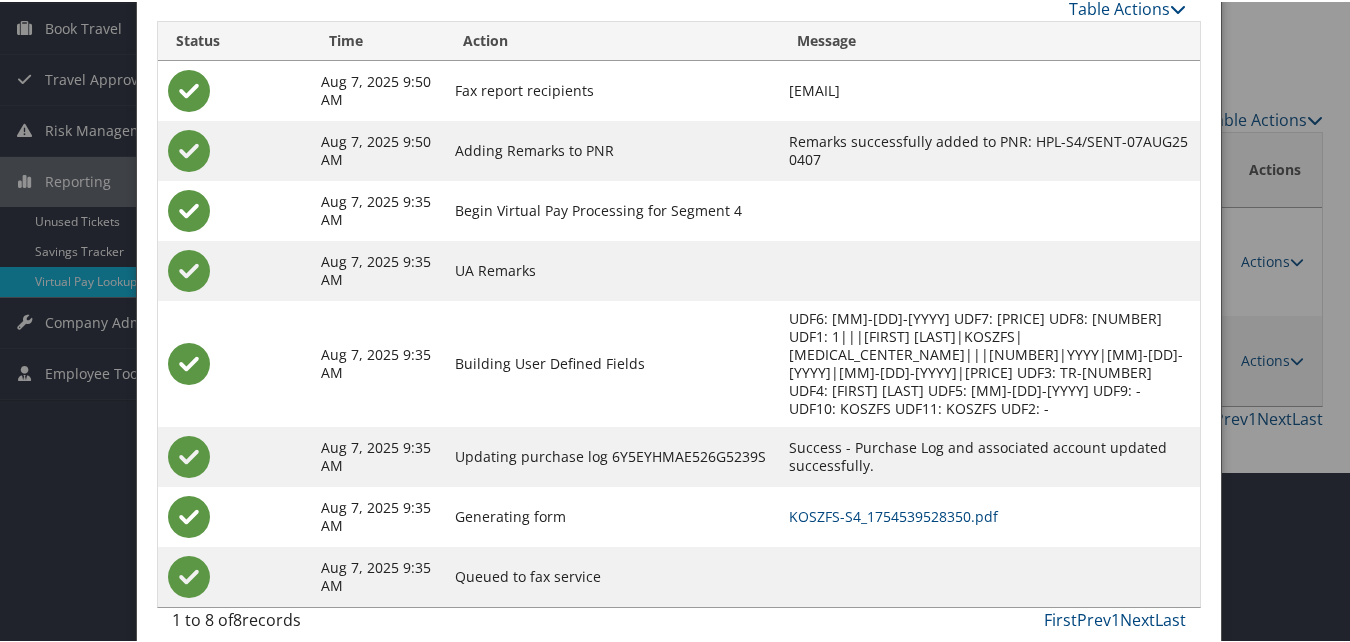 scroll, scrollTop: 172, scrollLeft: 0, axis: vertical 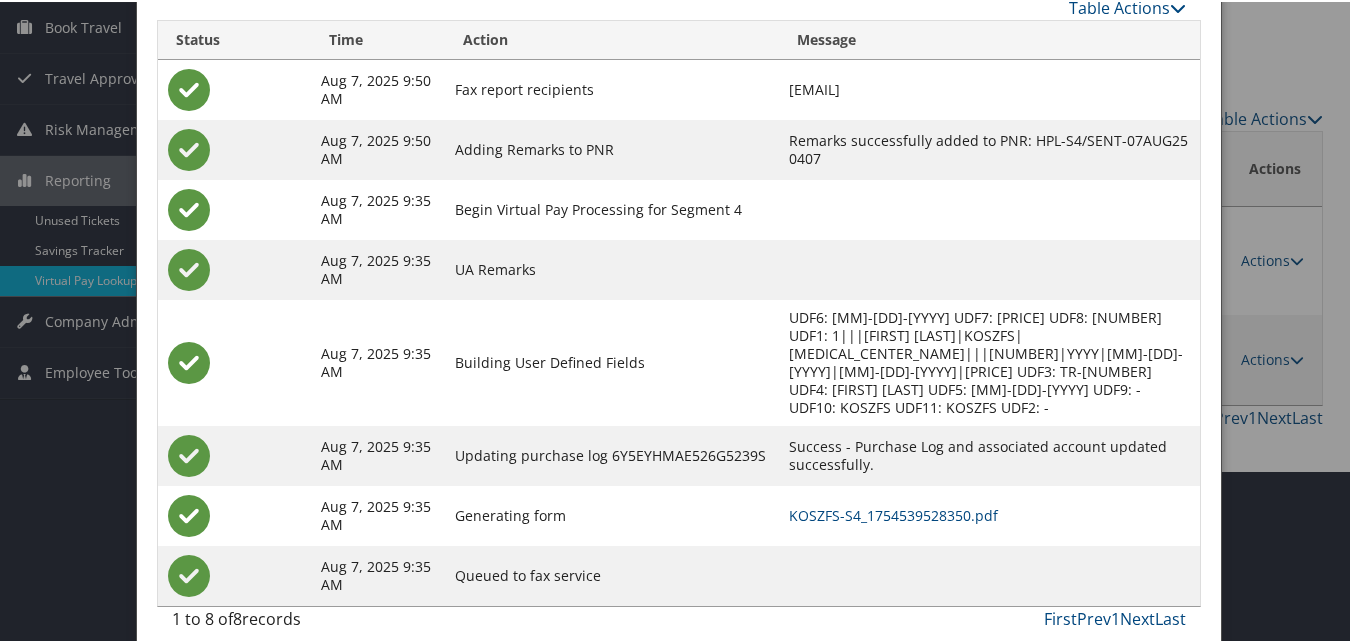 click on "KOSZFS-S4_1754539528350.pdf" at bounding box center (990, 514) 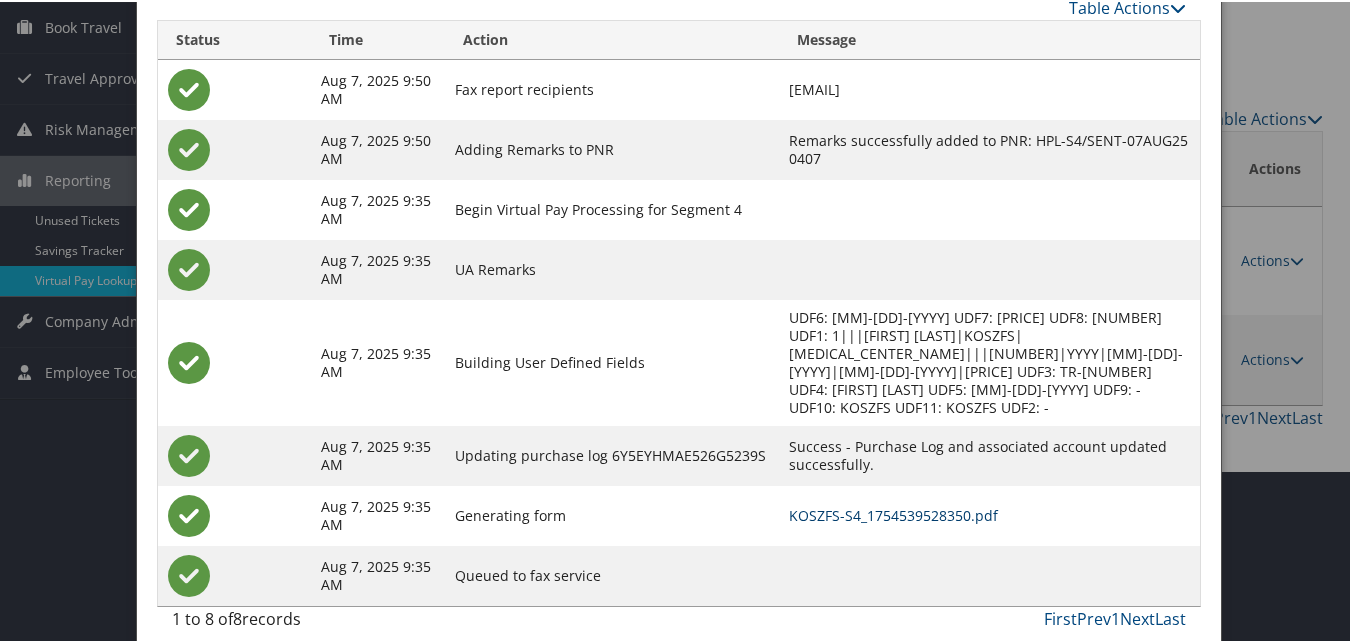 click on "KOSZFS-S4_1754539528350.pdf" at bounding box center (893, 513) 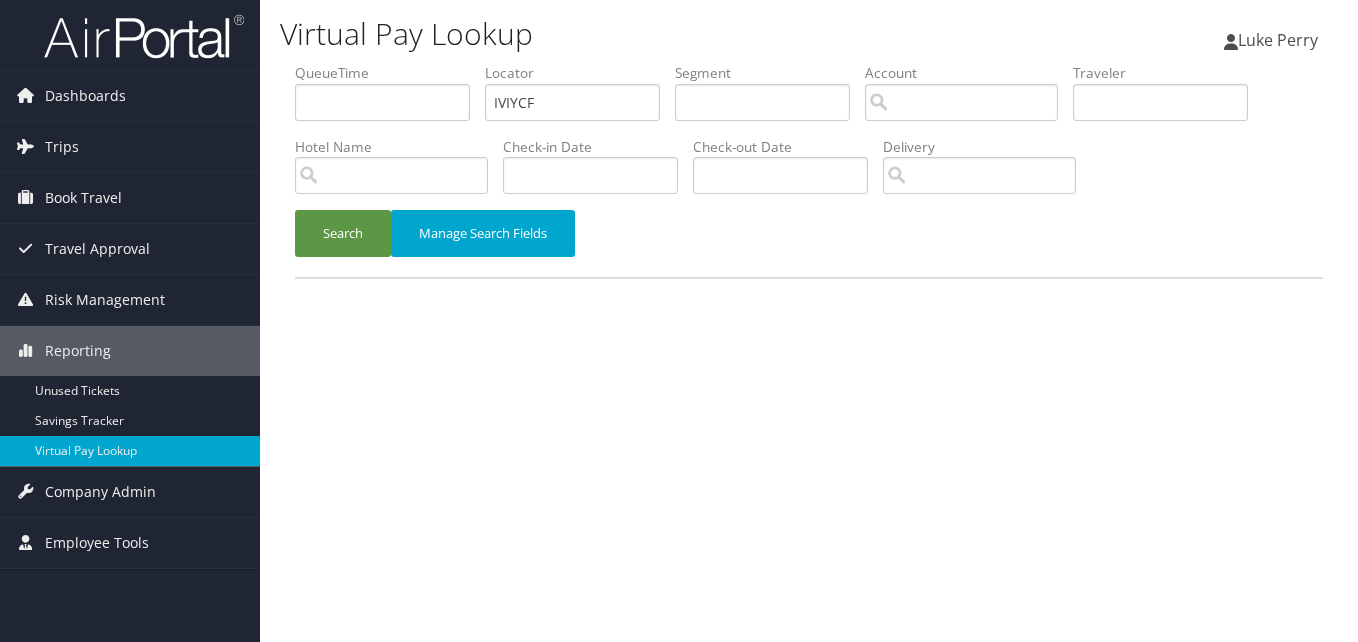 scroll, scrollTop: 0, scrollLeft: 0, axis: both 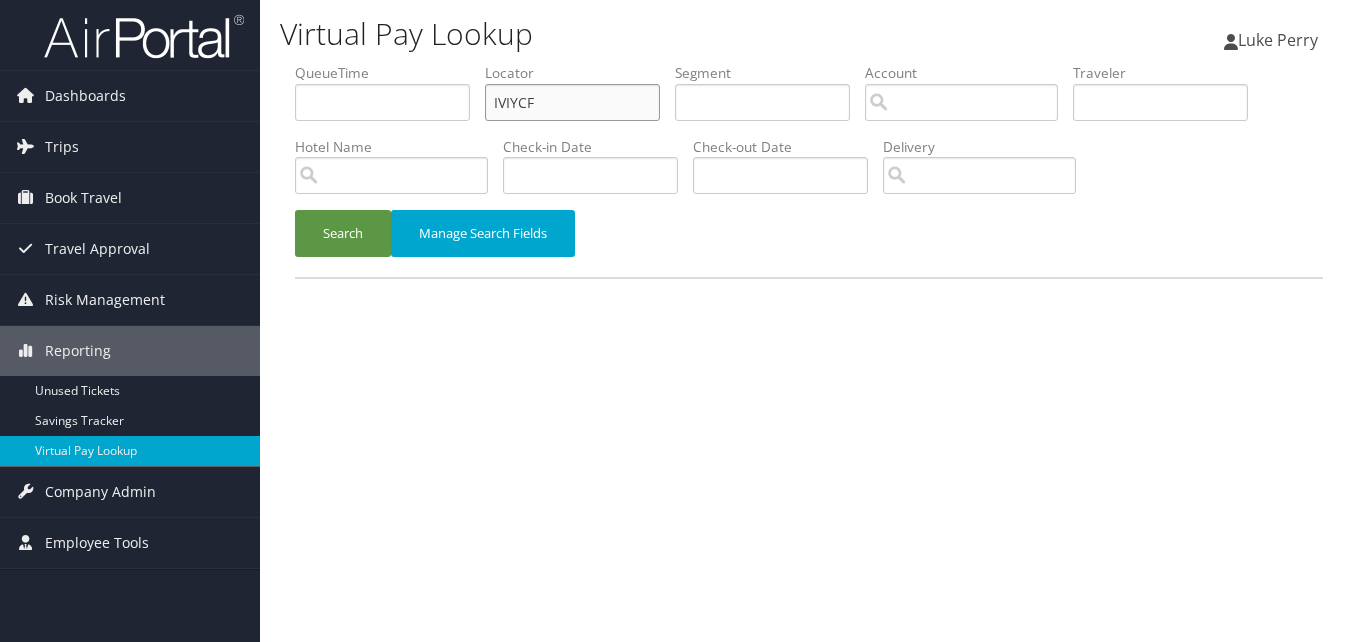drag, startPoint x: 556, startPoint y: 93, endPoint x: 372, endPoint y: 135, distance: 188.73262 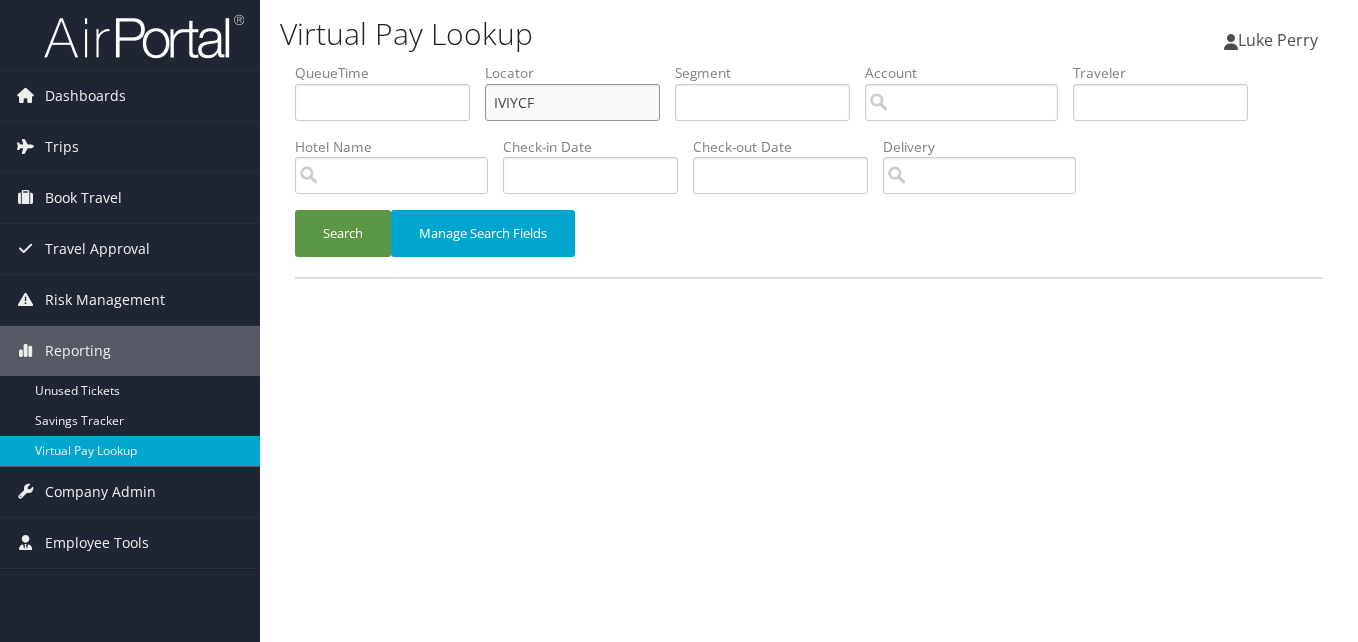 click on "QueueTime Locator IVIYCF Segment Account Traveler Hotel Name Check-in Date Check-out Date Delivery" at bounding box center (809, 63) 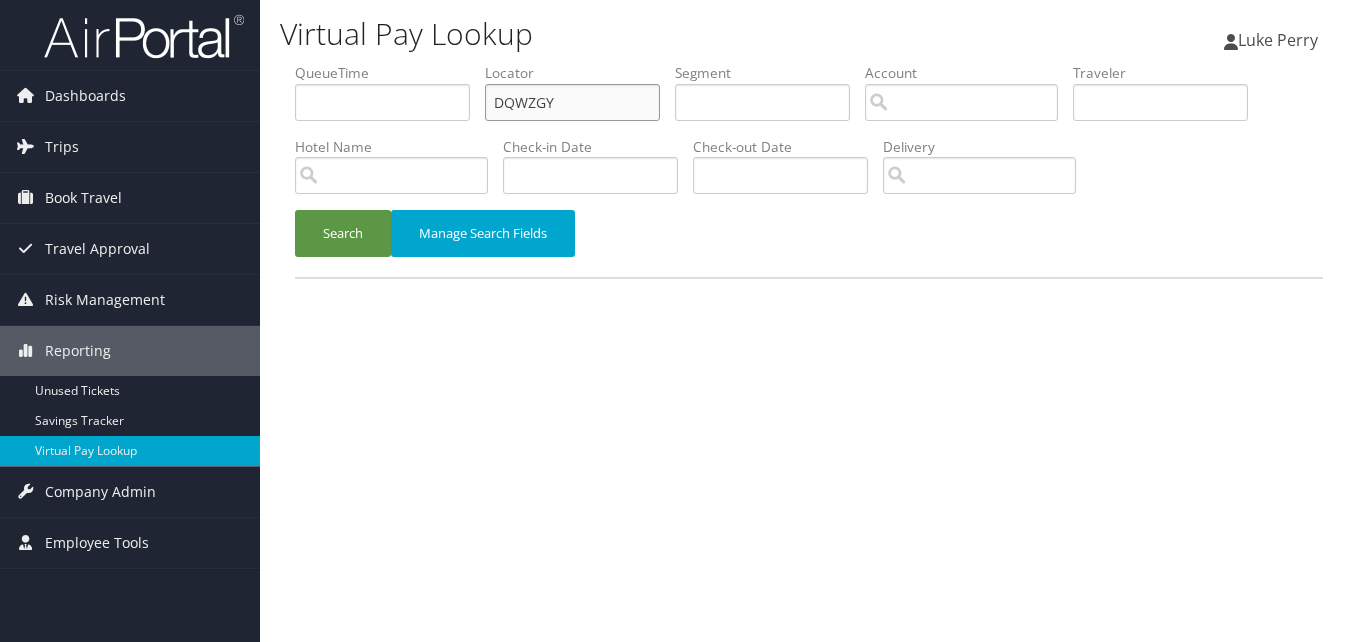 type on "DQWZGY" 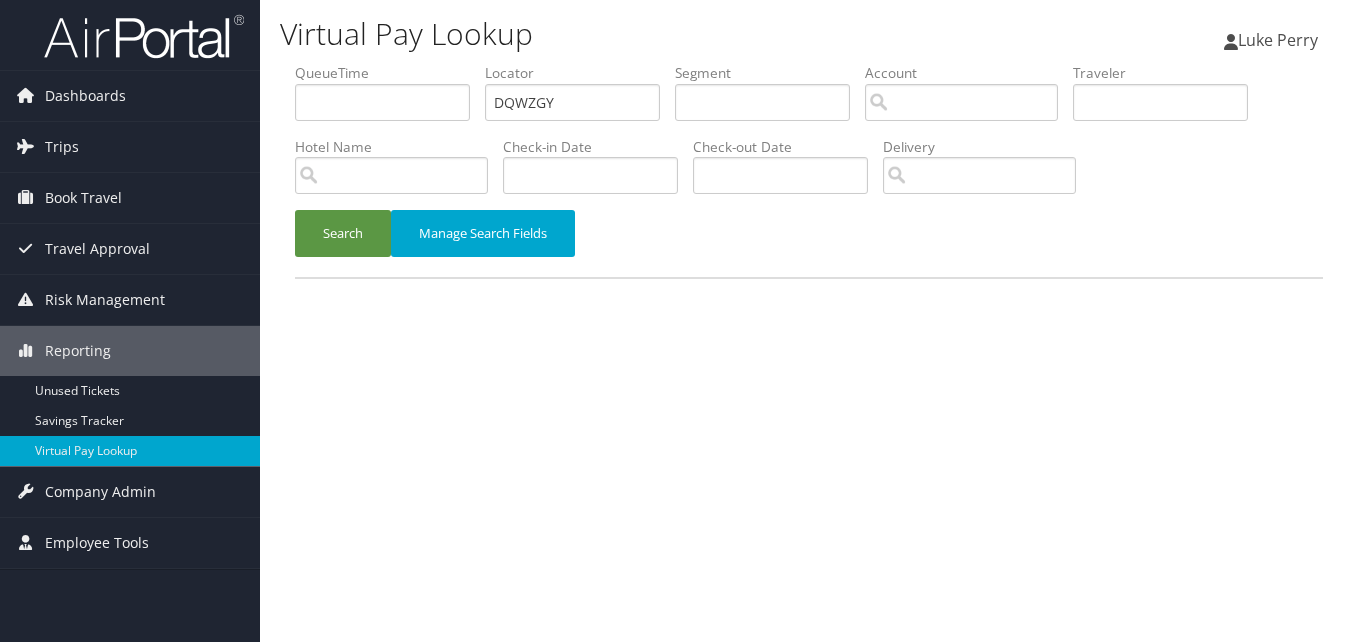 click on "Search Manage Search Fields" at bounding box center [809, 243] 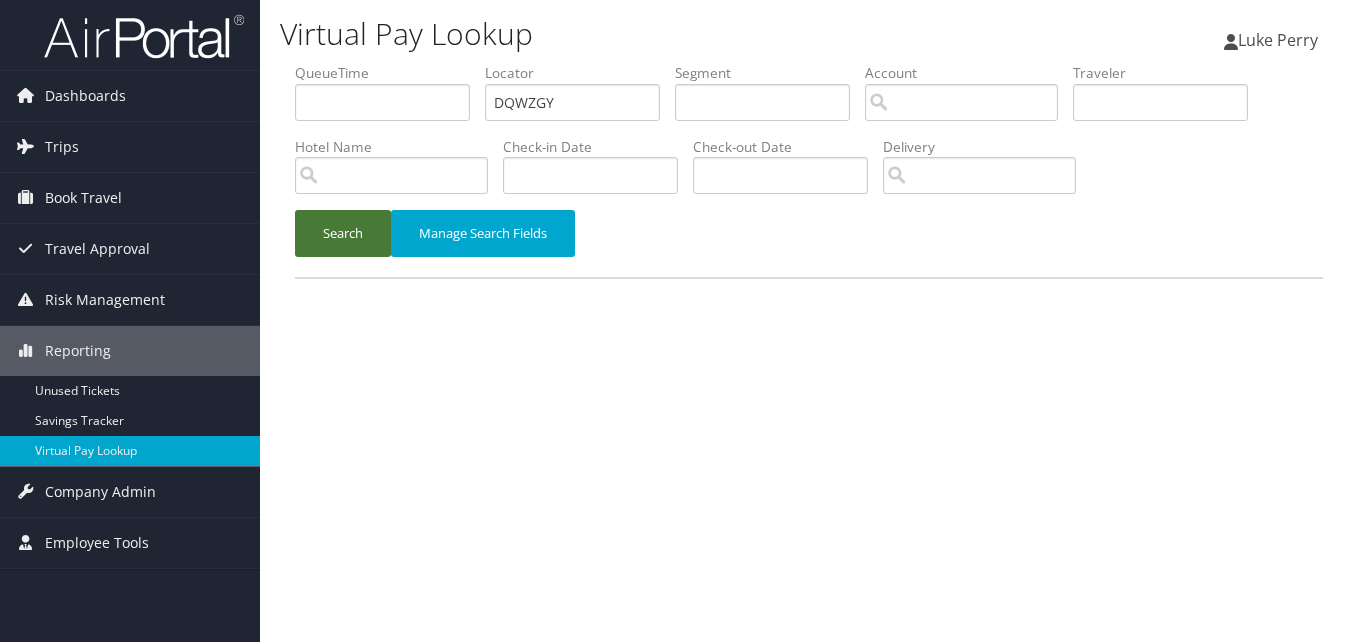 click on "Search" at bounding box center [343, 233] 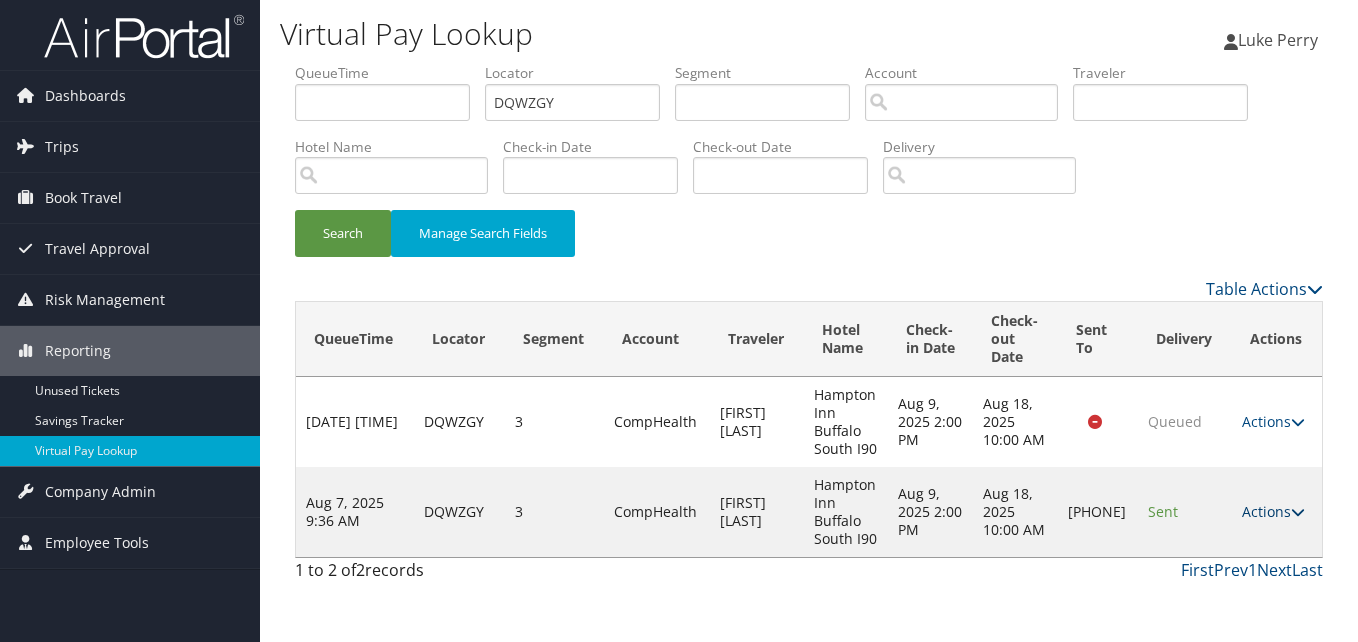 click at bounding box center [1298, 512] 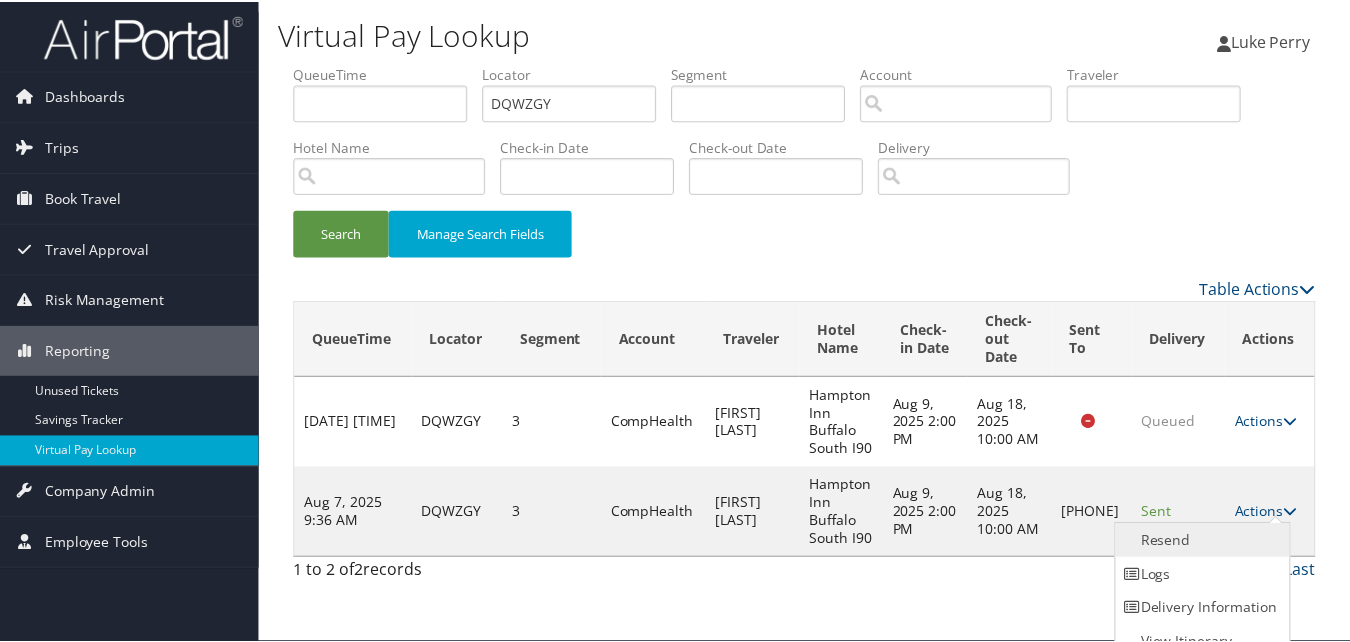 scroll, scrollTop: 19, scrollLeft: 0, axis: vertical 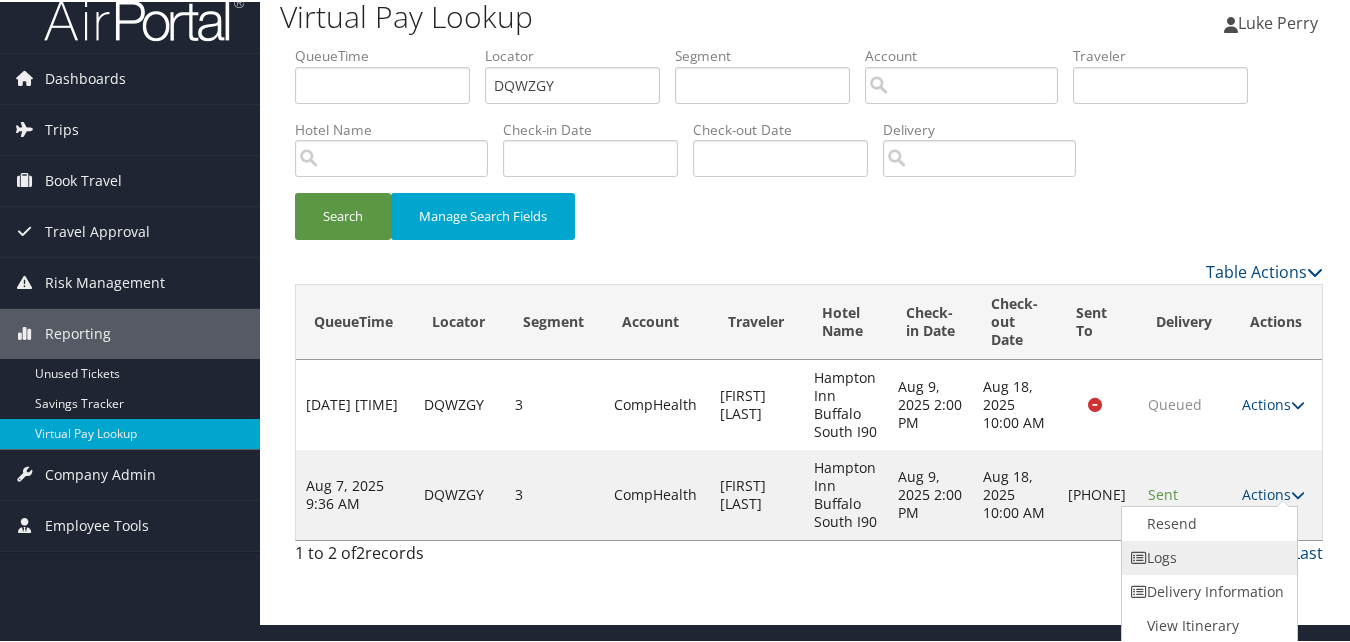 click on "Logs" at bounding box center [1207, 556] 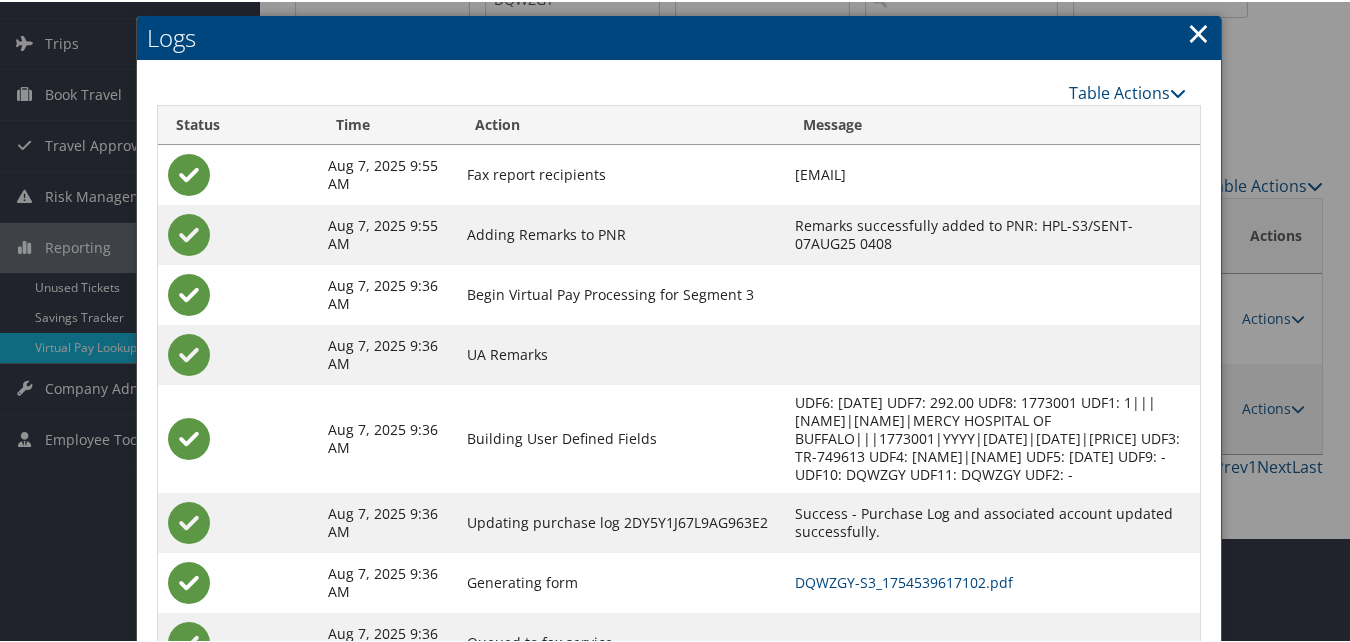 scroll, scrollTop: 190, scrollLeft: 0, axis: vertical 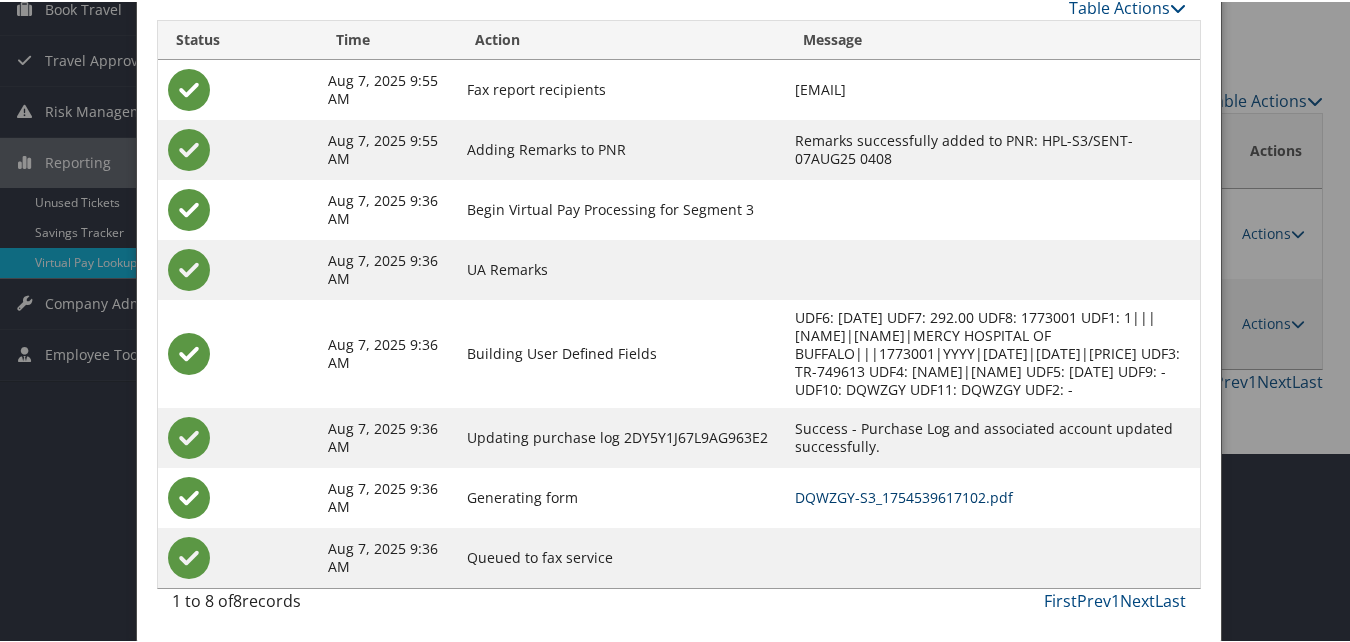 click on "DQWZGY-S3_1754539617102.pdf" at bounding box center [904, 495] 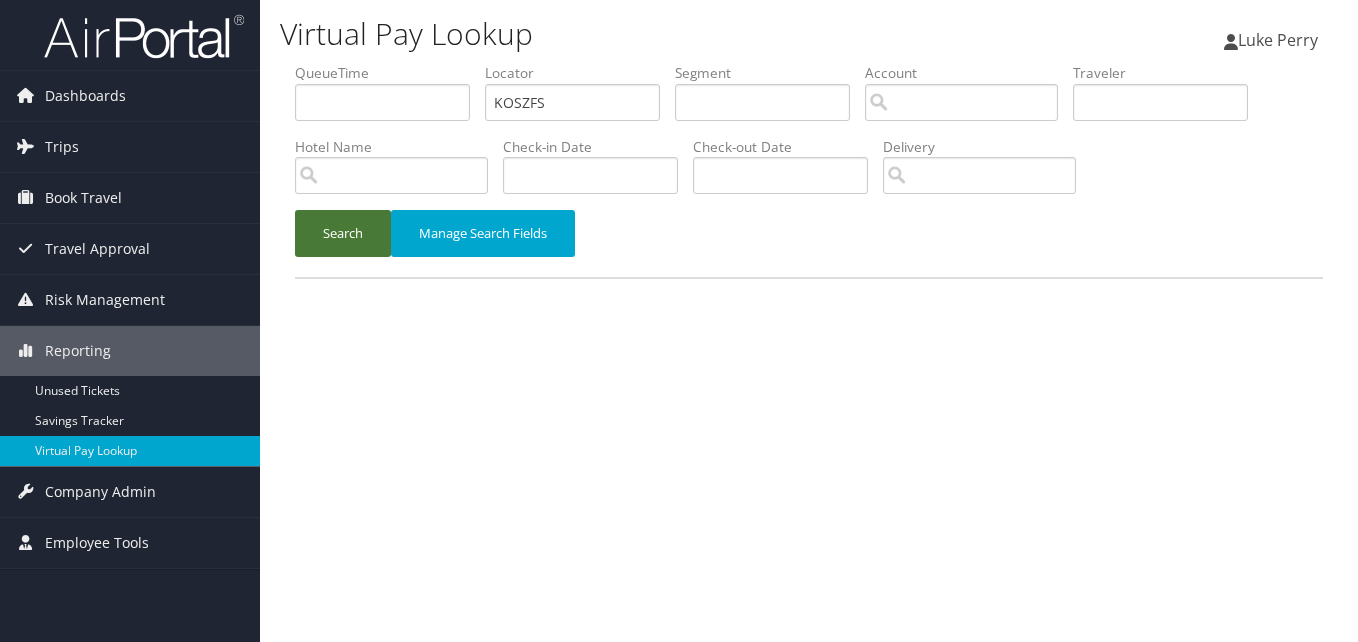 scroll, scrollTop: 0, scrollLeft: 0, axis: both 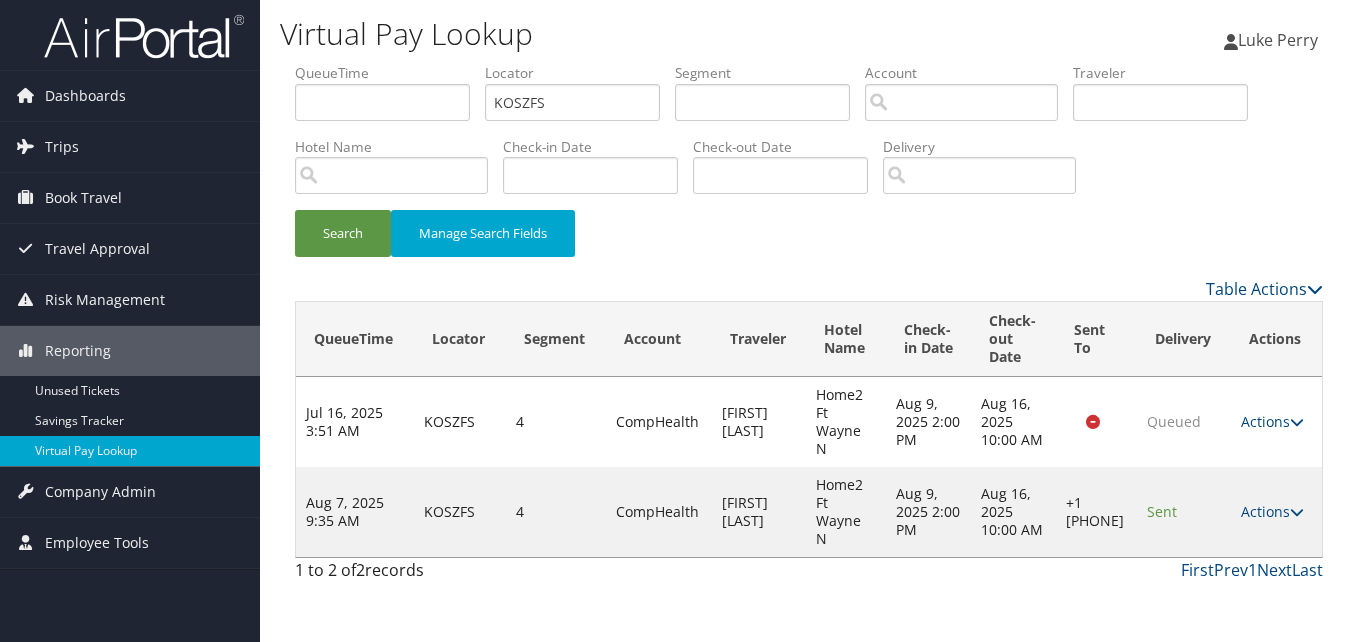 click on "Actions" at bounding box center [1272, 511] 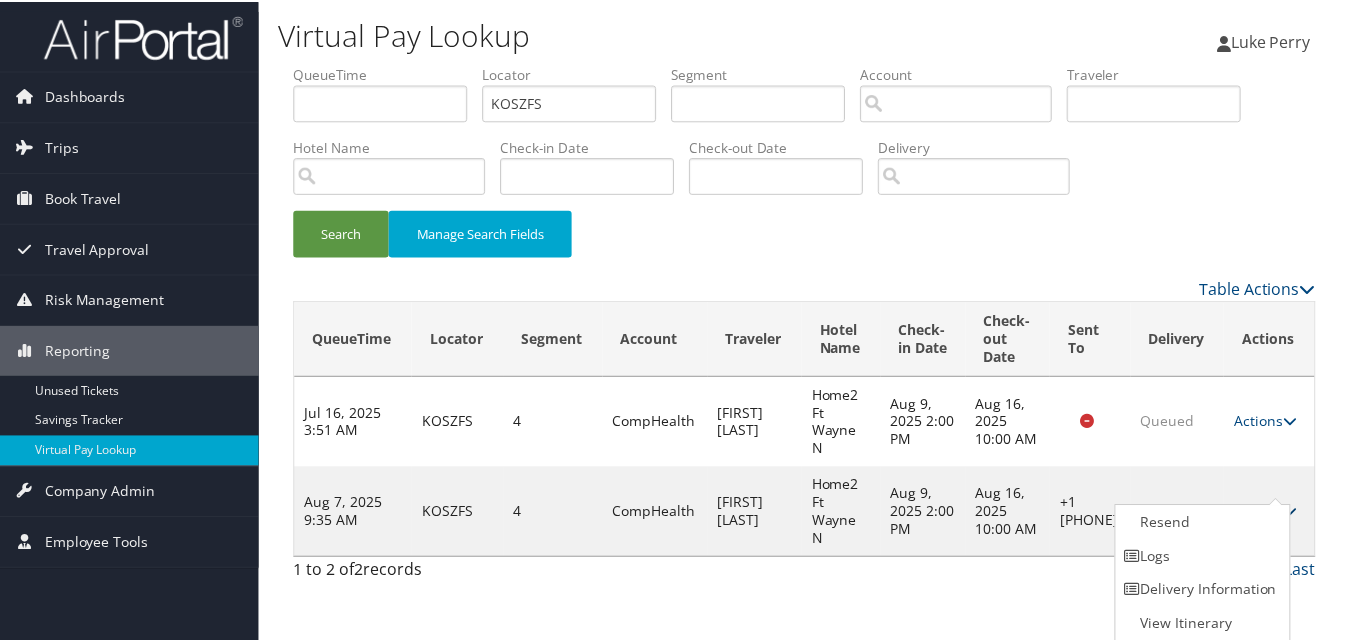 scroll, scrollTop: 1, scrollLeft: 0, axis: vertical 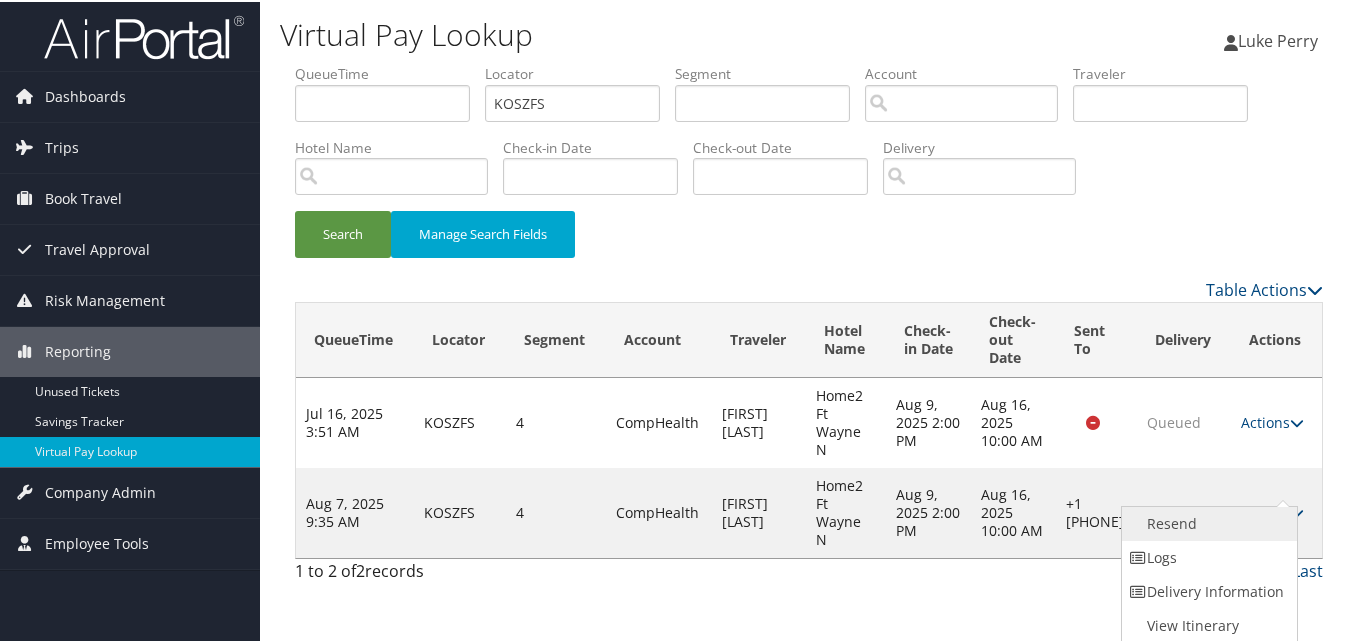 click on "Resend" at bounding box center [1207, 522] 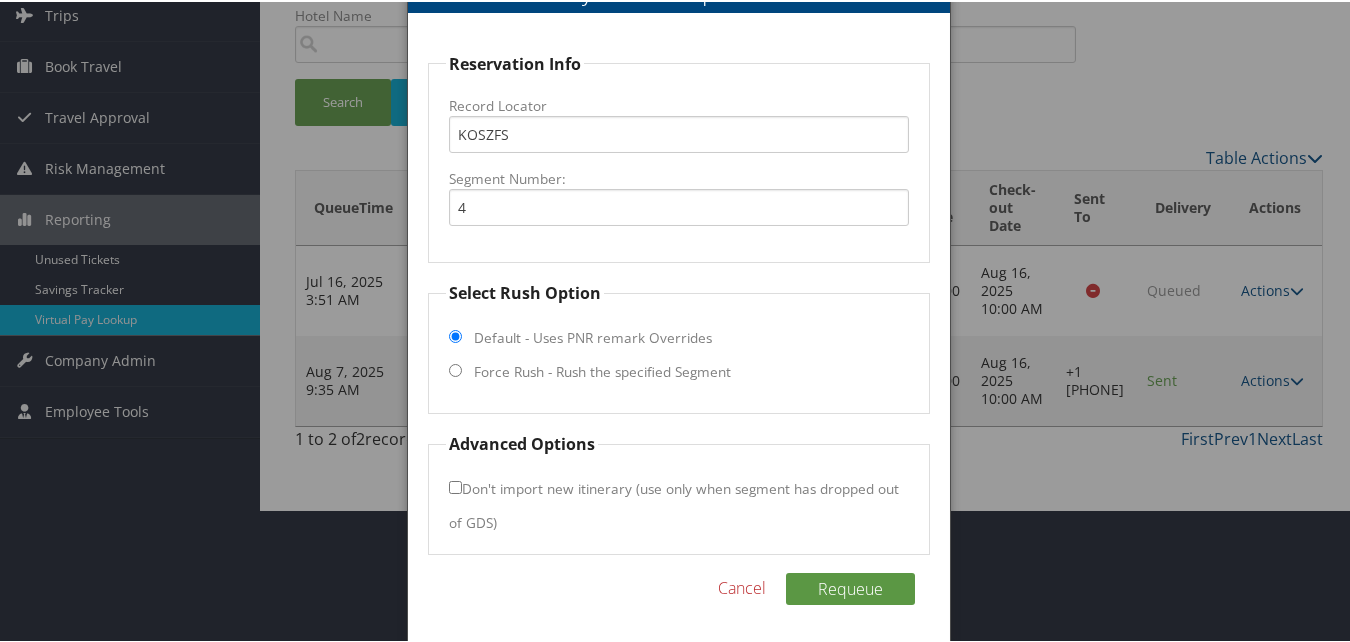 scroll, scrollTop: 135, scrollLeft: 0, axis: vertical 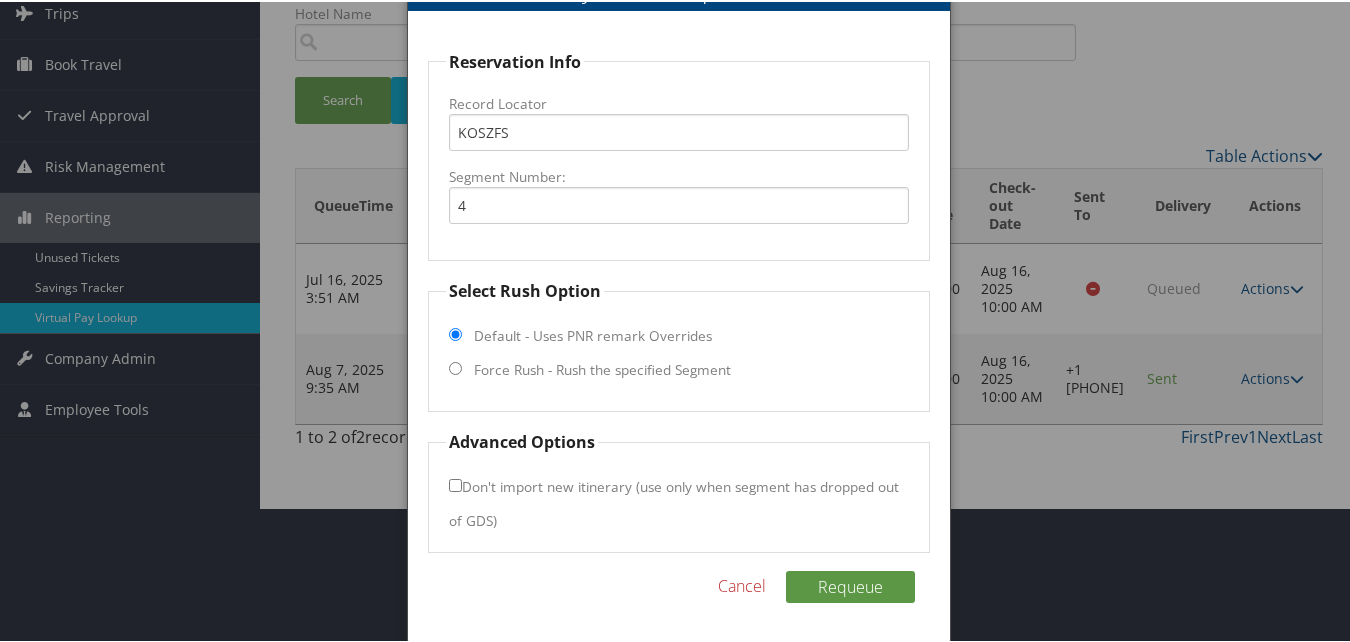 click on "Select Rush Option
Default - Uses PNR remark Overrides
Force Rush - Rush the specified Segment" at bounding box center (678, 343) 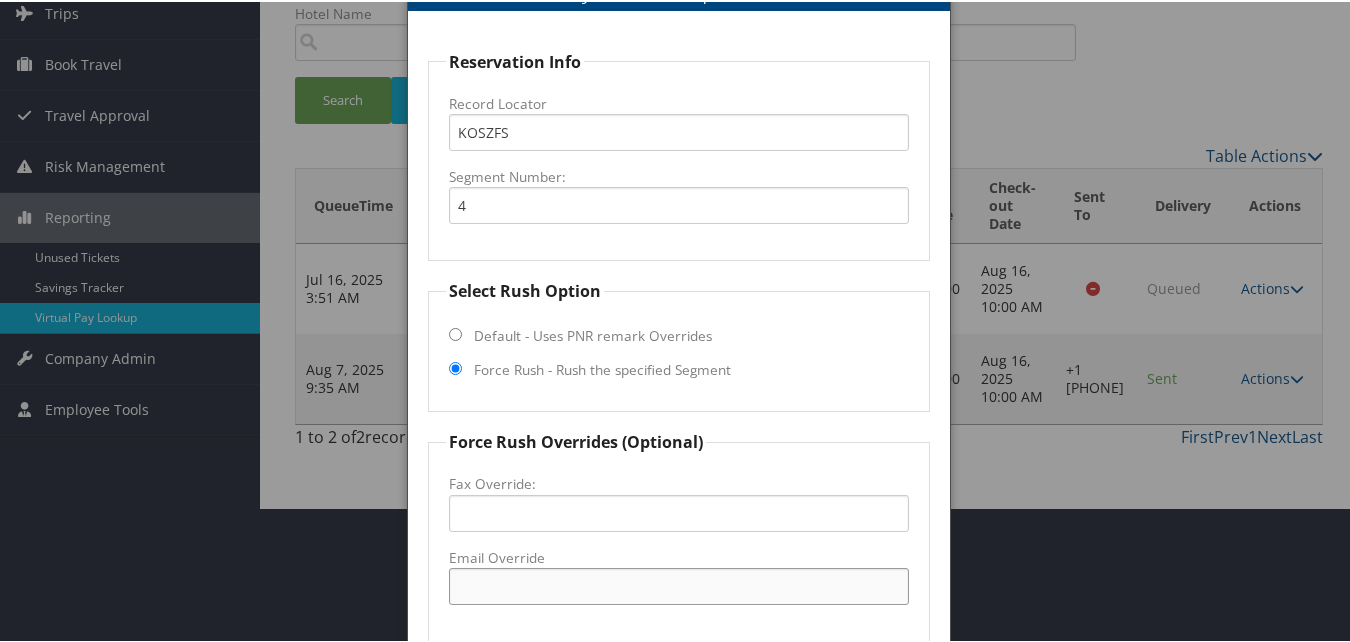 click on "Email Override" at bounding box center (678, 584) 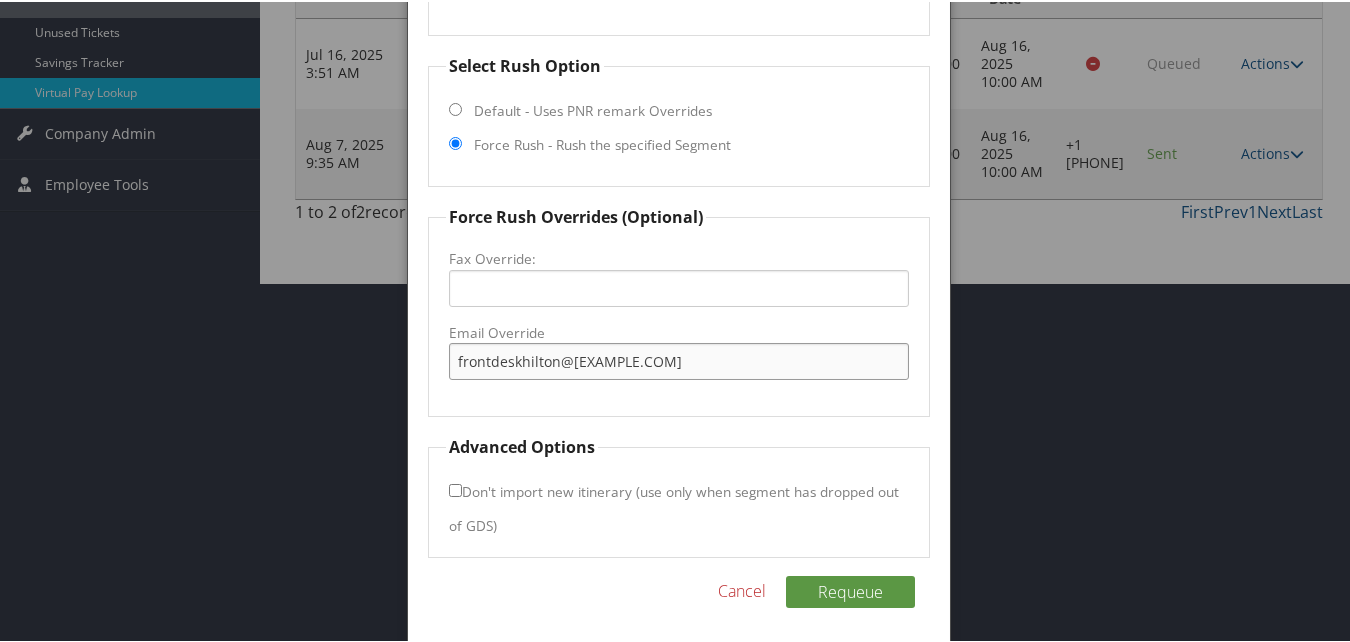 scroll, scrollTop: 365, scrollLeft: 0, axis: vertical 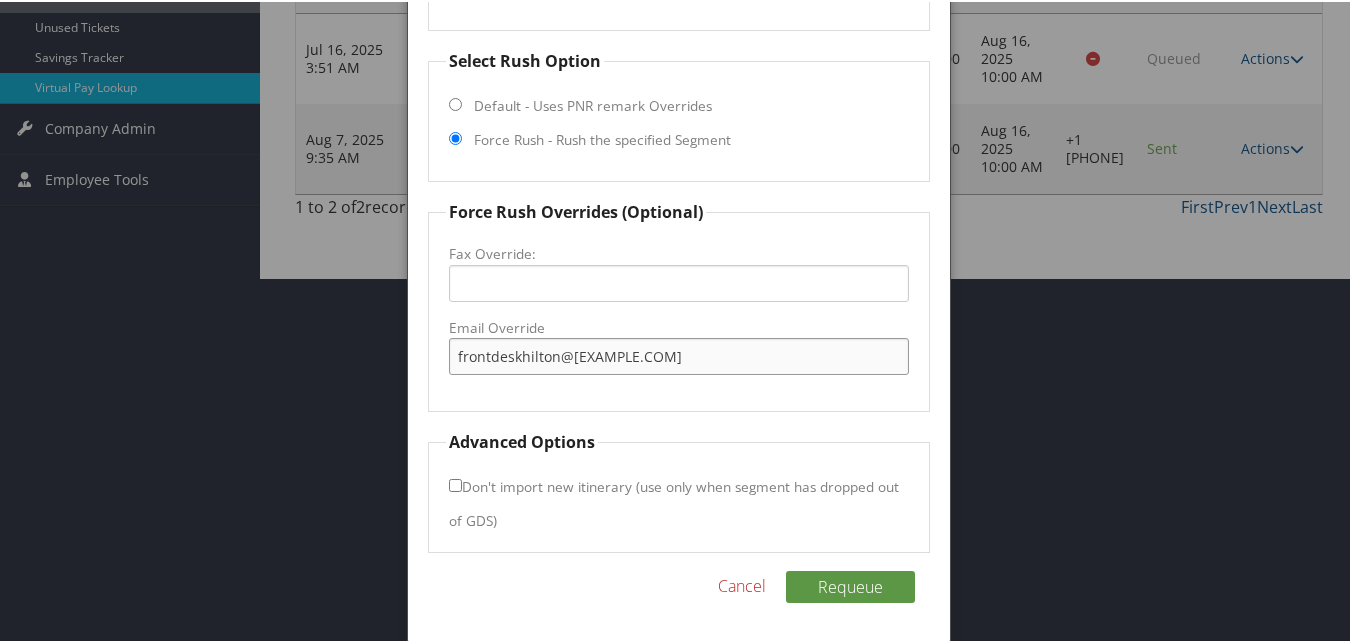 type on "frontdeskhilton@blueflamehospitality.com" 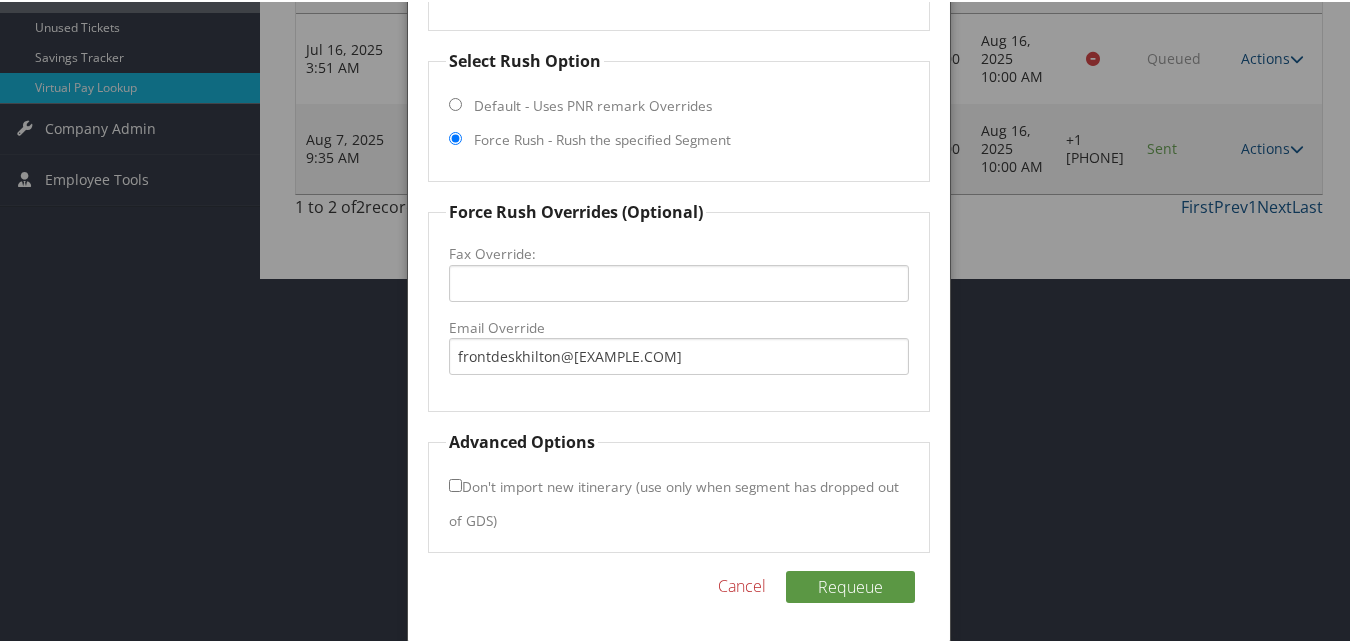 click on "Don't import new itinerary (use only when segment has dropped out of GDS)" at bounding box center [455, 483] 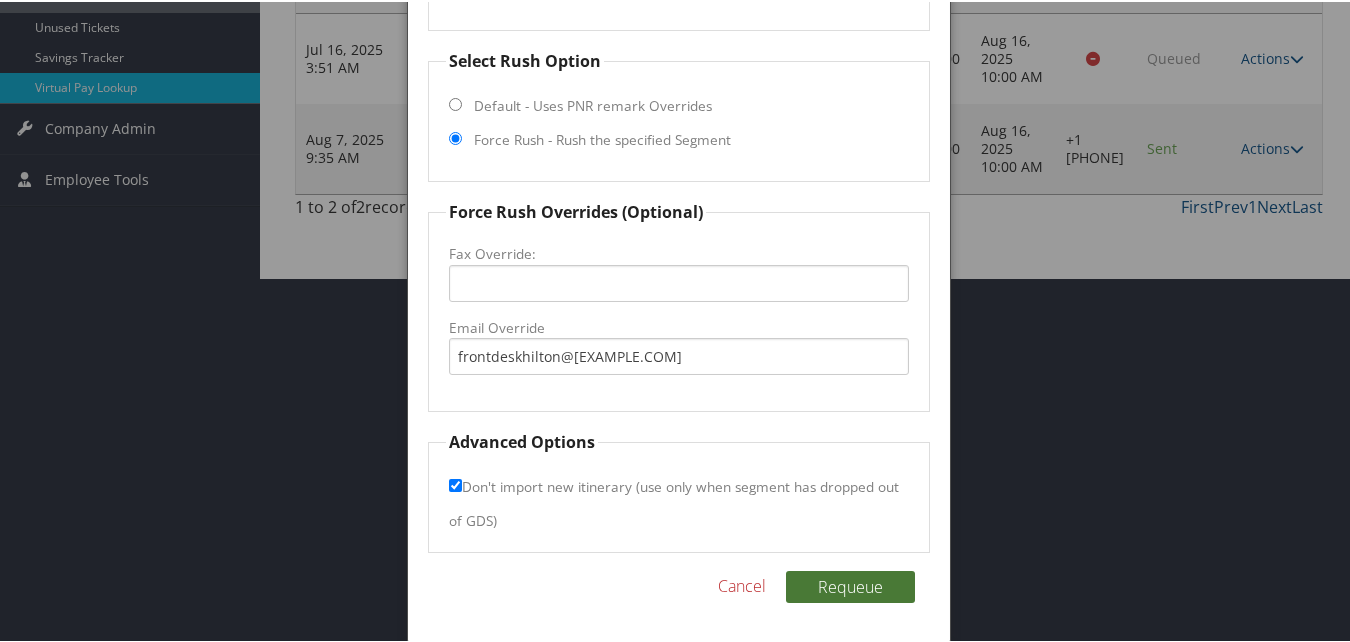click on "Requeue" at bounding box center [850, 585] 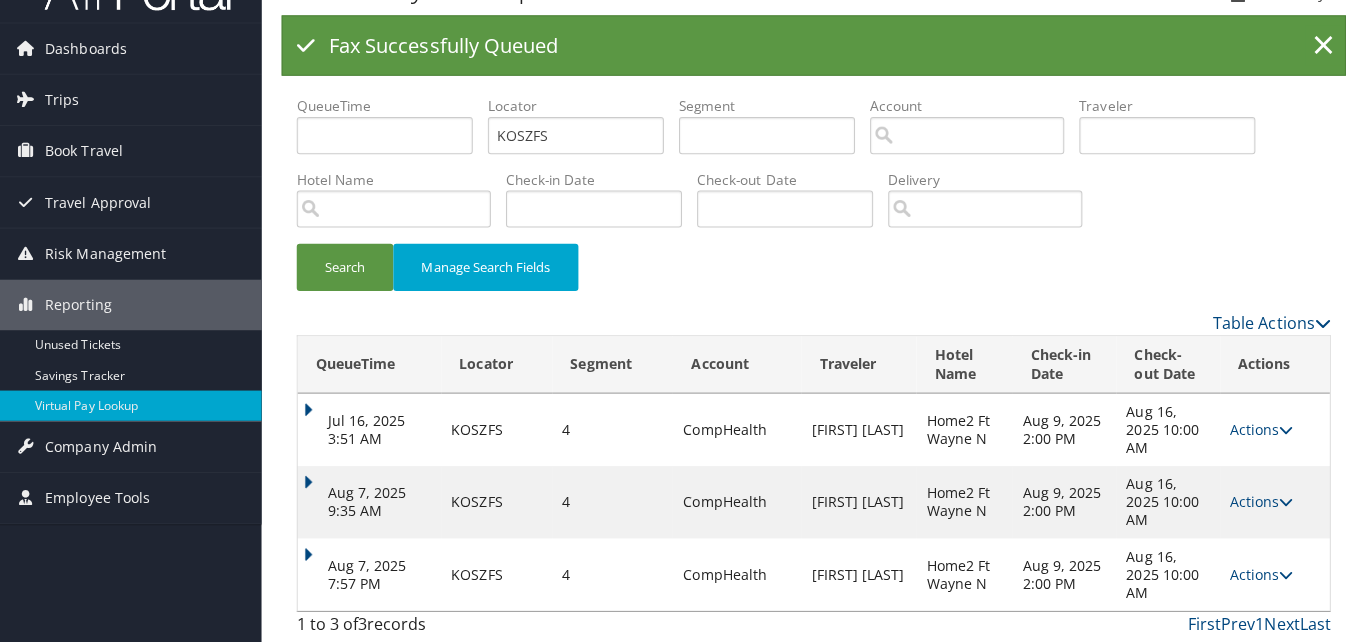 scroll, scrollTop: 0, scrollLeft: 0, axis: both 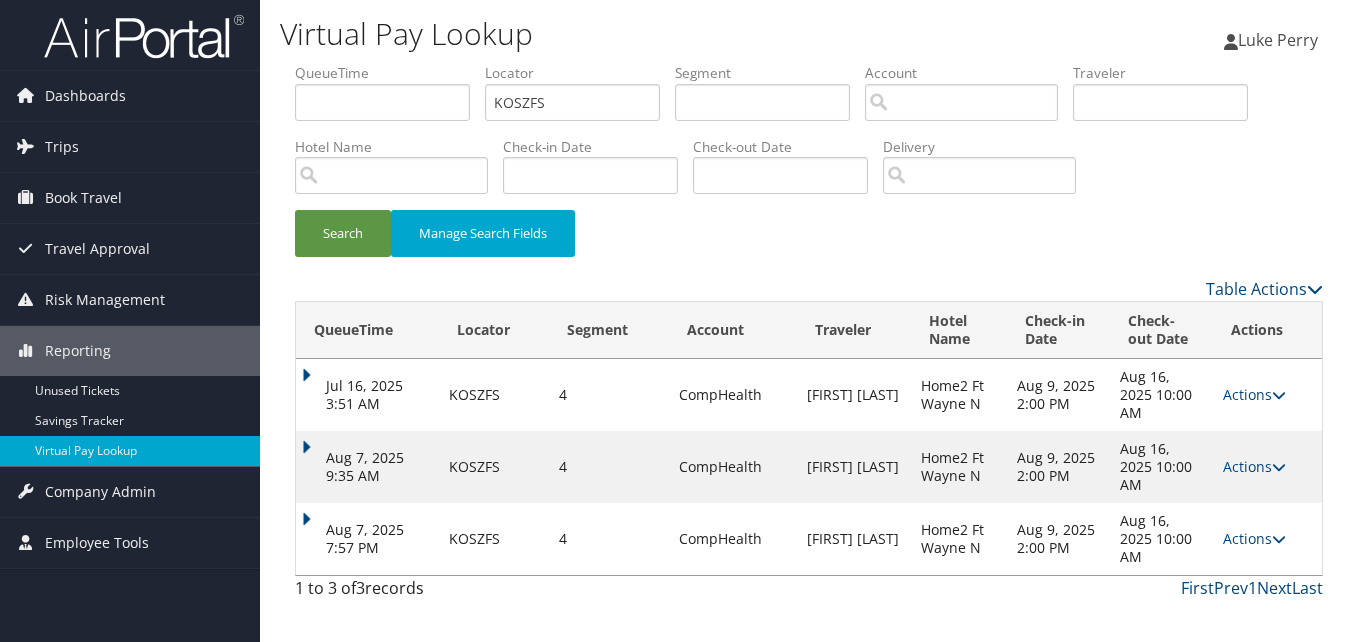 click on "Actions" at bounding box center (1254, 538) 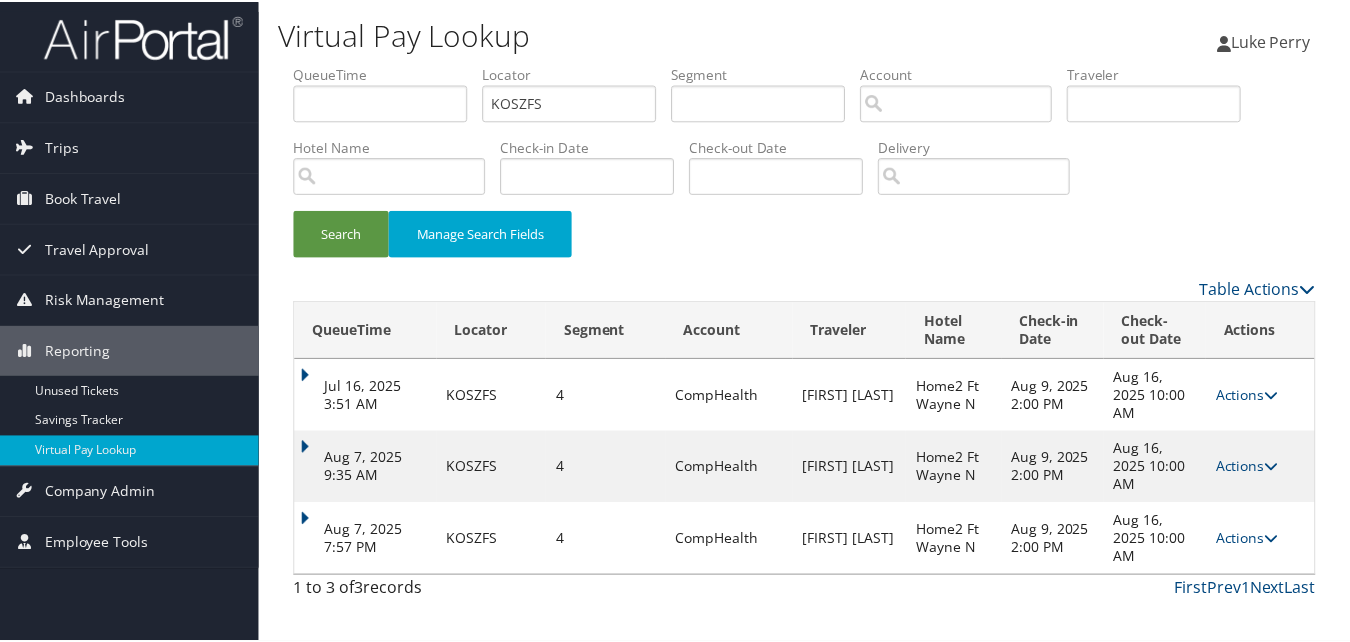 scroll, scrollTop: 30, scrollLeft: 0, axis: vertical 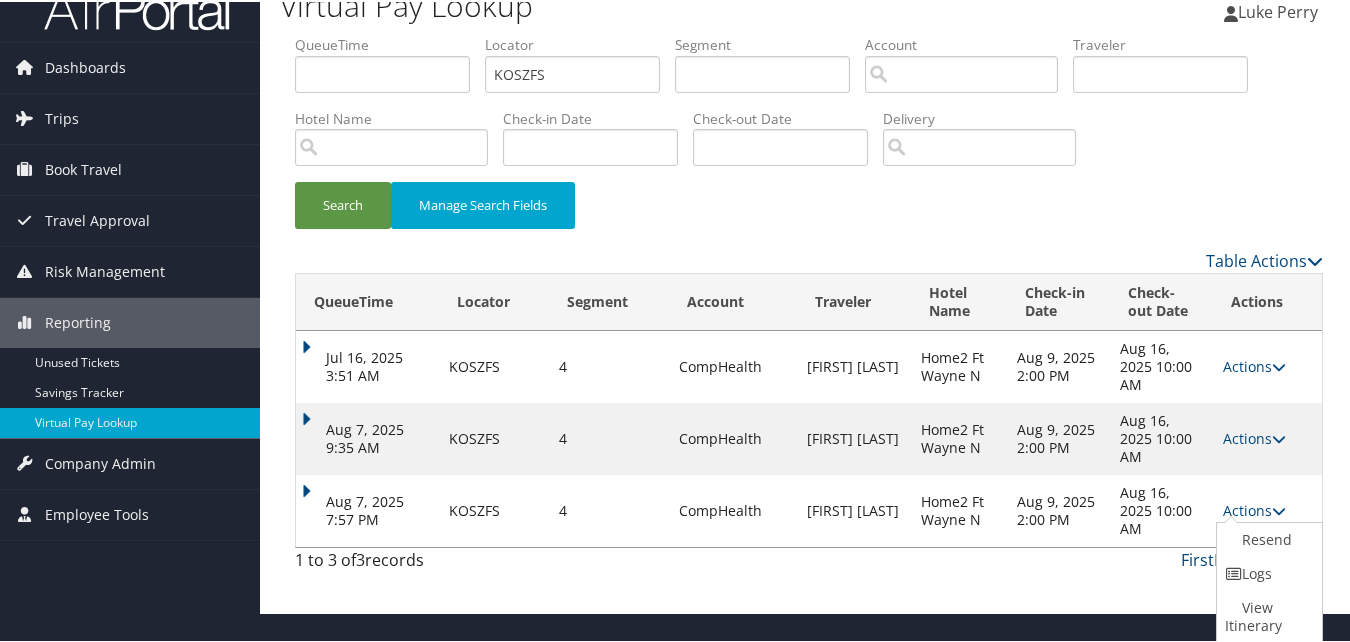 drag, startPoint x: 1264, startPoint y: 575, endPoint x: 1246, endPoint y: 573, distance: 18.110771 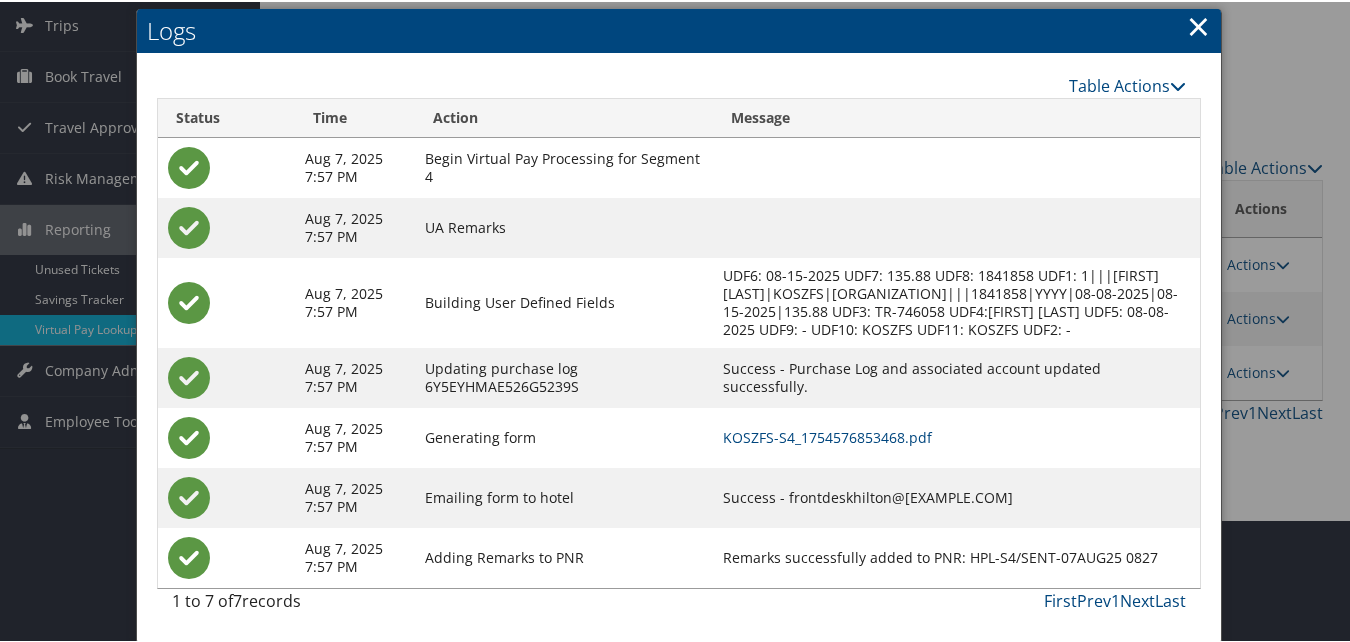 scroll, scrollTop: 141, scrollLeft: 0, axis: vertical 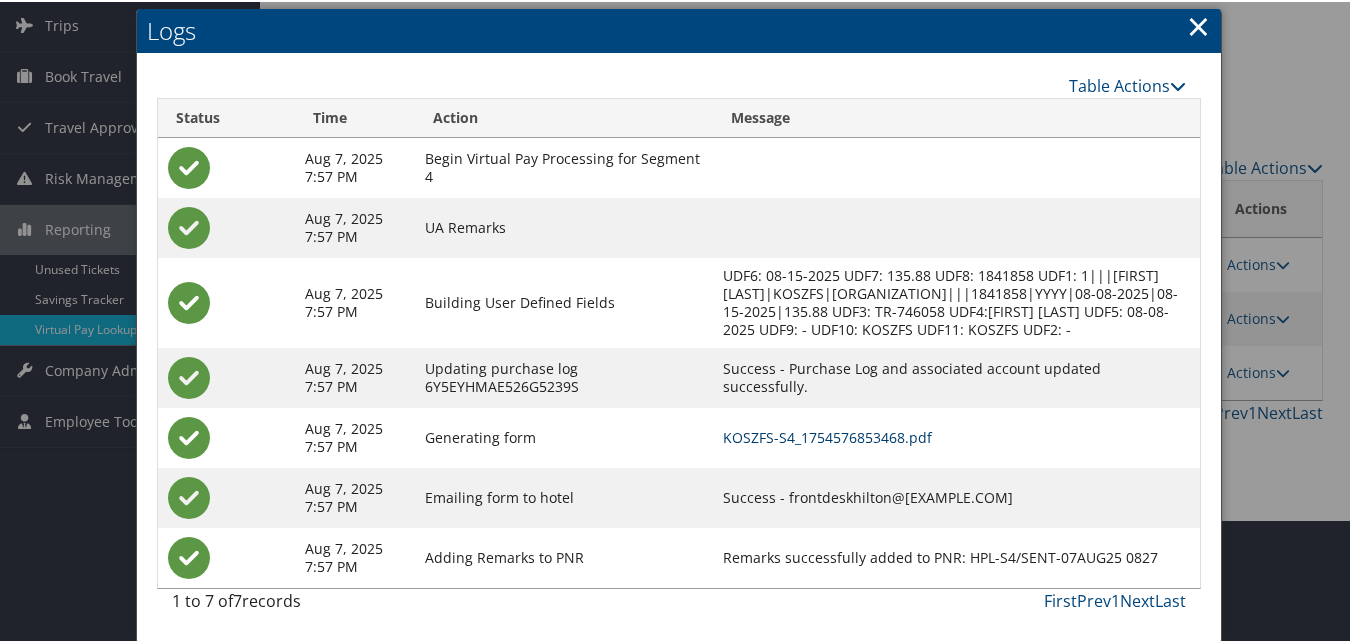 click on "KOSZFS-S4_1754576853468.pdf" at bounding box center [827, 435] 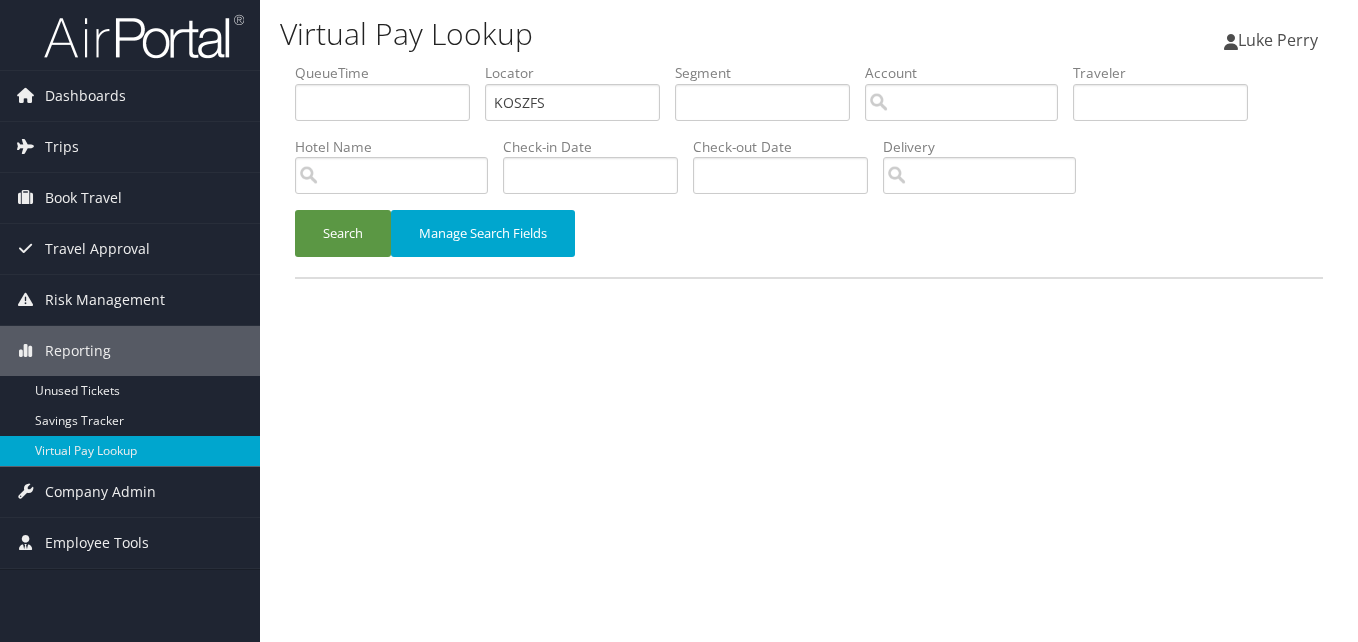 scroll, scrollTop: 0, scrollLeft: 0, axis: both 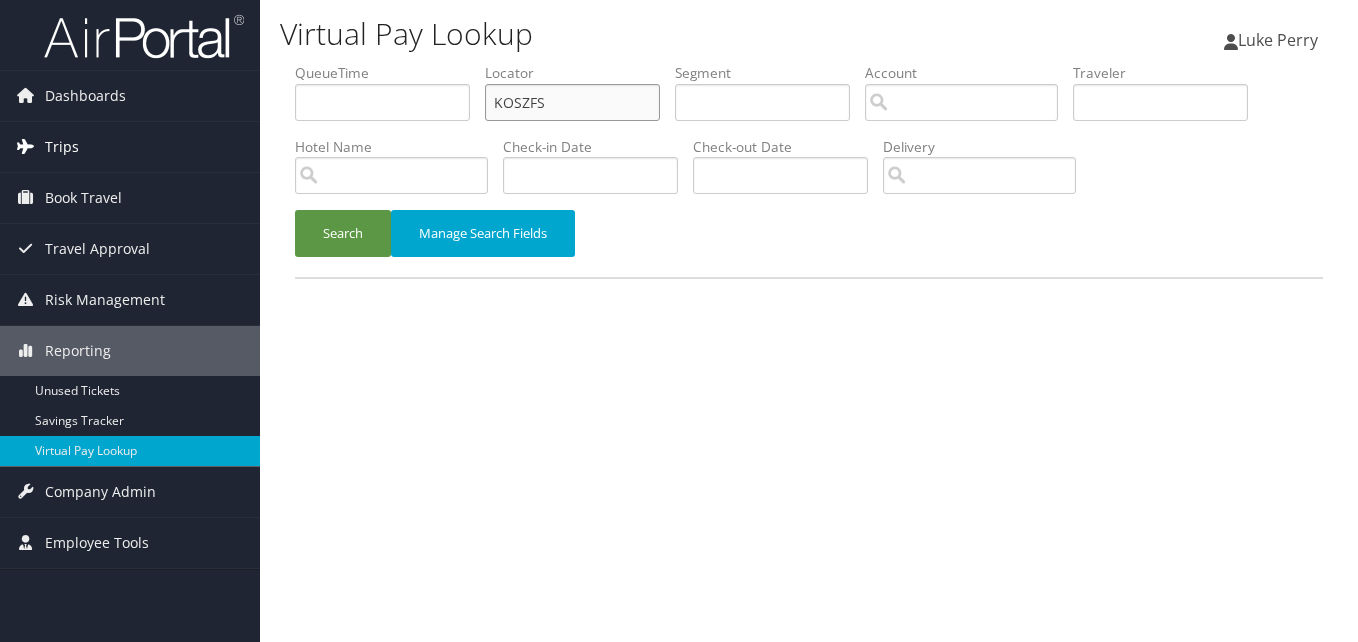 drag, startPoint x: 578, startPoint y: 107, endPoint x: 241, endPoint y: 142, distance: 338.81262 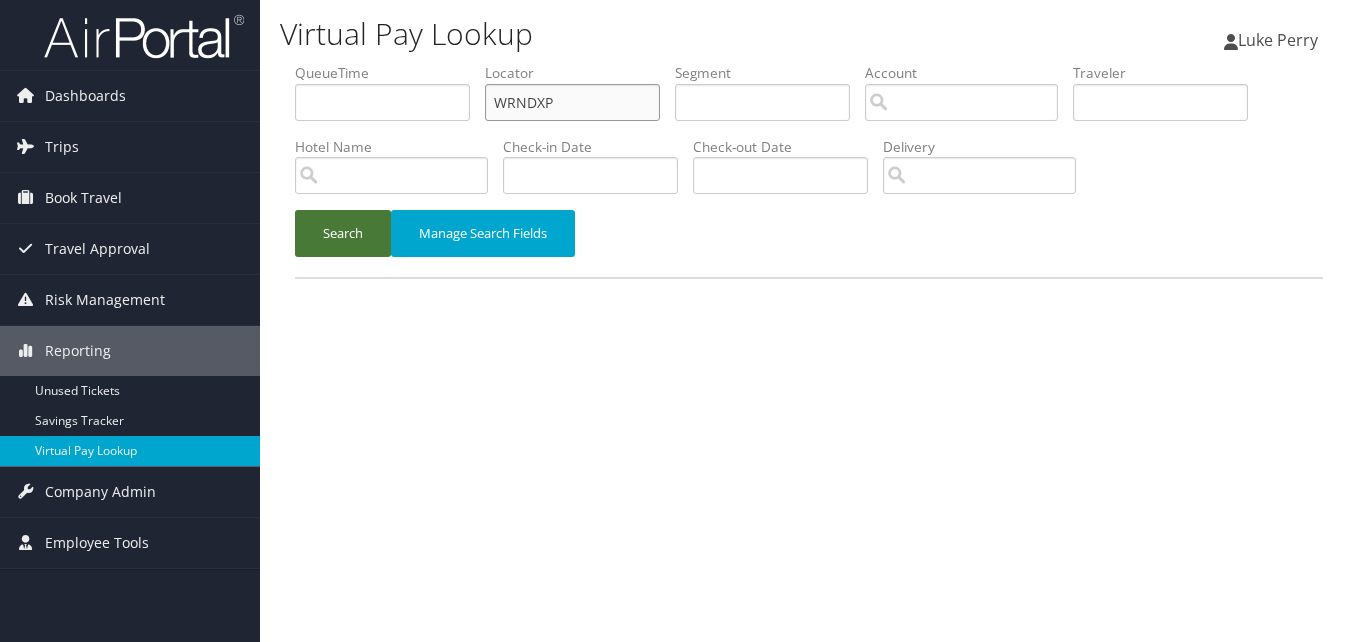type on "WRNDXP" 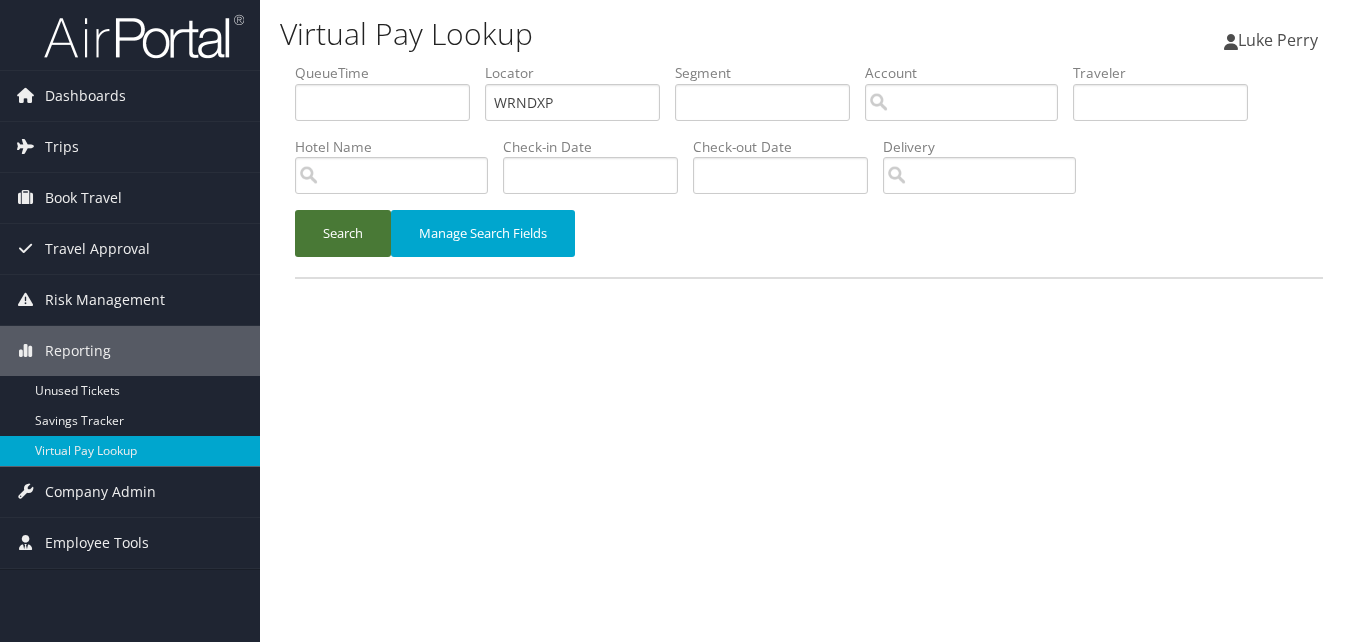drag, startPoint x: 319, startPoint y: 223, endPoint x: 332, endPoint y: 226, distance: 13.341664 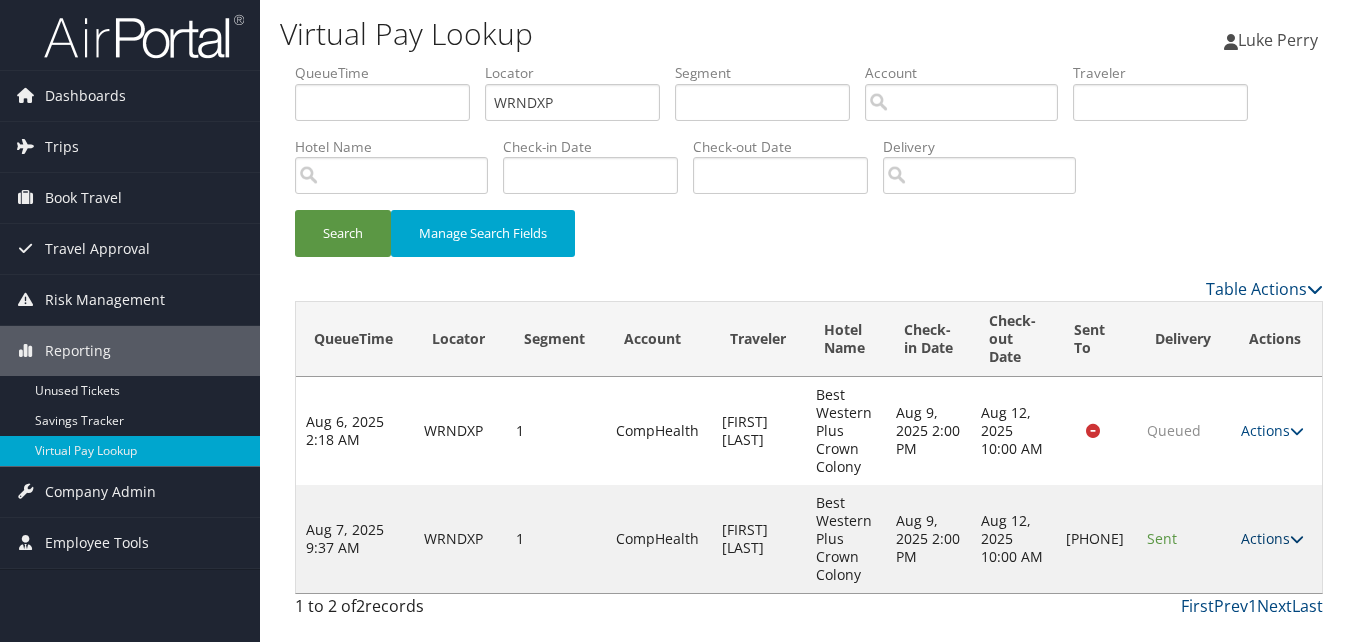 click on "Actions" at bounding box center (1272, 538) 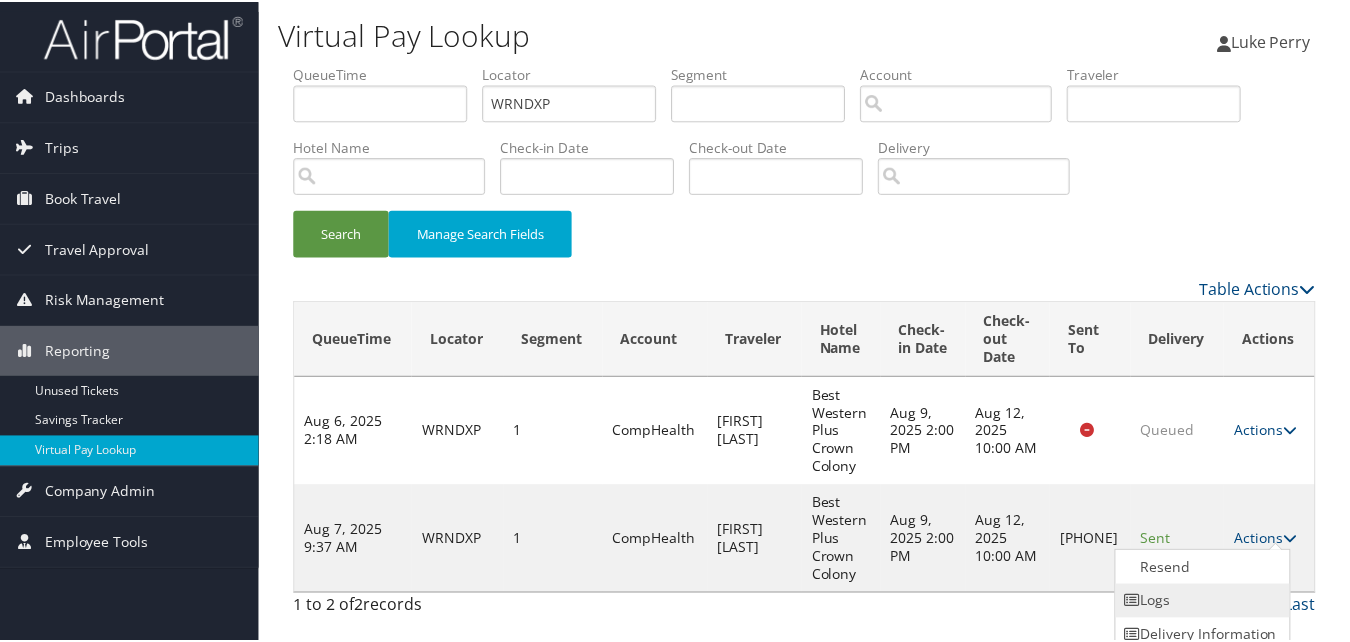 scroll, scrollTop: 46, scrollLeft: 0, axis: vertical 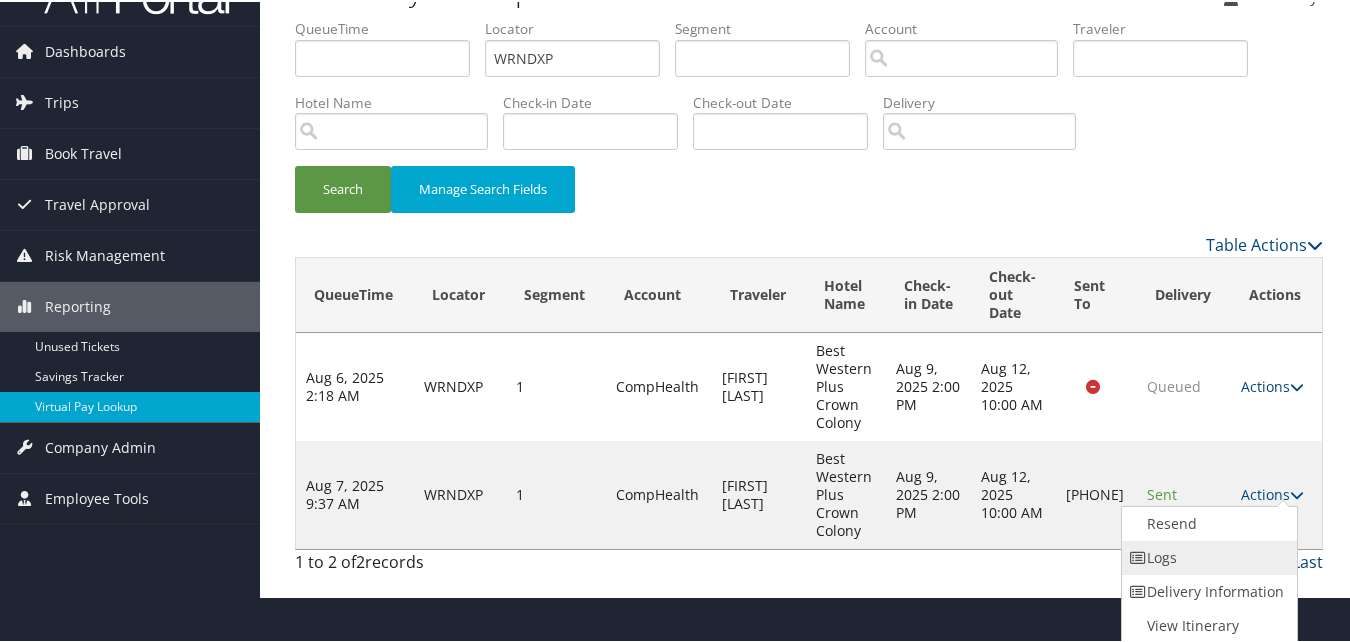 click on "Logs" at bounding box center [1207, 556] 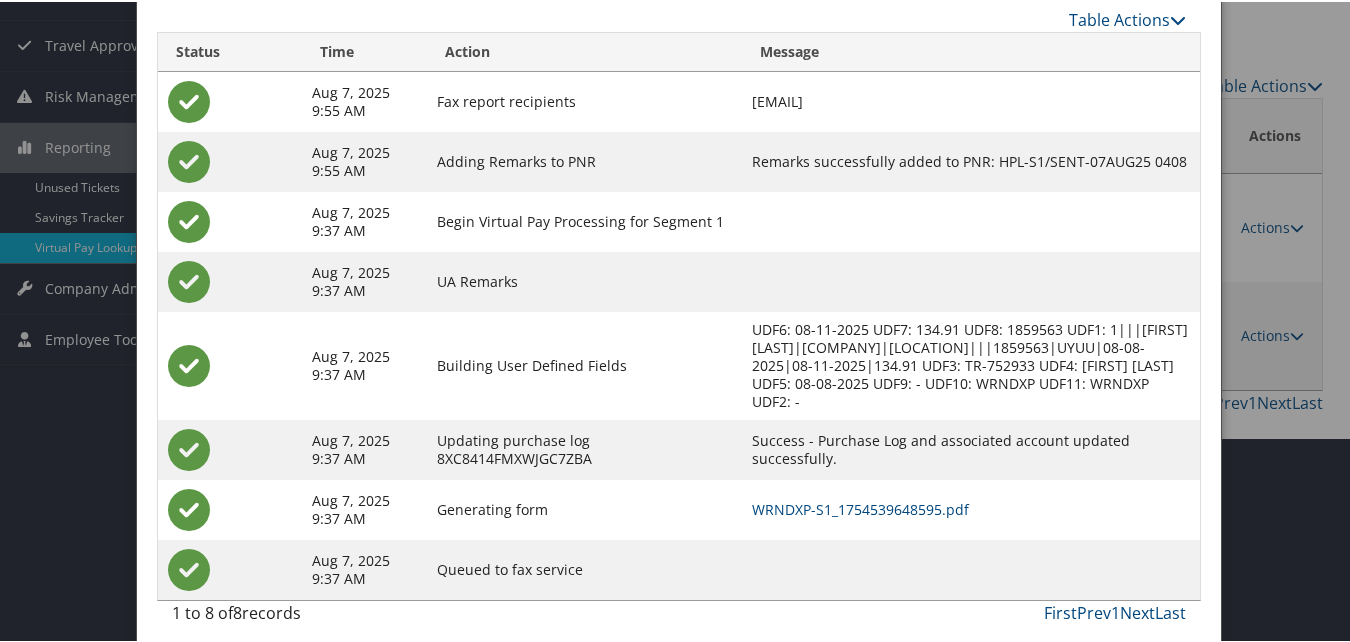 scroll, scrollTop: 217, scrollLeft: 0, axis: vertical 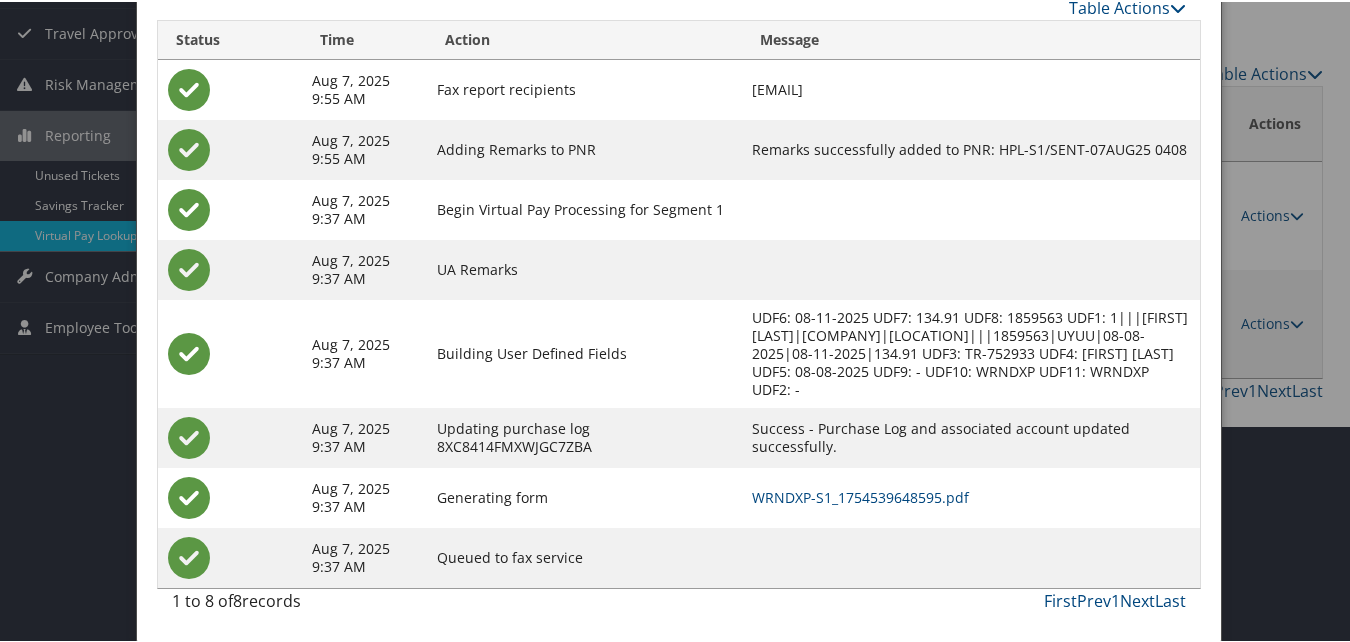 click on "WRNDXP-S1_1754539648595.pdf" at bounding box center (971, 496) 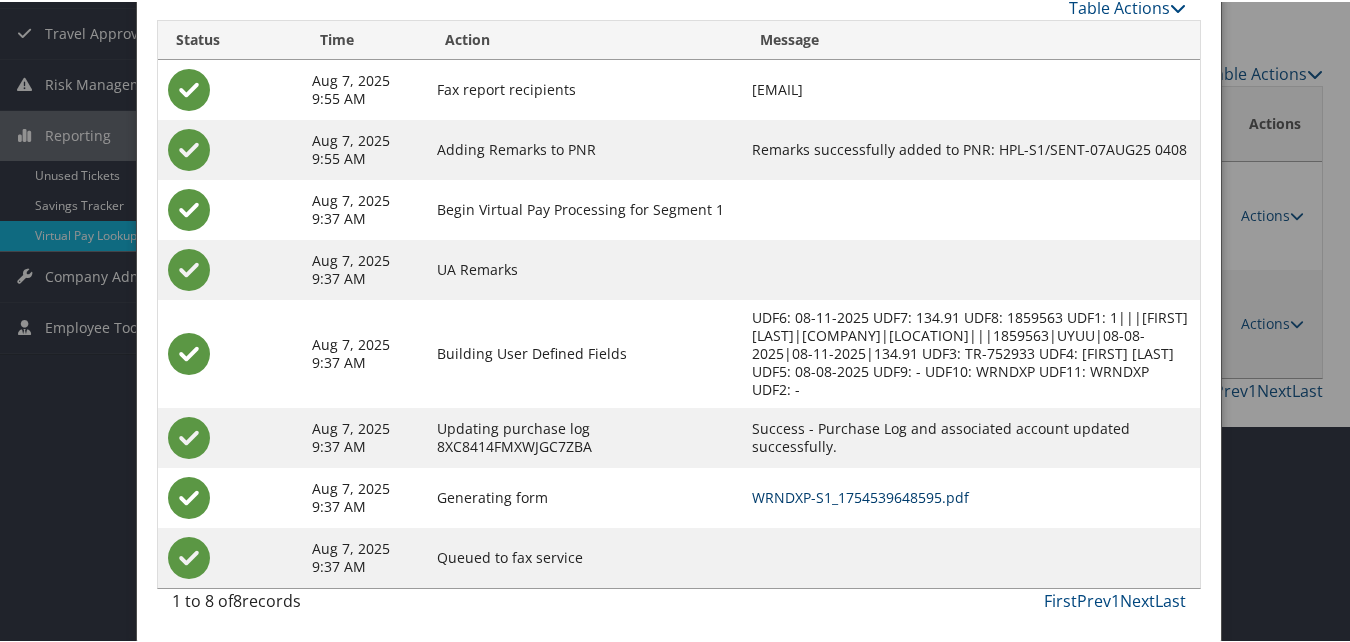 click on "WRNDXP-S1_1754539648595.pdf" at bounding box center [860, 495] 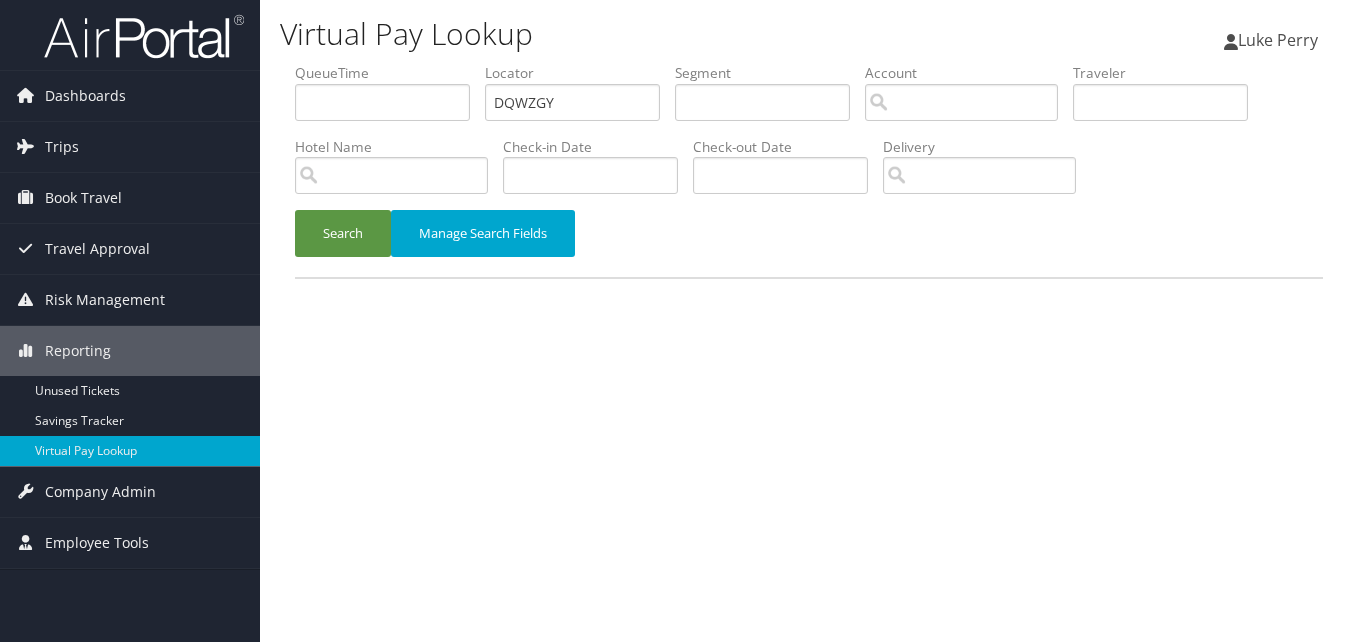 scroll, scrollTop: 0, scrollLeft: 0, axis: both 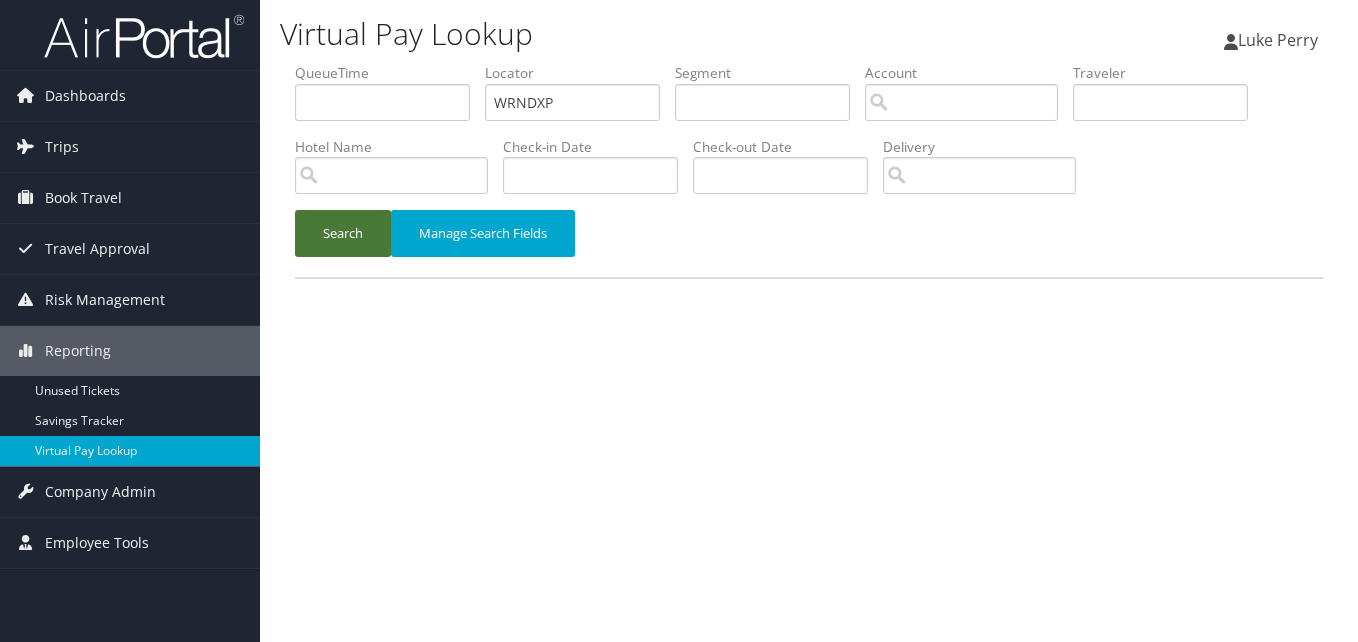 click on "Search" at bounding box center (343, 233) 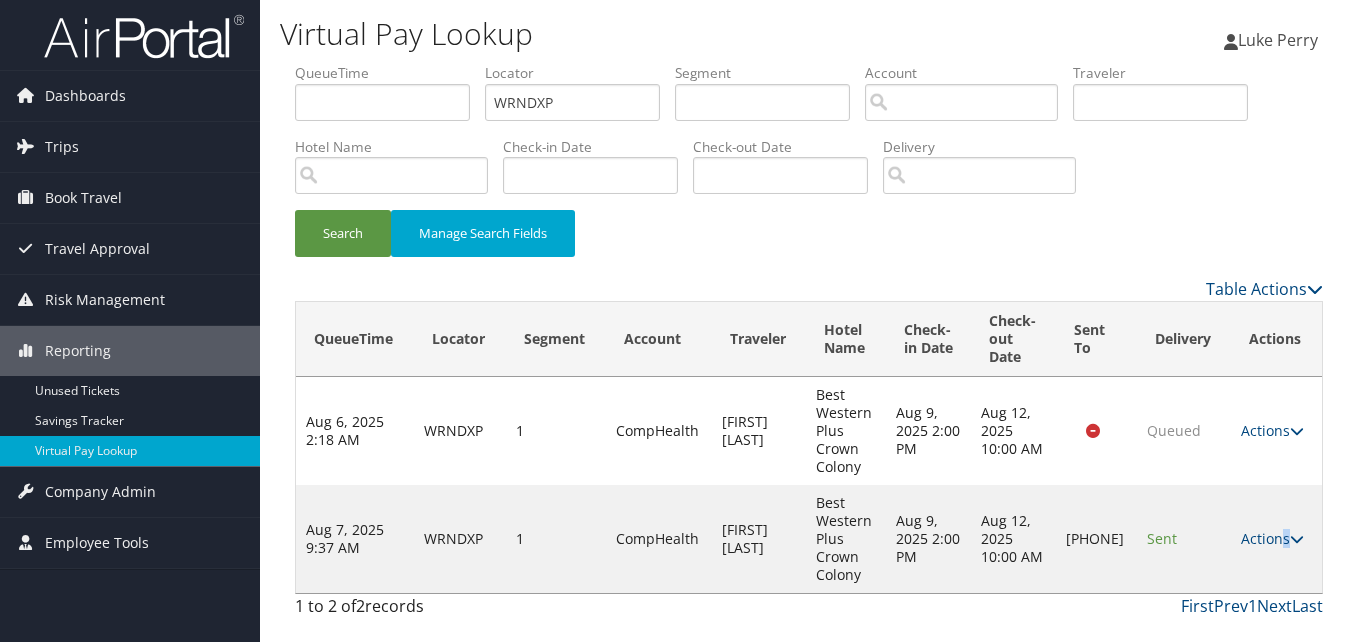 click on "Actions" at bounding box center [1272, 538] 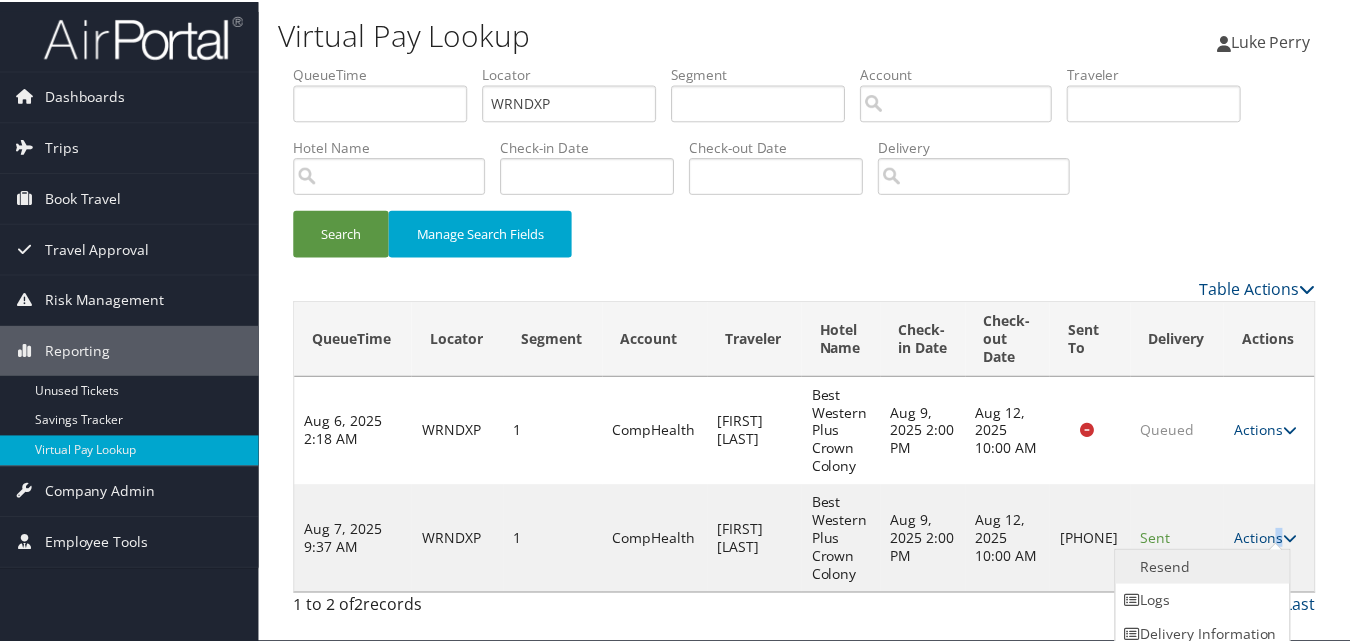 scroll, scrollTop: 46, scrollLeft: 0, axis: vertical 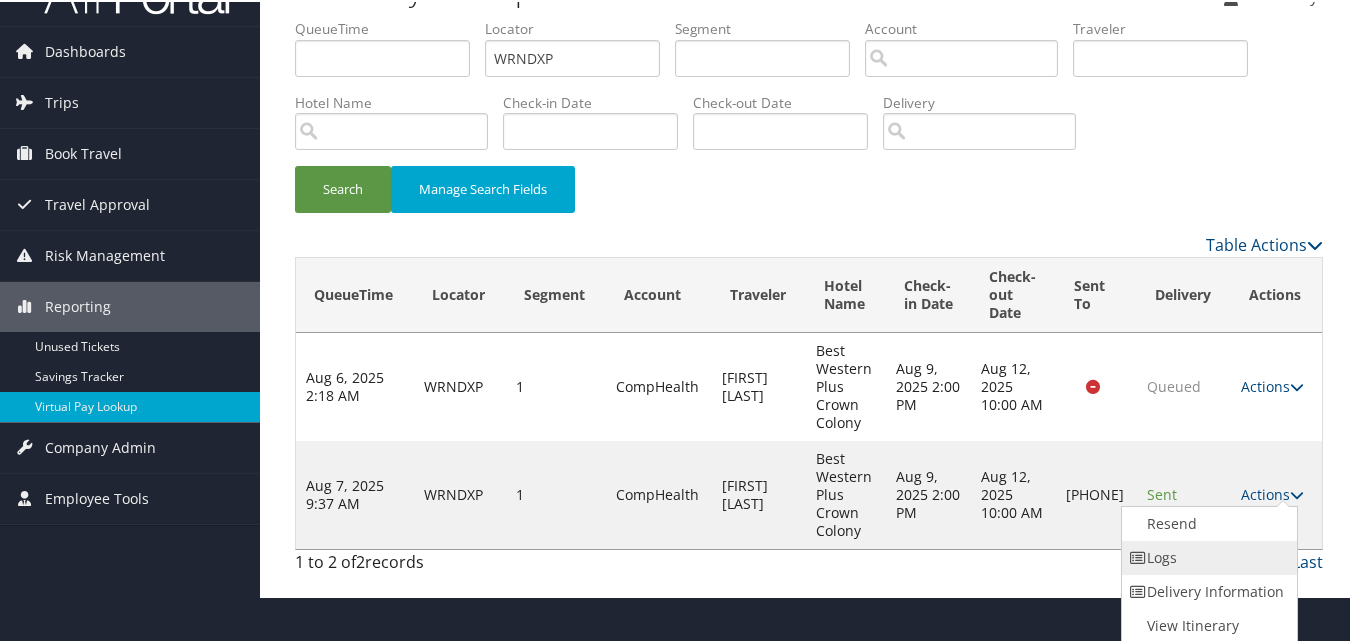 drag, startPoint x: 1284, startPoint y: 534, endPoint x: 1165, endPoint y: 553, distance: 120.50726 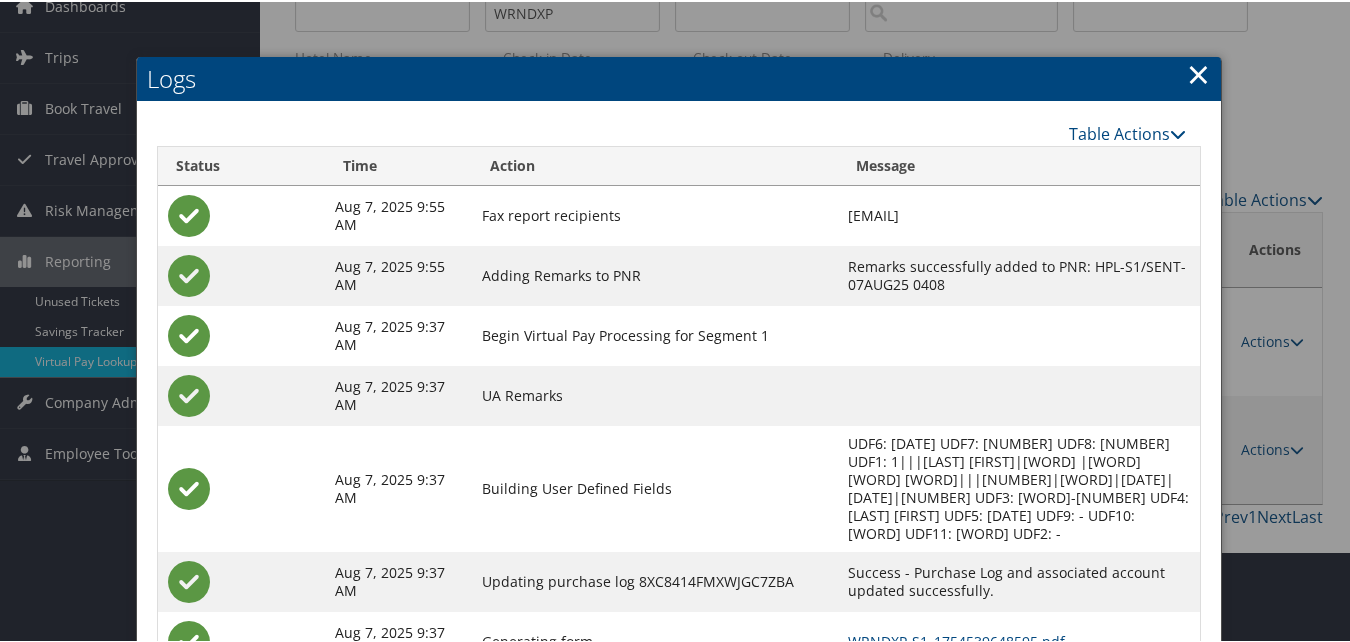 scroll, scrollTop: 217, scrollLeft: 0, axis: vertical 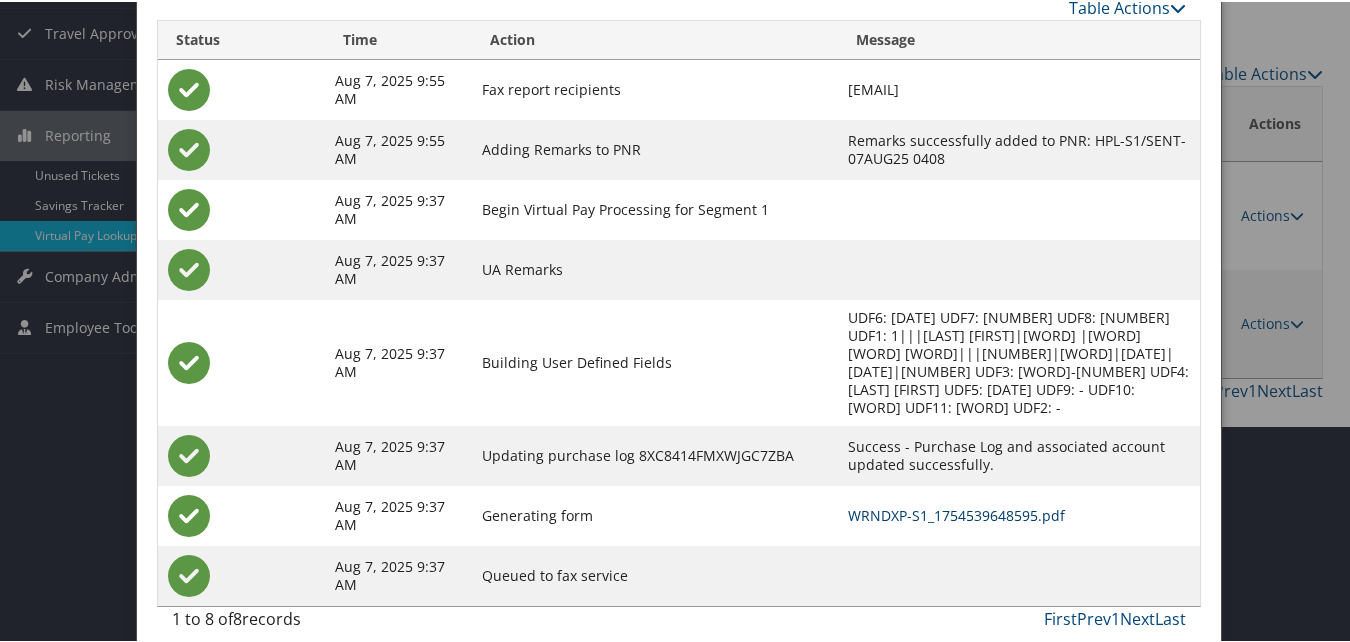 click on "WRNDXP-S1_1754539648595.pdf" at bounding box center [956, 513] 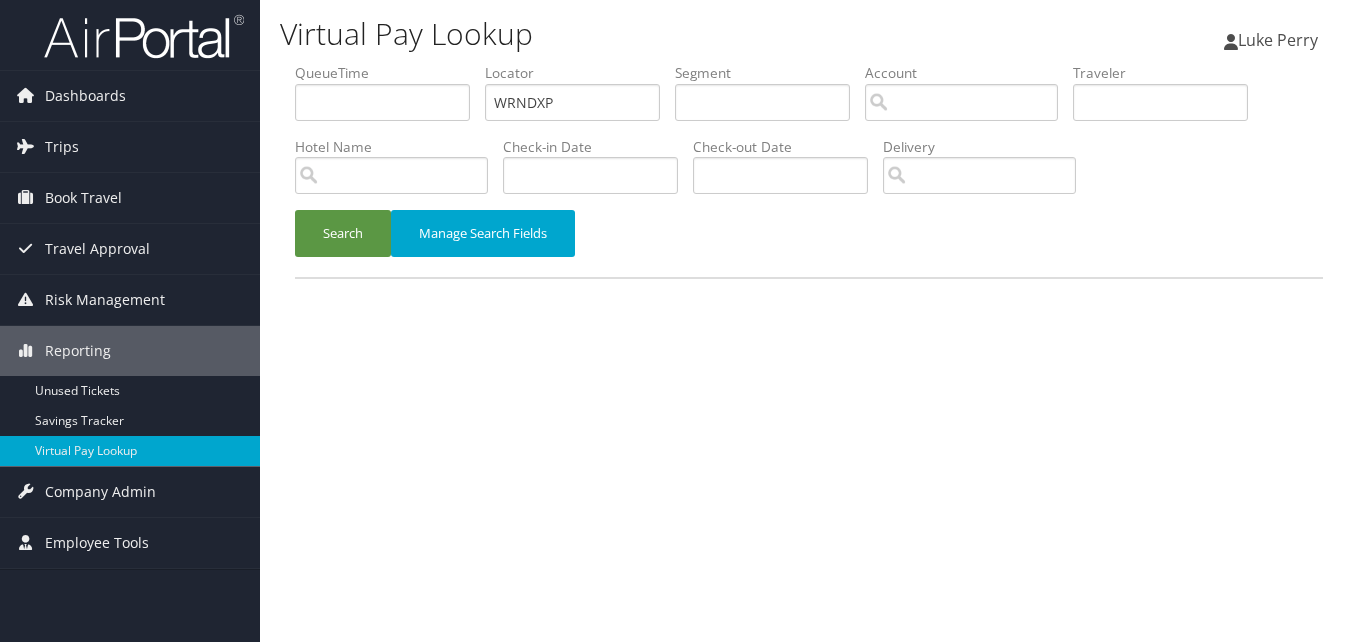 scroll, scrollTop: 0, scrollLeft: 0, axis: both 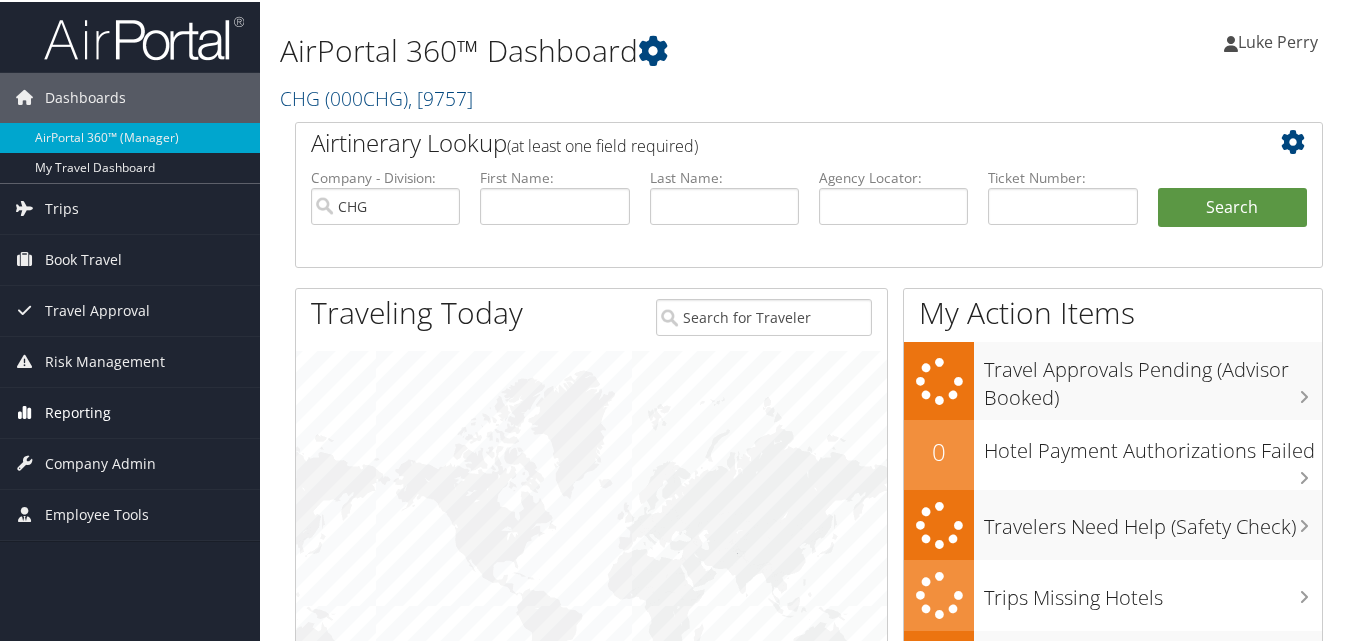 click on "Reporting" at bounding box center (78, 411) 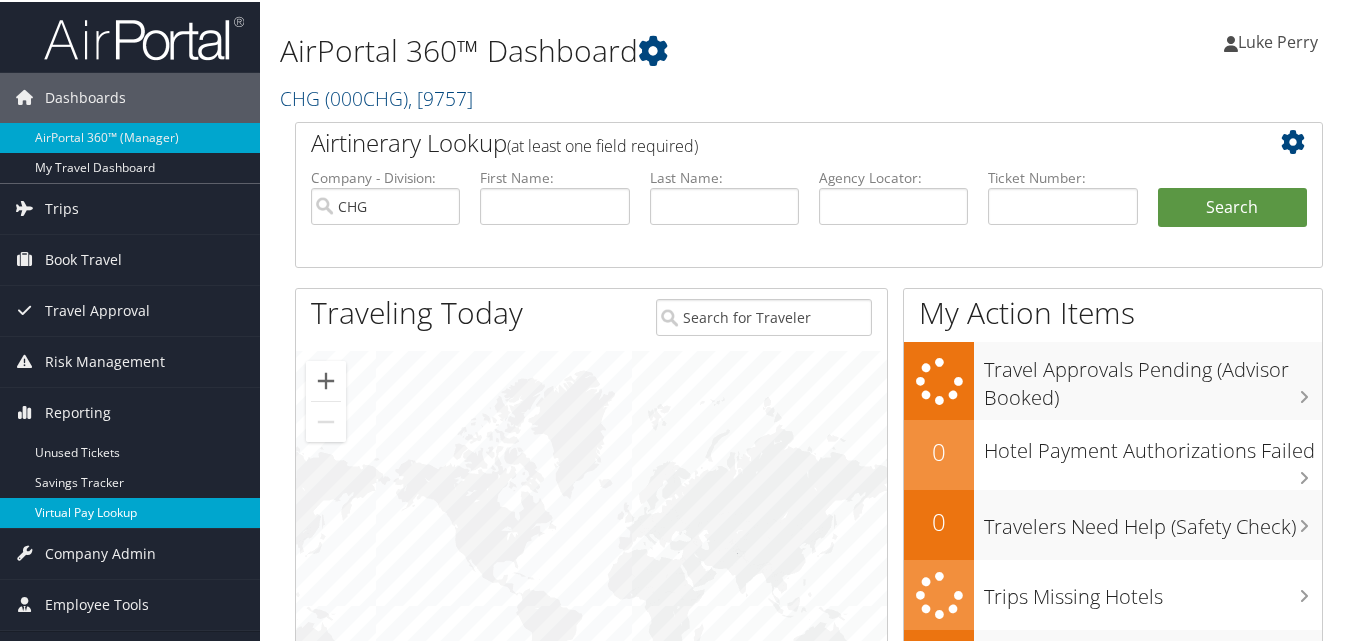 click on "Virtual Pay Lookup" at bounding box center (130, 511) 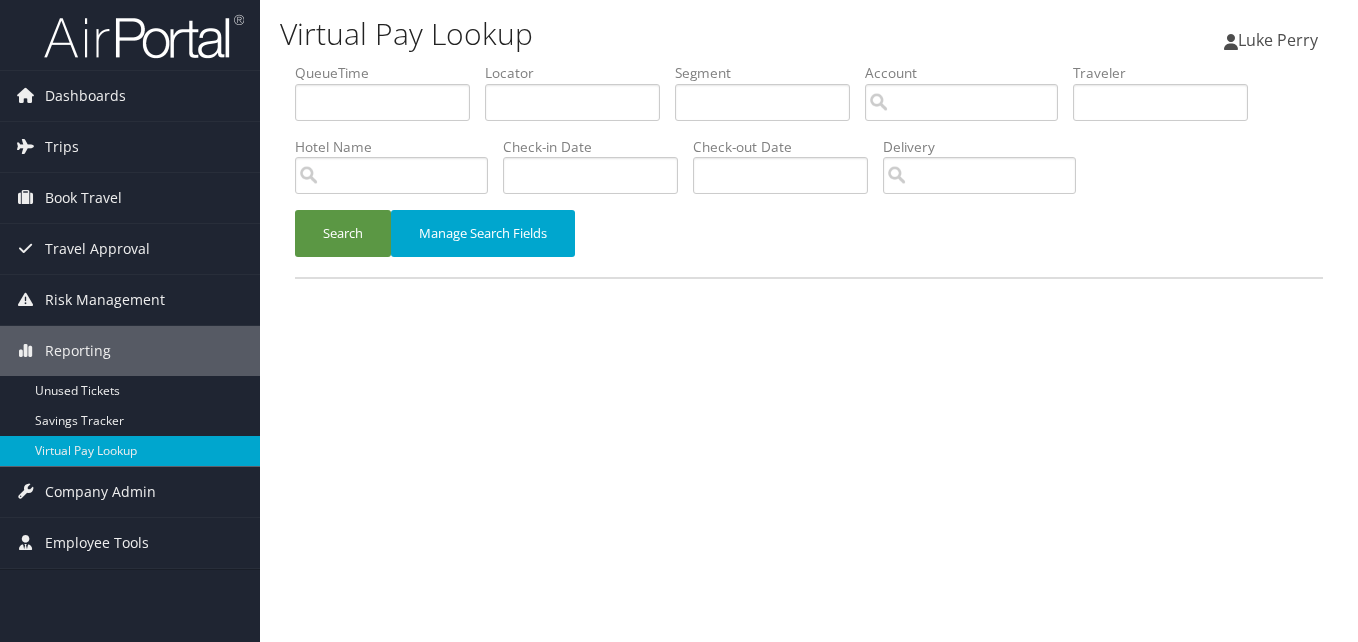 scroll, scrollTop: 0, scrollLeft: 0, axis: both 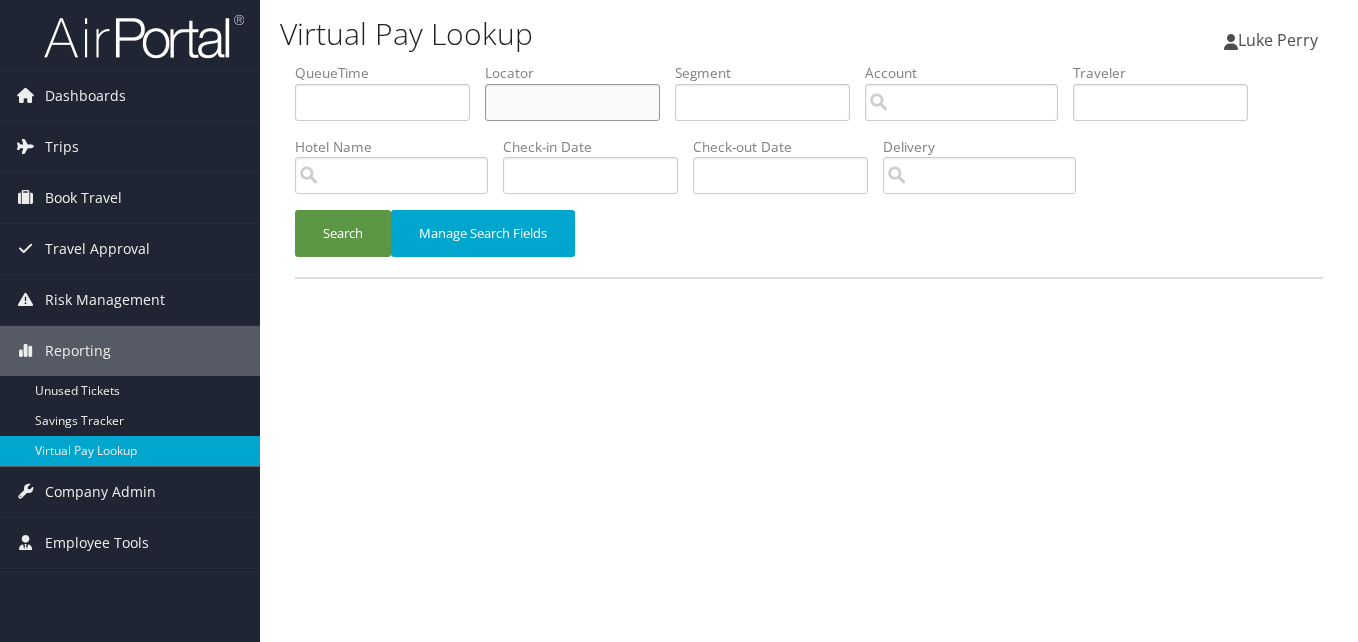 click at bounding box center (572, 102) 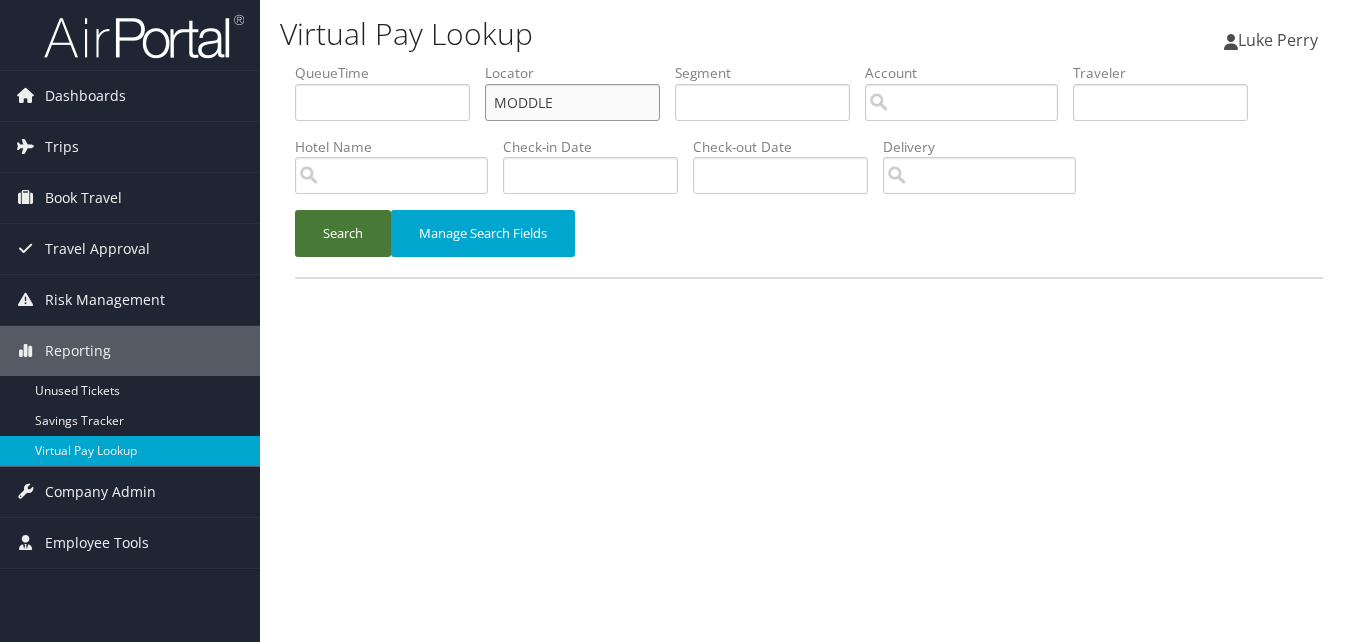 type on "MODDLE" 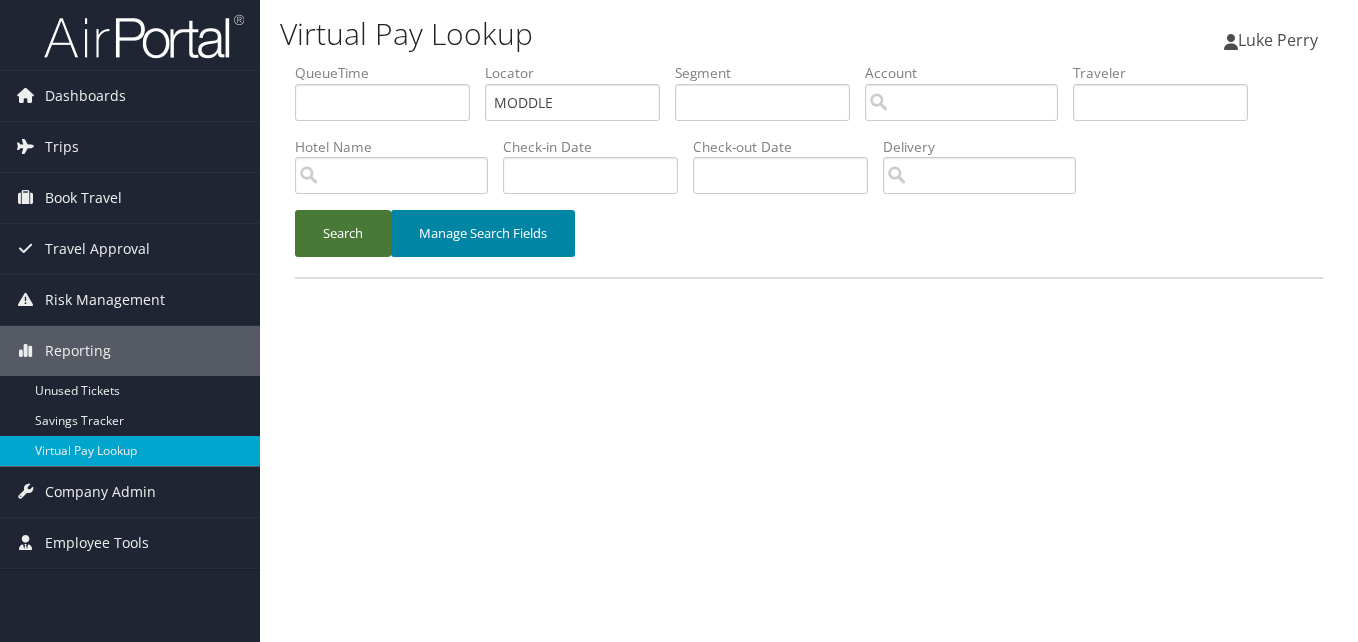 drag, startPoint x: 342, startPoint y: 215, endPoint x: 434, endPoint y: 236, distance: 94.36631 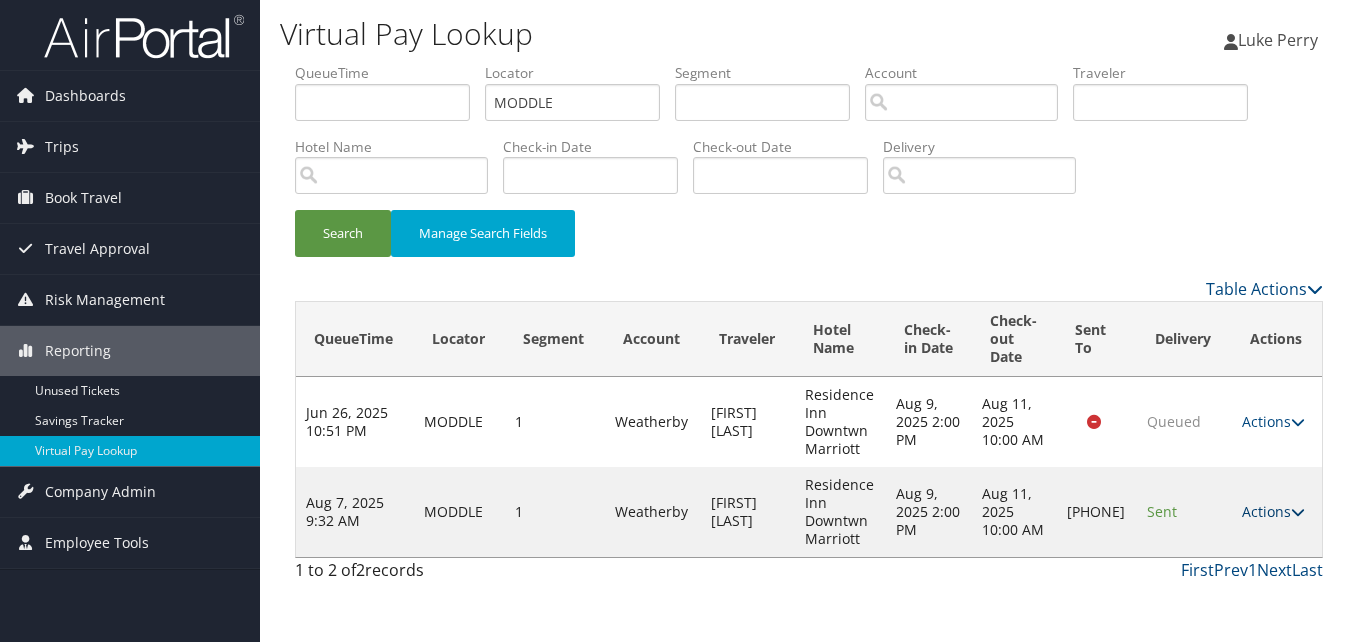 click on "Actions" at bounding box center [1273, 511] 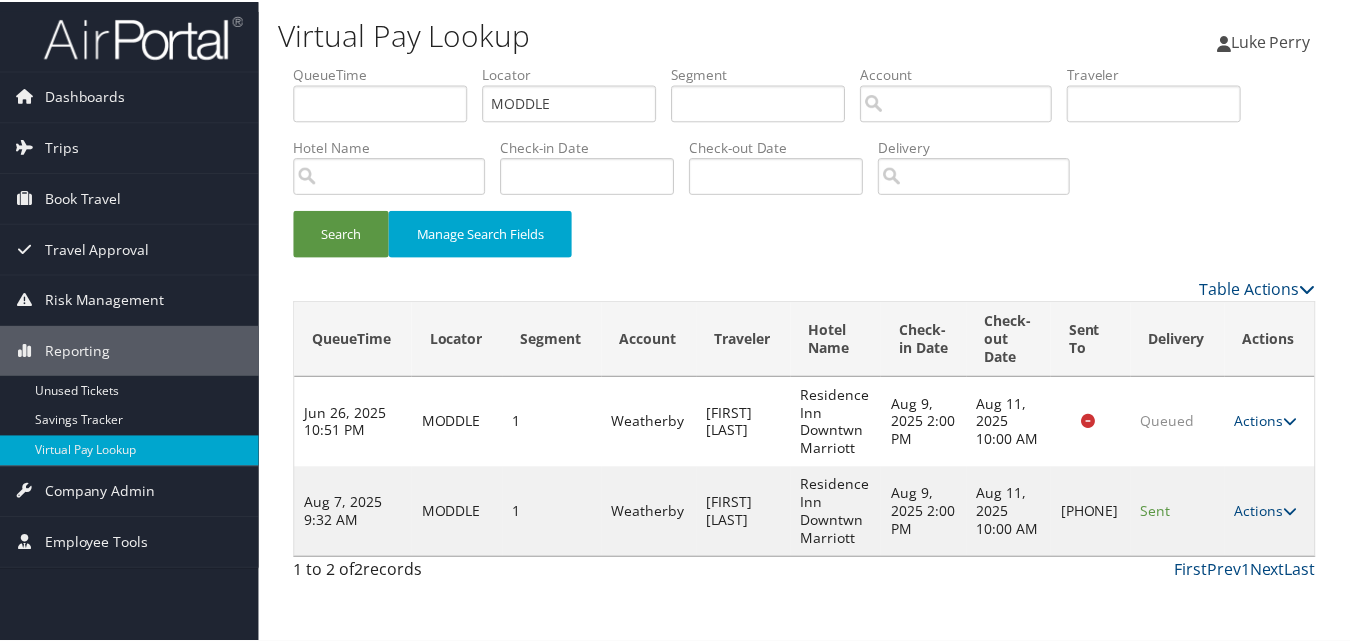 scroll, scrollTop: 19, scrollLeft: 0, axis: vertical 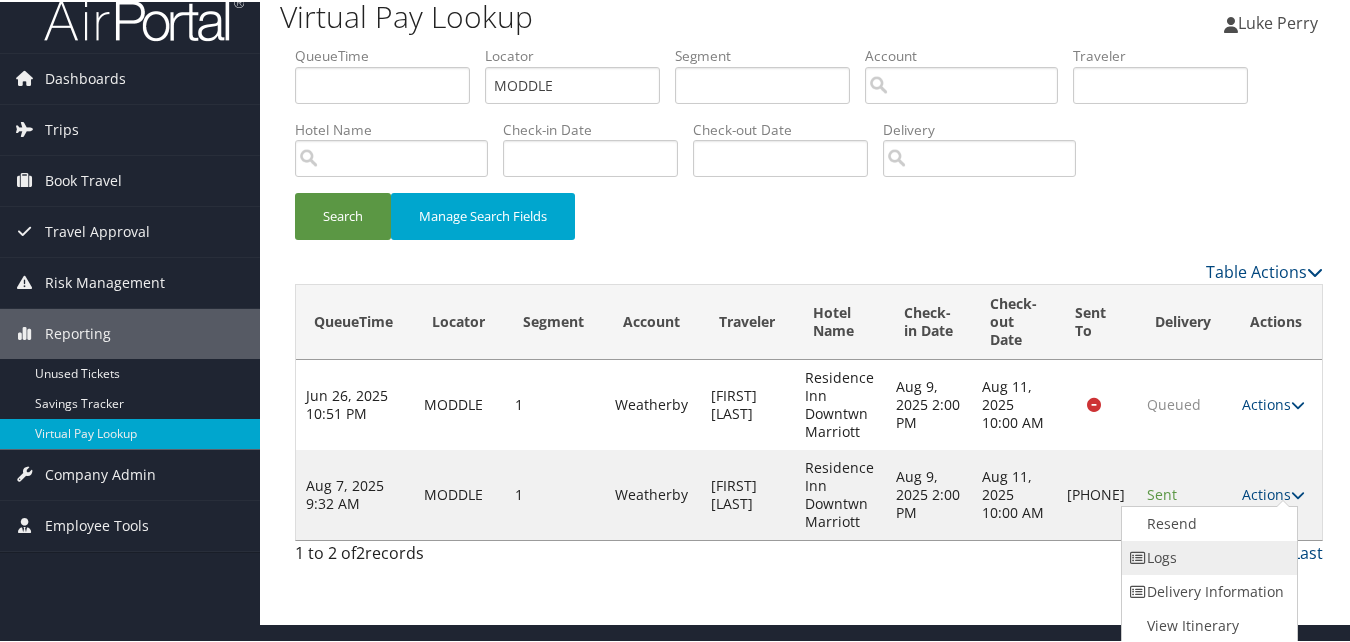 click on "Logs" at bounding box center (1207, 556) 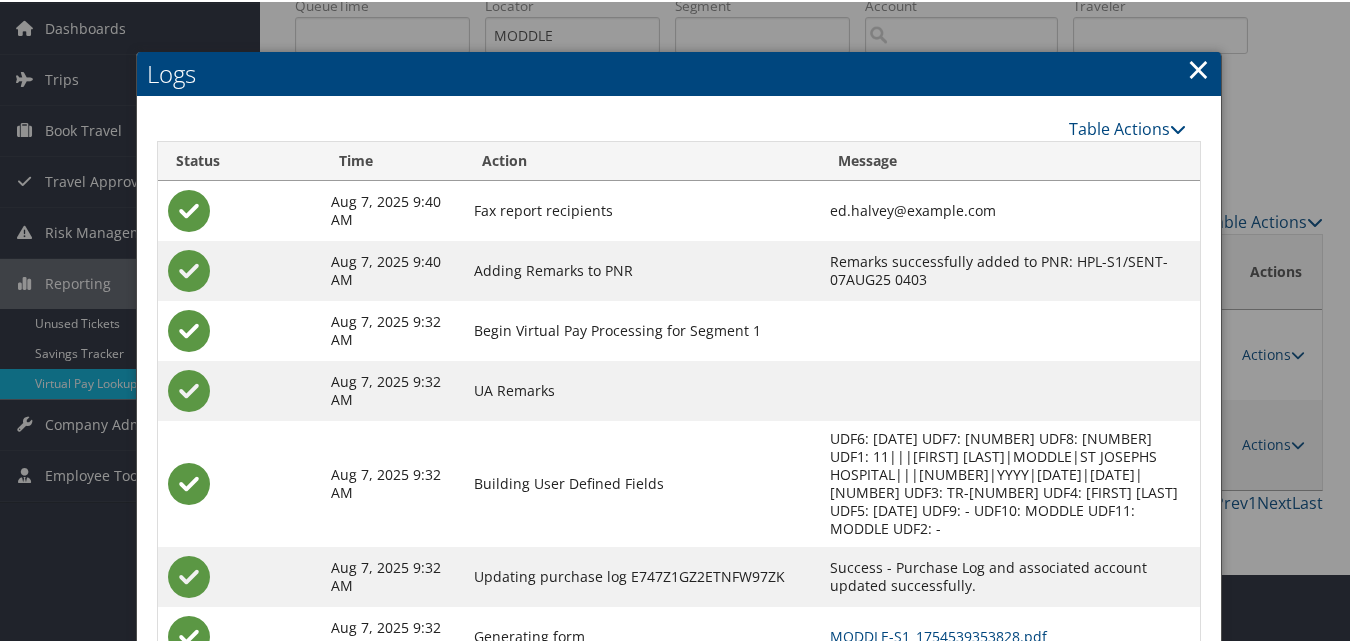 scroll, scrollTop: 188, scrollLeft: 0, axis: vertical 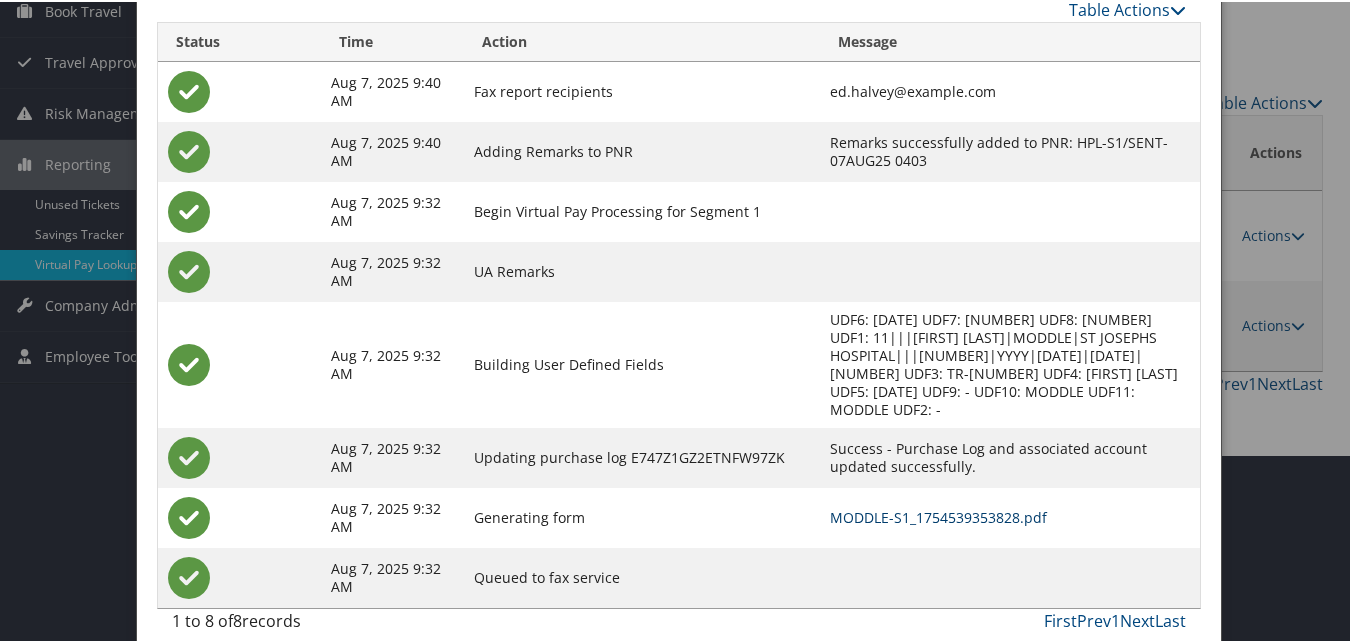 click on "MODDLE-S1_1754539353828.pdf" at bounding box center [938, 515] 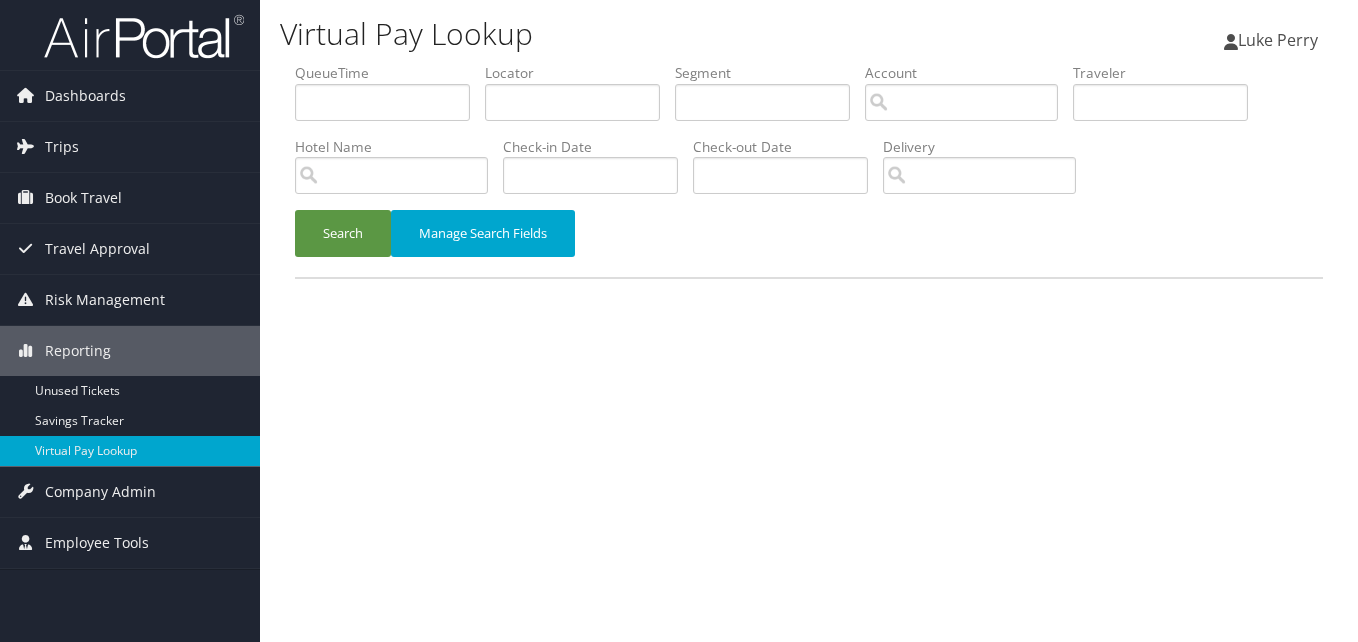 scroll, scrollTop: 0, scrollLeft: 0, axis: both 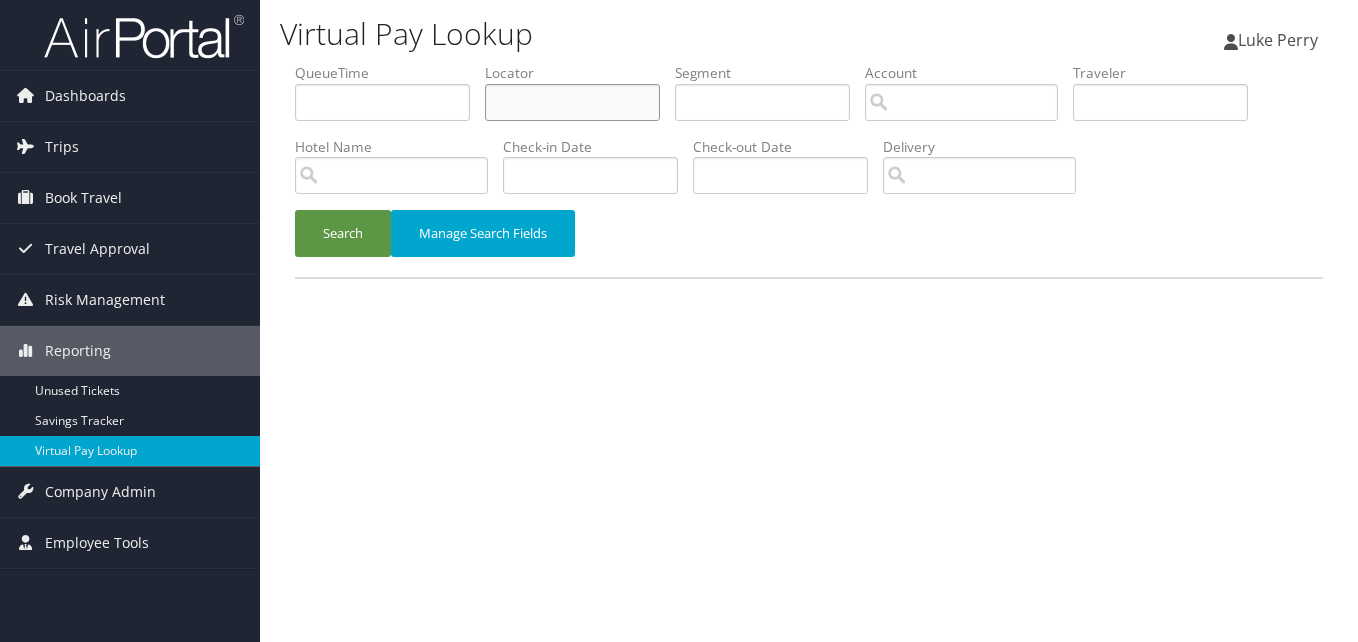 drag, startPoint x: 604, startPoint y: 117, endPoint x: 583, endPoint y: 118, distance: 21.023796 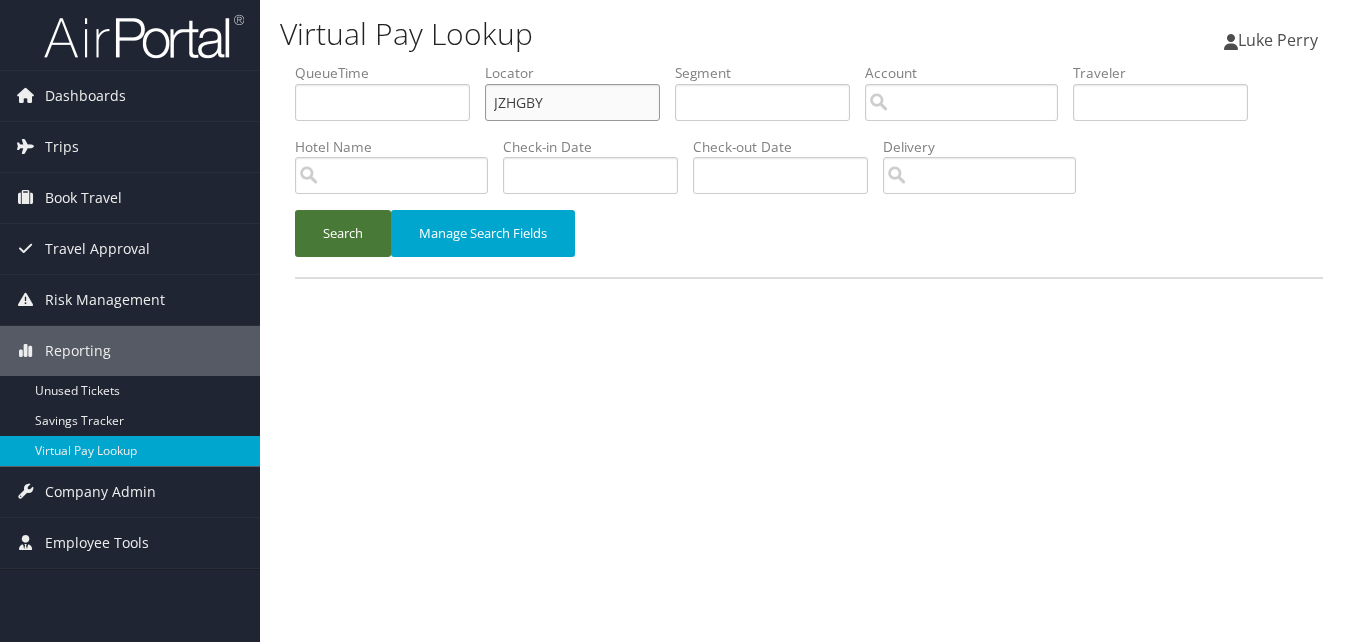 type on "JZHGBY" 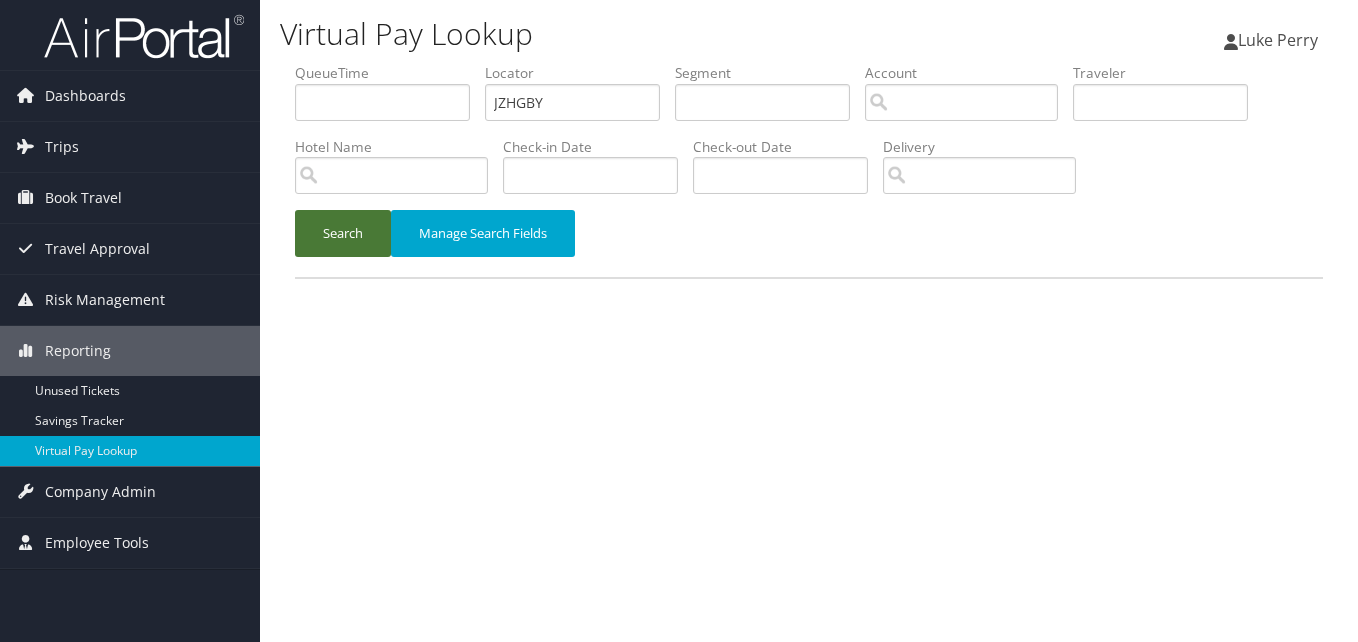 click on "Search" at bounding box center (343, 233) 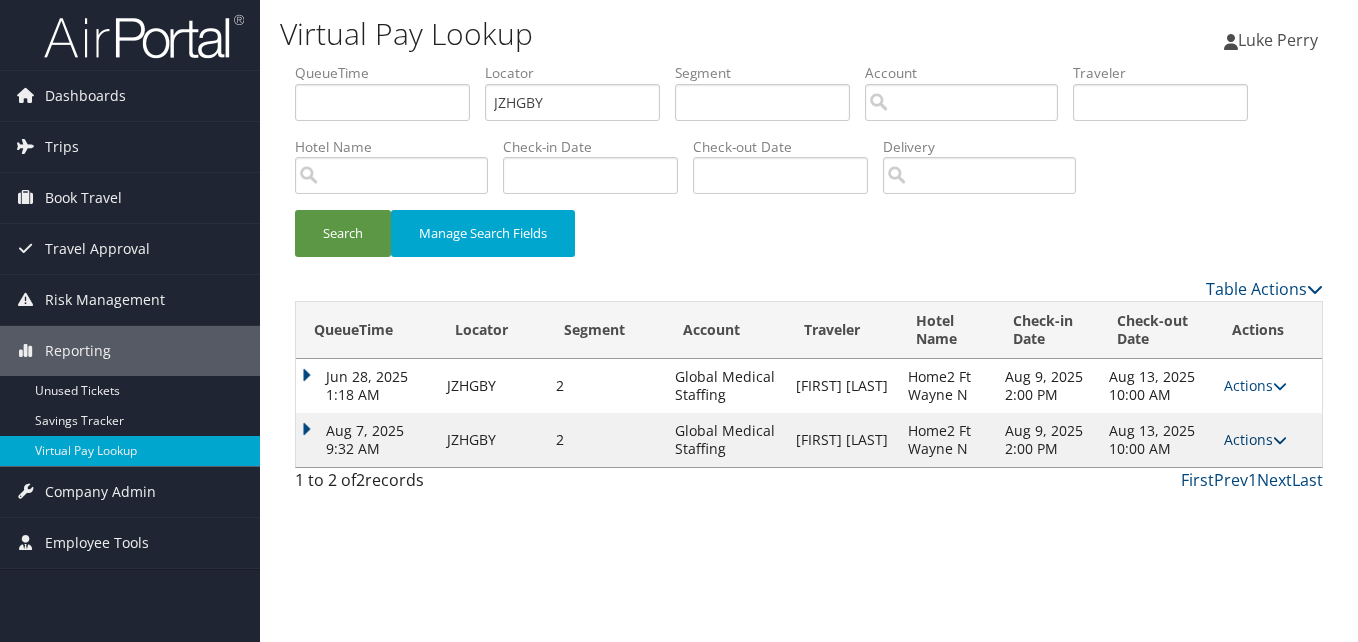click on "Actions" at bounding box center [1255, 439] 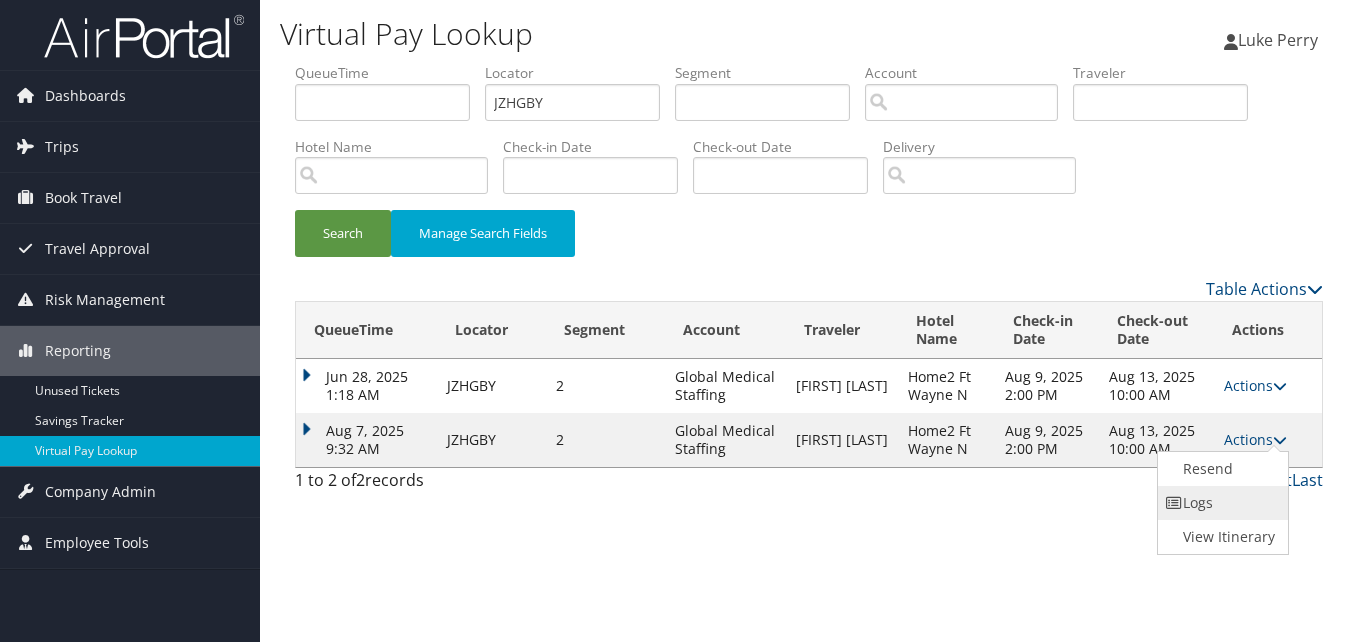 click on "Logs" at bounding box center [1221, 503] 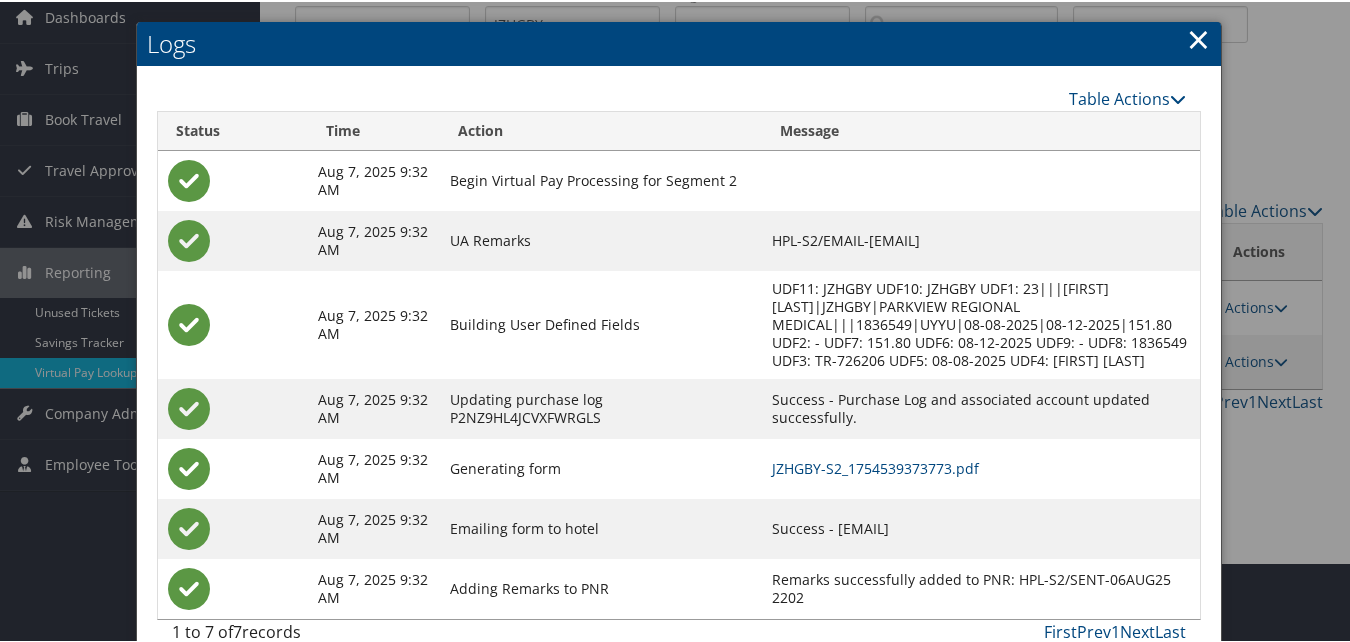 scroll, scrollTop: 111, scrollLeft: 0, axis: vertical 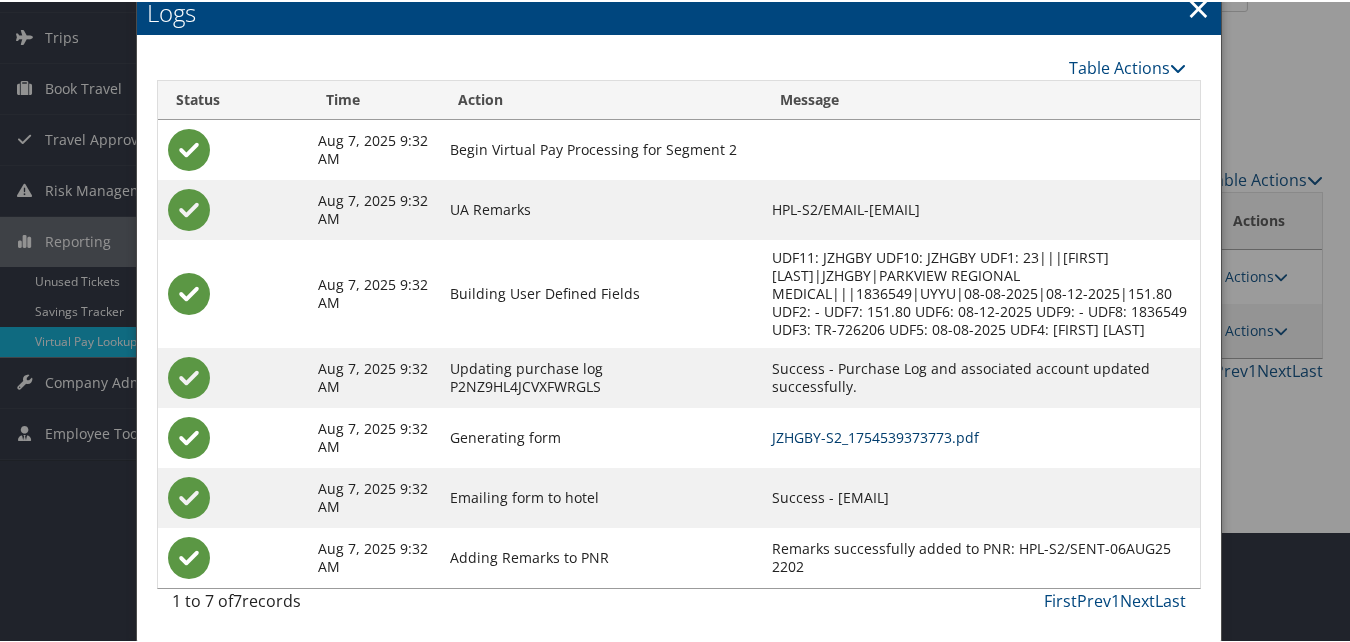 click on "JZHGBY-S2_1754539373773.pdf" at bounding box center (875, 435) 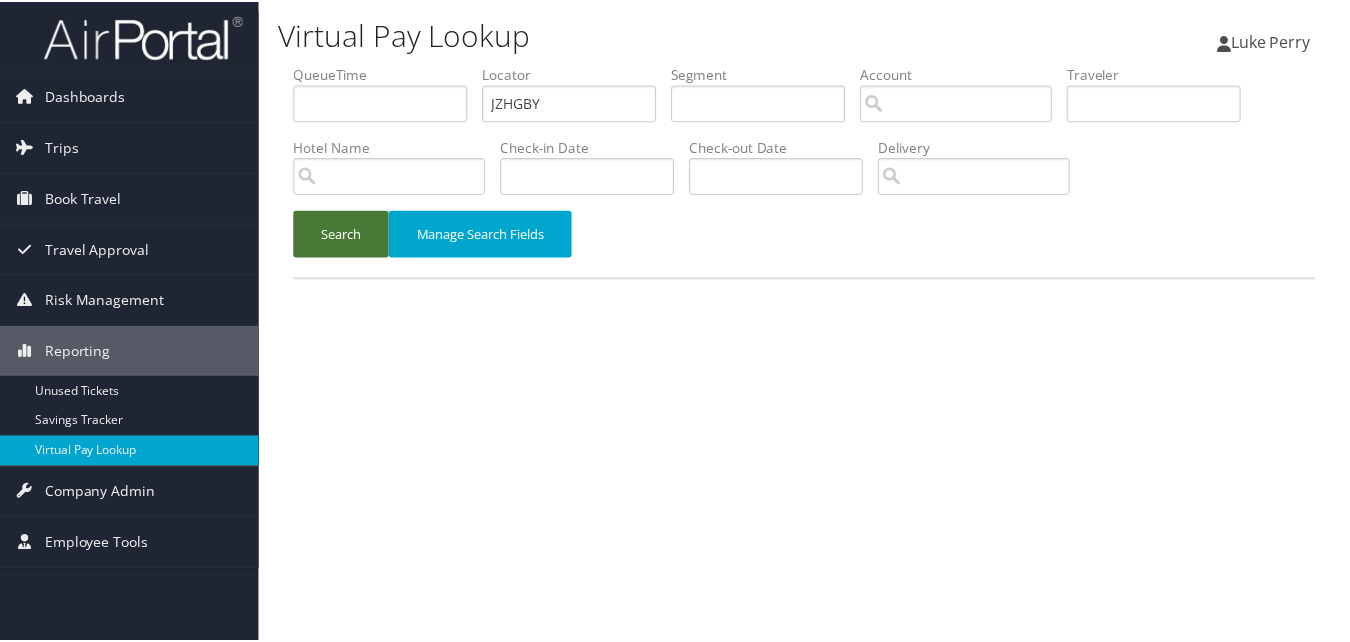 scroll, scrollTop: 0, scrollLeft: 0, axis: both 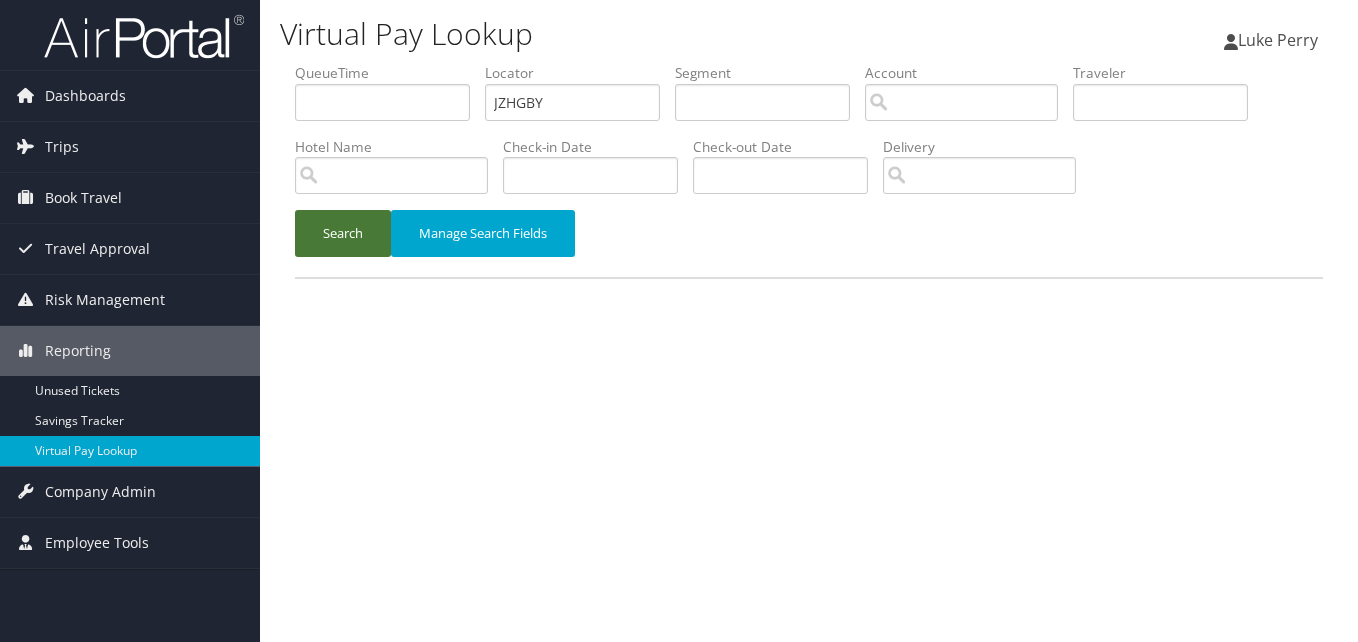 click on "Search" at bounding box center (343, 233) 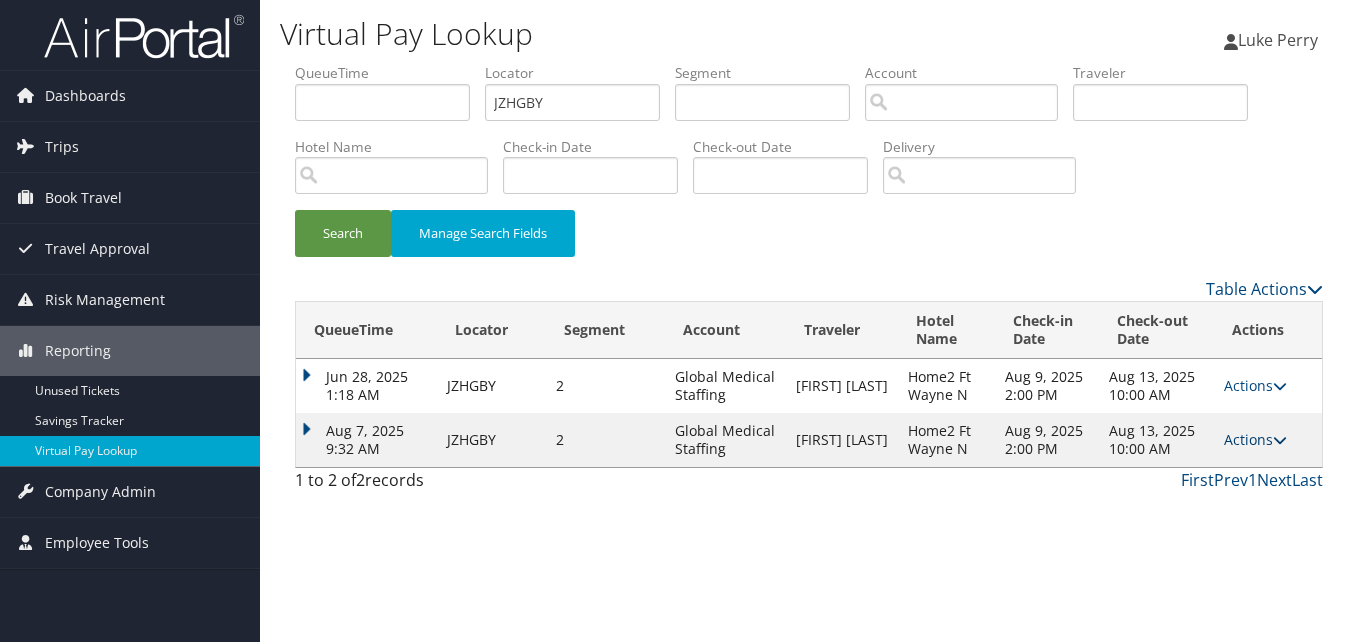 click on "Actions" at bounding box center (1255, 439) 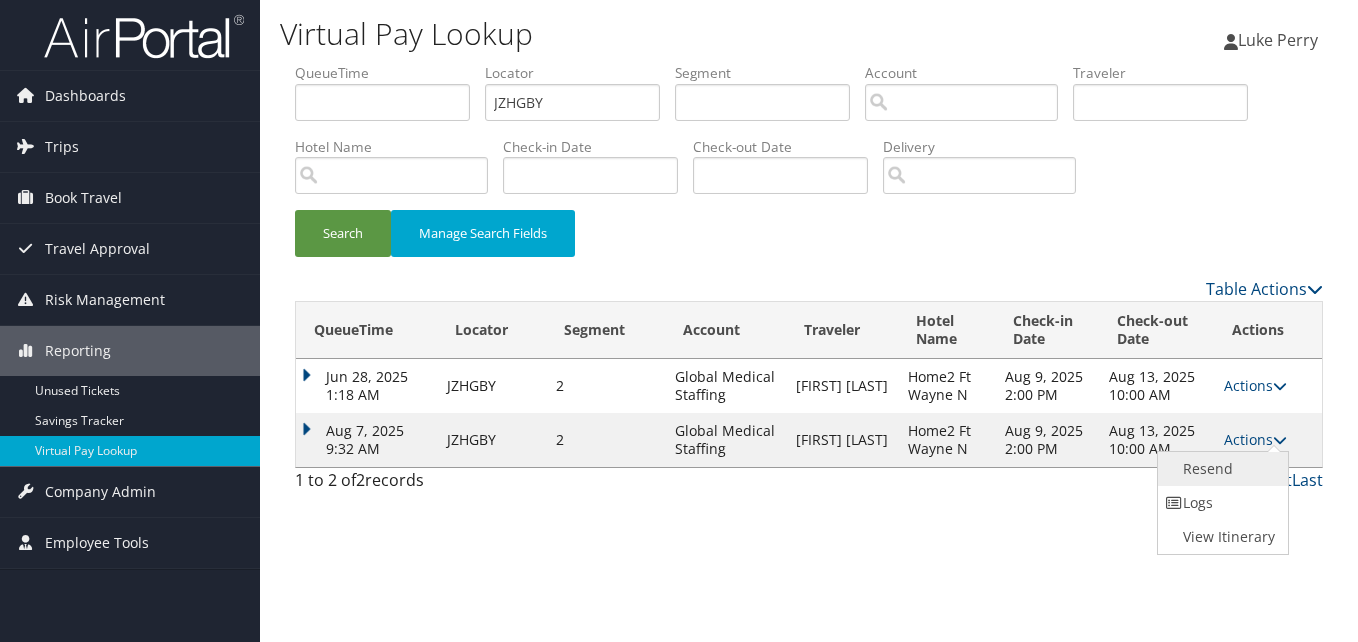 click on "Resend" at bounding box center (1221, 469) 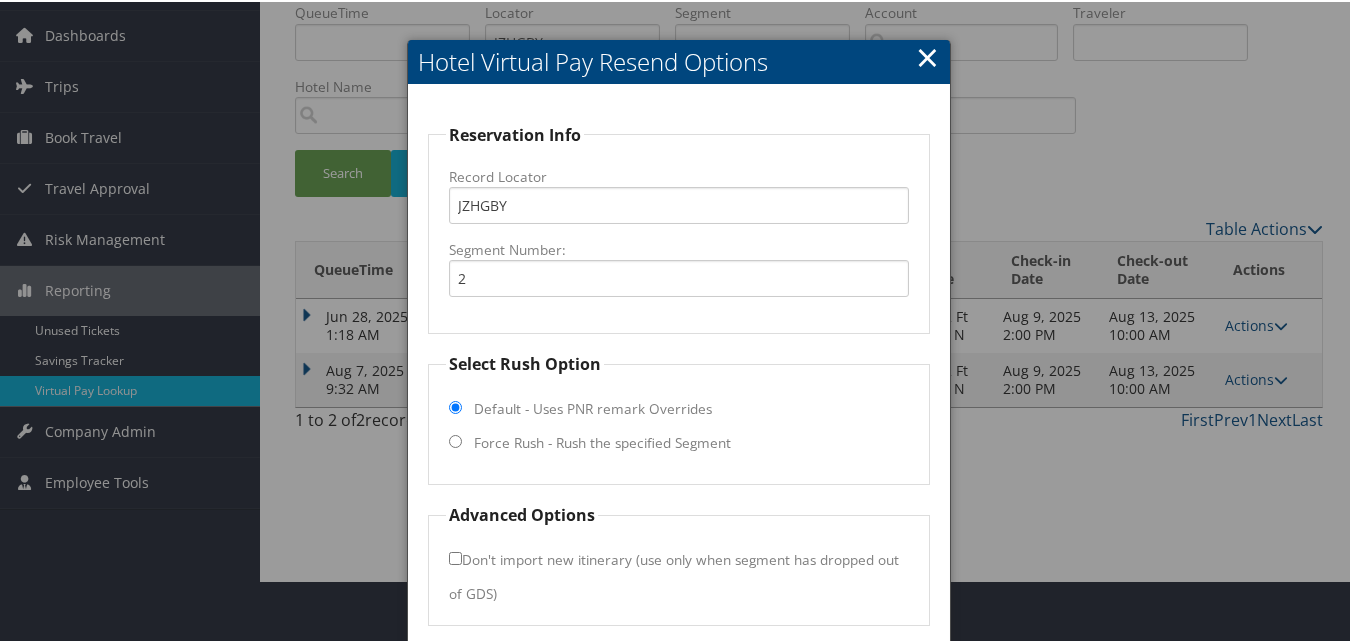scroll, scrollTop: 135, scrollLeft: 0, axis: vertical 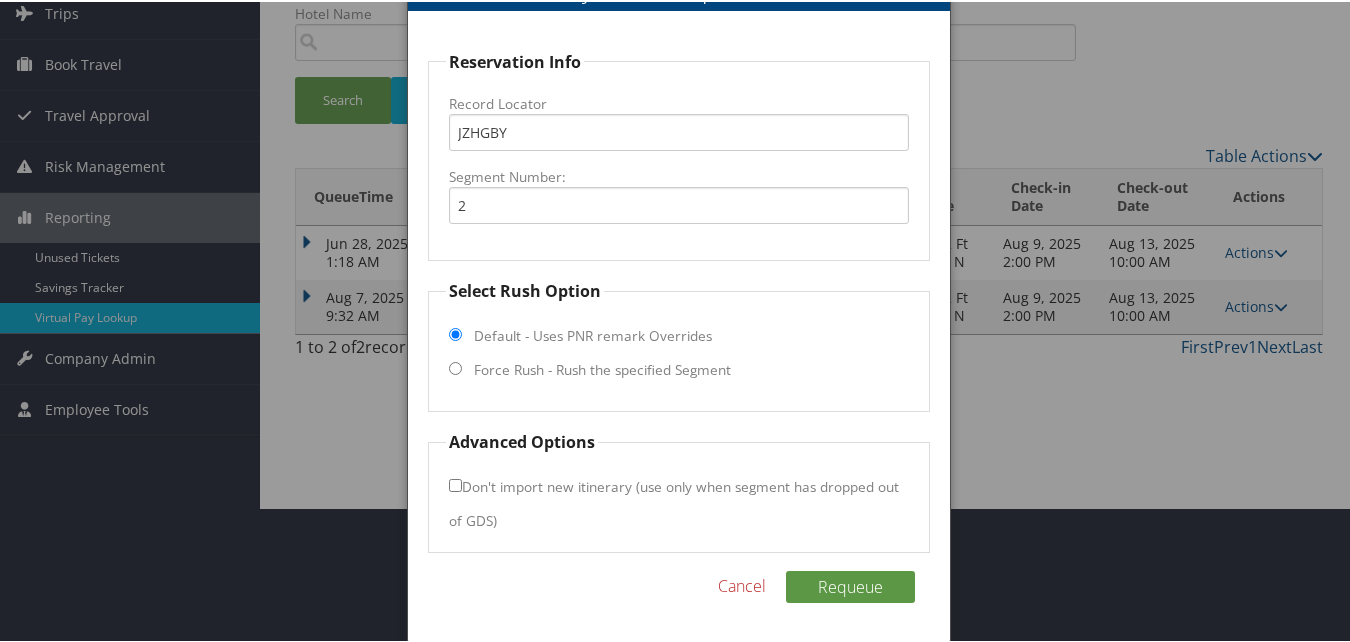 click on "Force Rush - Rush the specified Segment" at bounding box center (602, 368) 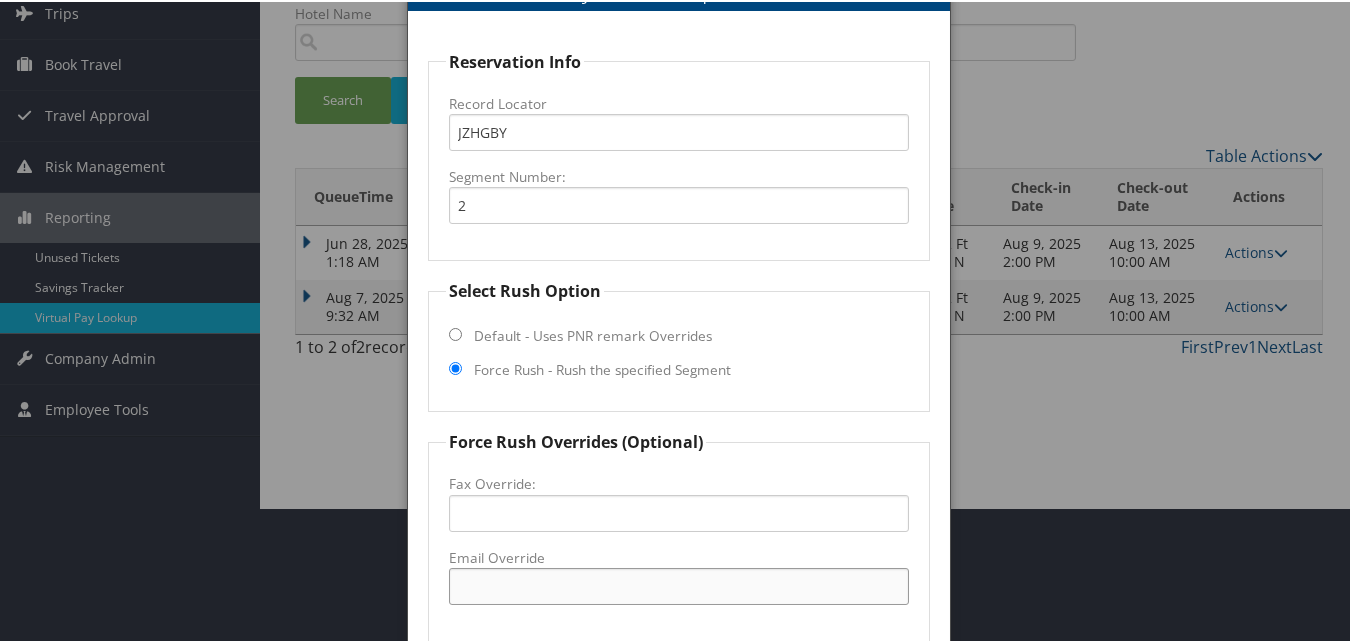 click on "Email Override" at bounding box center (678, 584) 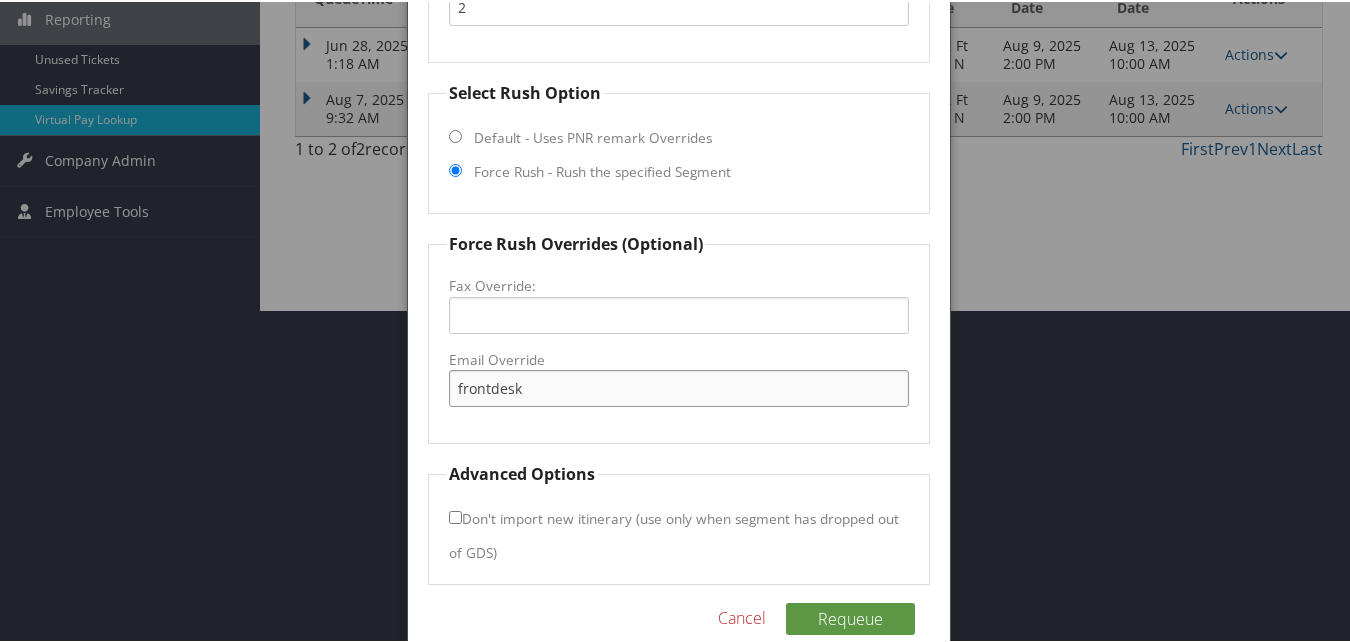 scroll, scrollTop: 335, scrollLeft: 0, axis: vertical 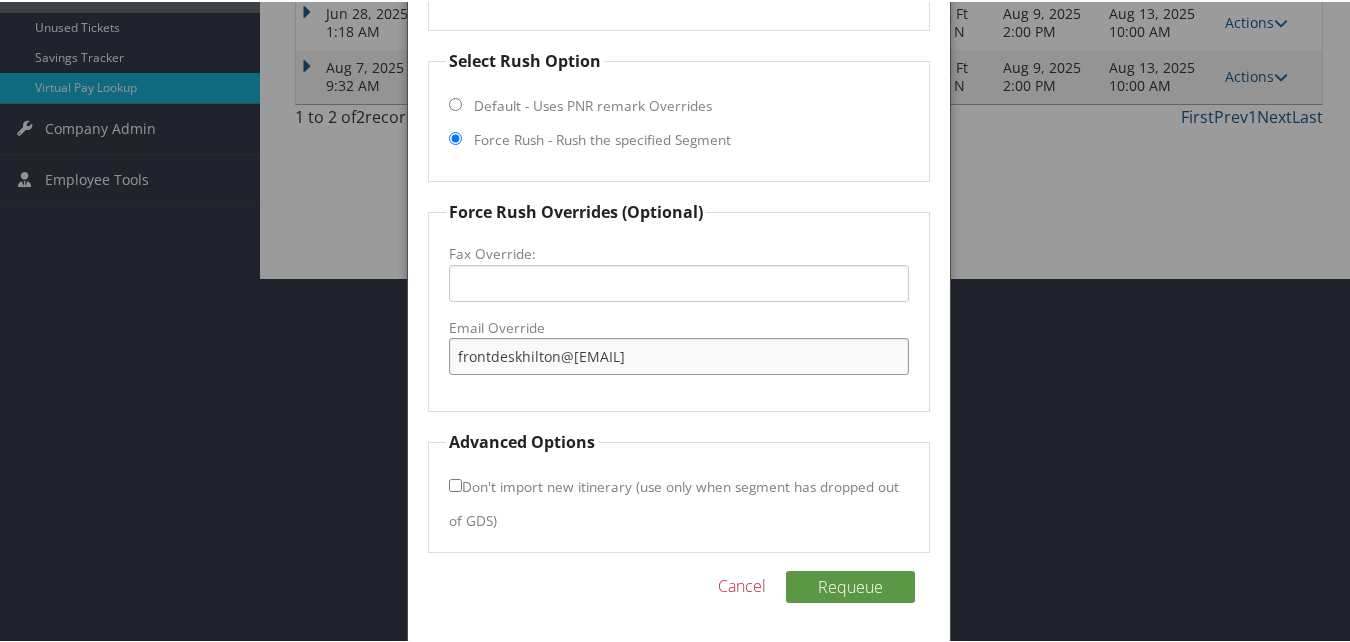 type on "frontdeskhilton@blueflamehospitality.com" 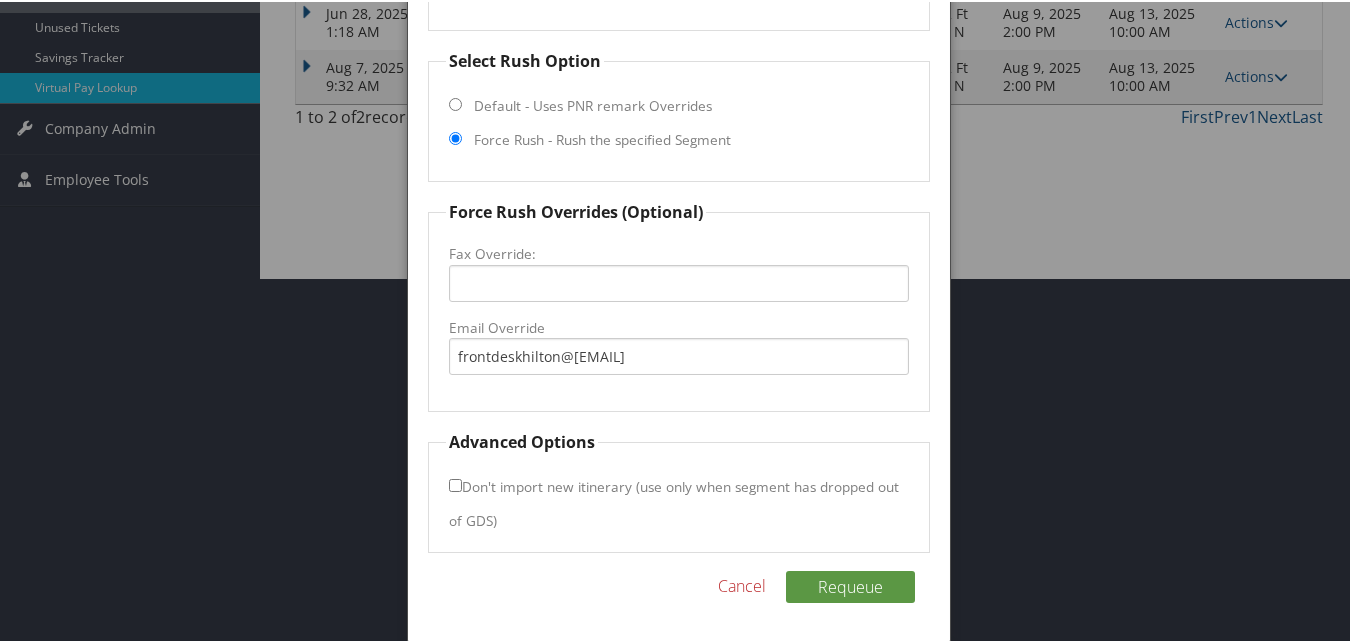 click on "Don't import new itinerary (use only when segment has dropped out of GDS)" at bounding box center (455, 483) 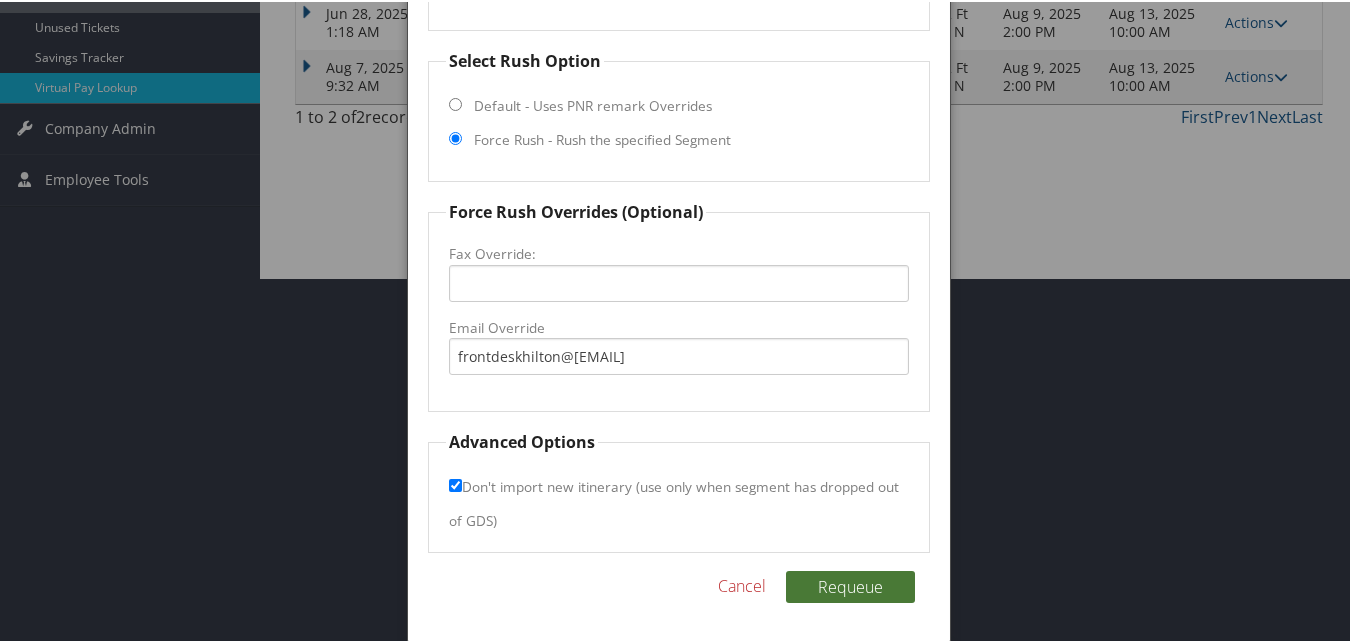 click on "Requeue" at bounding box center [850, 585] 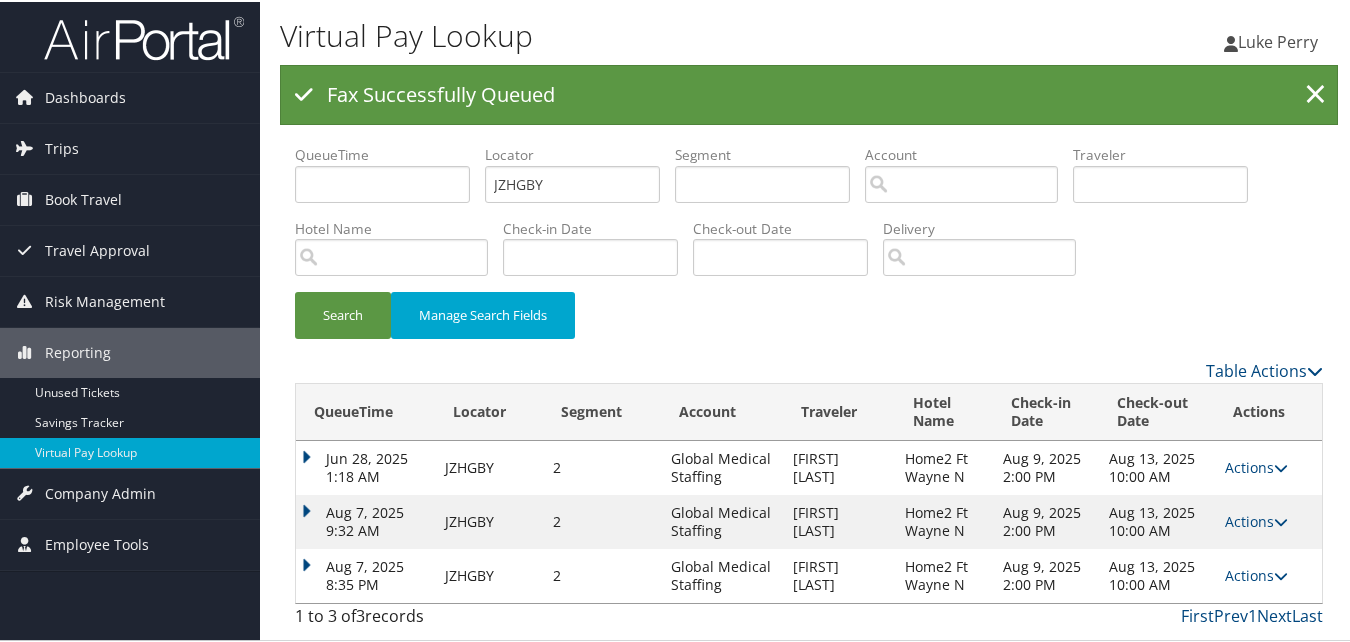scroll, scrollTop: 0, scrollLeft: 0, axis: both 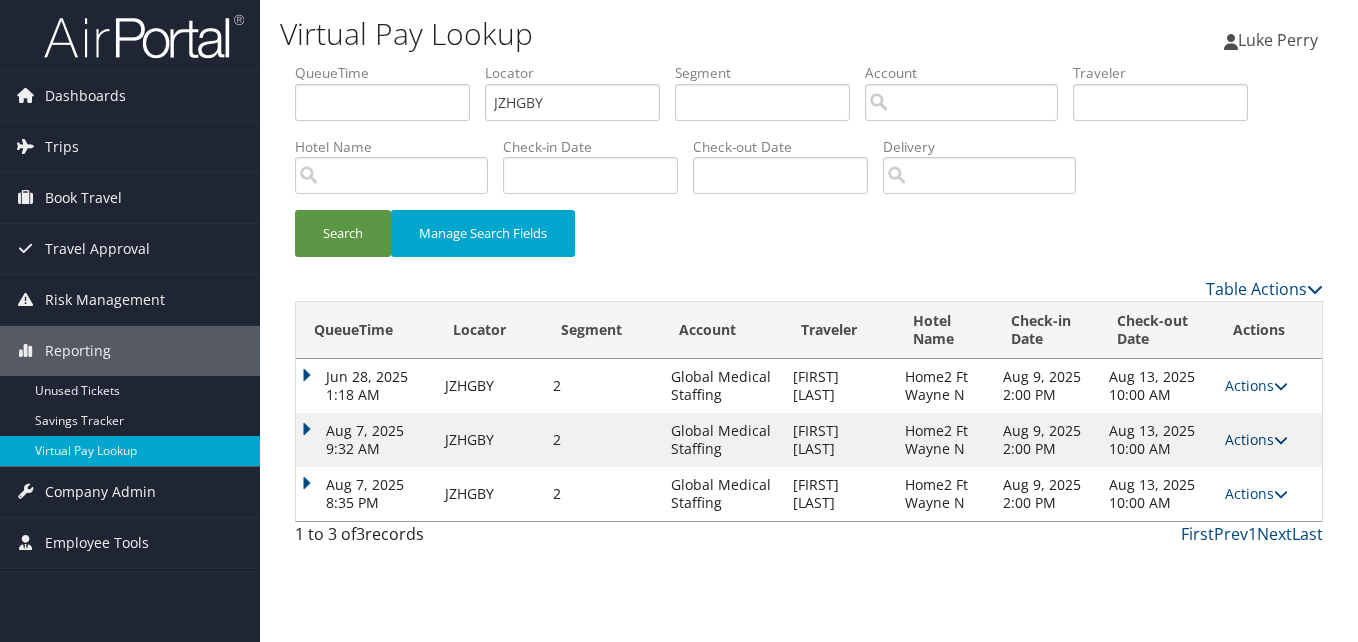 click on "Actions" at bounding box center (1256, 439) 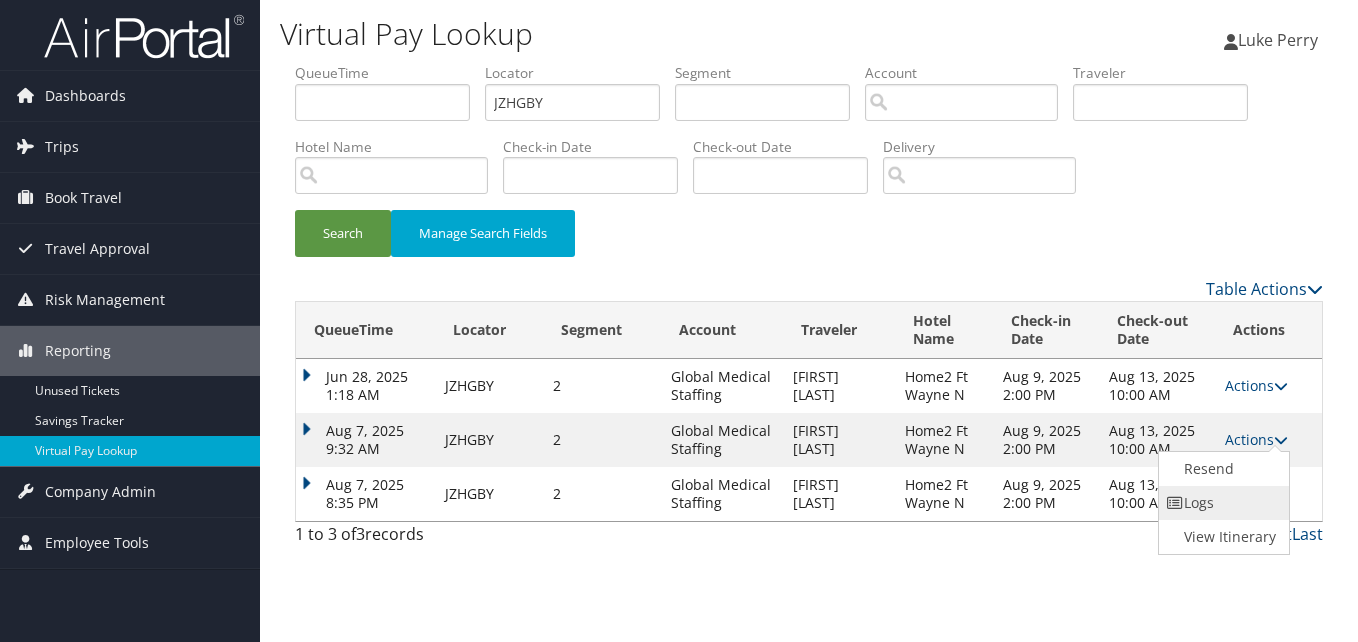 click on "Logs" at bounding box center [1222, 503] 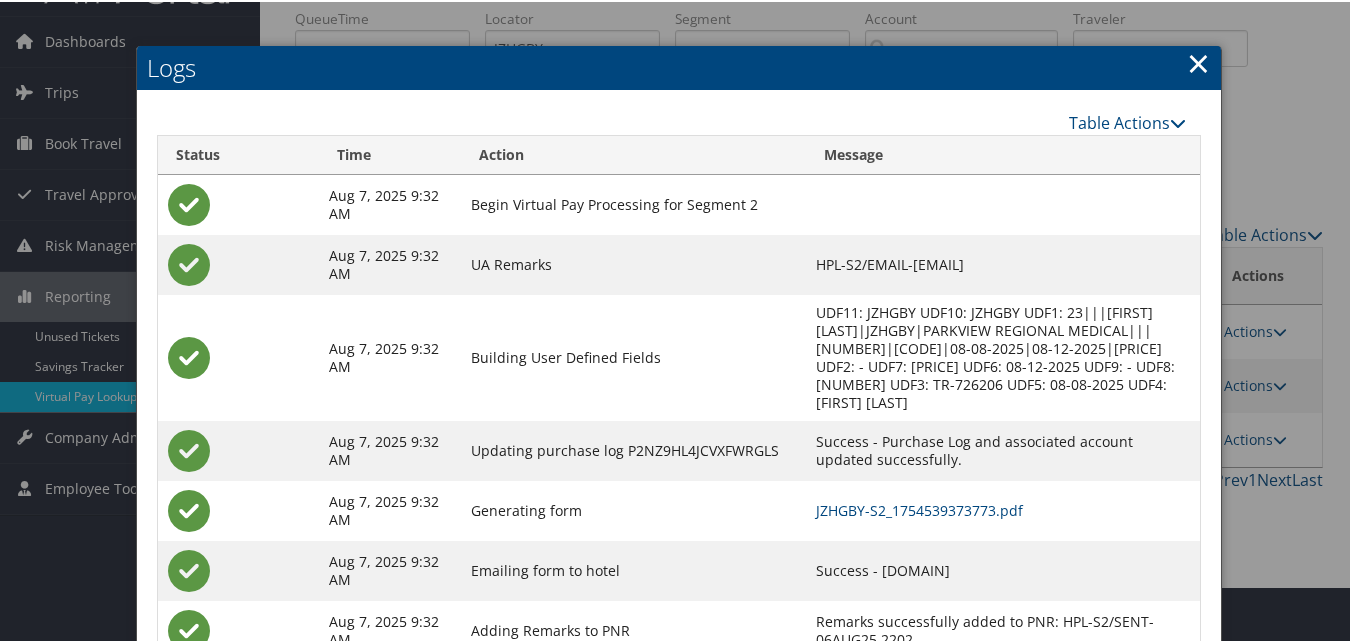 scroll, scrollTop: 100, scrollLeft: 0, axis: vertical 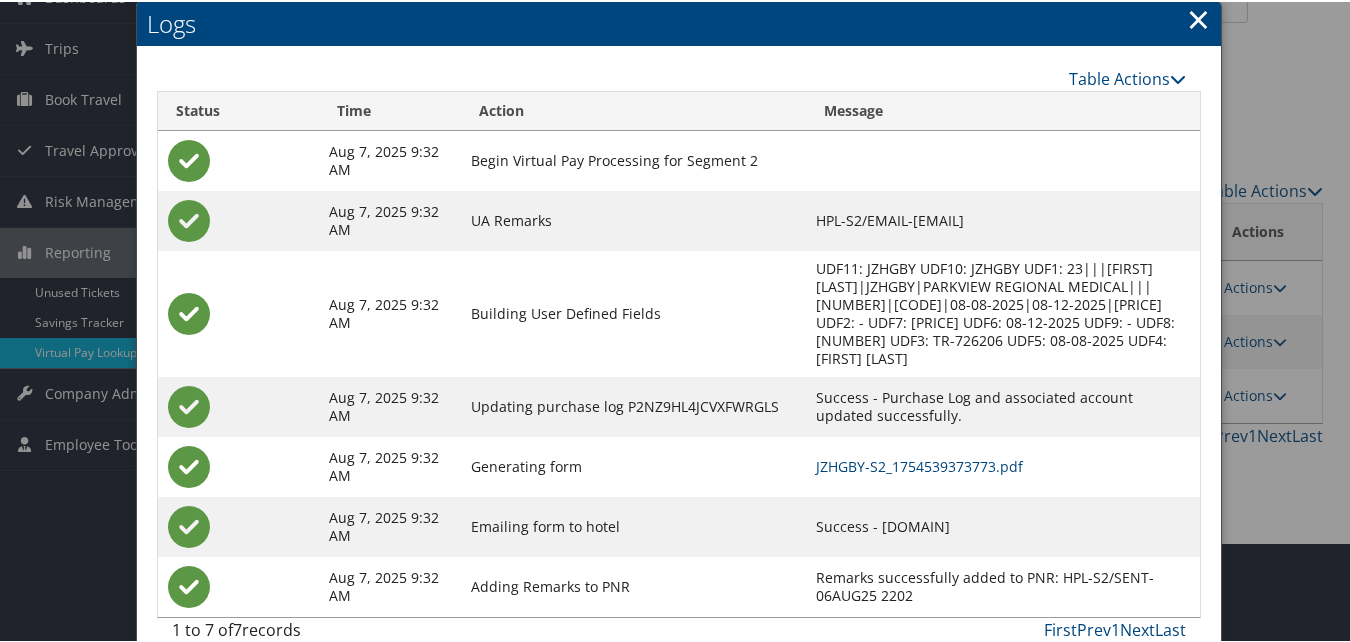 click on "×" at bounding box center [1198, 17] 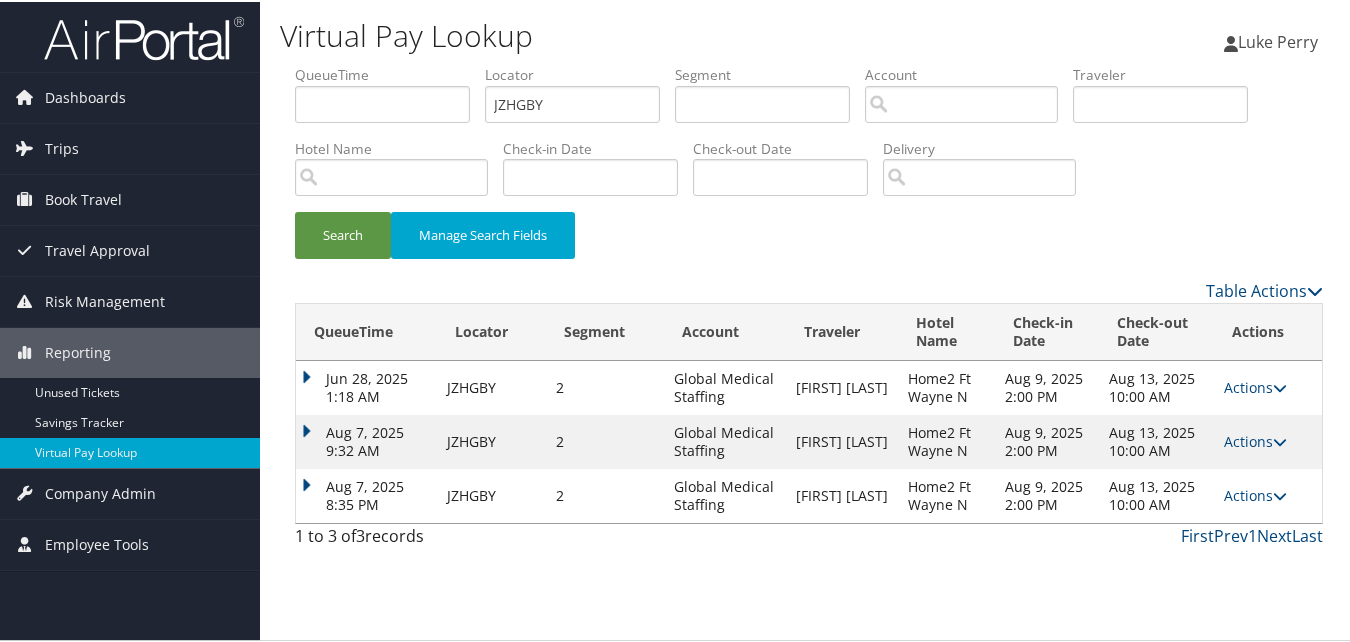 scroll, scrollTop: 0, scrollLeft: 0, axis: both 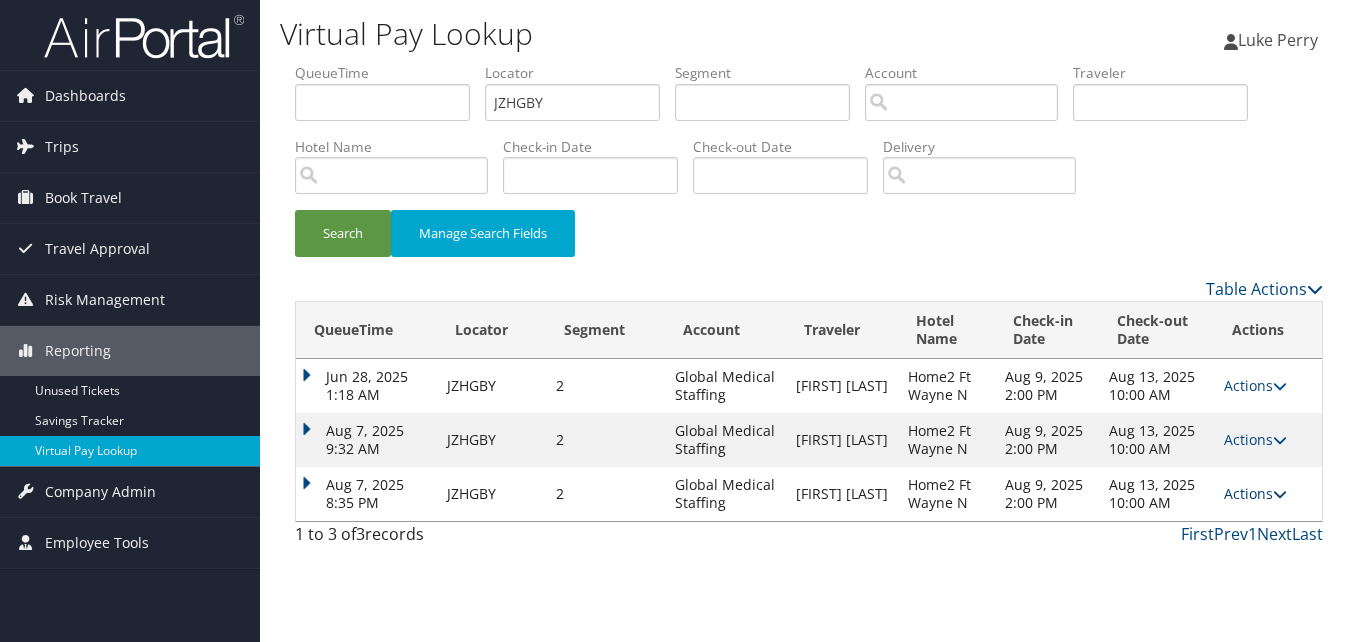 click on "Actions" at bounding box center (1255, 493) 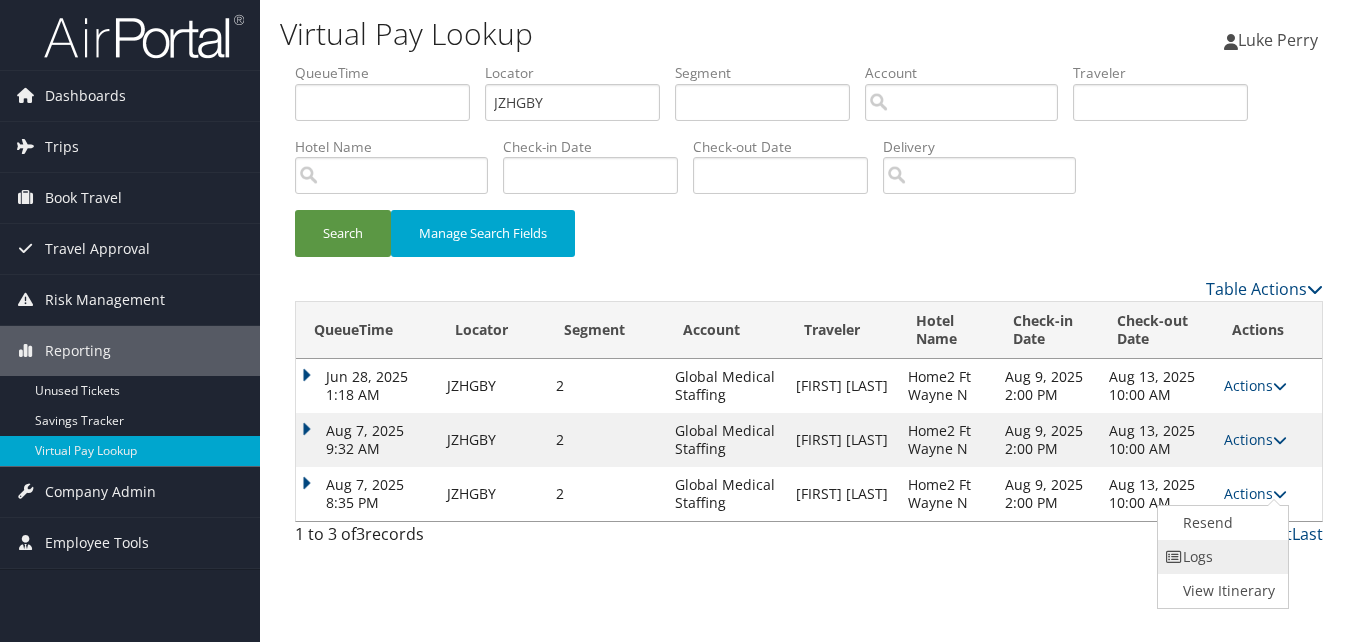 click on "Logs" at bounding box center (1221, 557) 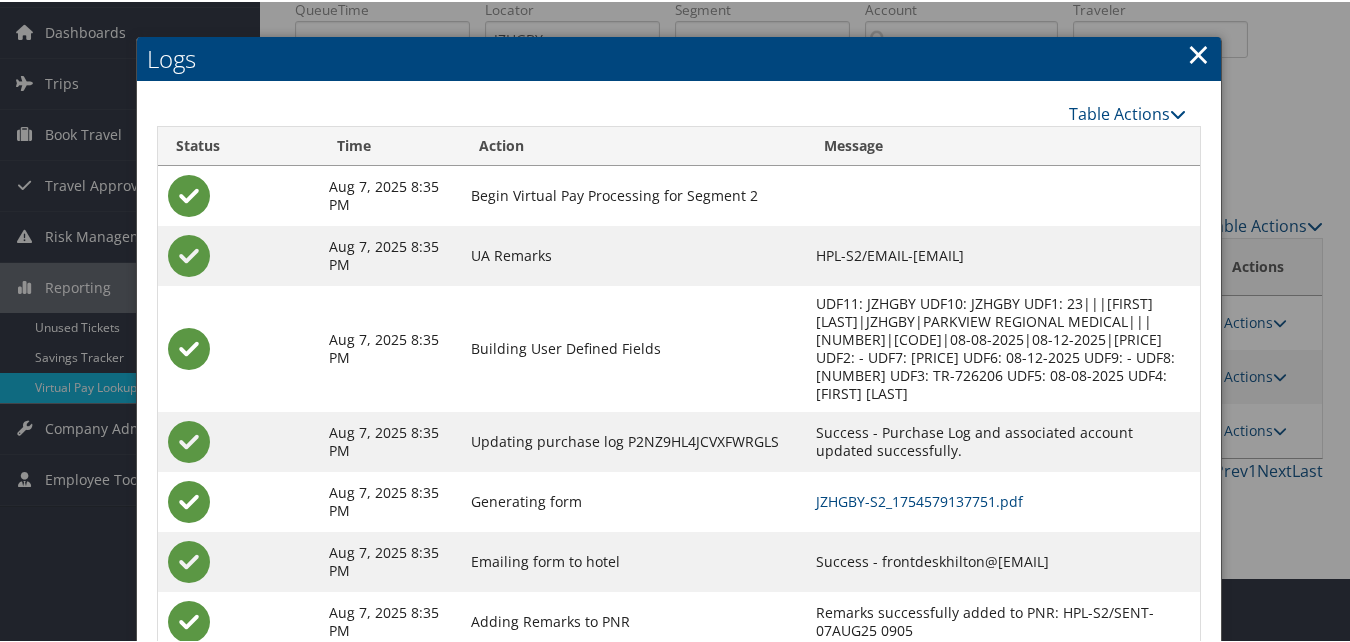 scroll, scrollTop: 100, scrollLeft: 0, axis: vertical 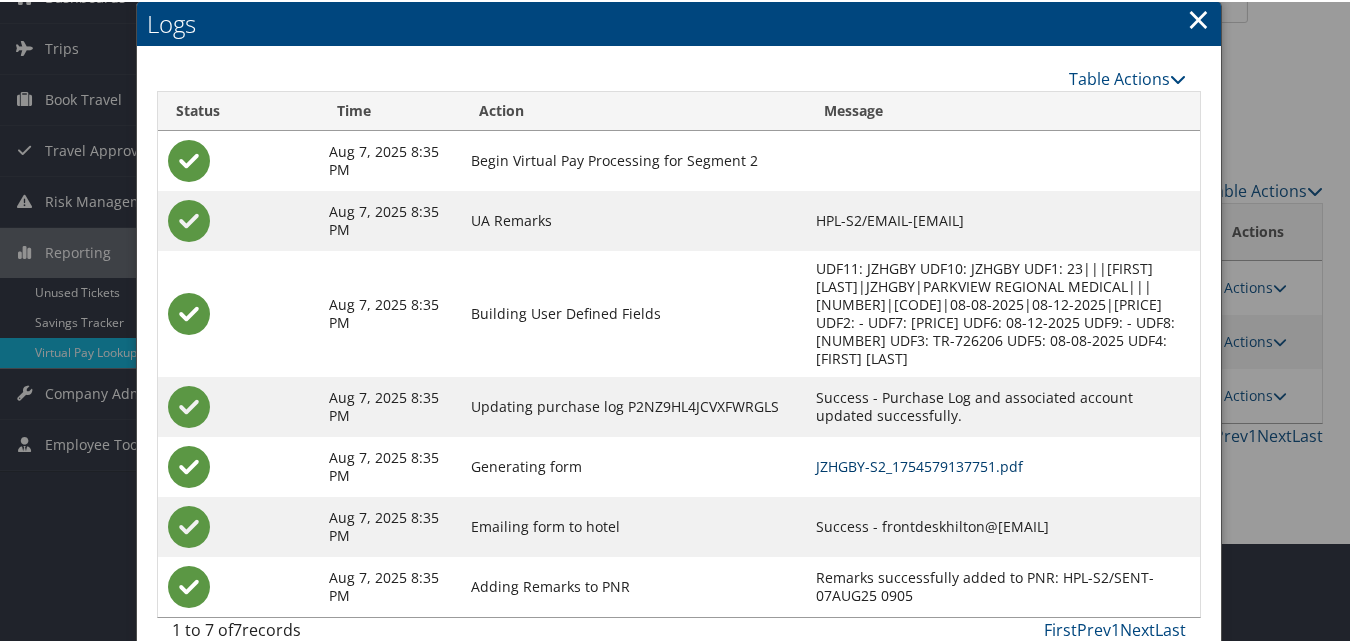 click on "JZHGBY-S2_1754579137751.pdf" at bounding box center (919, 464) 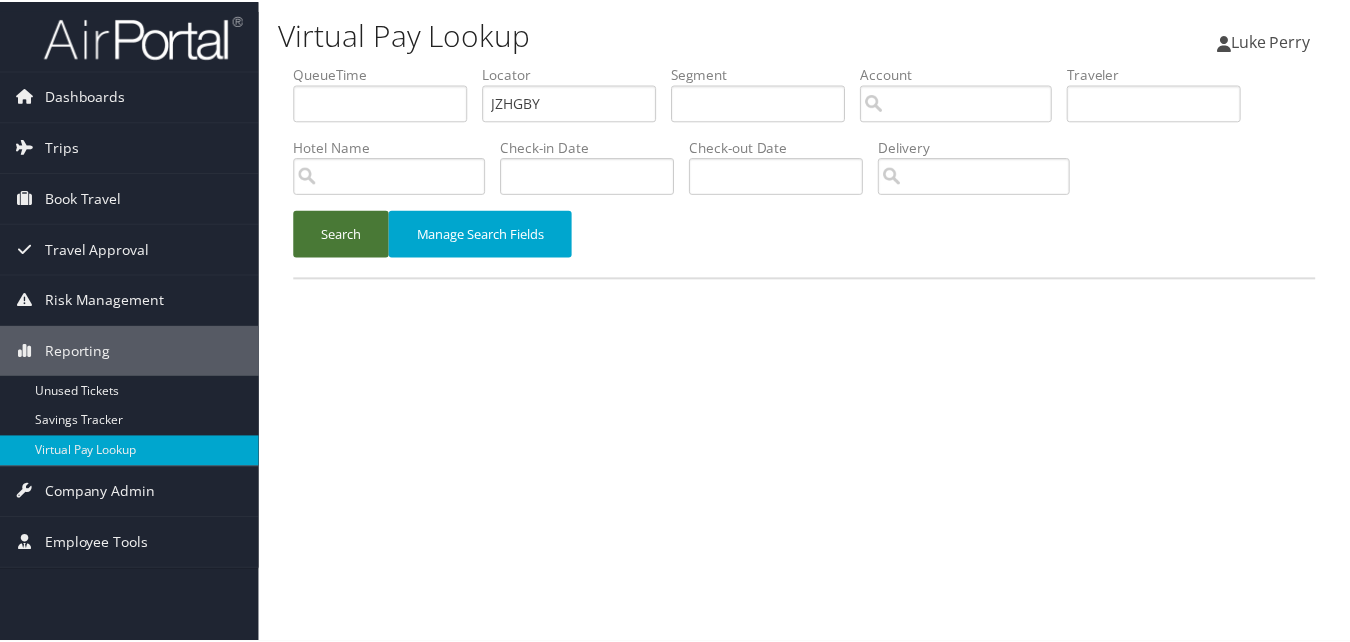 scroll, scrollTop: 0, scrollLeft: 0, axis: both 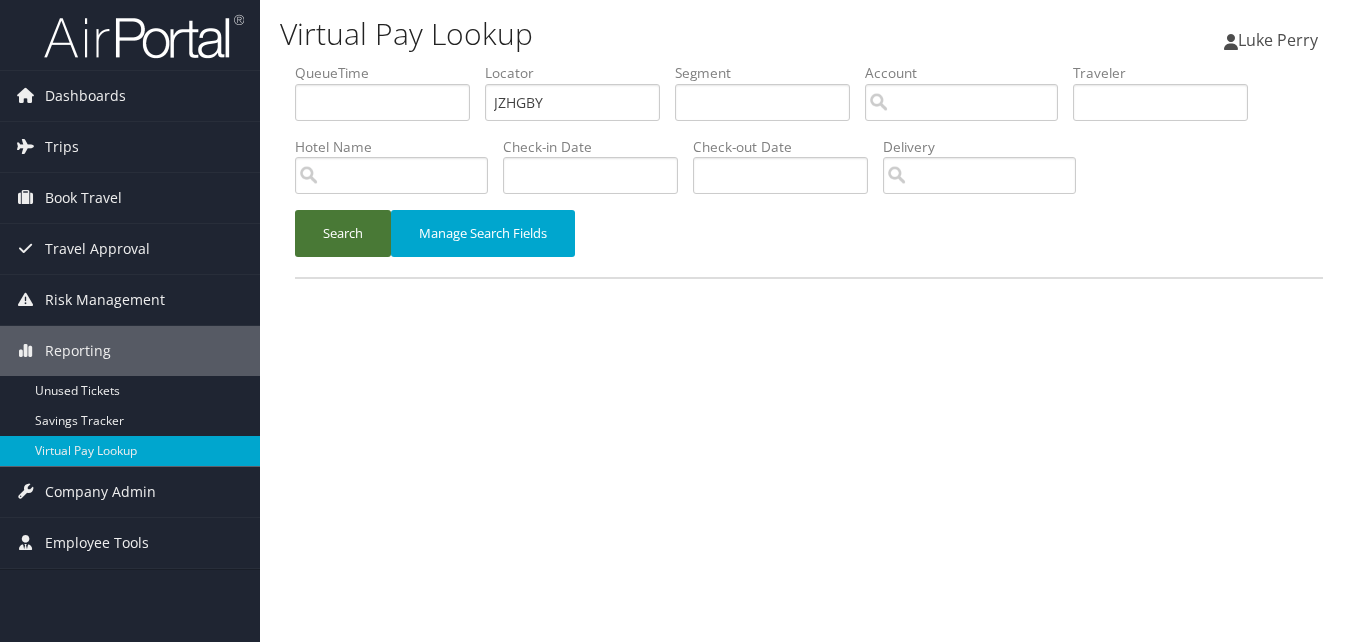 click on "Search" at bounding box center (343, 233) 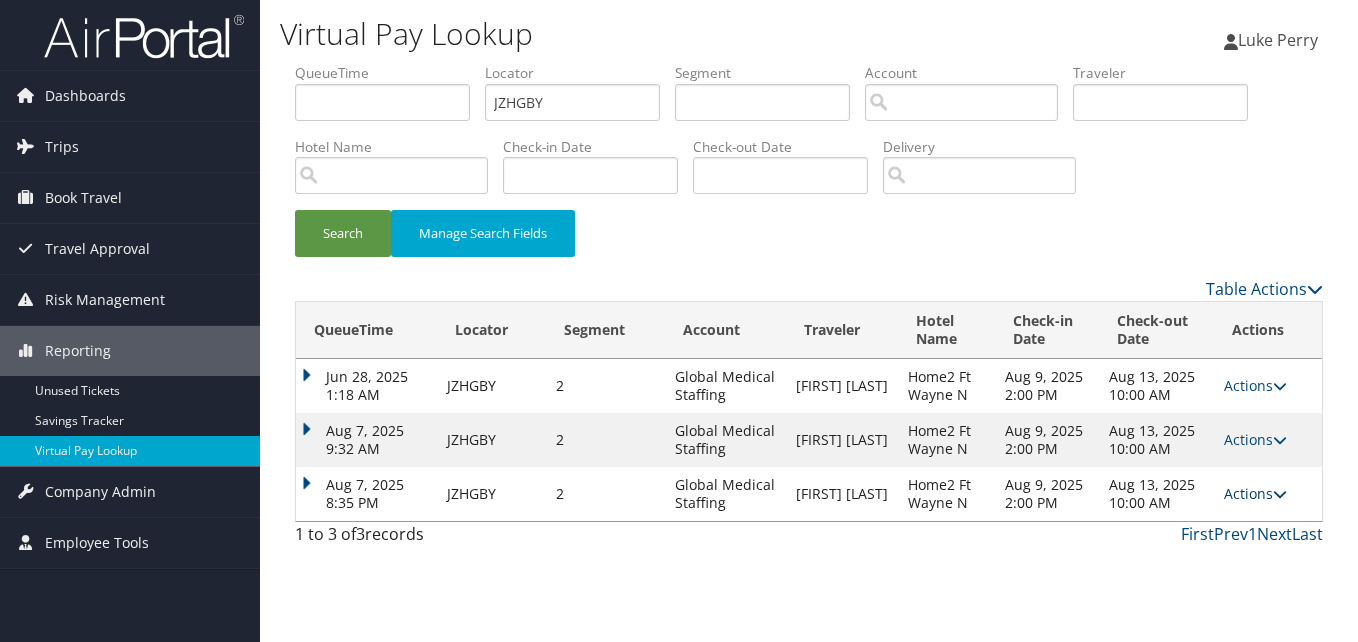 click on "Actions" at bounding box center [1255, 493] 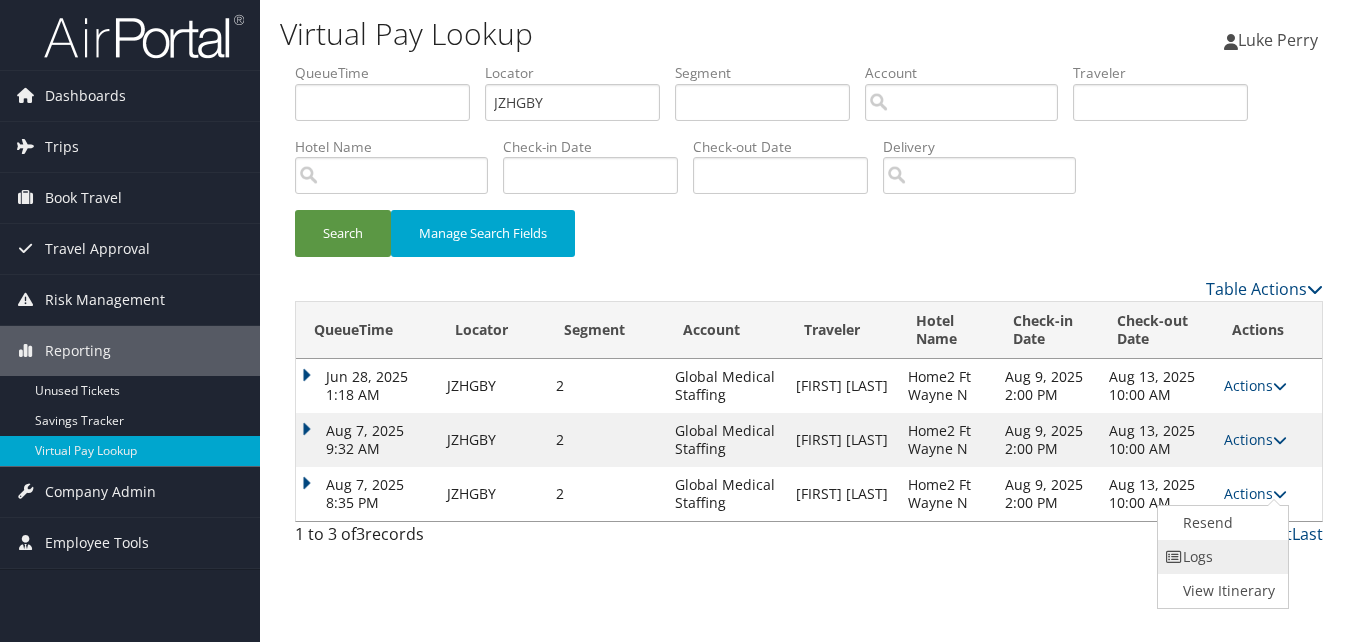 click on "Logs" at bounding box center (1221, 557) 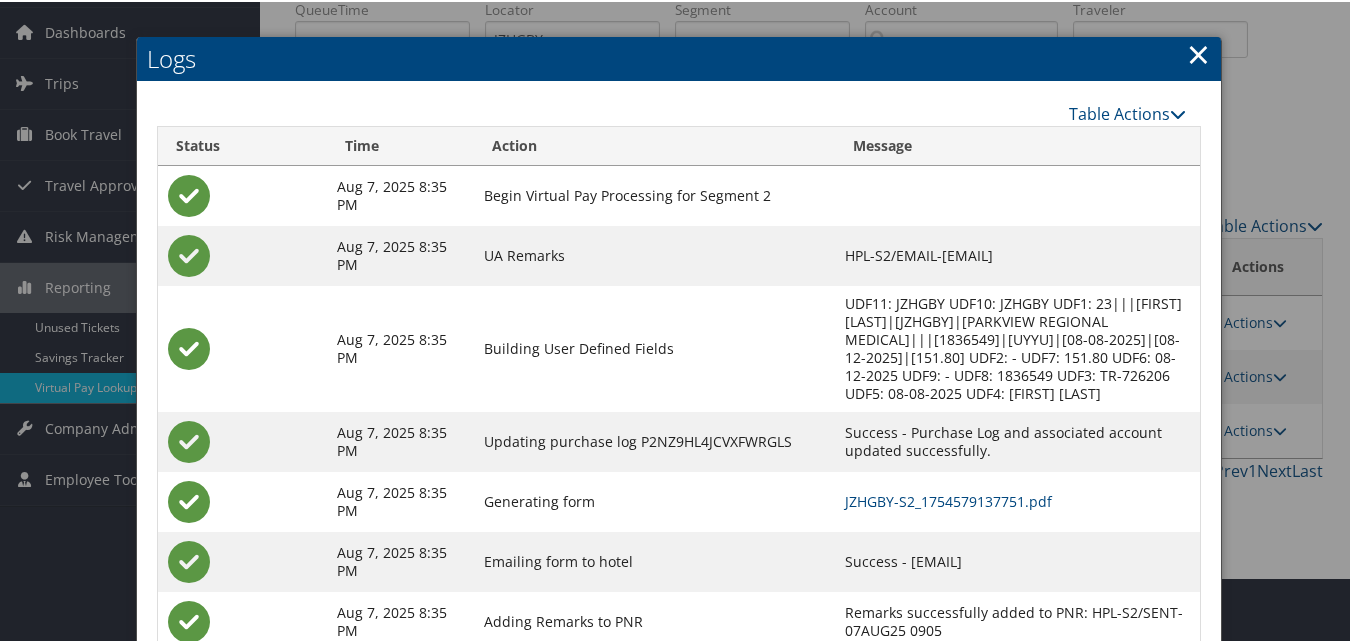 scroll, scrollTop: 111, scrollLeft: 0, axis: vertical 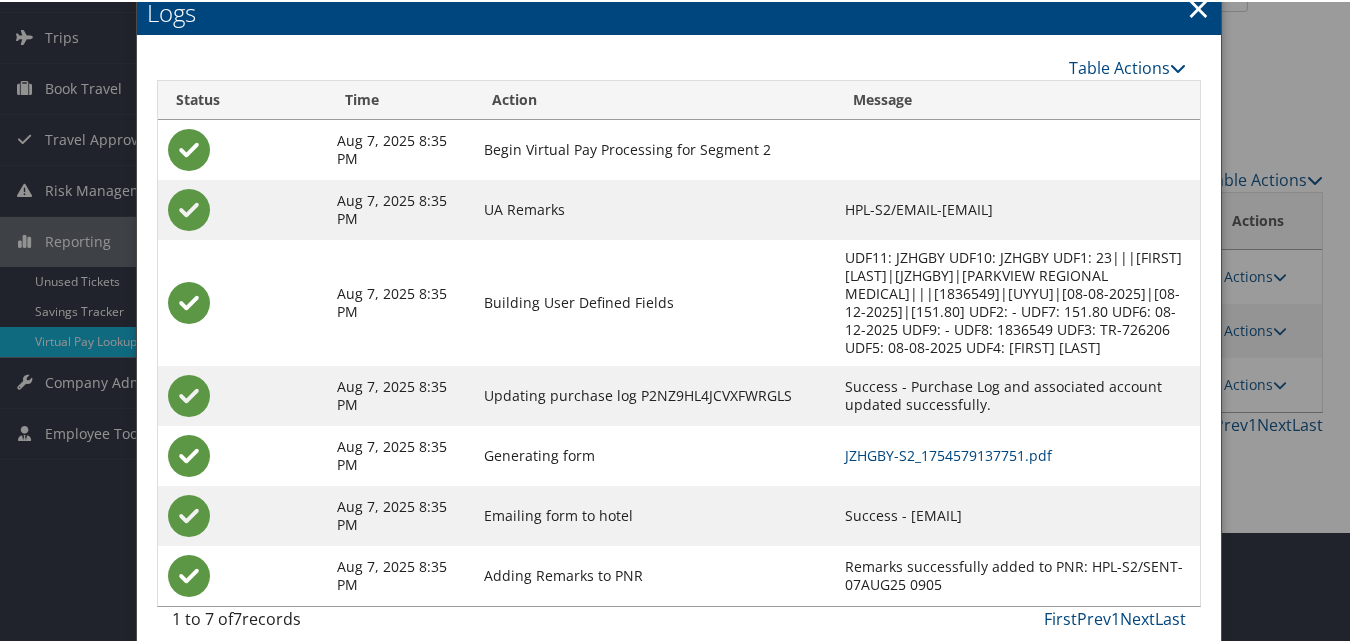 drag, startPoint x: 770, startPoint y: 495, endPoint x: 1055, endPoint y: 512, distance: 285.50656 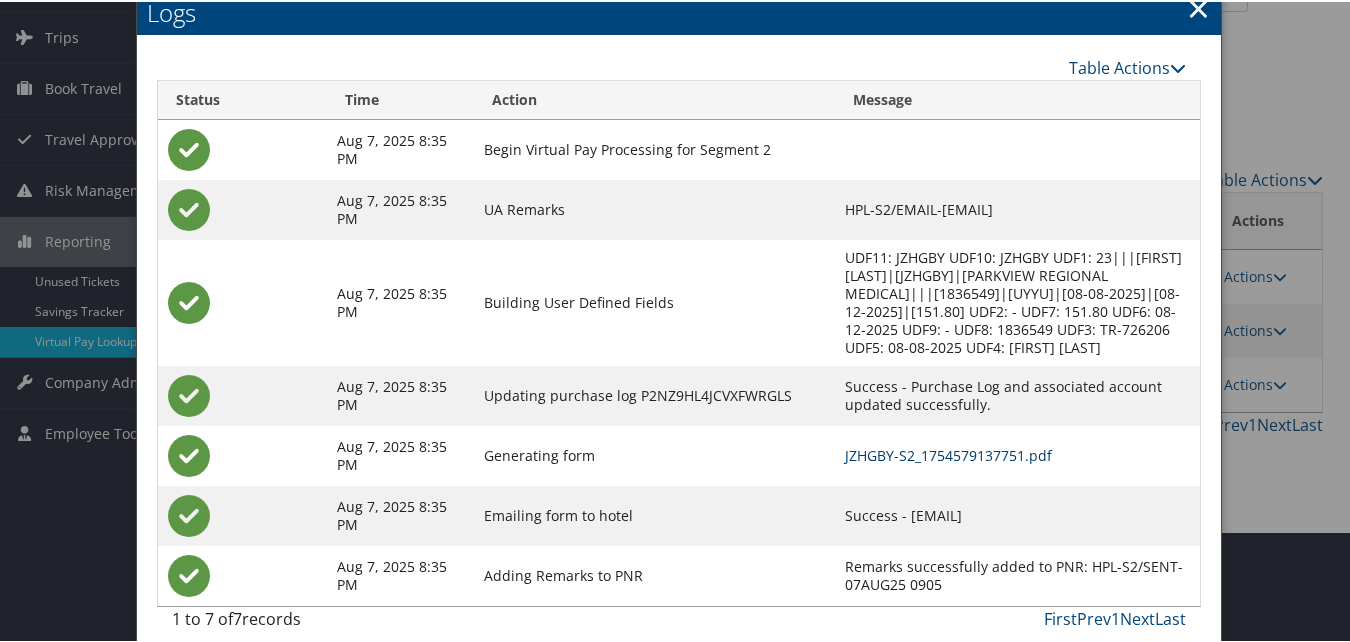 click on "JZHGBY-S2_1754579137751.pdf" at bounding box center [948, 453] 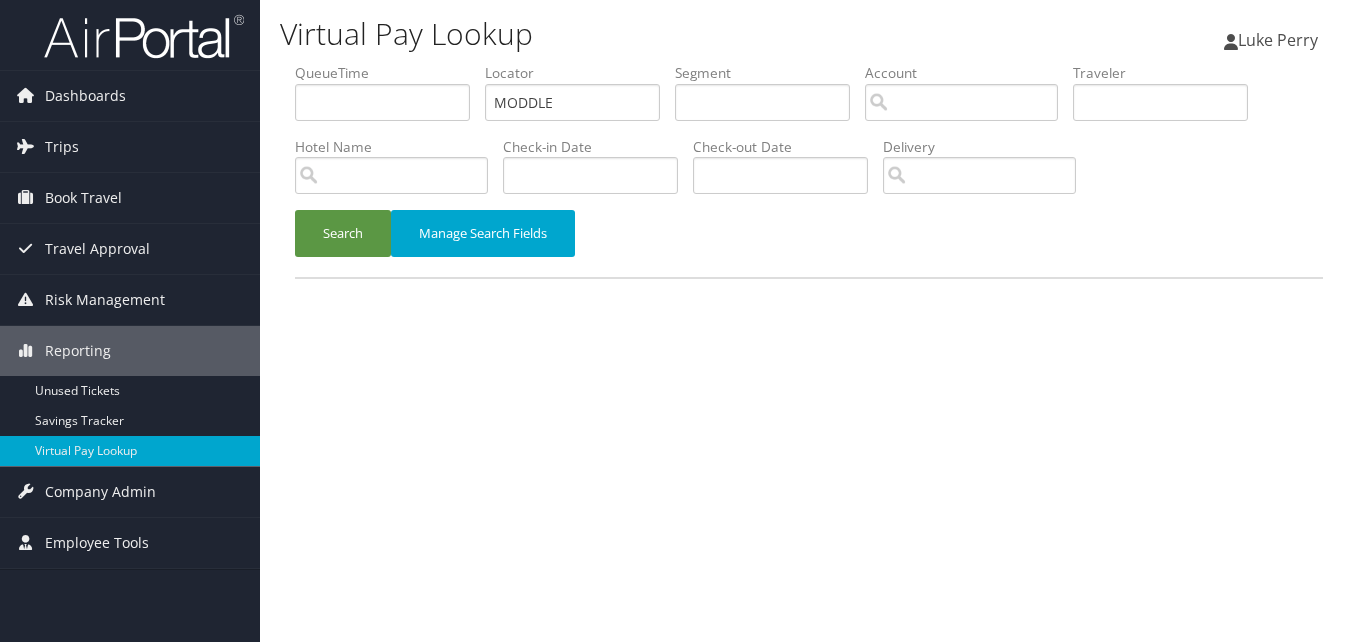 scroll, scrollTop: 0, scrollLeft: 0, axis: both 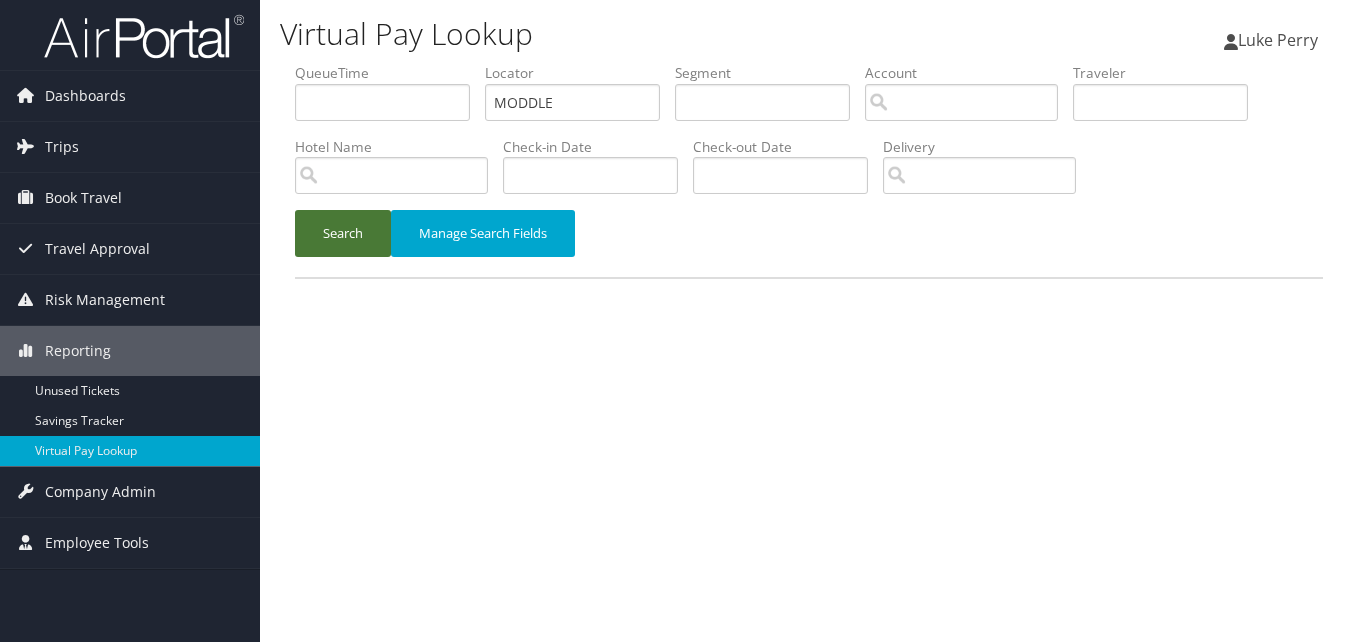 click on "Search" at bounding box center [343, 233] 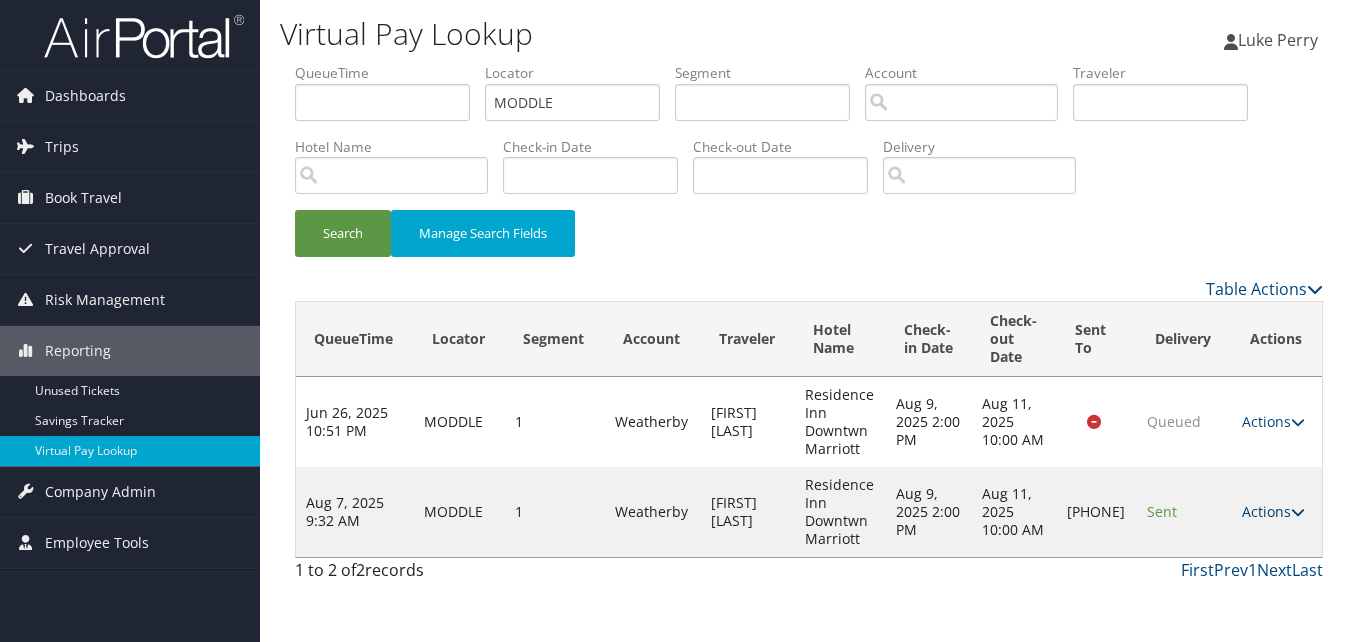 click on "Actions" at bounding box center (1273, 511) 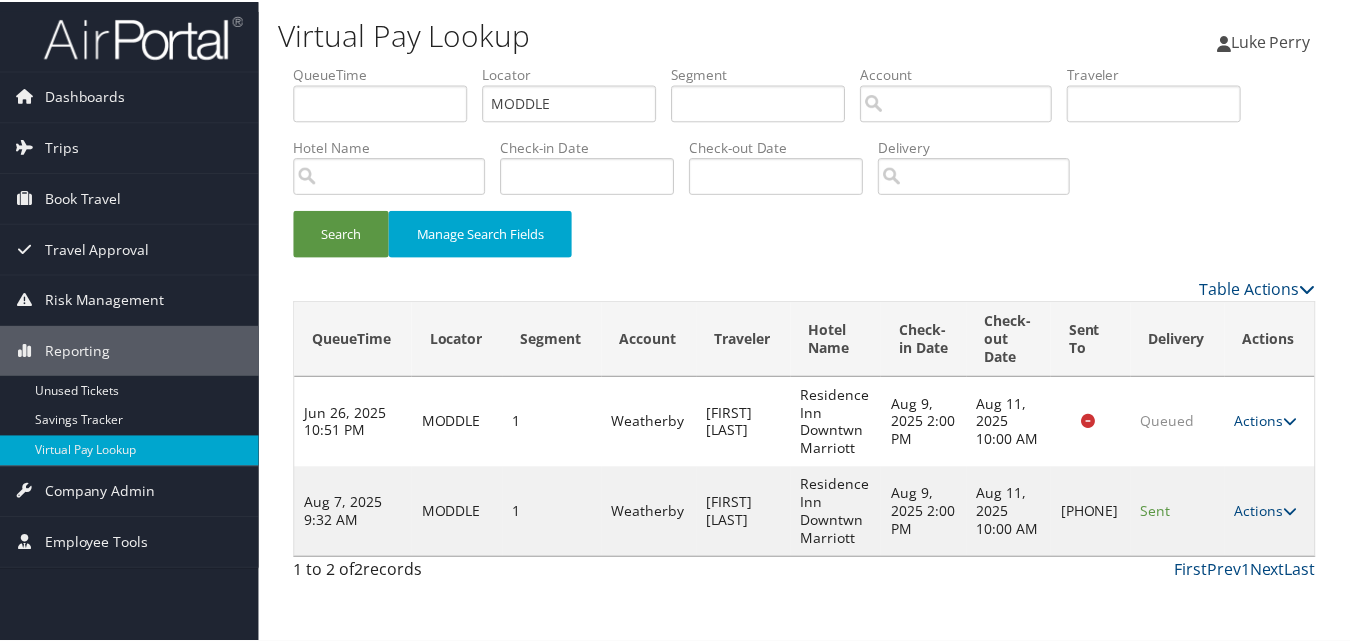 scroll, scrollTop: 19, scrollLeft: 0, axis: vertical 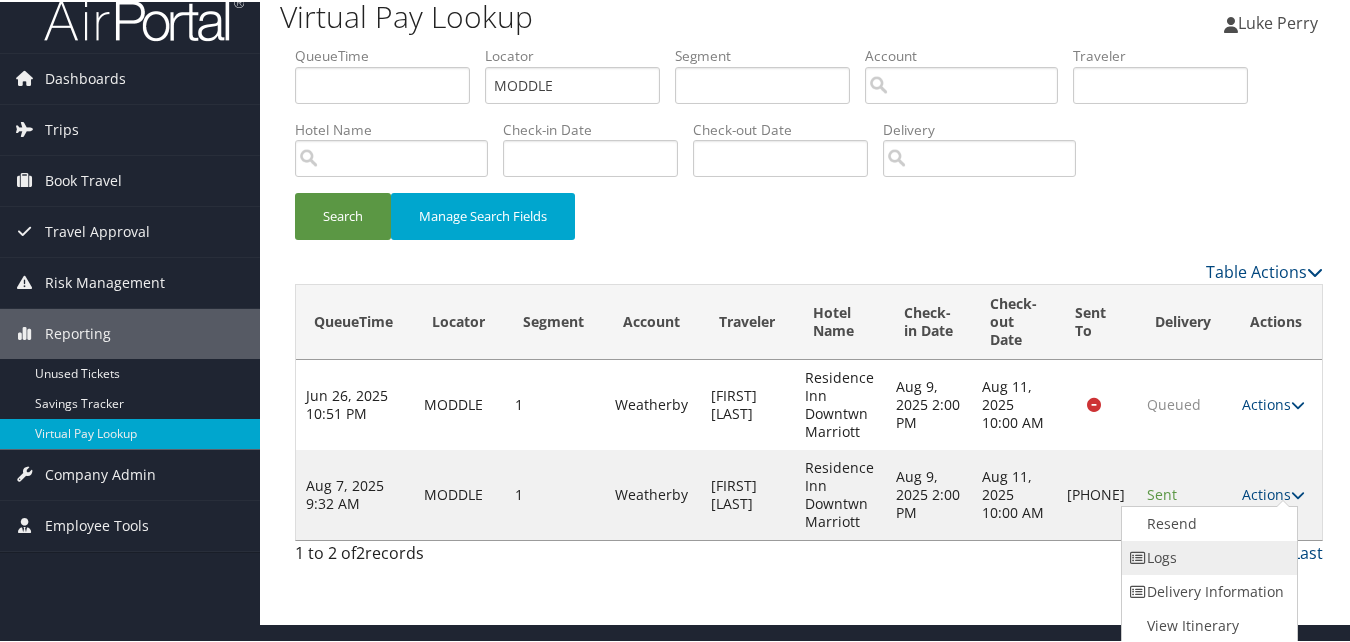 click on "Logs" at bounding box center (1207, 556) 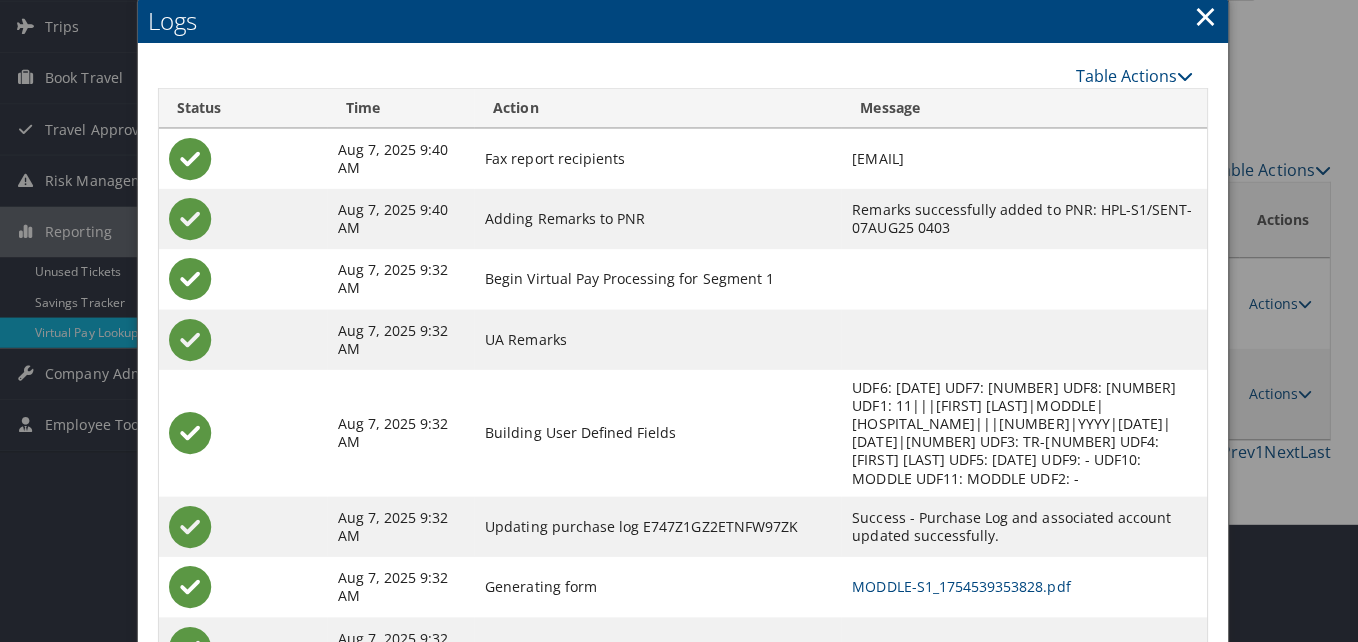 scroll, scrollTop: 0, scrollLeft: 0, axis: both 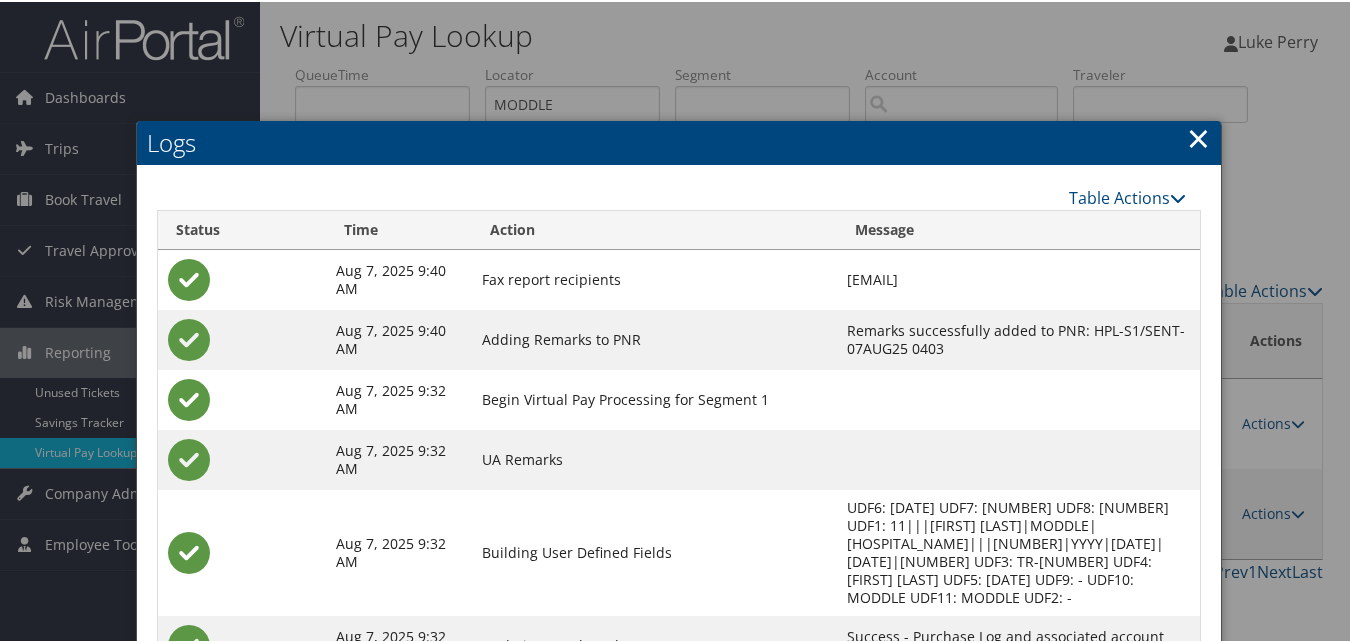 click on "×" at bounding box center (1198, 136) 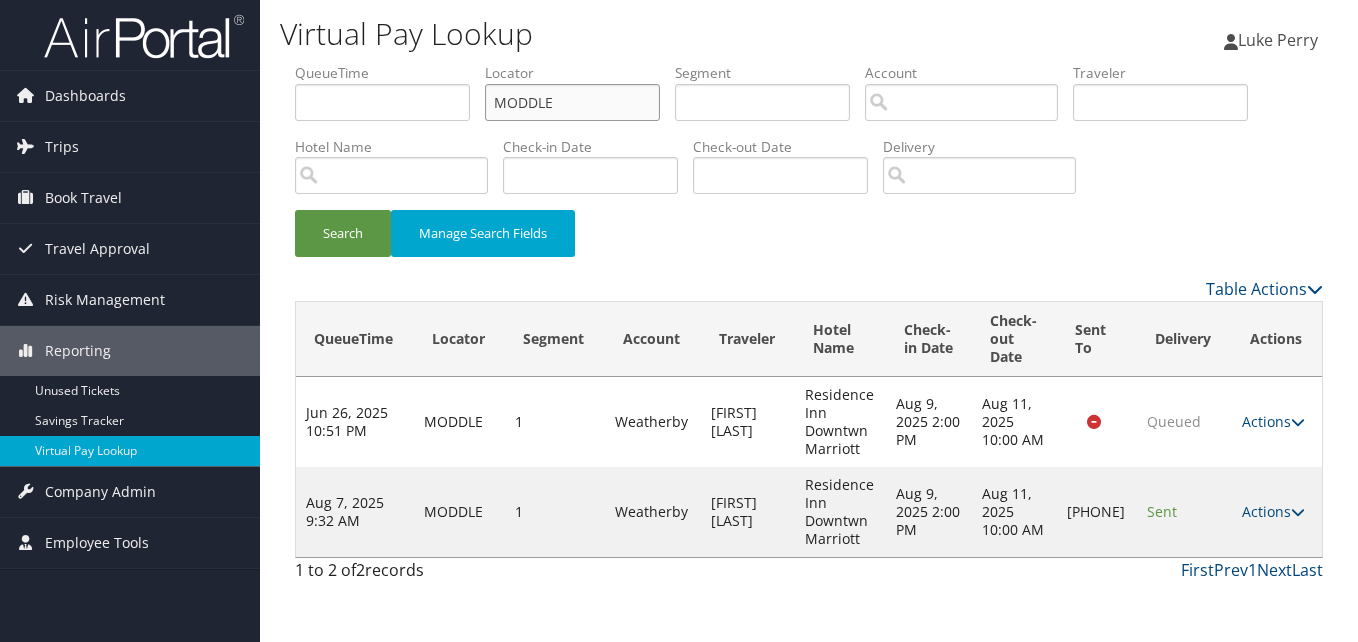 click on "MODDLE" at bounding box center (572, 102) 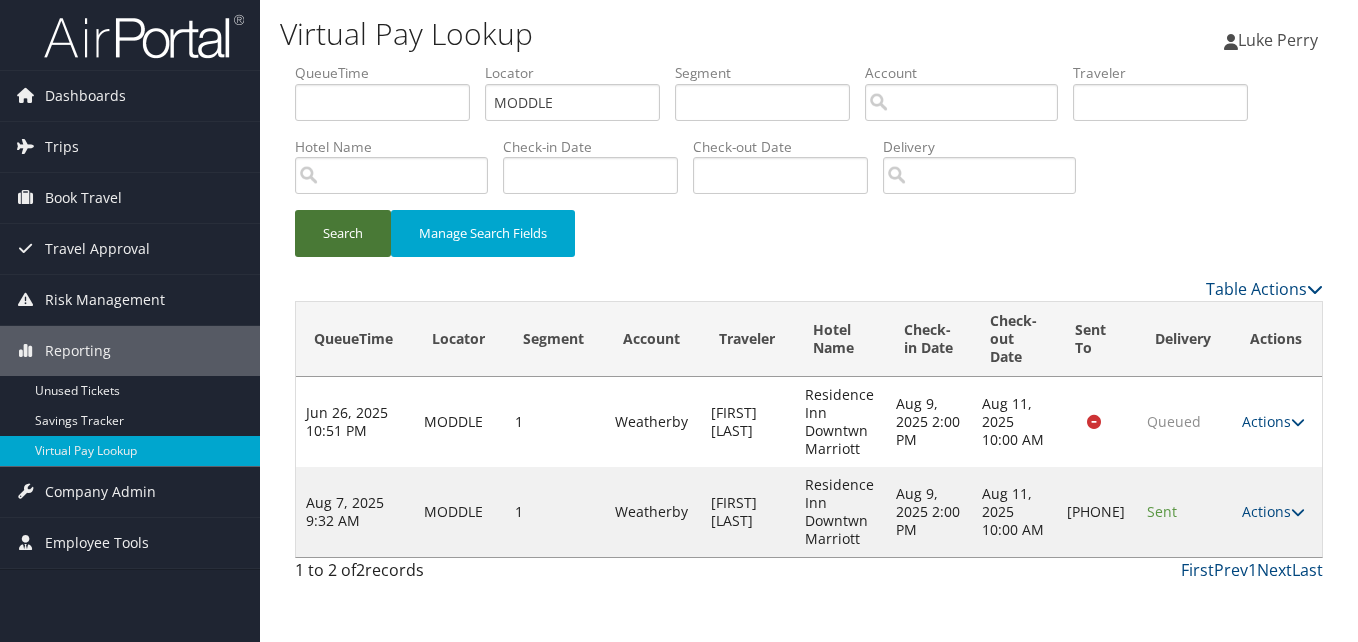click on "Search" at bounding box center [343, 233] 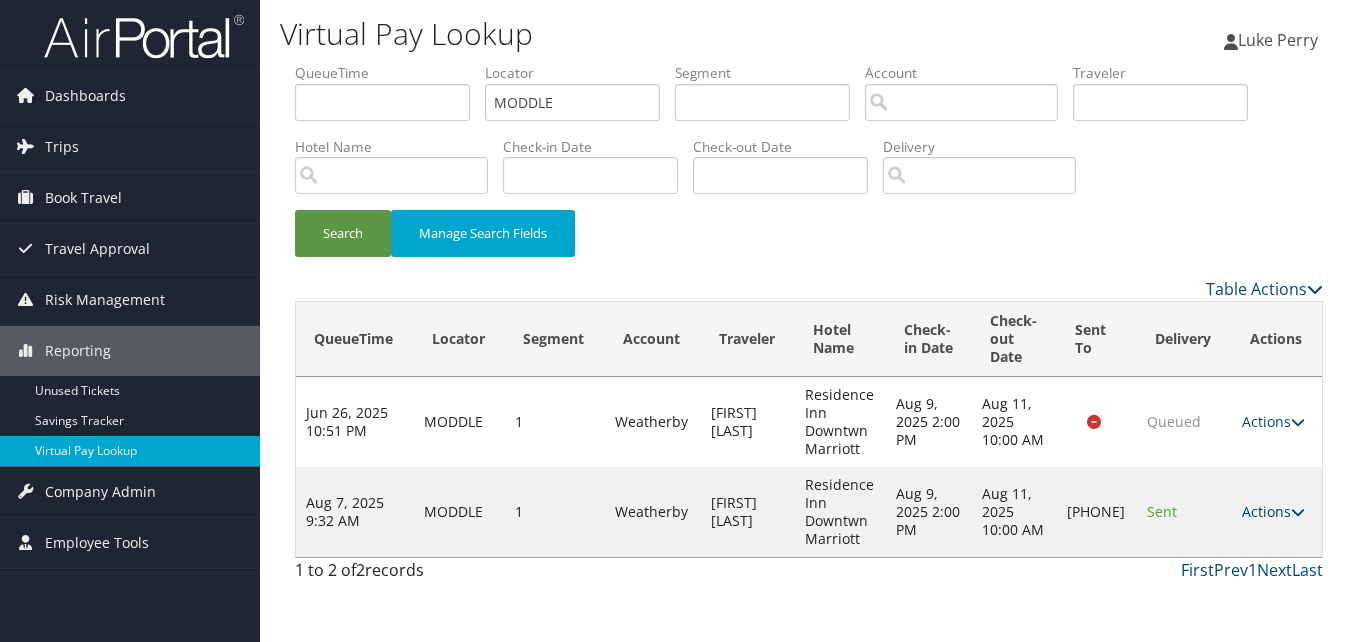 click on "Actions" at bounding box center (1273, 511) 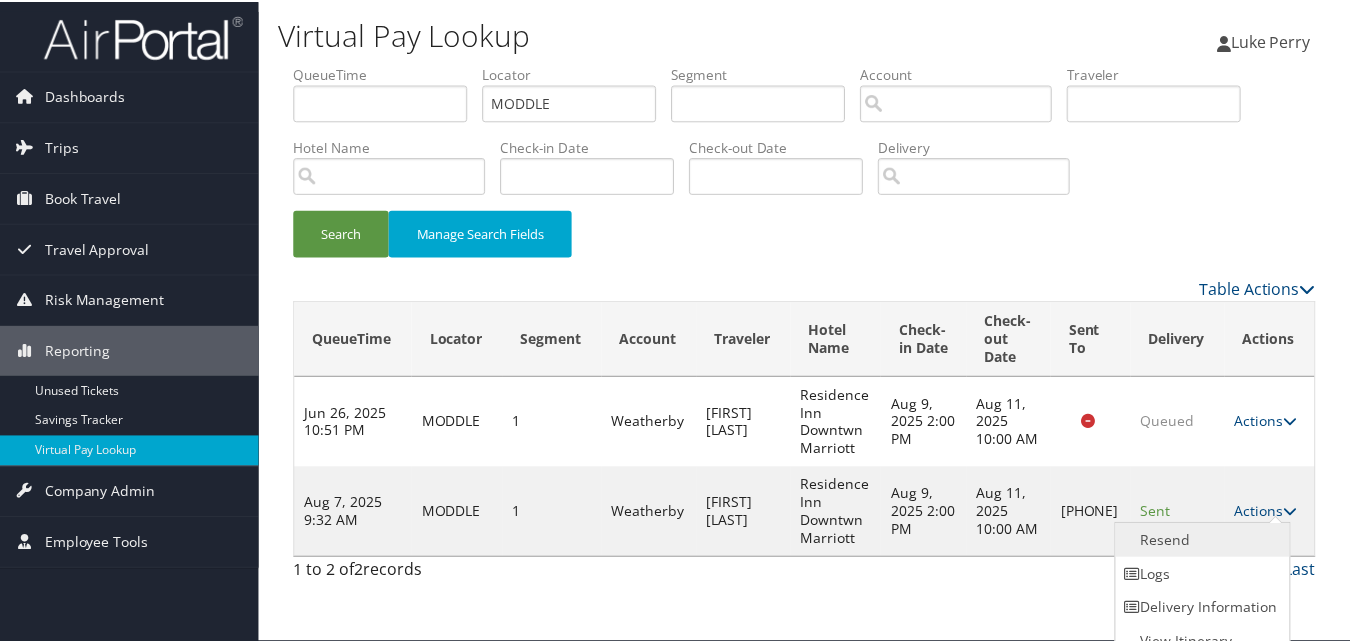 scroll, scrollTop: 19, scrollLeft: 0, axis: vertical 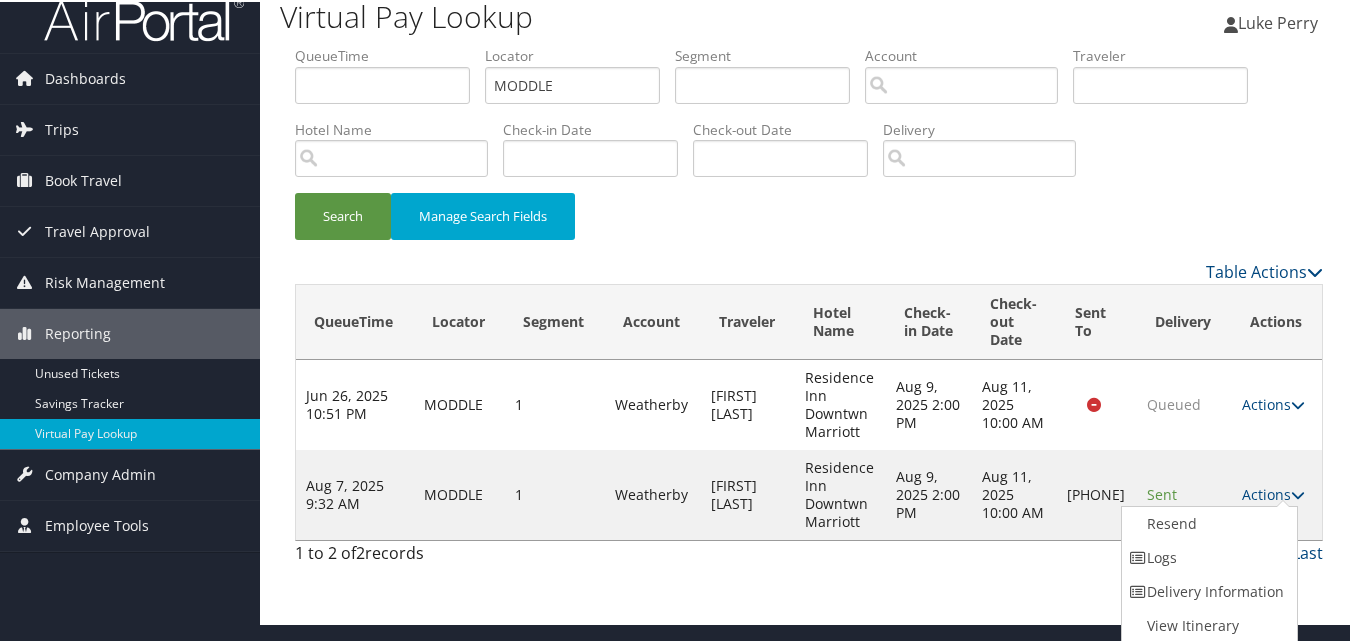 click on "First Prev 1 Next Last" at bounding box center [942, 551] 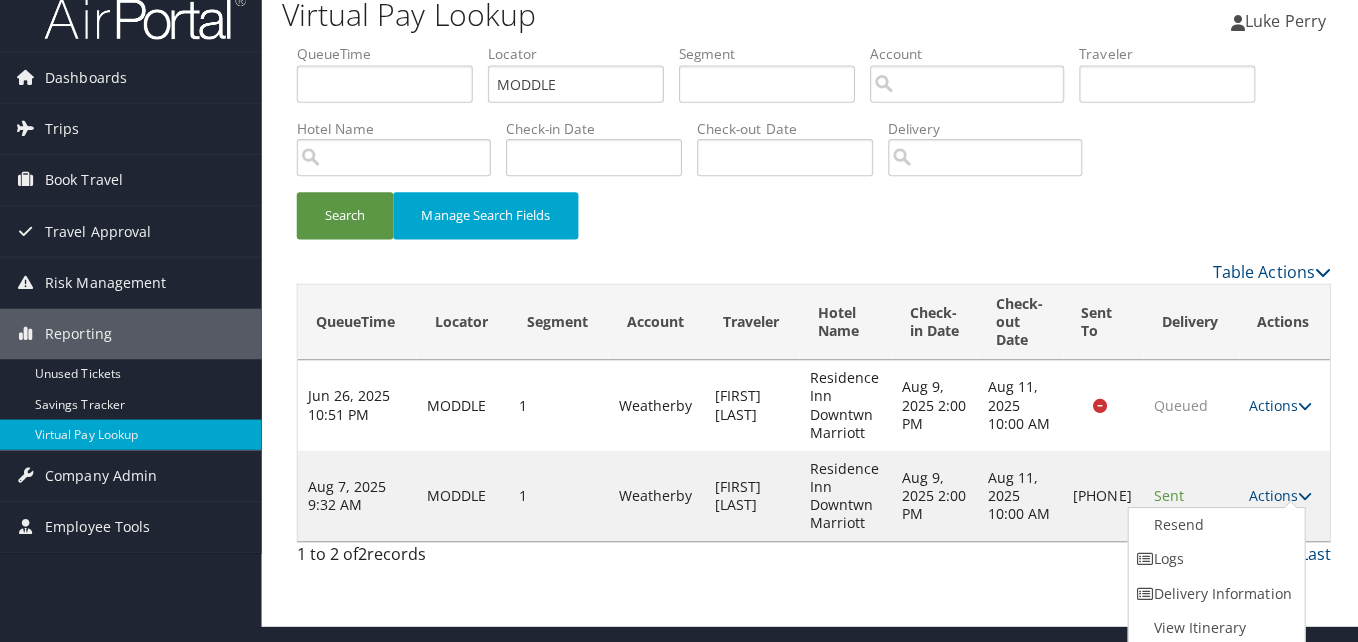scroll, scrollTop: 0, scrollLeft: 0, axis: both 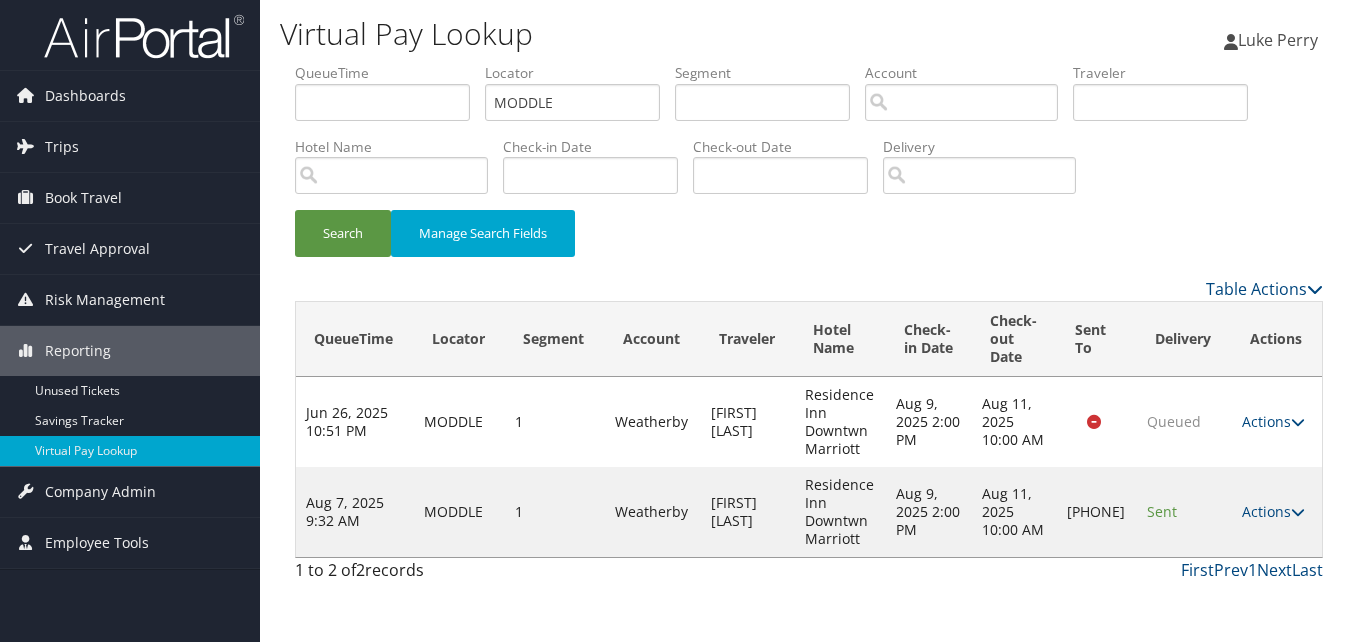 click on "First Prev 1 Next Last" at bounding box center (942, 570) 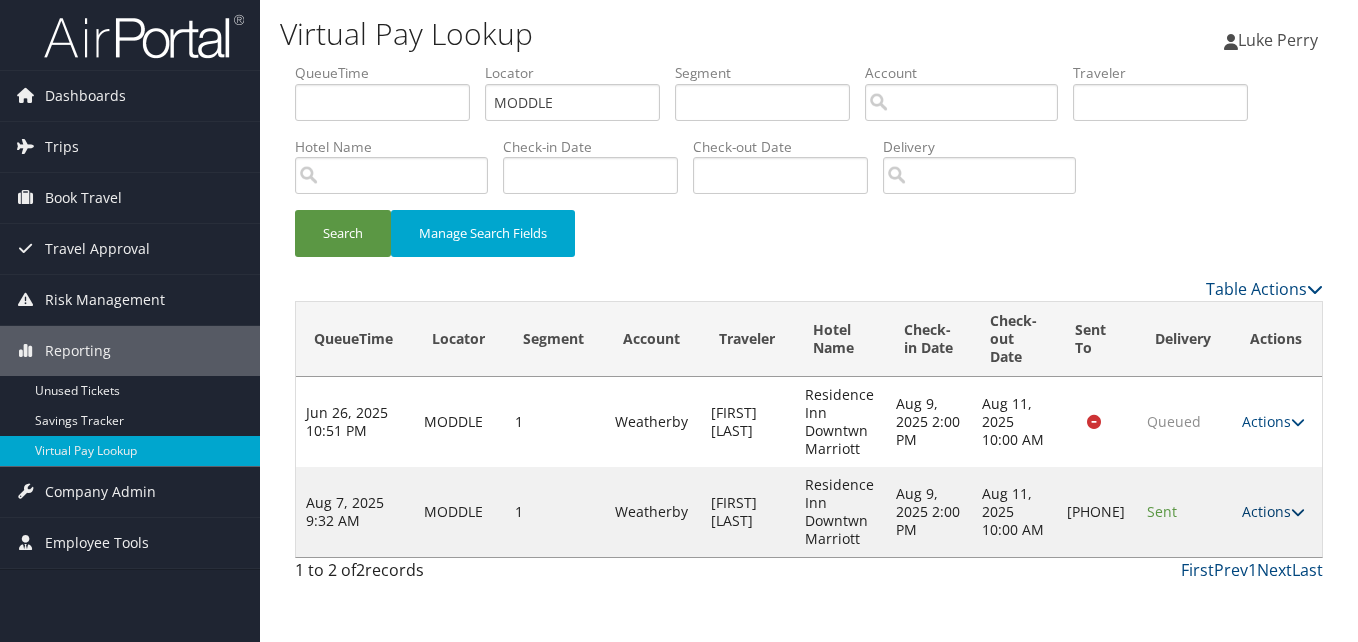 click on "Actions" at bounding box center (1273, 511) 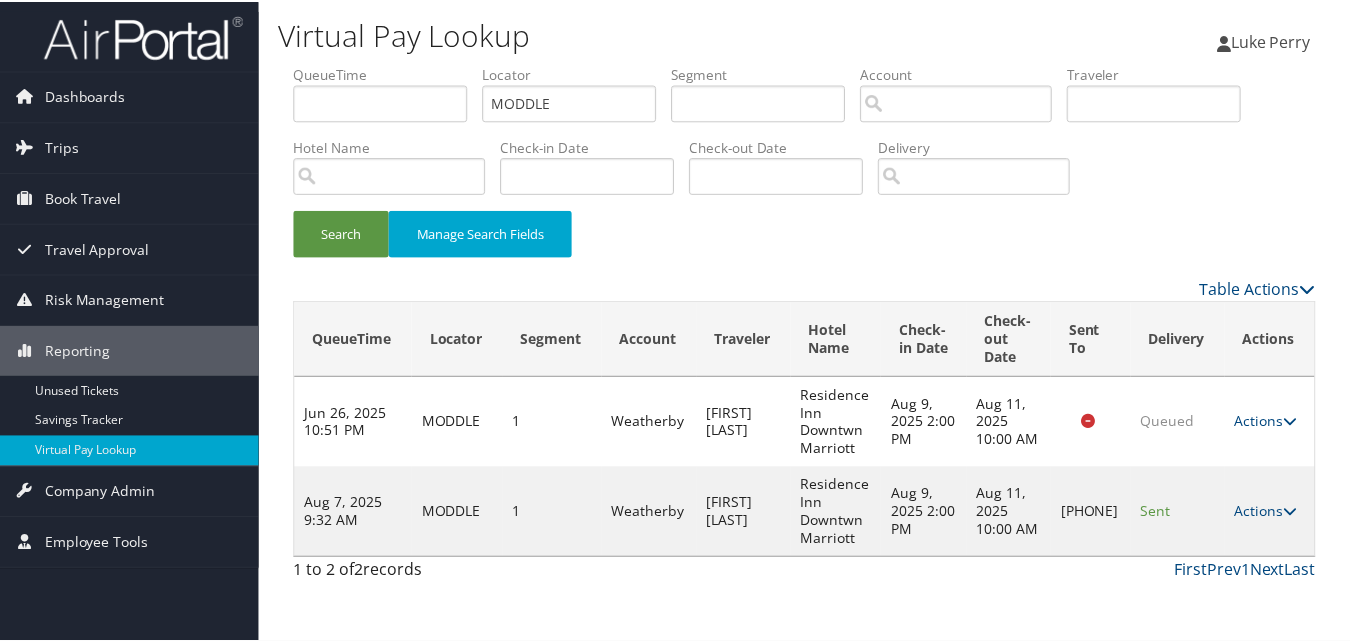 scroll, scrollTop: 19, scrollLeft: 0, axis: vertical 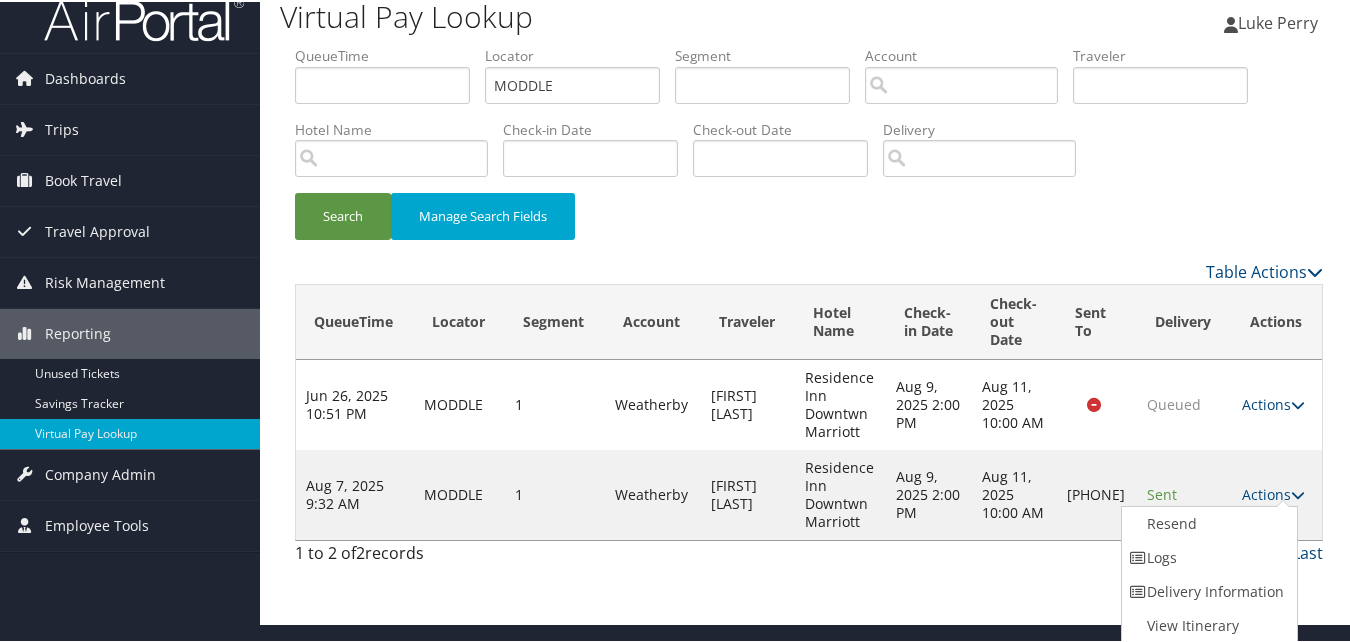 drag, startPoint x: 1156, startPoint y: 560, endPoint x: 1124, endPoint y: 556, distance: 32.24903 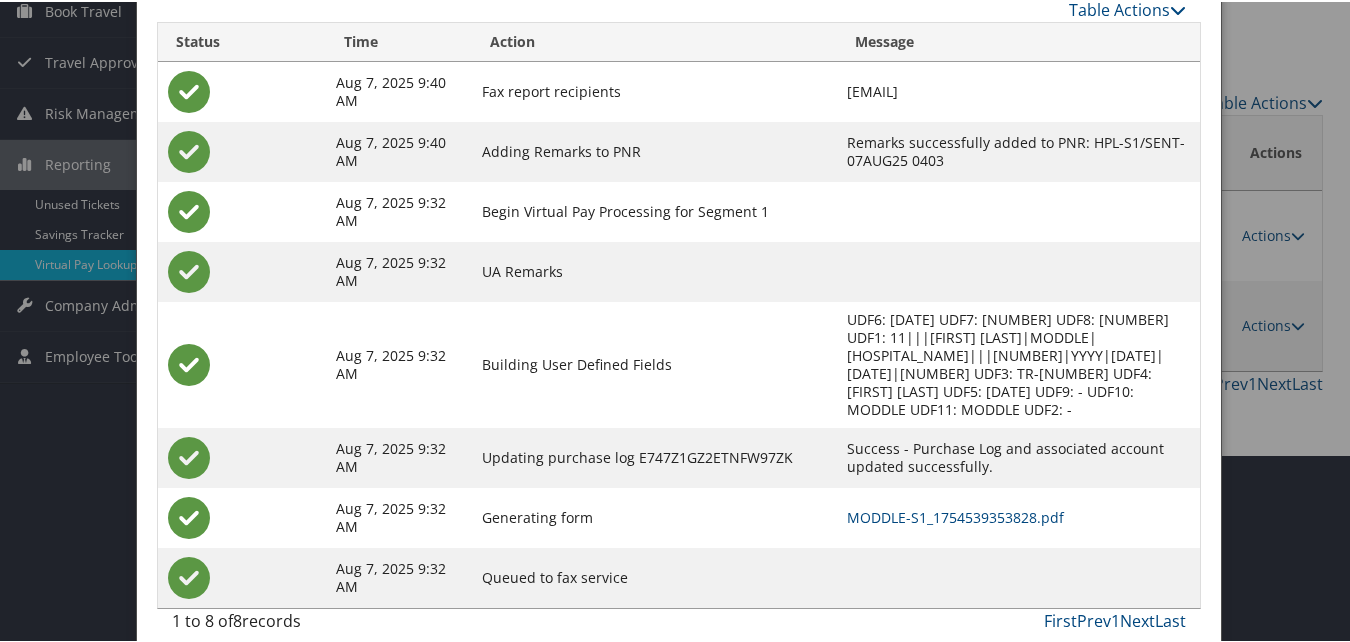 scroll, scrollTop: 190, scrollLeft: 0, axis: vertical 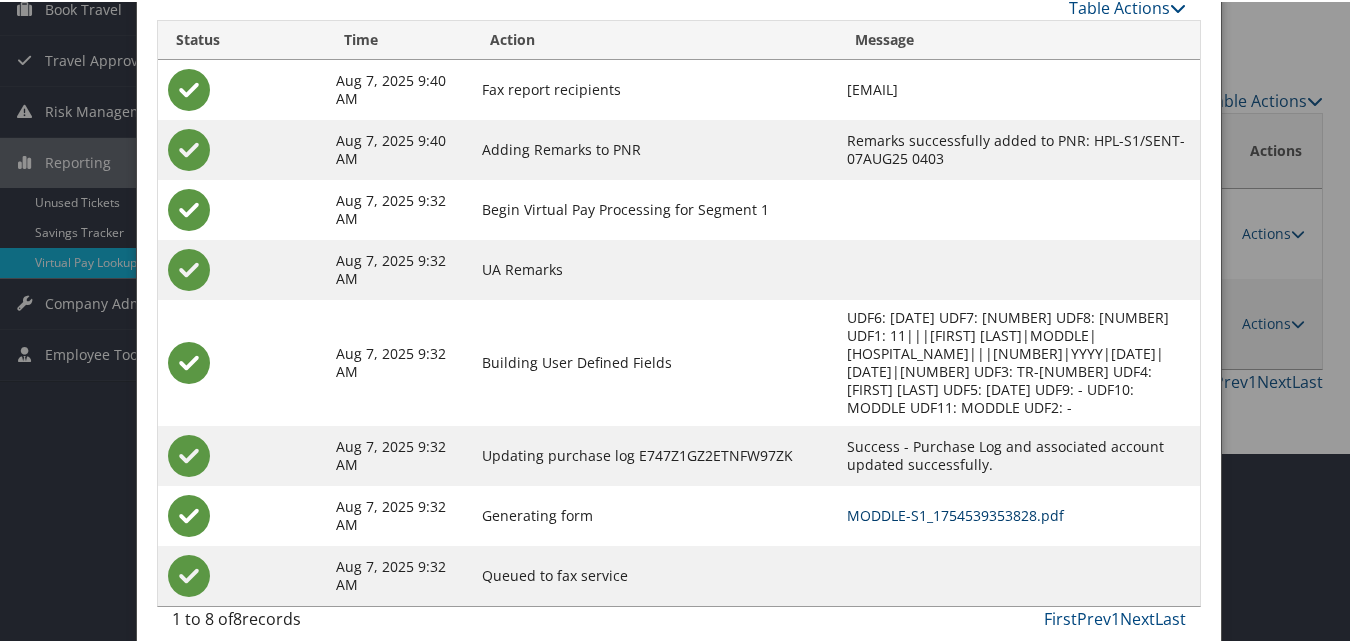 click on "MODDLE-S1_1754539353828.pdf" at bounding box center [955, 513] 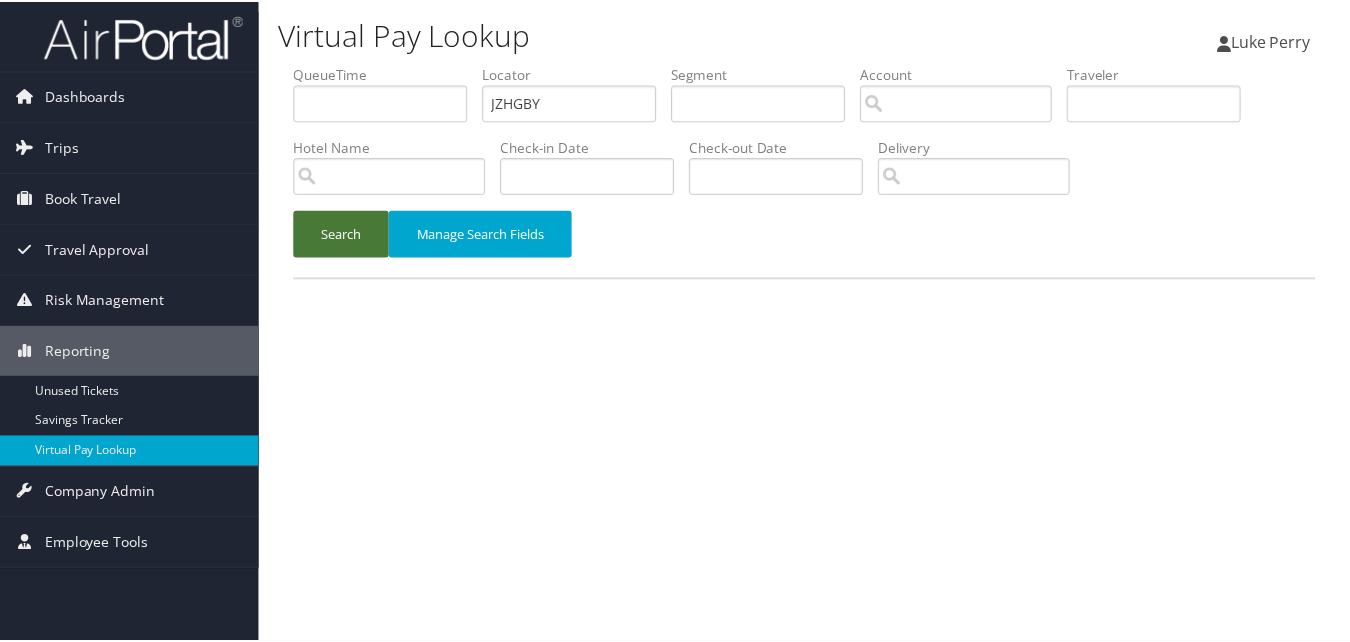 scroll, scrollTop: 0, scrollLeft: 0, axis: both 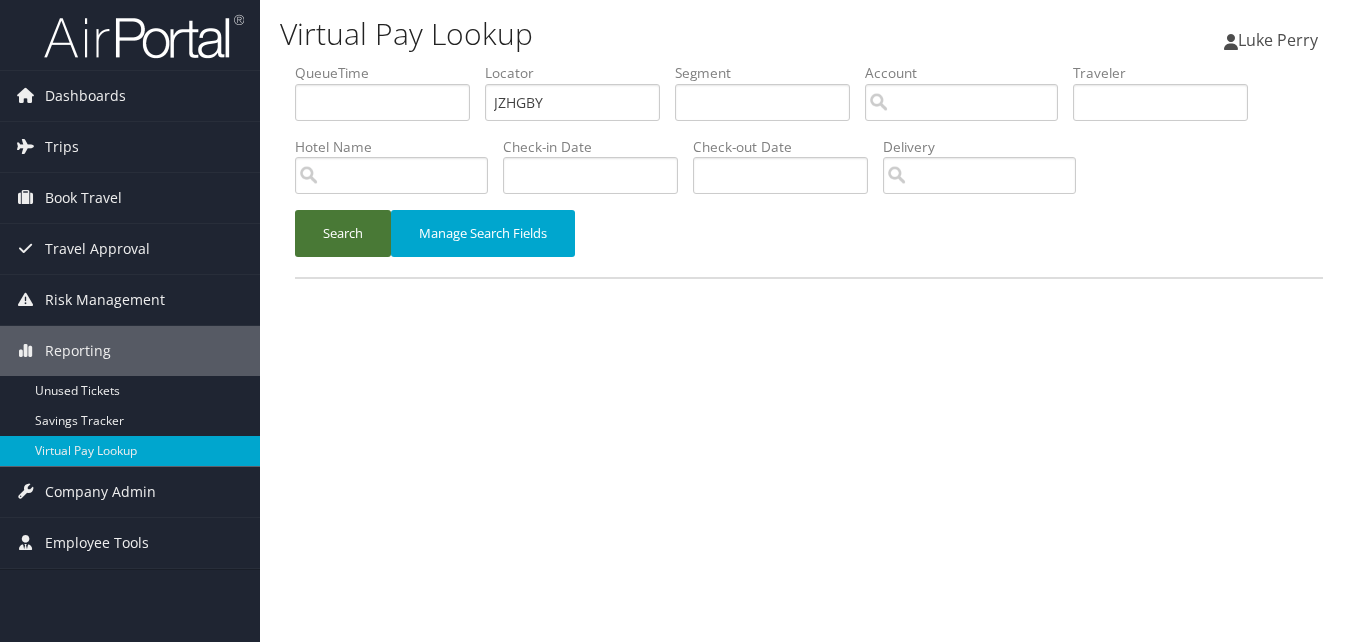 click on "Search" at bounding box center [343, 233] 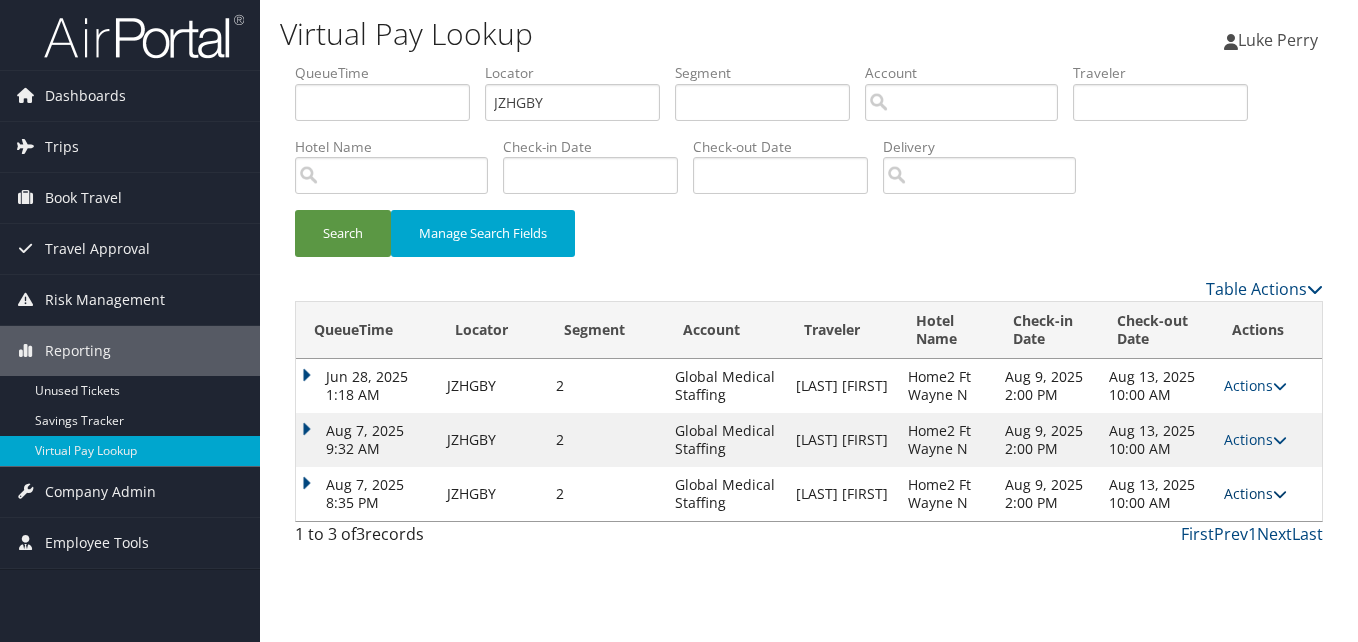 click on "Actions" at bounding box center [1255, 493] 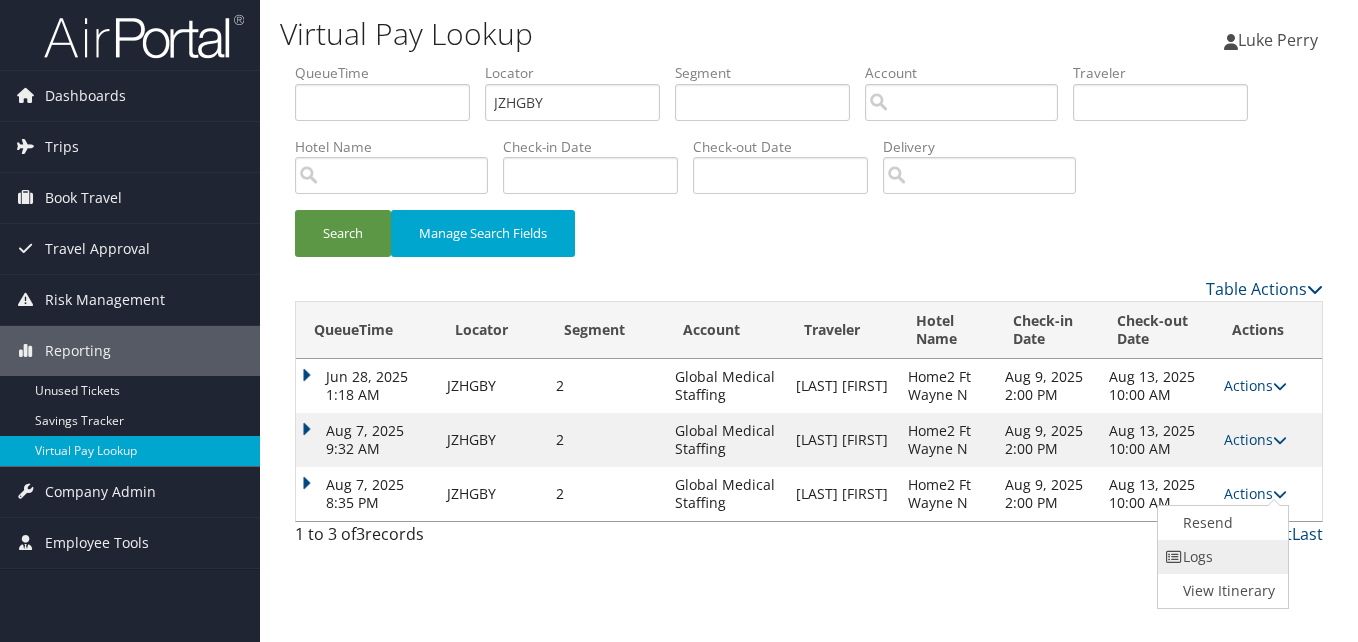click on "Logs" at bounding box center (1221, 557) 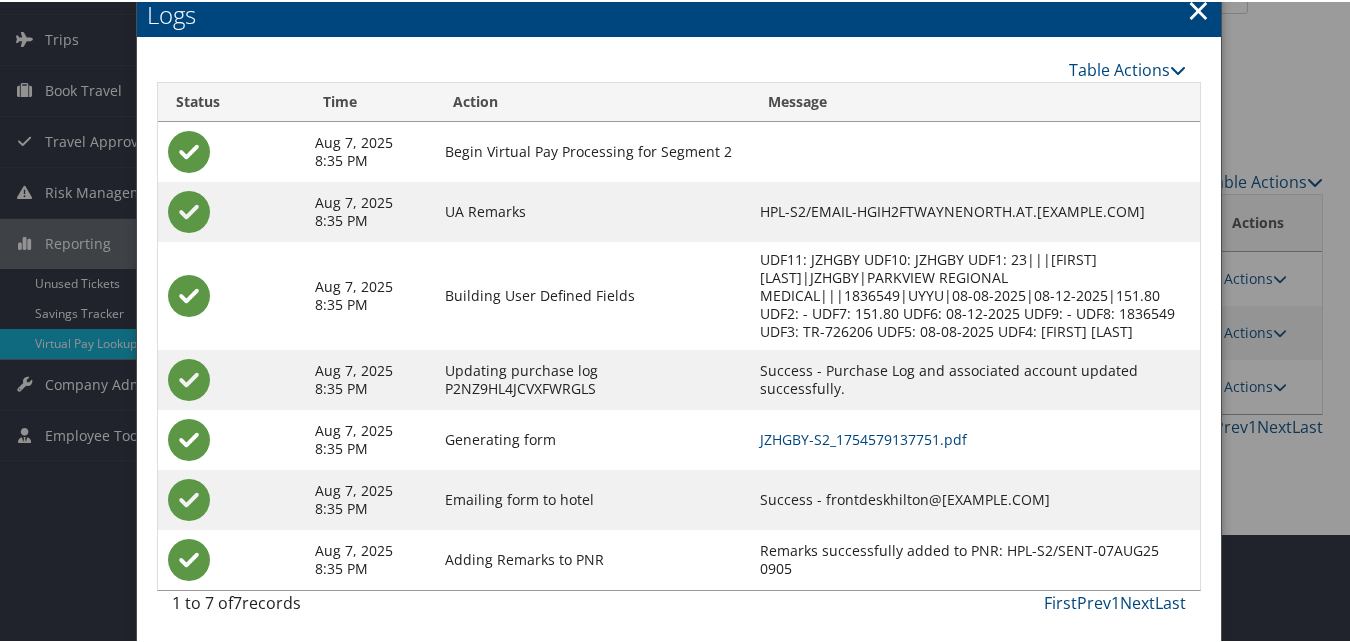 scroll, scrollTop: 111, scrollLeft: 0, axis: vertical 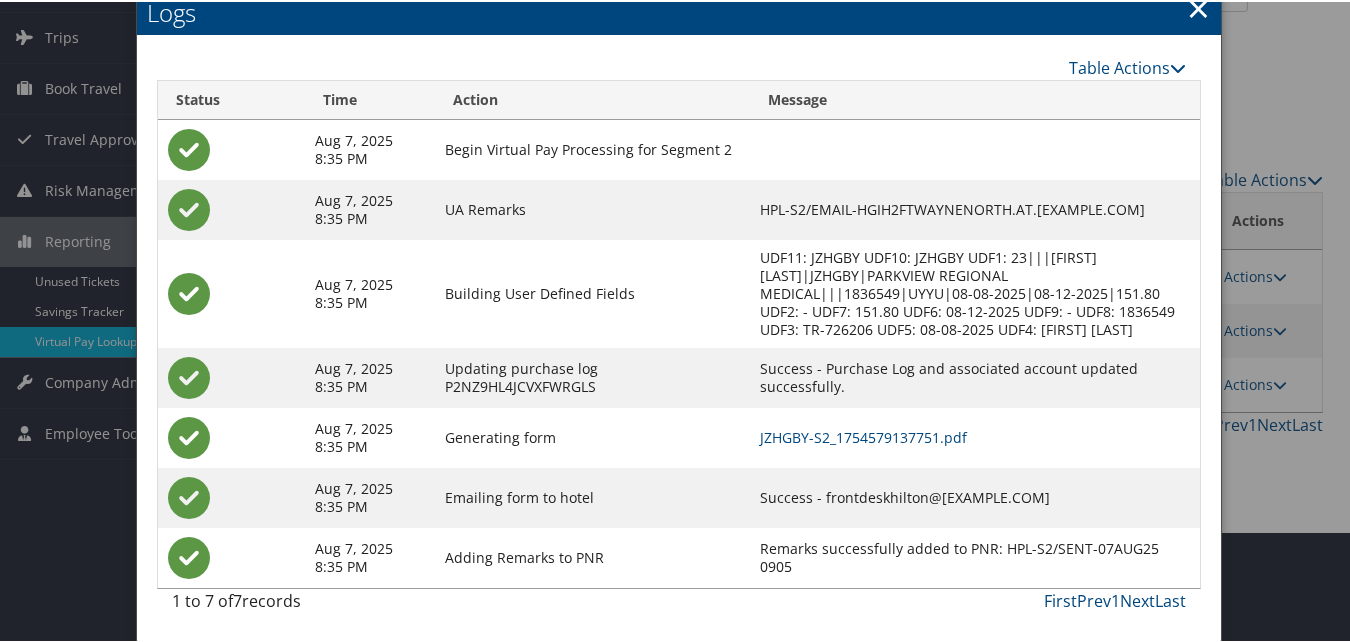 drag, startPoint x: 771, startPoint y: 495, endPoint x: 1052, endPoint y: 502, distance: 281.0872 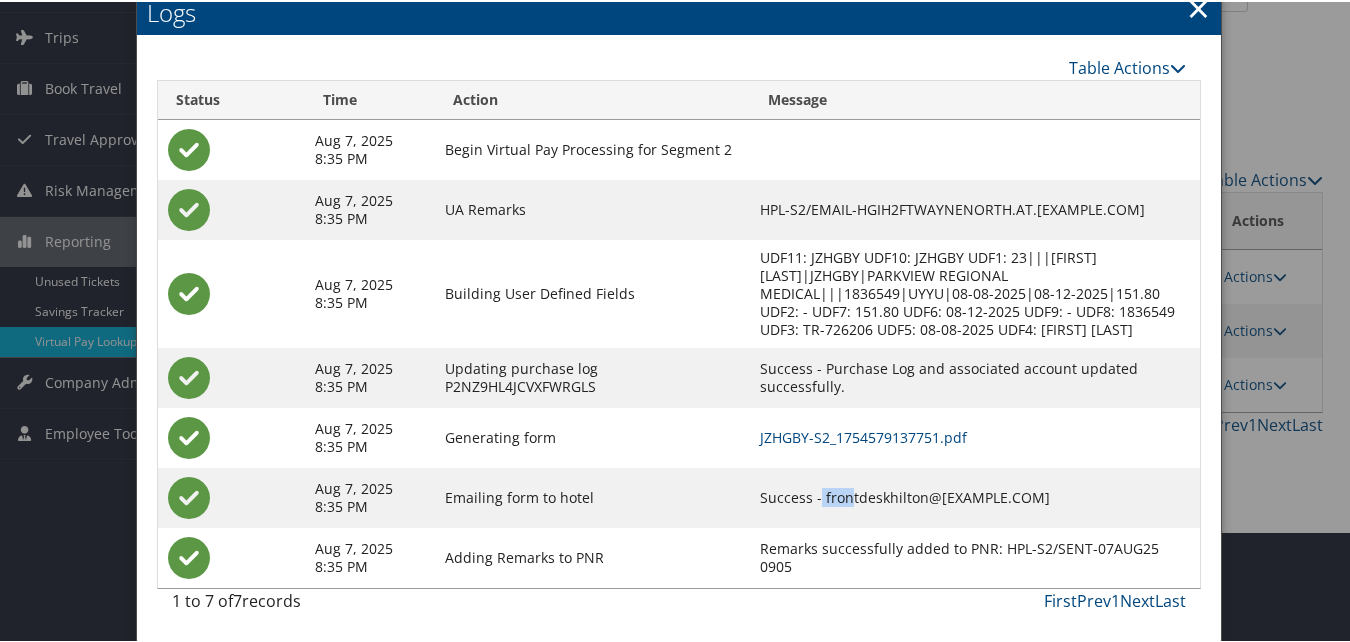 drag, startPoint x: 766, startPoint y: 493, endPoint x: 795, endPoint y: 493, distance: 29 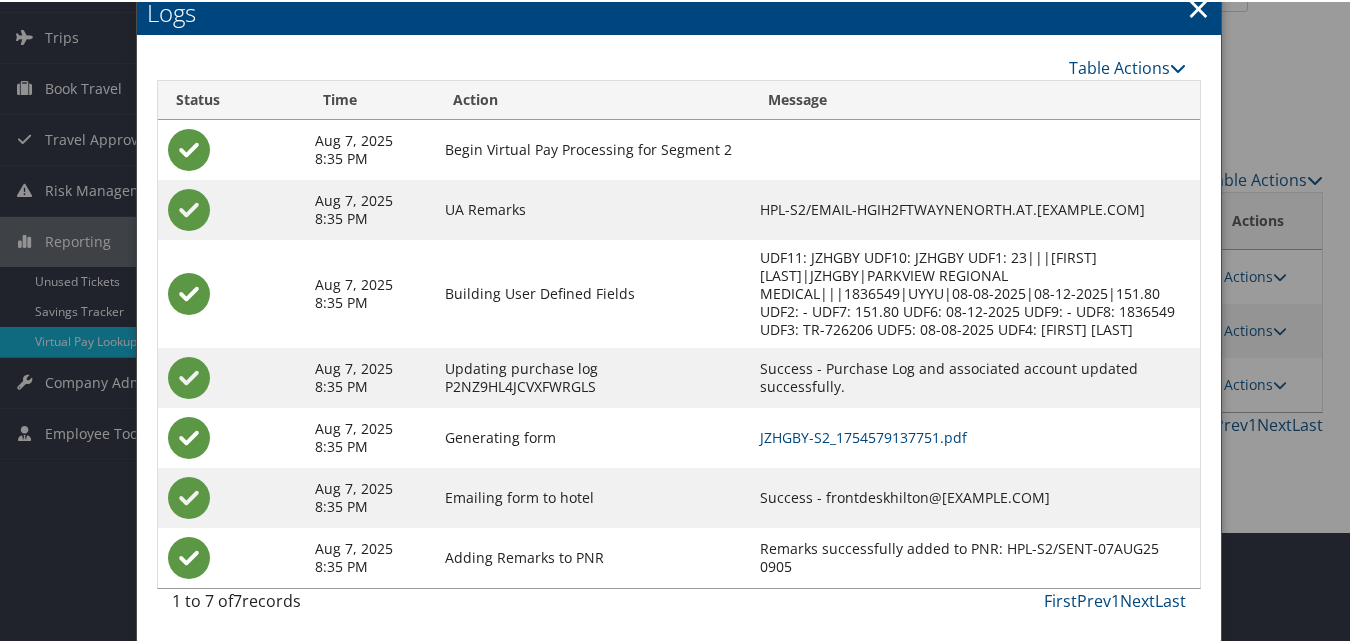 drag, startPoint x: 769, startPoint y: 493, endPoint x: 737, endPoint y: 489, distance: 32.24903 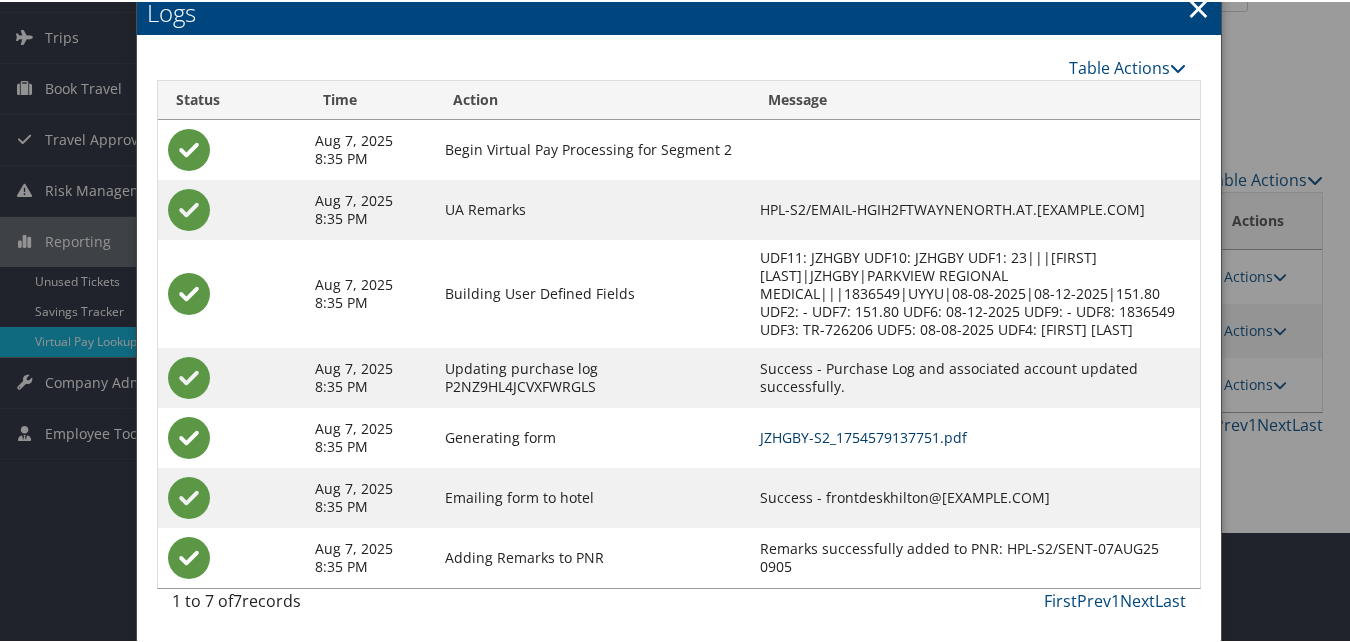 click on "JZHGBY-S2_1754579137751.pdf" at bounding box center (863, 435) 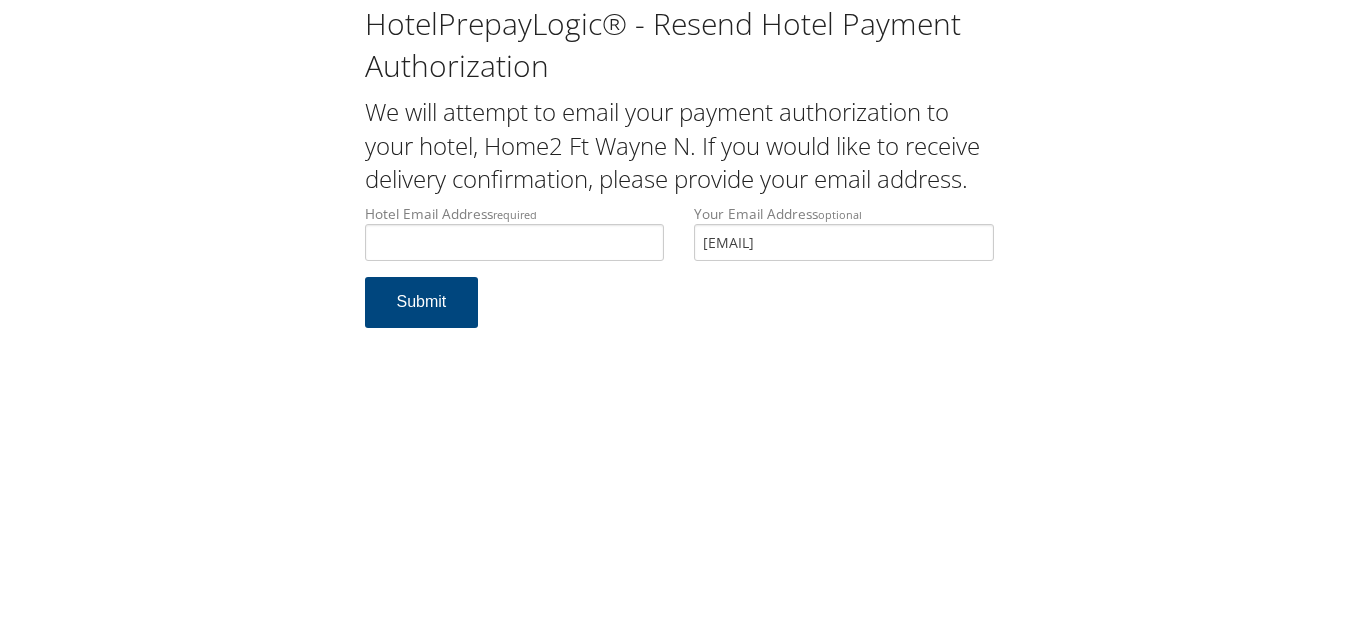 scroll, scrollTop: 0, scrollLeft: 0, axis: both 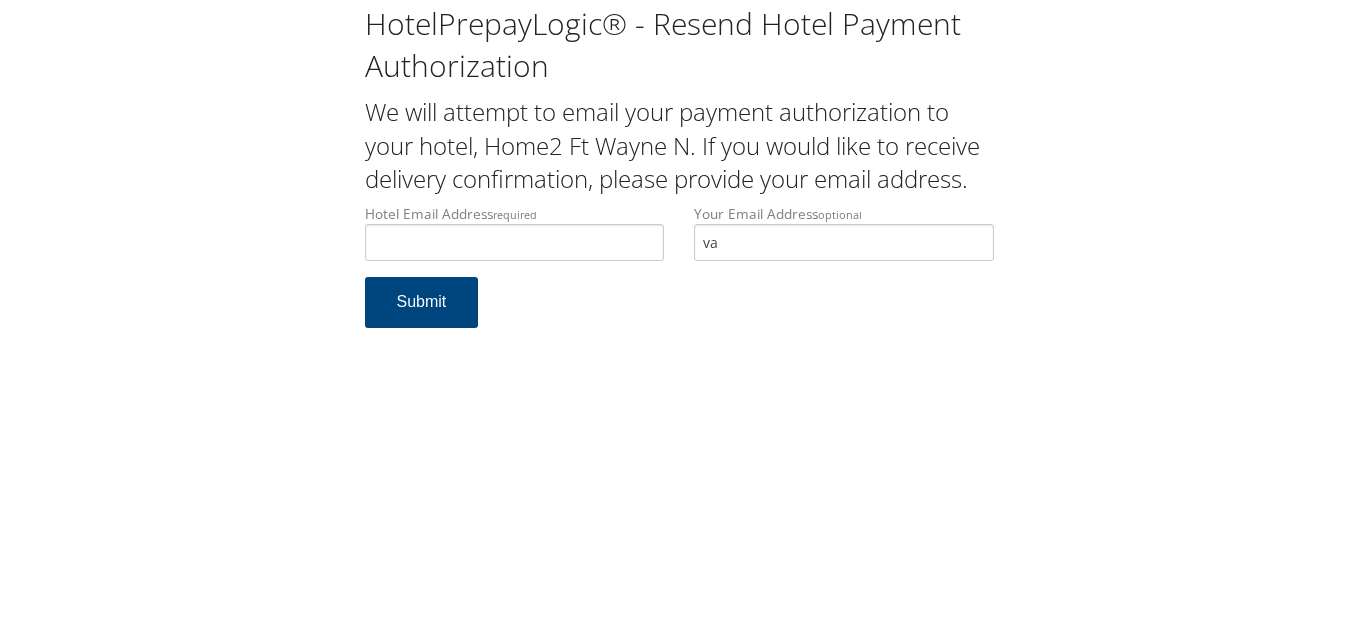 type on "v" 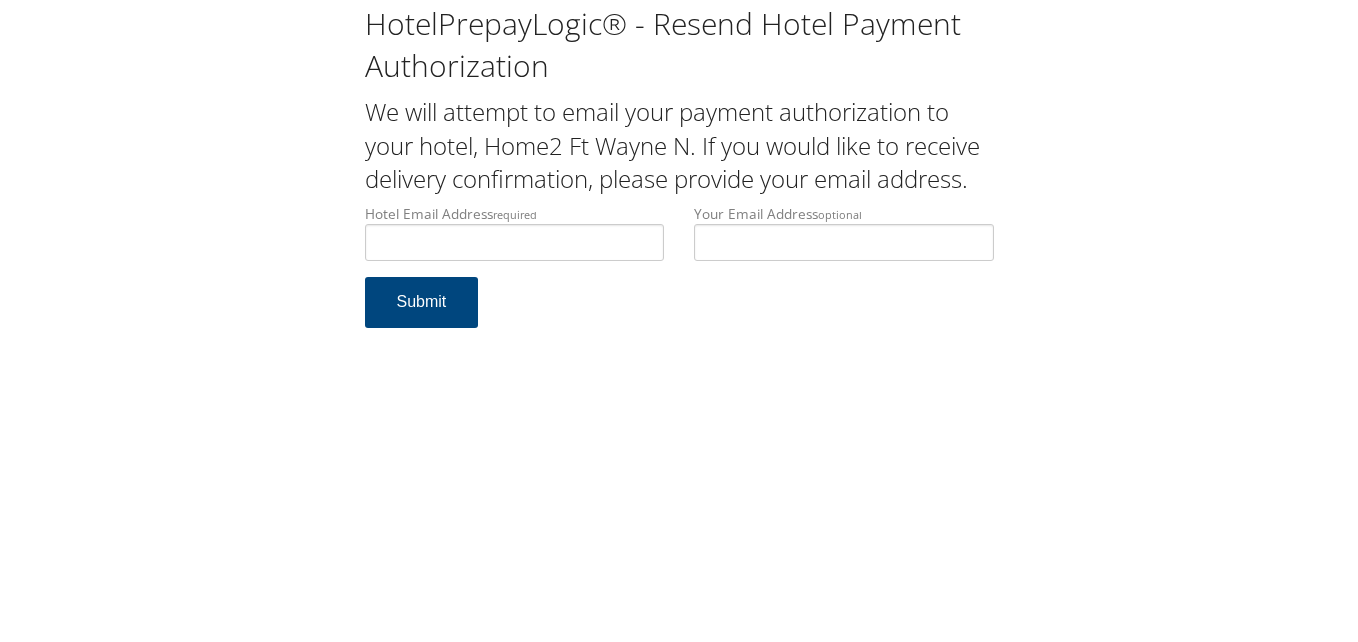 type 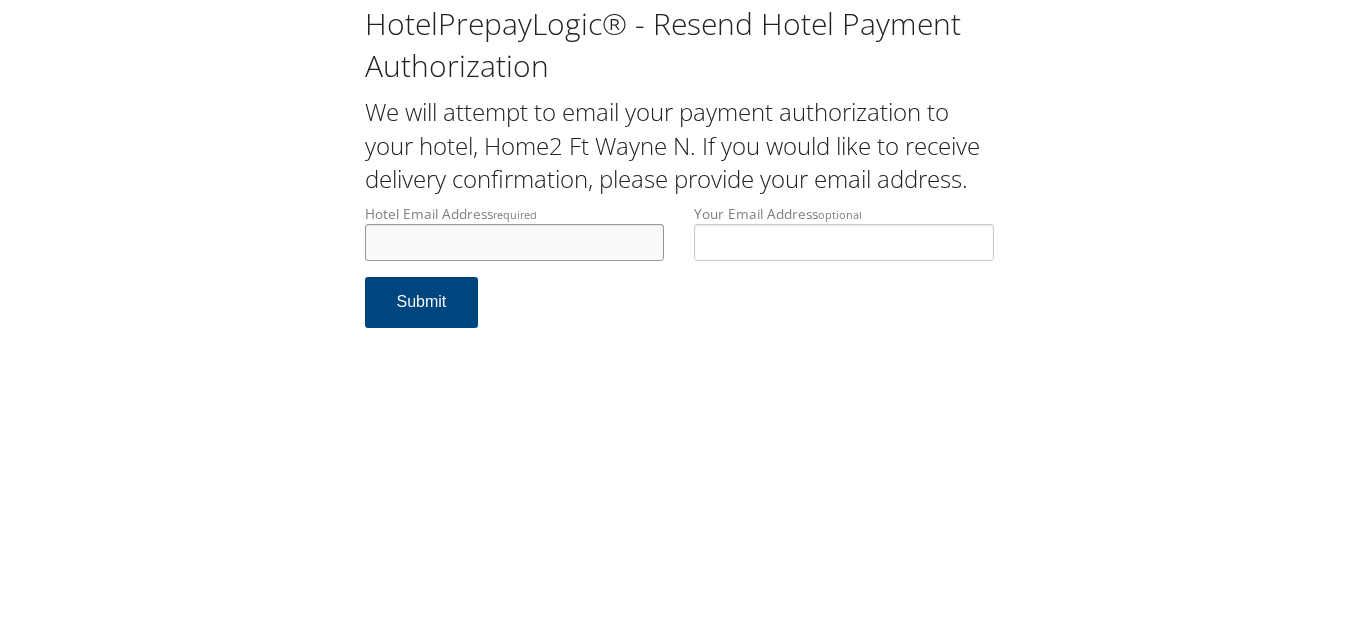 click on "Hotel Email Address  required" at bounding box center (515, 242) 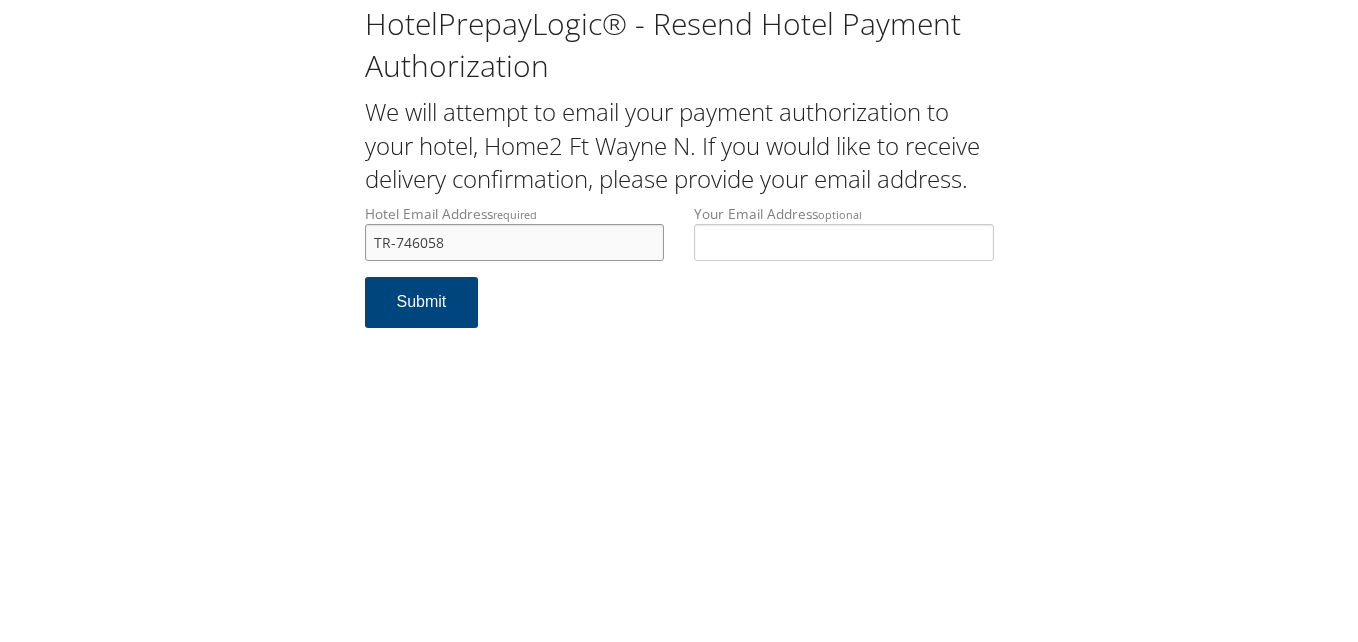drag, startPoint x: 446, startPoint y: 249, endPoint x: 296, endPoint y: 265, distance: 150.85092 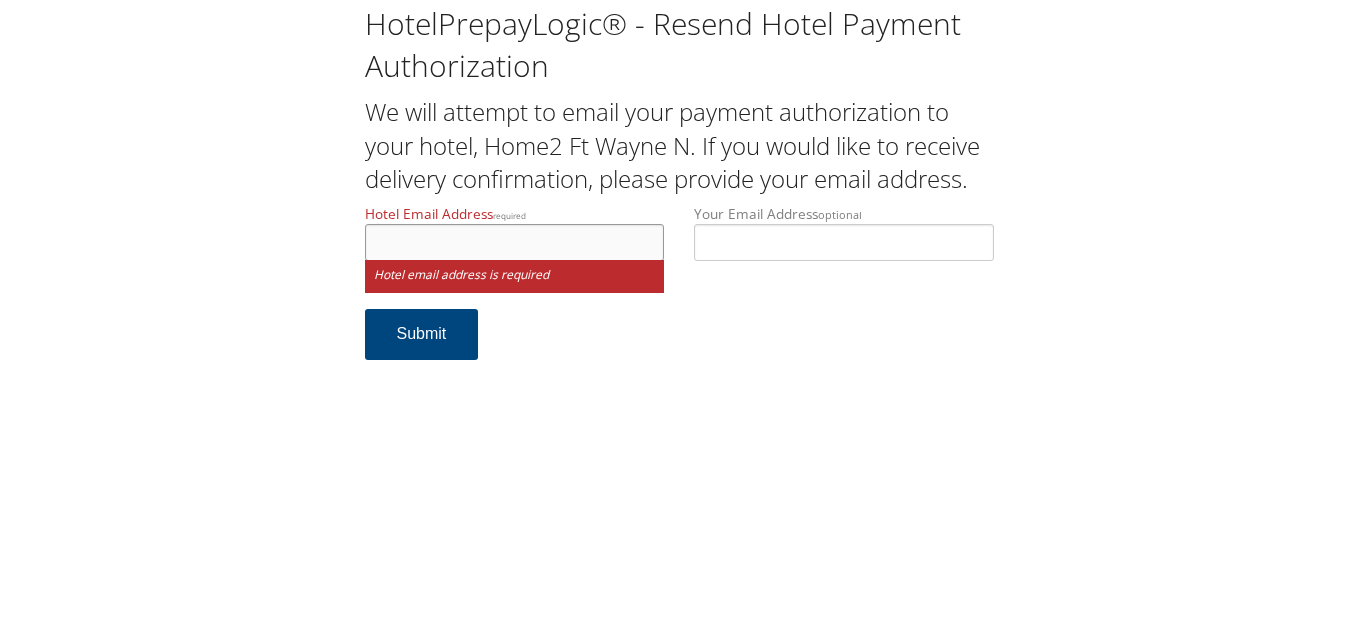 click on "Hotel Email Address  required" at bounding box center [515, 242] 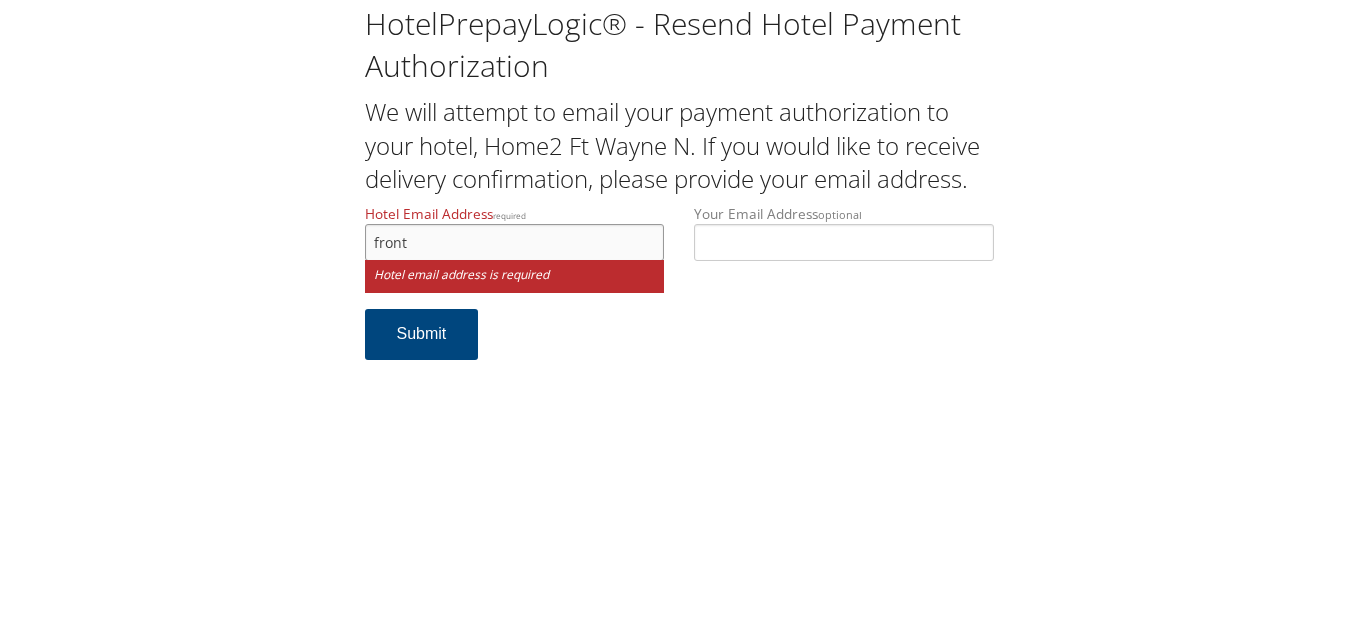 type on "front" 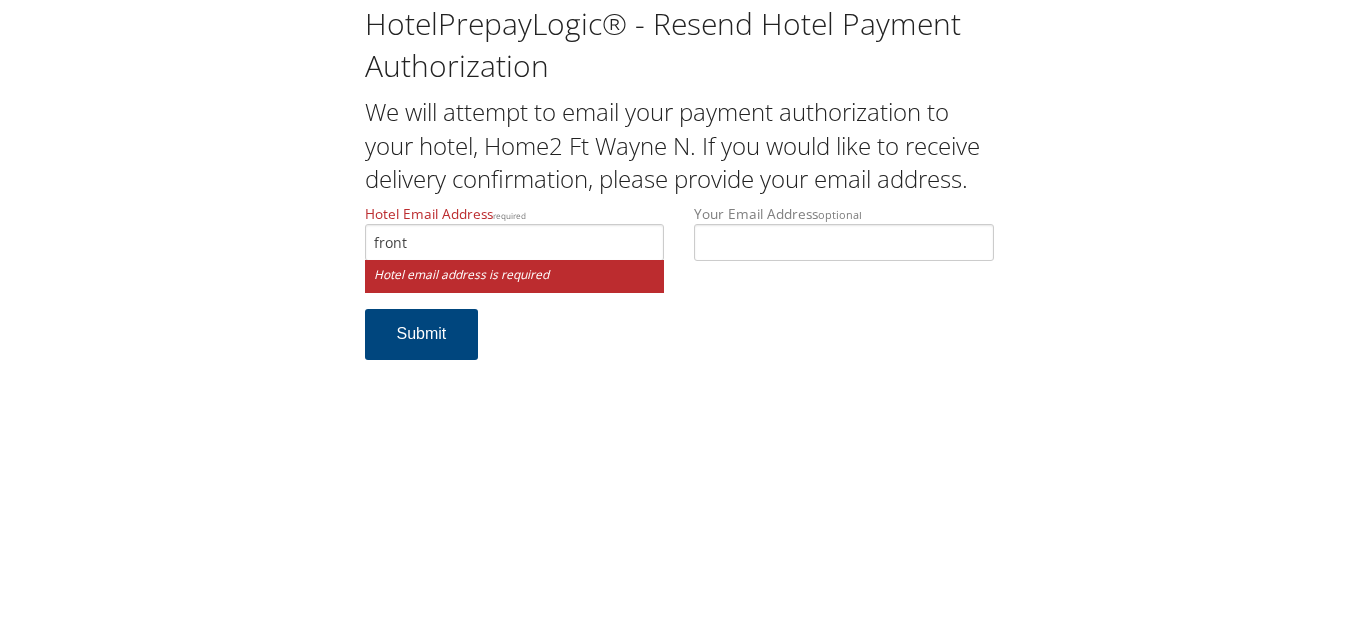 click on "Hotel Email Address  required
front
Hotel email address is required
Your Email Address  optional
Submit" at bounding box center [679, 292] 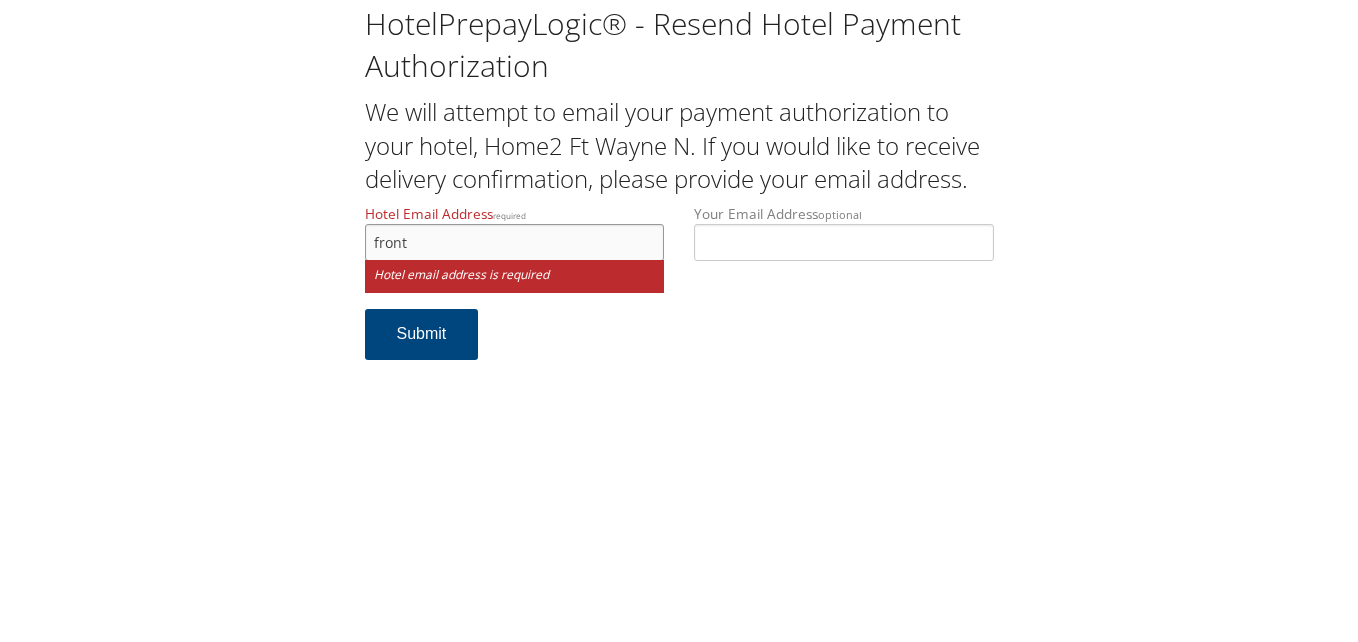 click on "front" at bounding box center (515, 242) 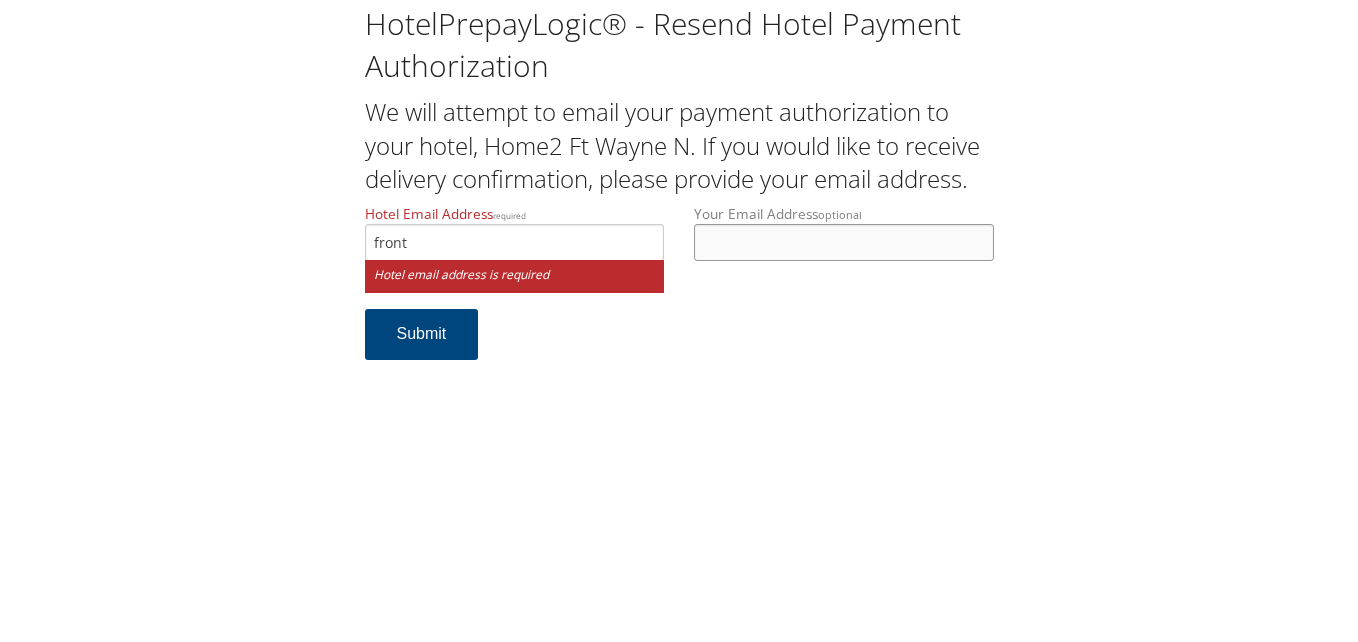 click on "Your Email Address  optional" at bounding box center (844, 242) 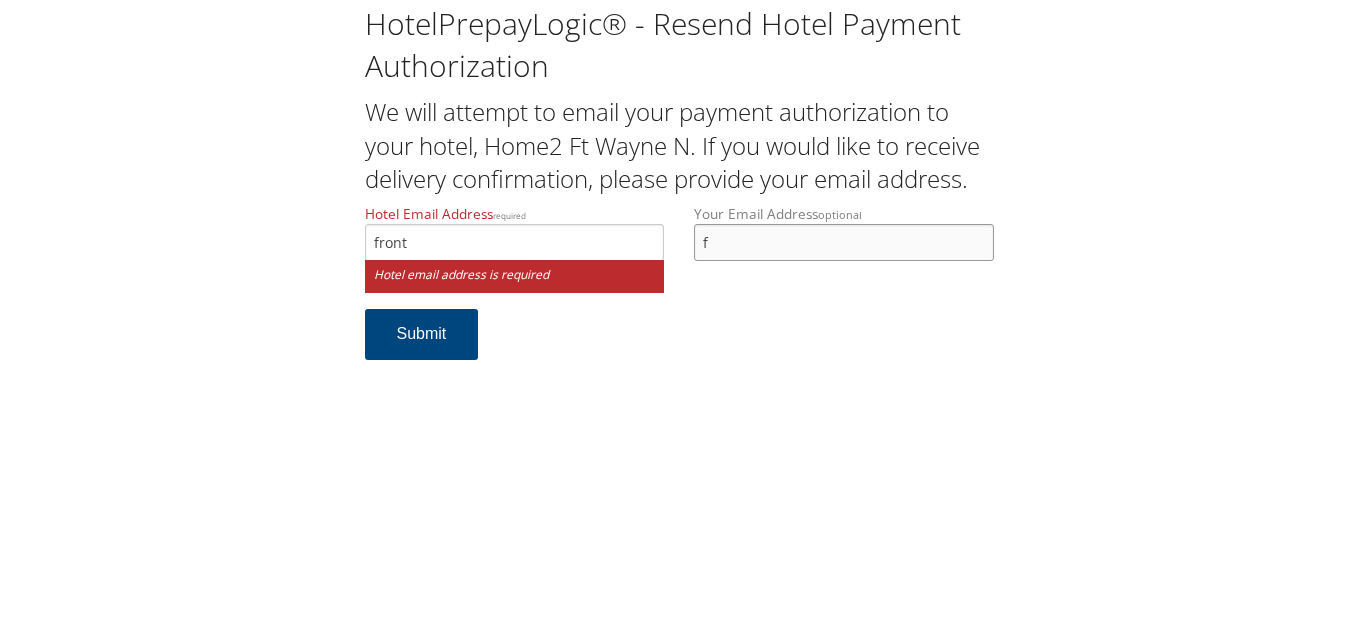 type on "fr" 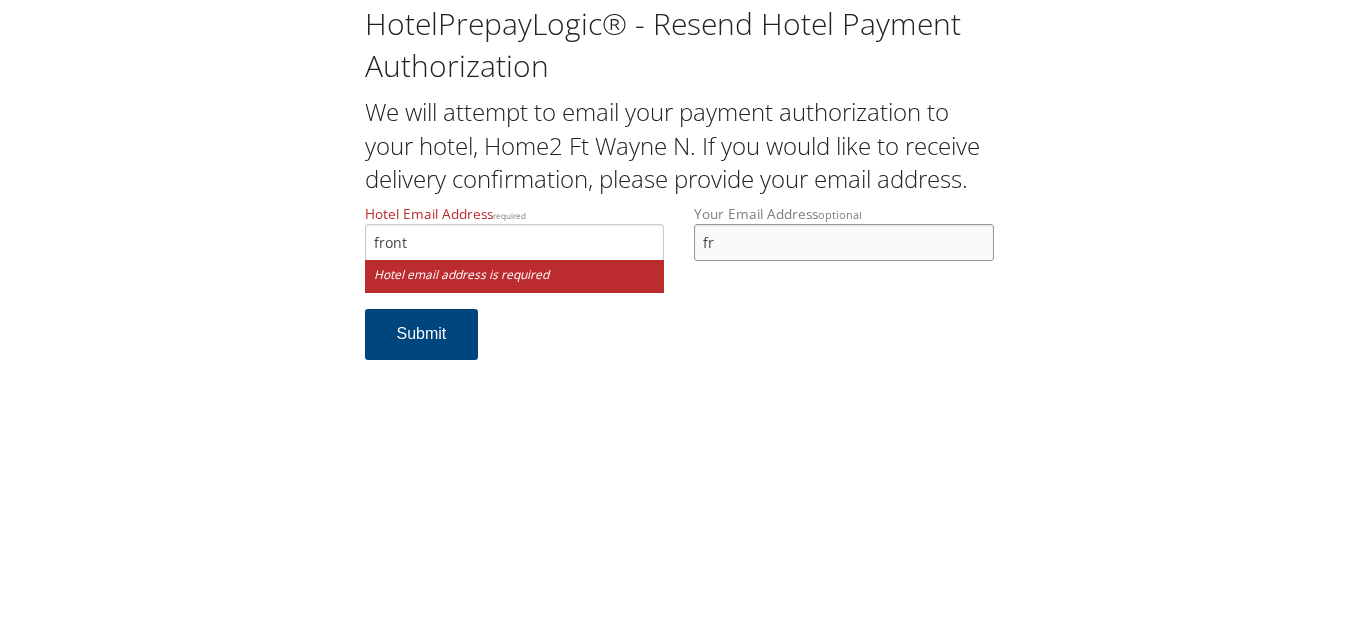 drag, startPoint x: 724, startPoint y: 240, endPoint x: 582, endPoint y: 278, distance: 146.9966 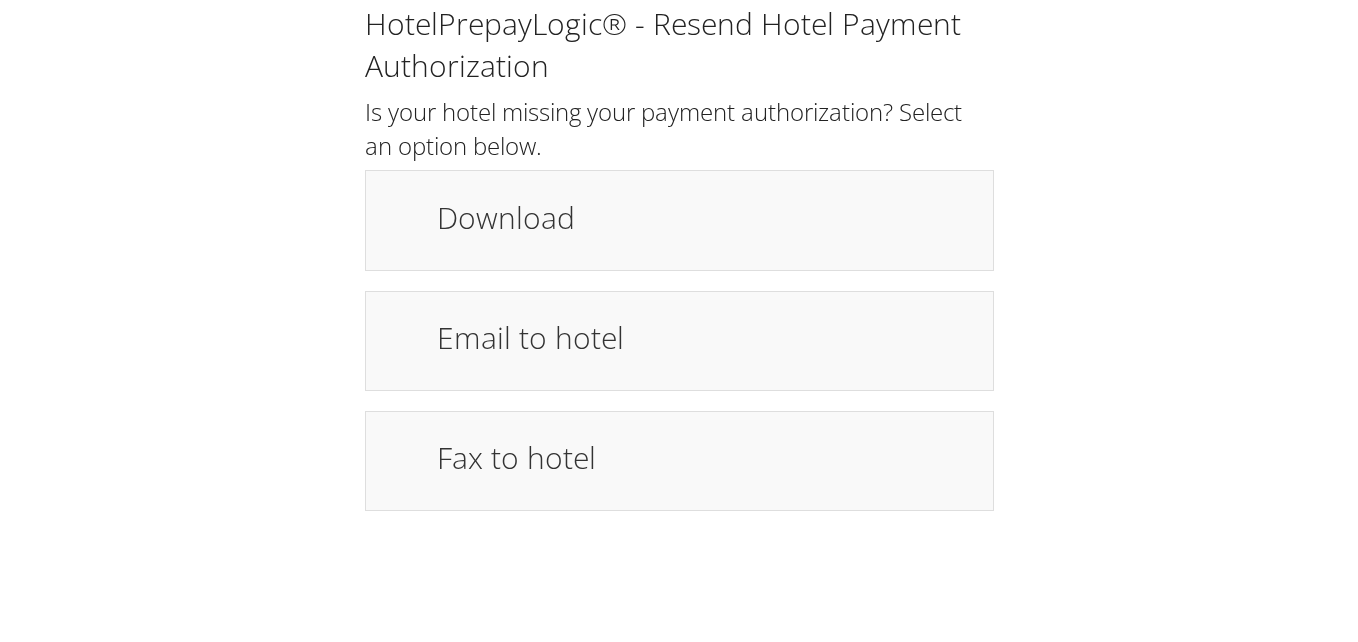 scroll, scrollTop: 0, scrollLeft: 0, axis: both 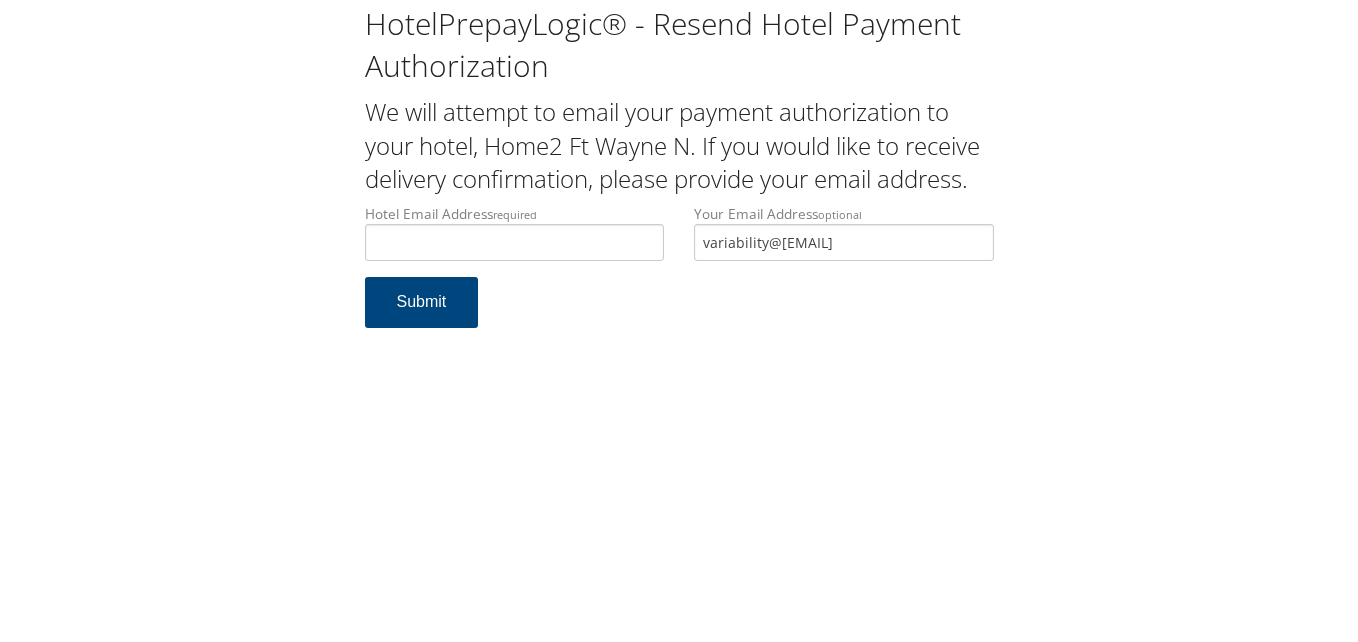 click on "Hotel Email Address  required" at bounding box center [515, 242] 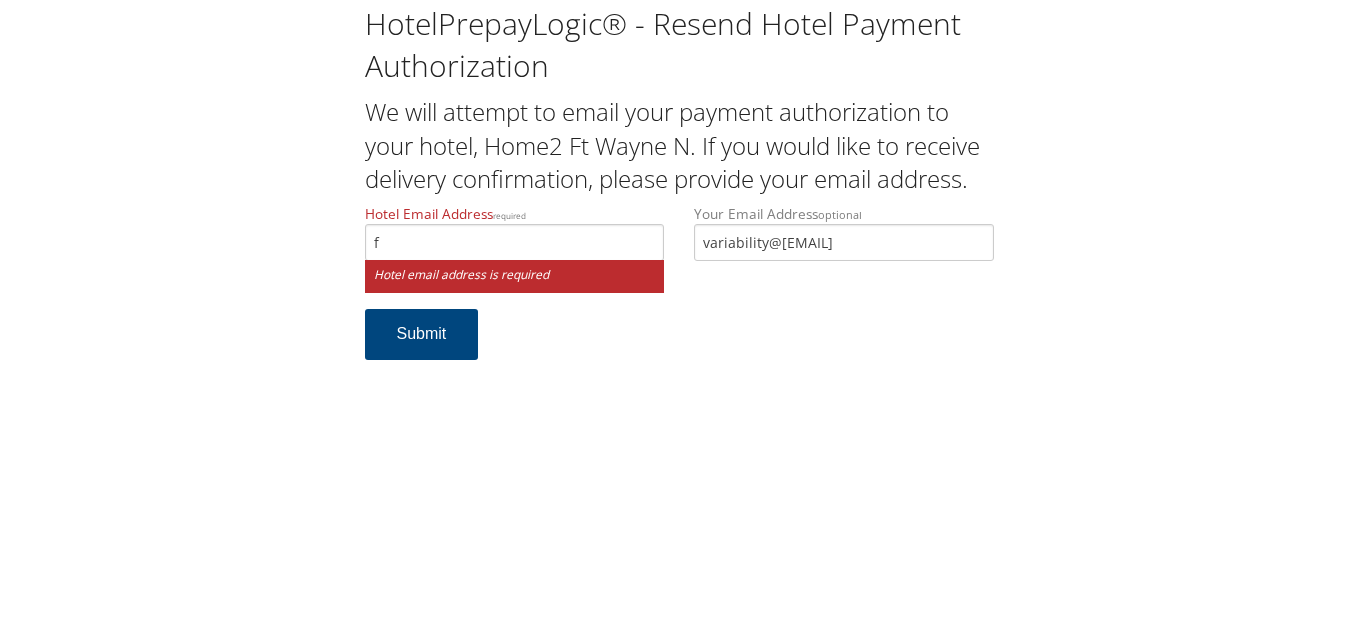 type on "fr" 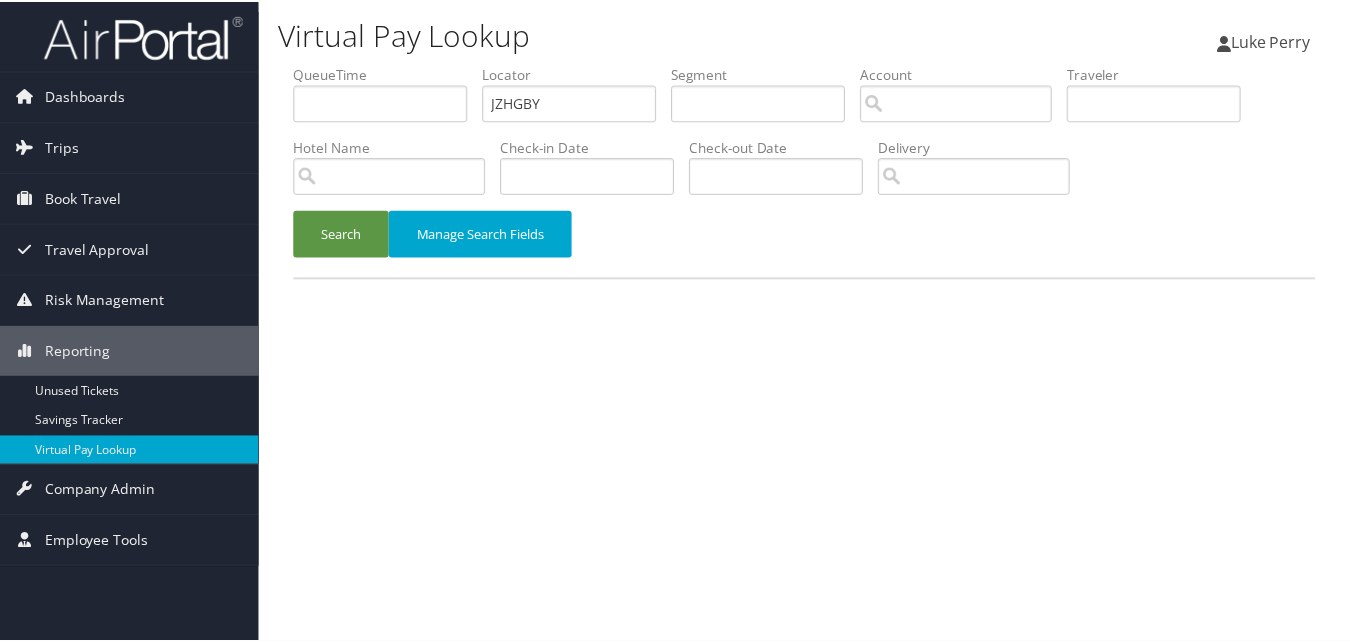 scroll, scrollTop: 0, scrollLeft: 0, axis: both 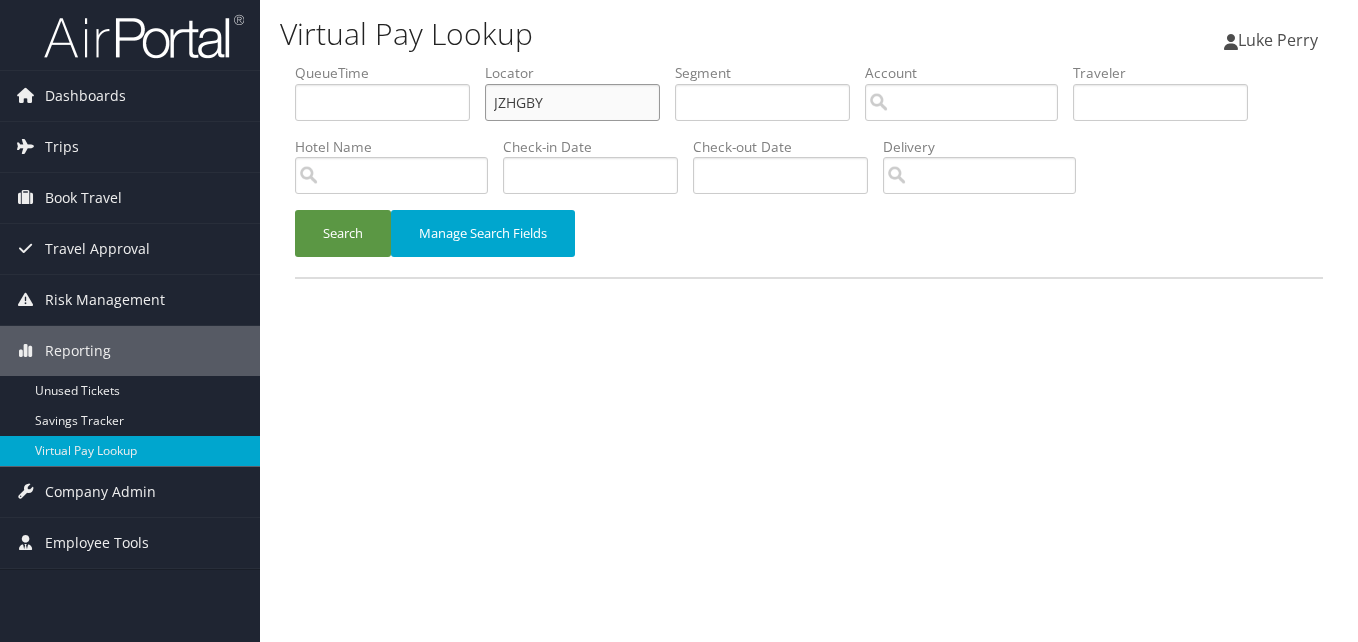 drag, startPoint x: 551, startPoint y: 107, endPoint x: 457, endPoint y: 118, distance: 94.641426 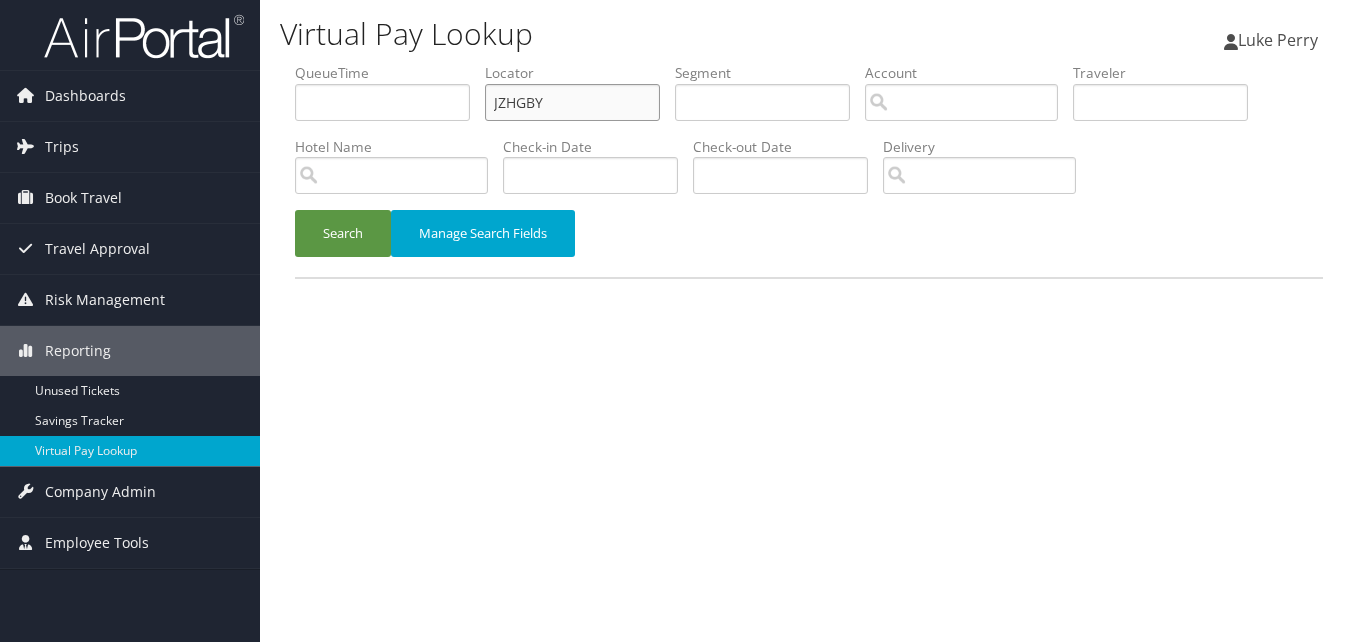 click on "QueueTime Locator JZHGBY Segment Account Traveler Hotel Name Check-in Date Check-out Date Delivery" at bounding box center [809, 63] 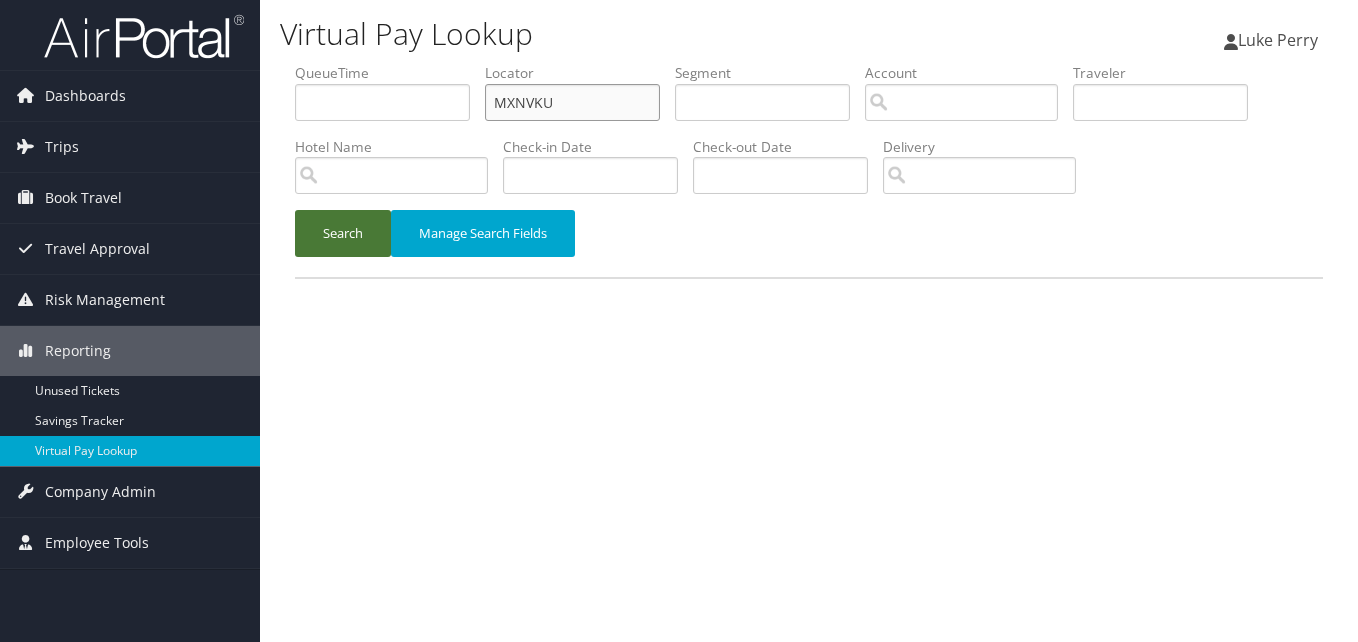 type on "MXNVKU" 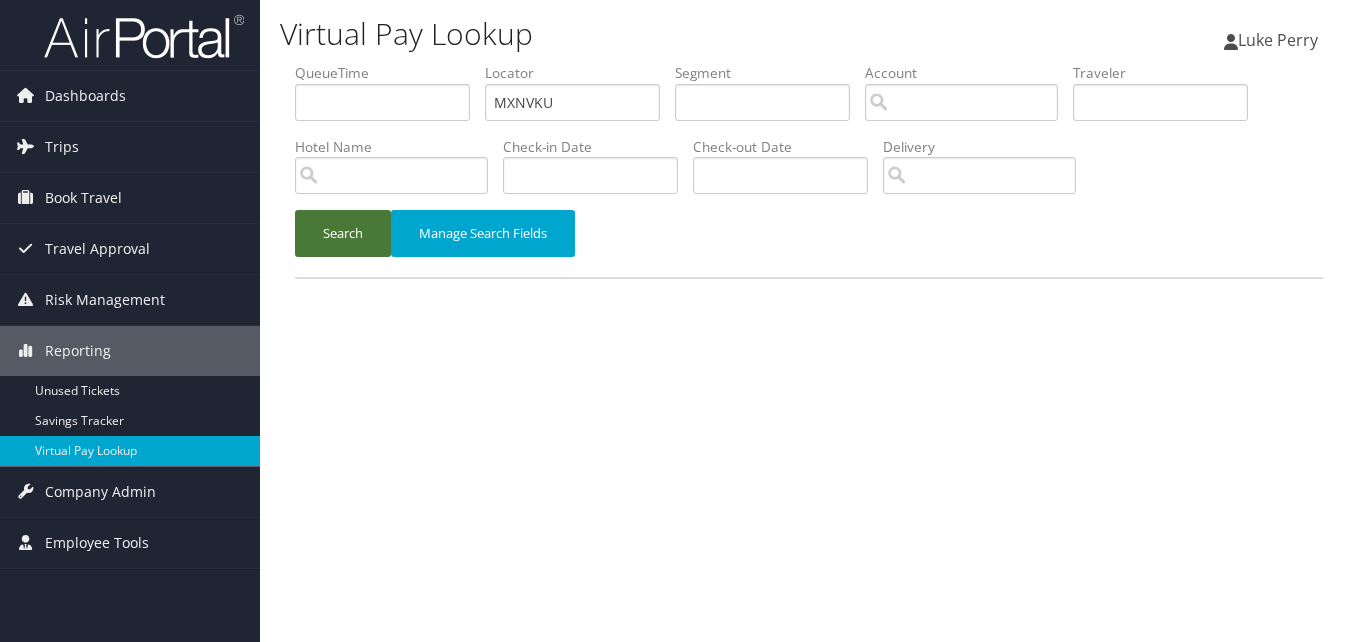 click on "Search" at bounding box center (343, 233) 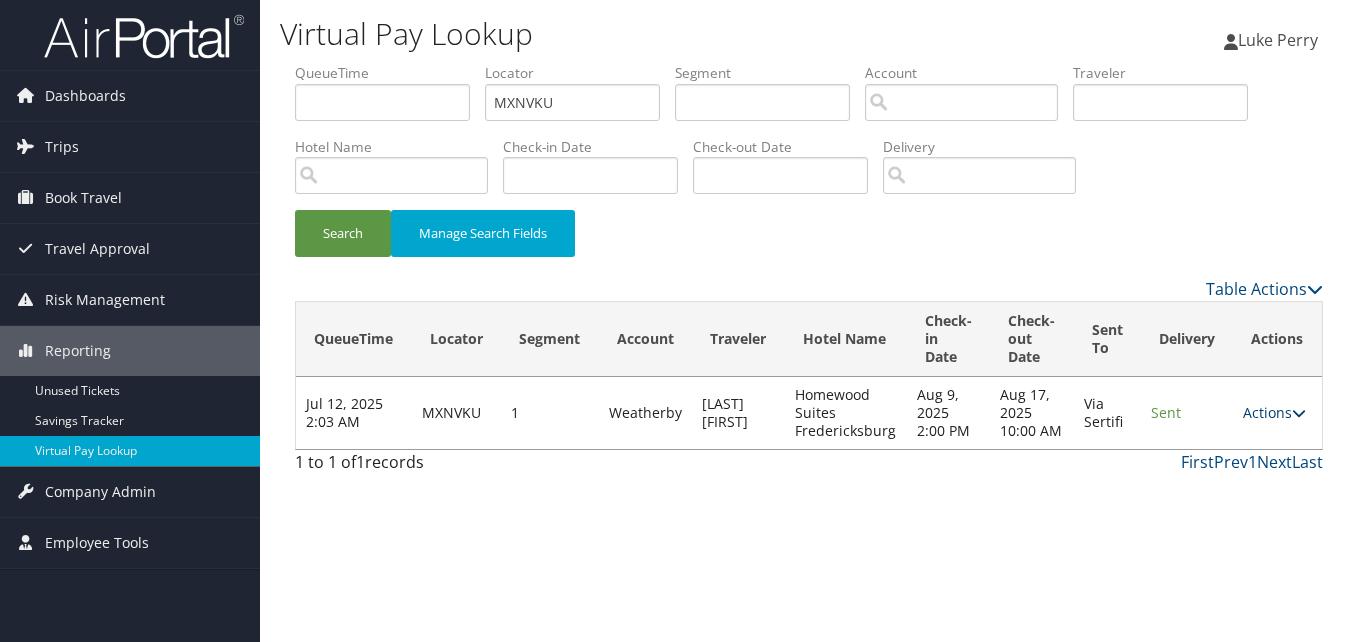 click on "Actions" at bounding box center [1274, 412] 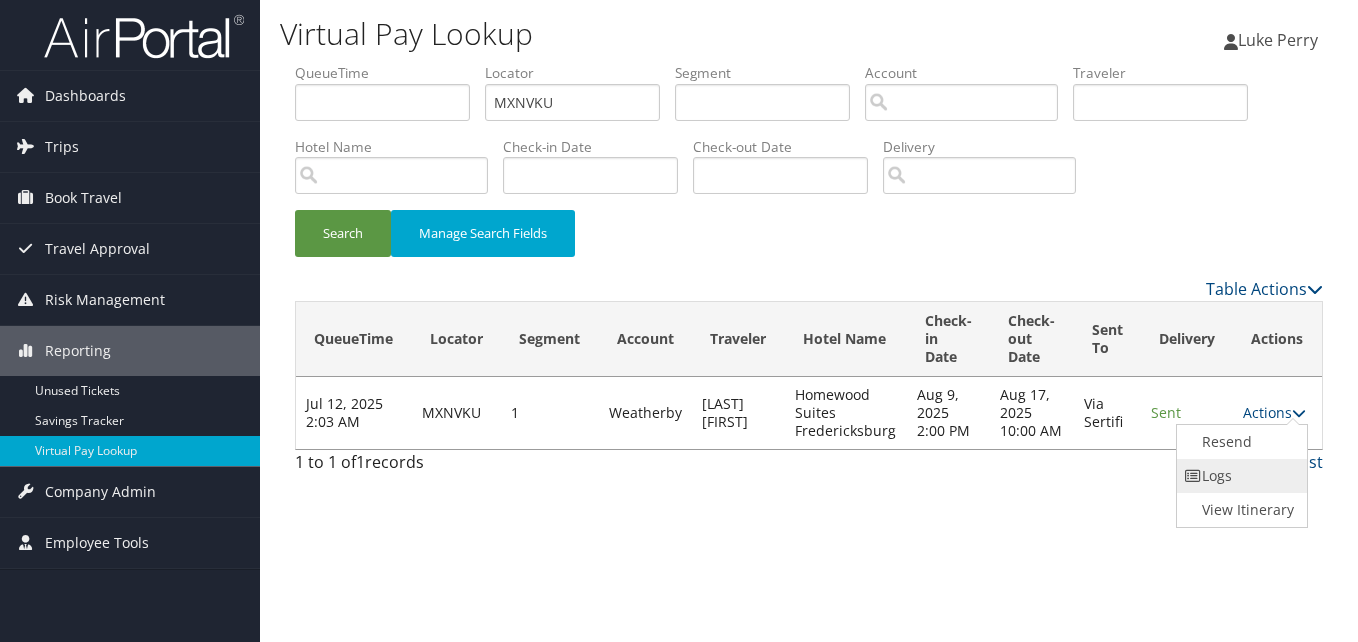 click on "Logs" at bounding box center (1240, 476) 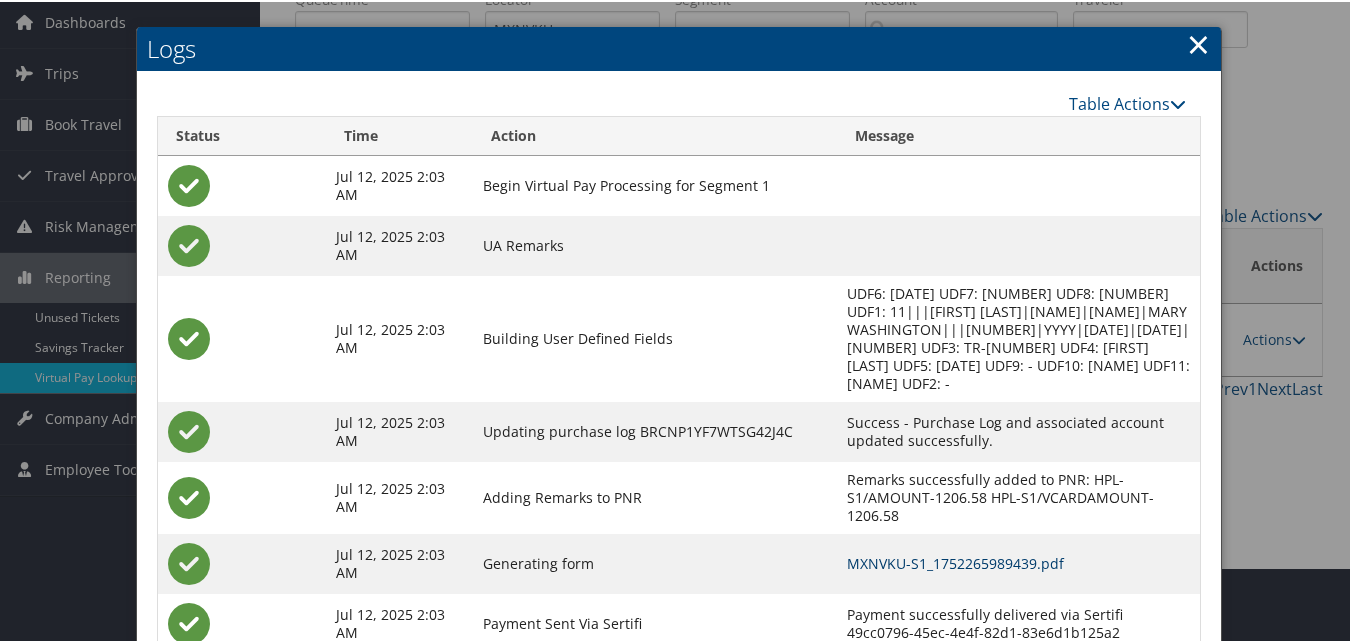 scroll, scrollTop: 171, scrollLeft: 0, axis: vertical 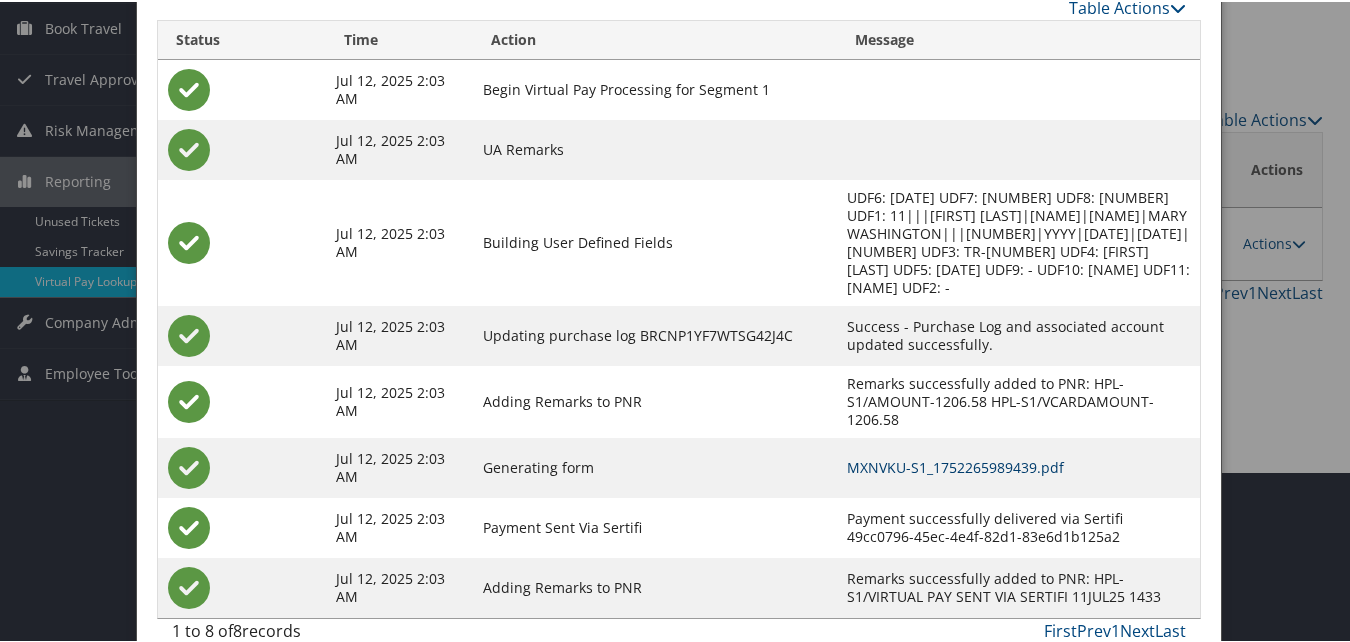 click on "MXNVKU-S1_1752265989439.pdf" at bounding box center (955, 465) 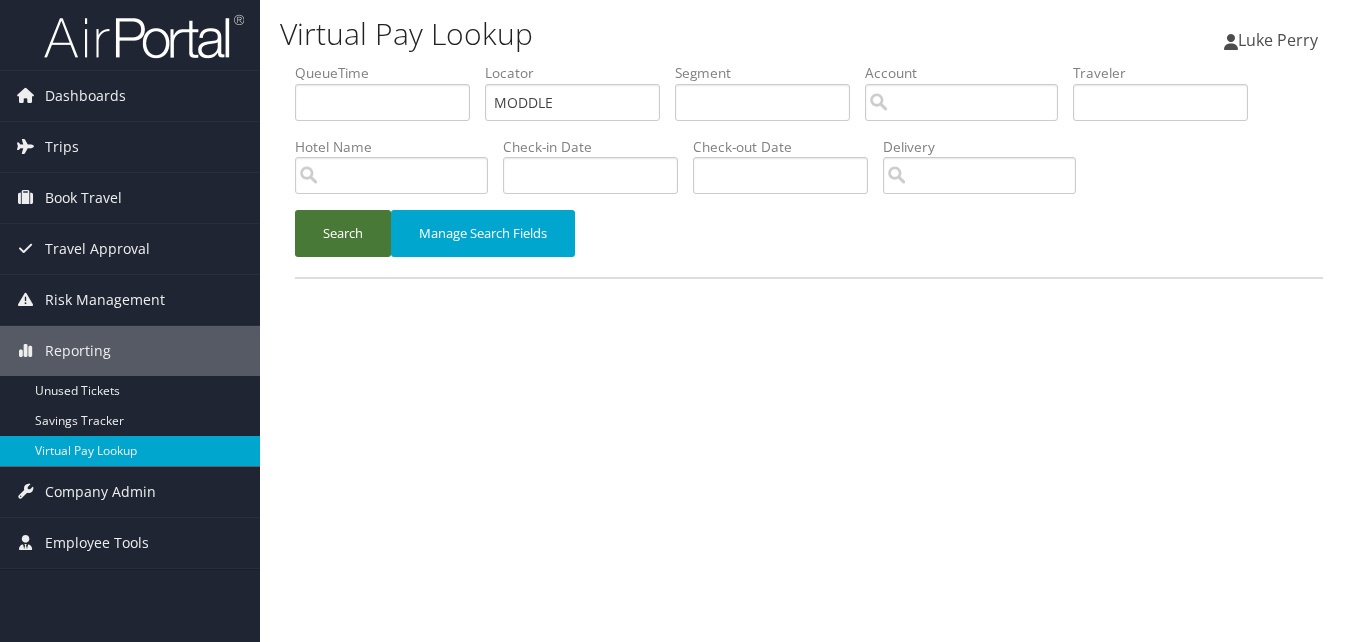 scroll, scrollTop: 0, scrollLeft: 0, axis: both 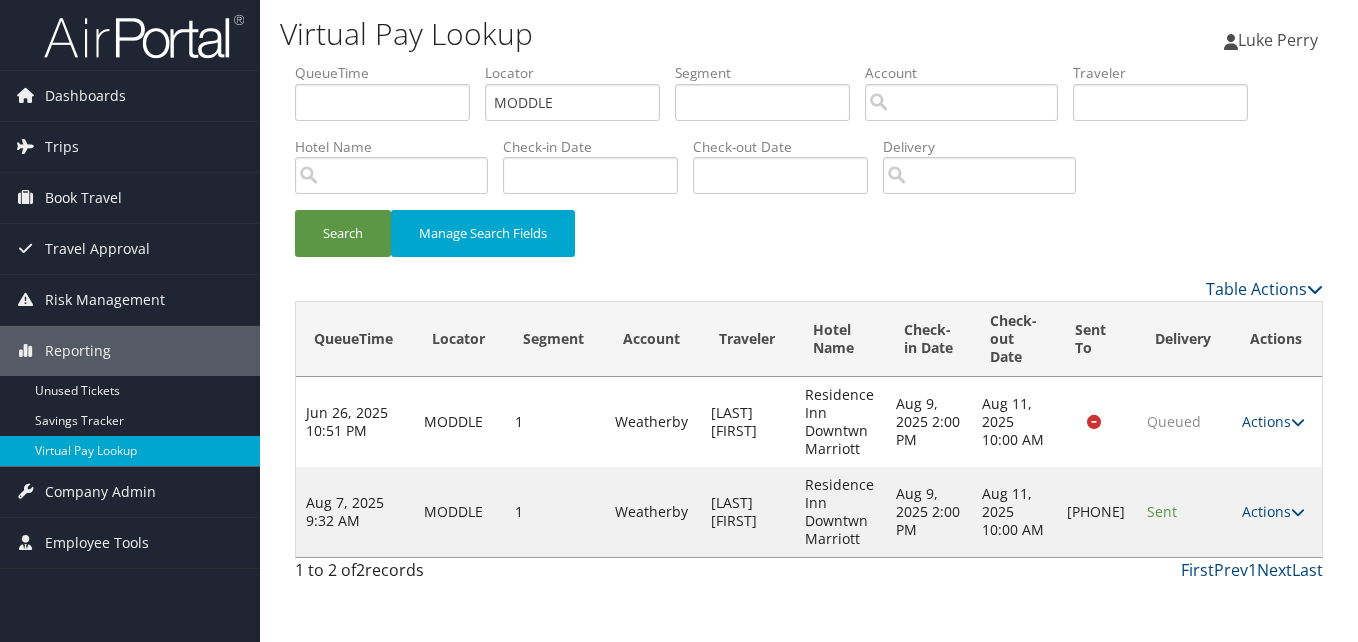 click on "Actions   Resend  Logs  Delivery Information  View Itinerary" at bounding box center (1277, 512) 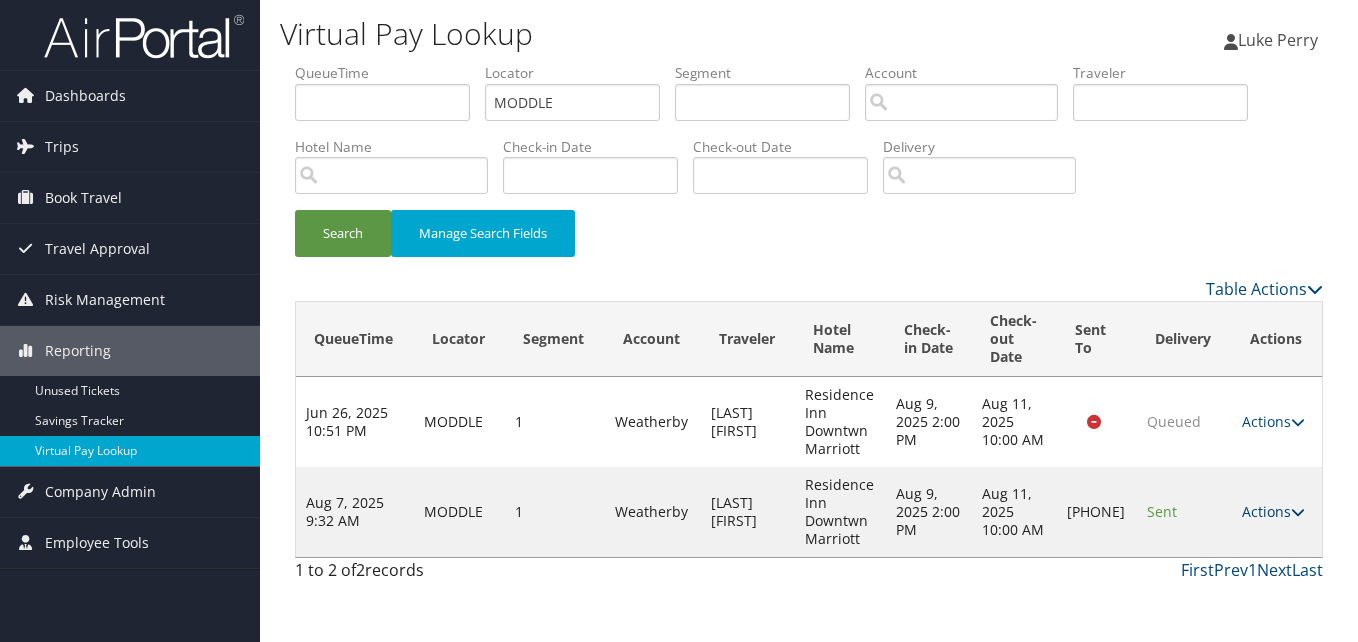 click on "Actions   Resend  Logs  Delivery Information  View Itinerary" at bounding box center (1277, 512) 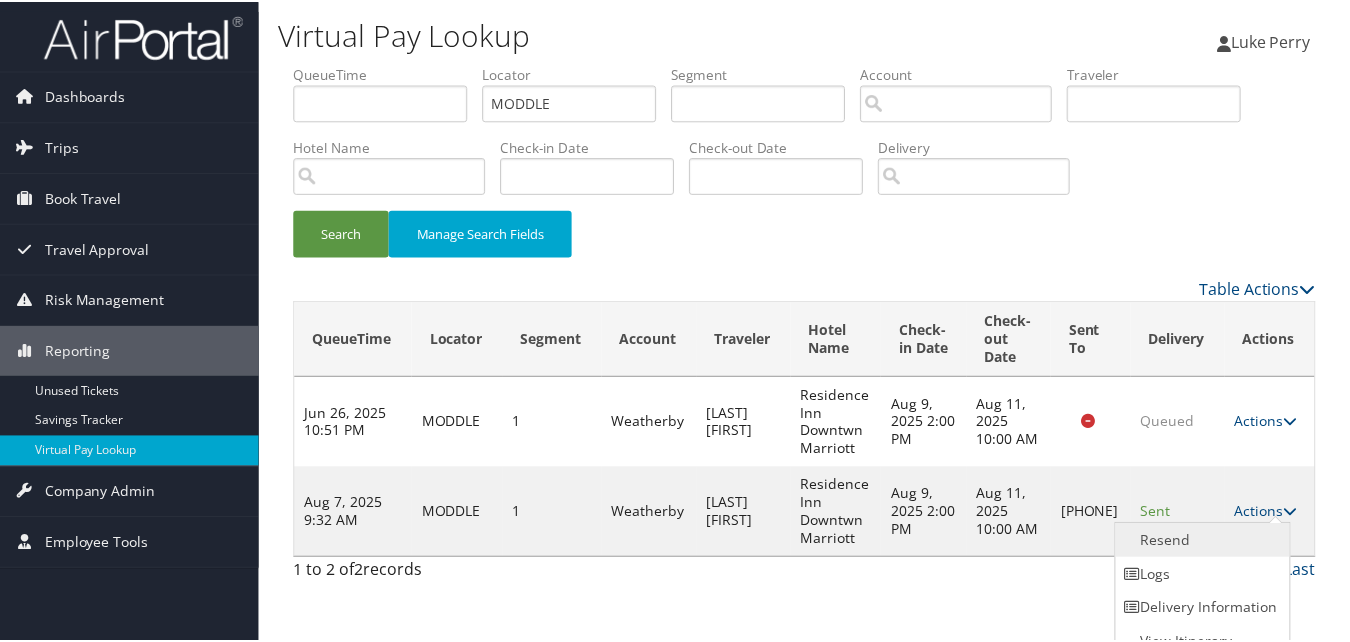 scroll, scrollTop: 19, scrollLeft: 0, axis: vertical 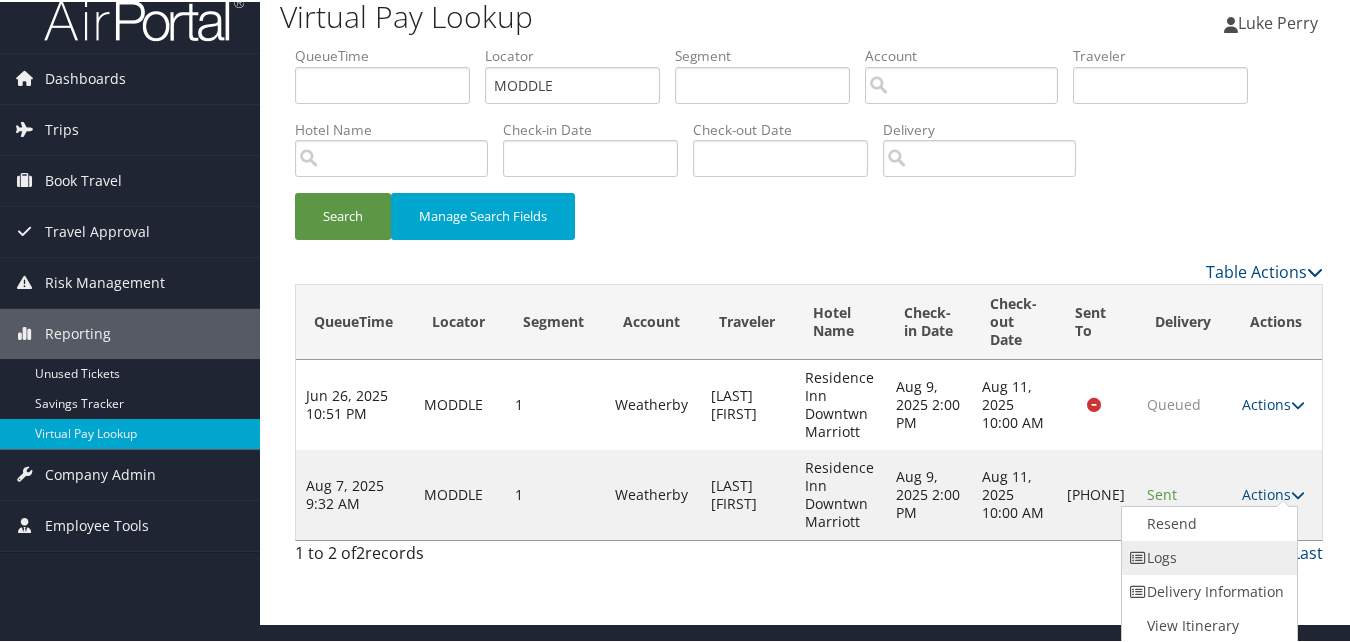 click on "Logs" at bounding box center (1207, 556) 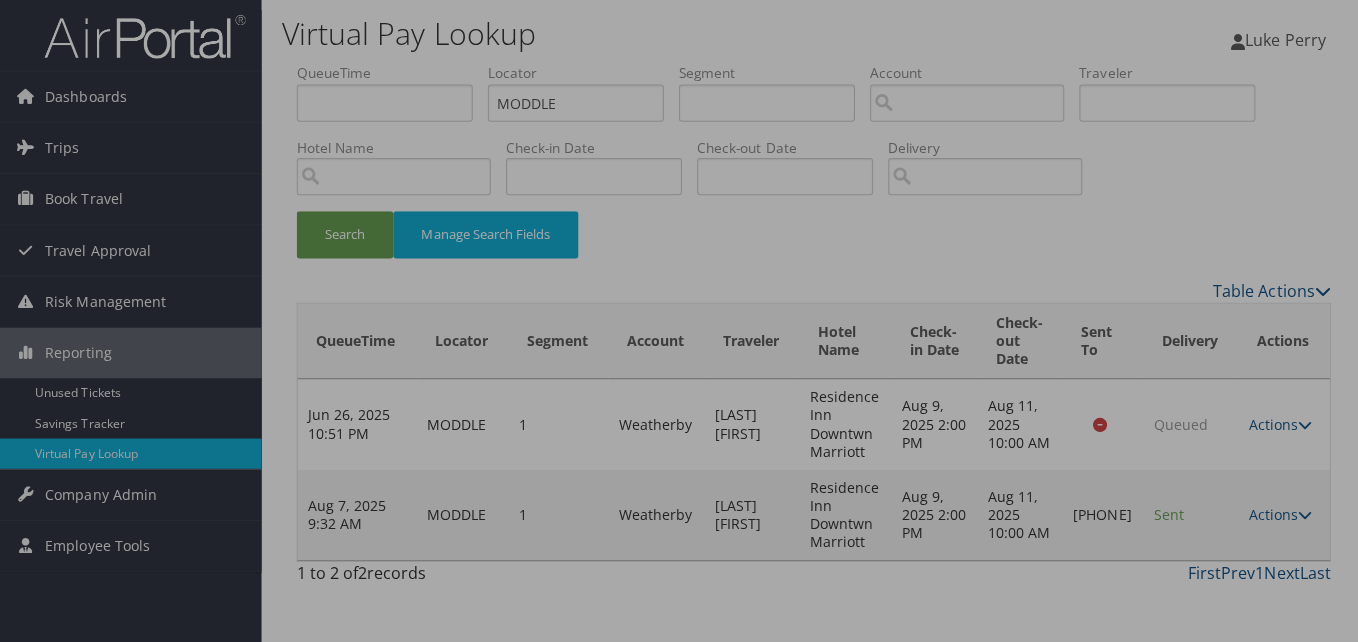 scroll, scrollTop: 0, scrollLeft: 0, axis: both 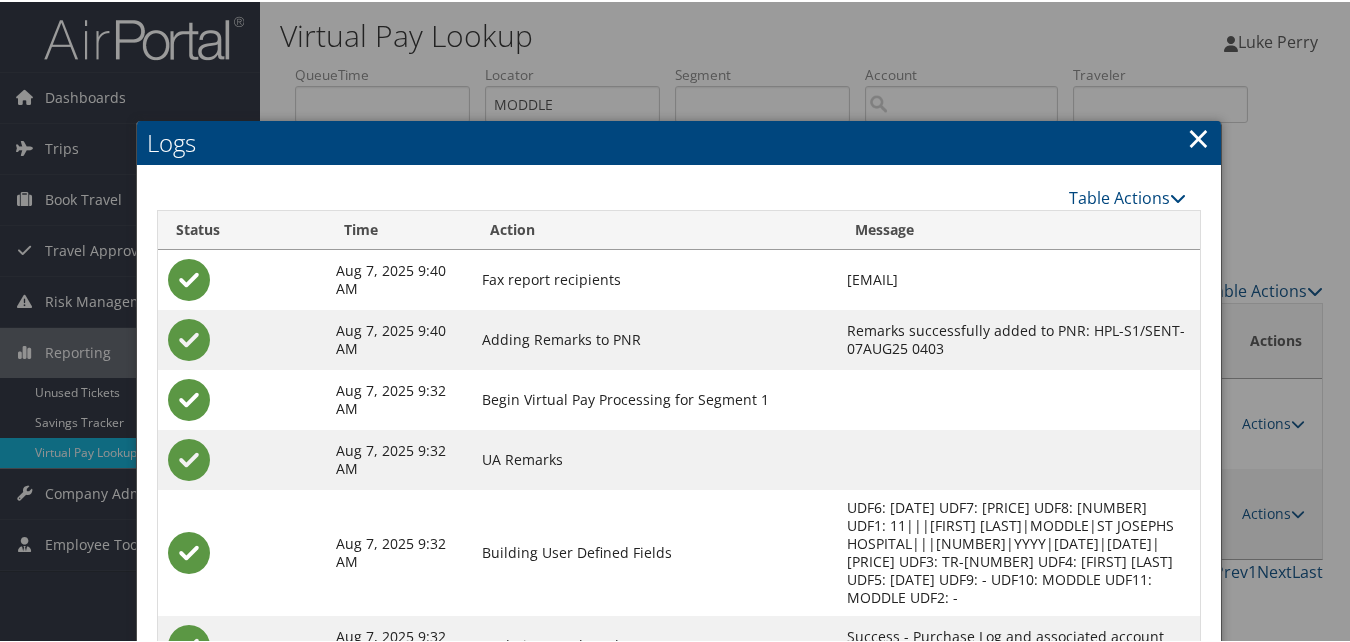 click on "×" at bounding box center (1198, 136) 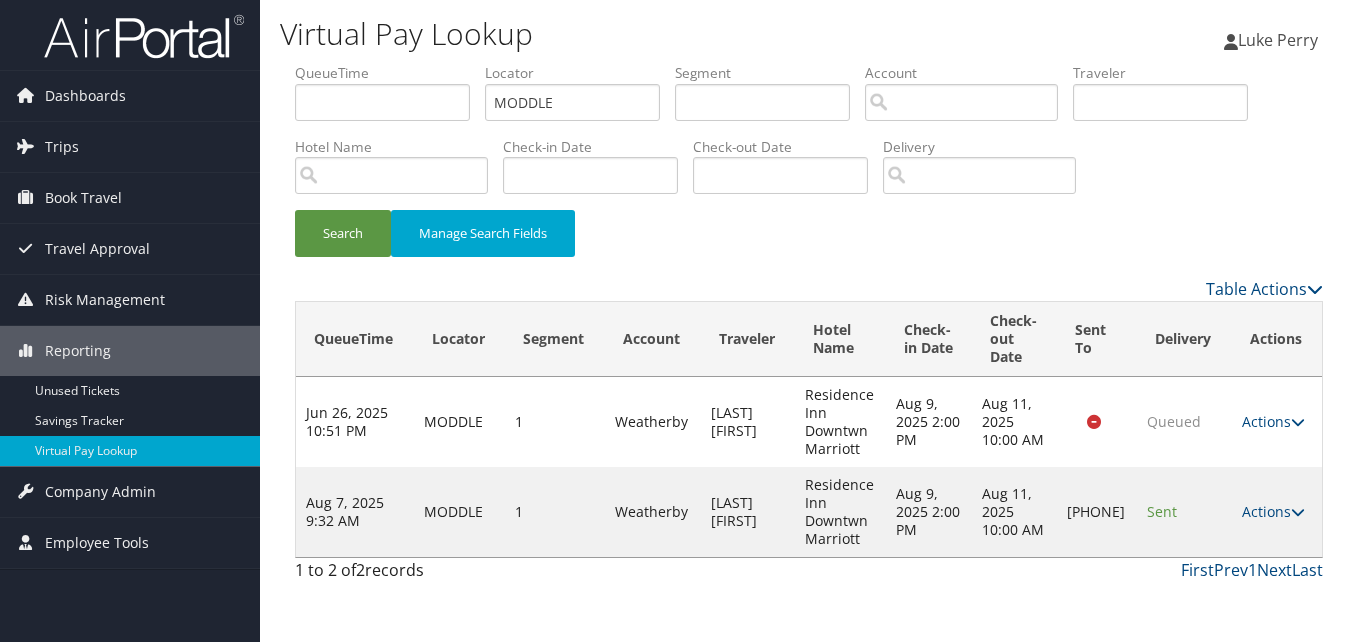 click on "Actions" at bounding box center [1273, 511] 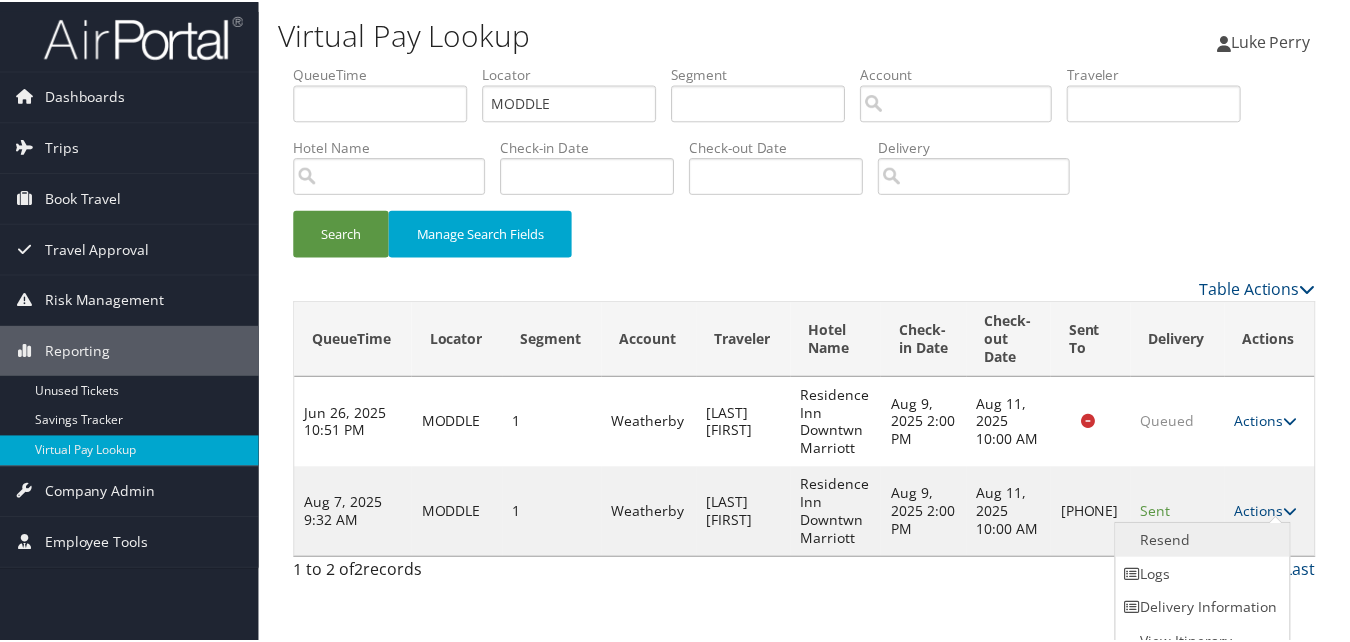 scroll, scrollTop: 19, scrollLeft: 0, axis: vertical 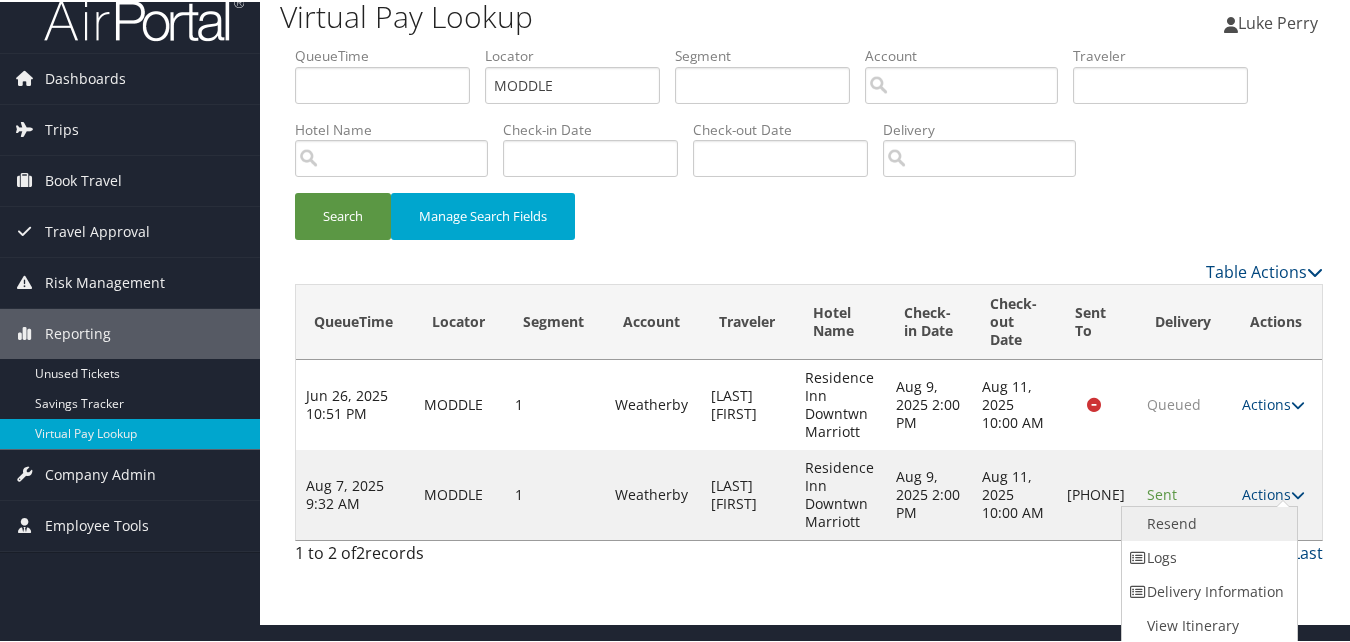 click on "Resend" at bounding box center [1207, 522] 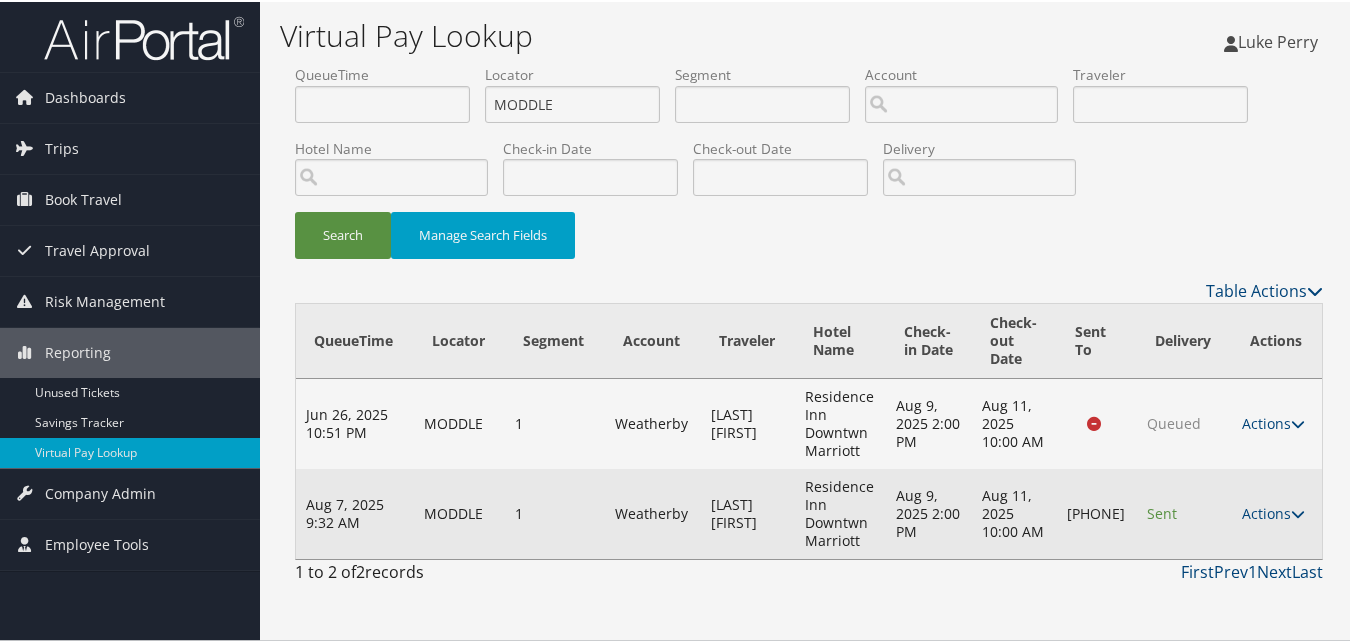 scroll, scrollTop: 0, scrollLeft: 0, axis: both 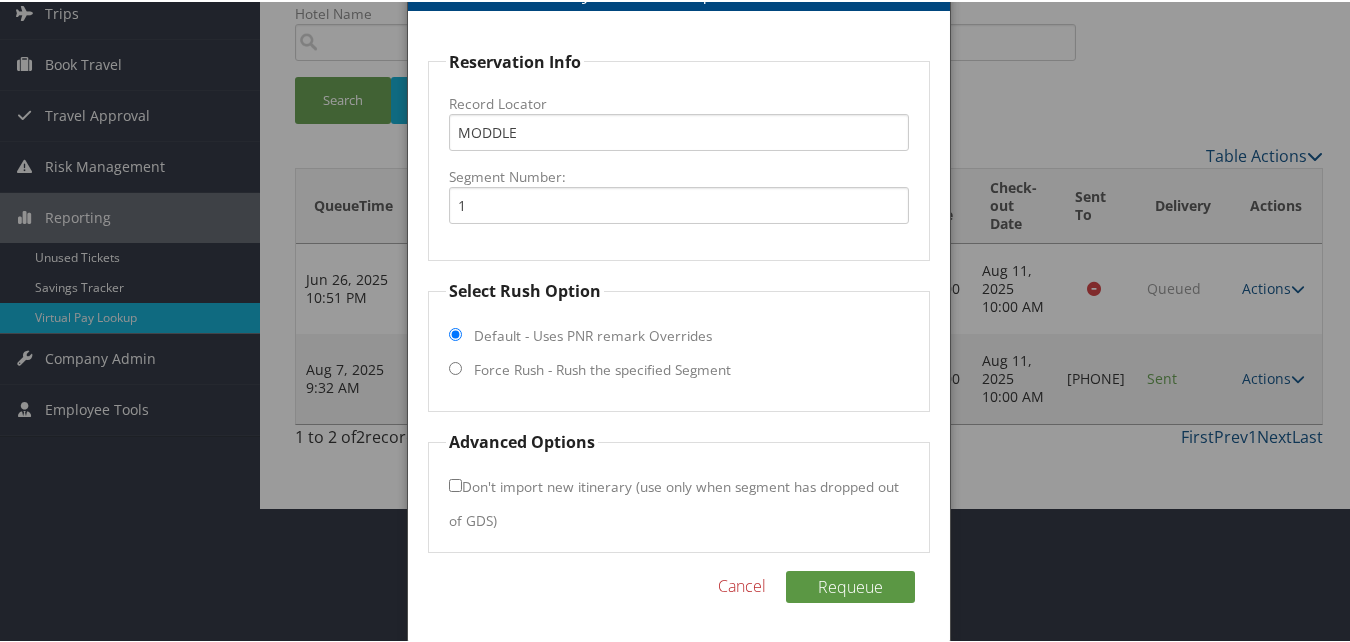 click on "Force Rush - Rush the specified Segment" at bounding box center [602, 368] 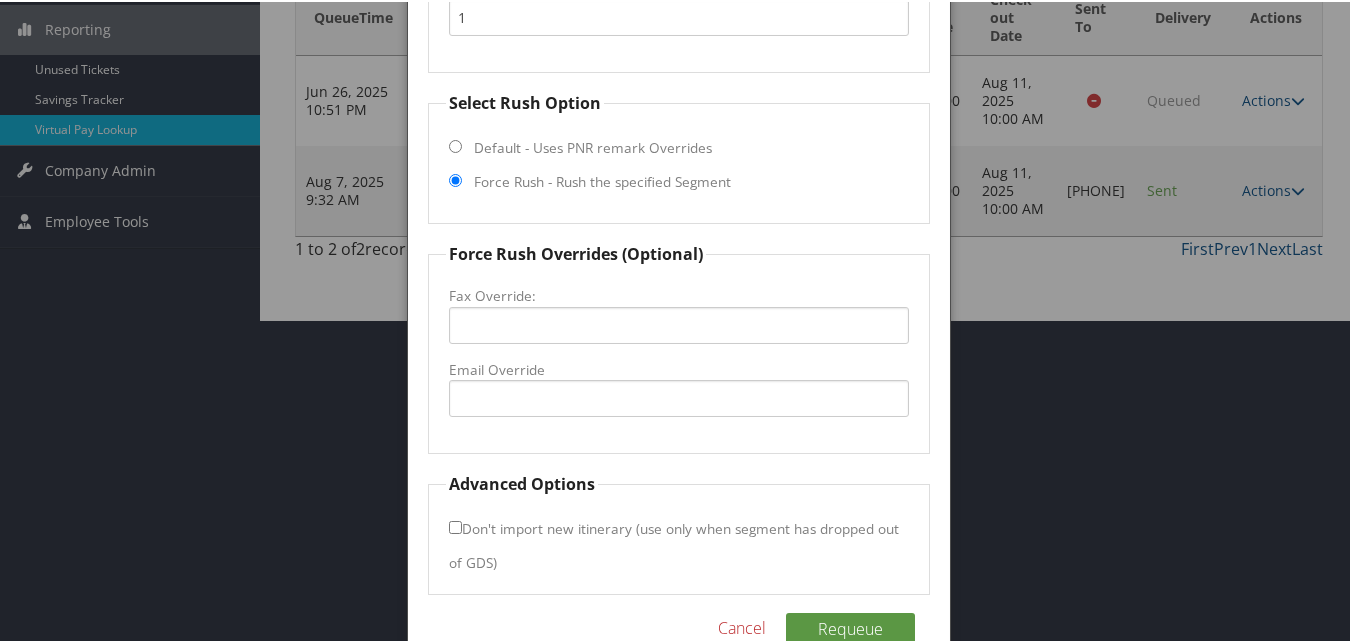 scroll, scrollTop: 335, scrollLeft: 0, axis: vertical 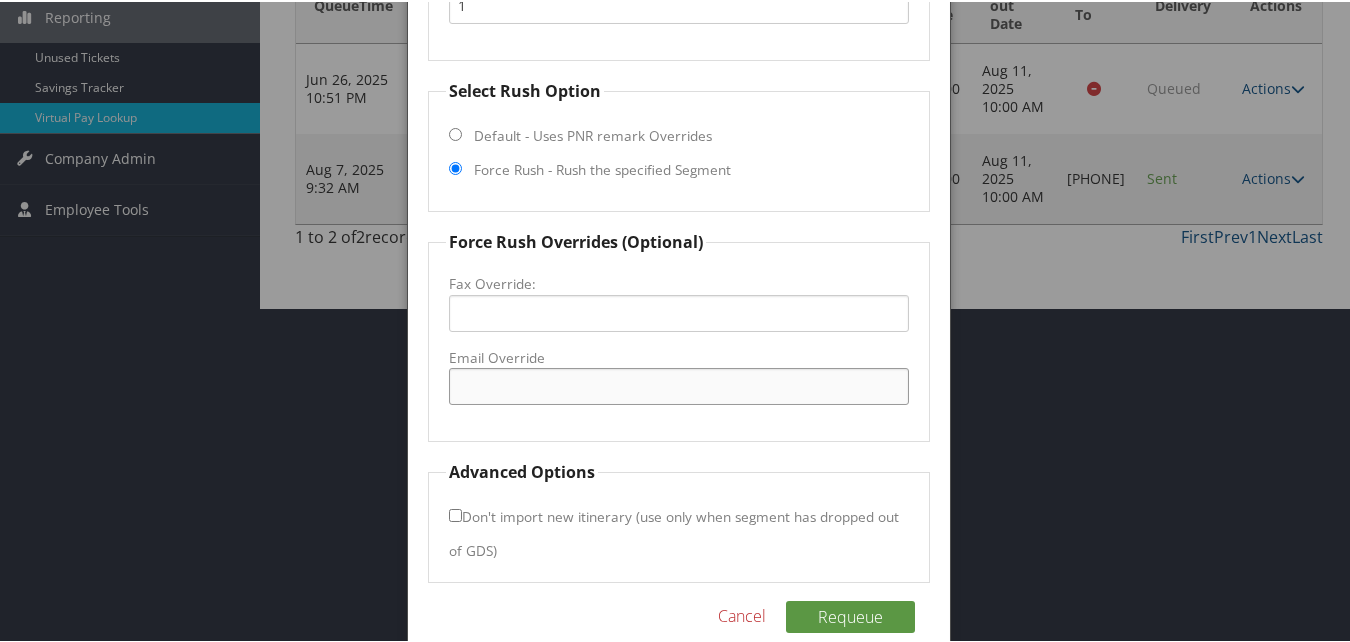 click on "Email Override" at bounding box center [678, 384] 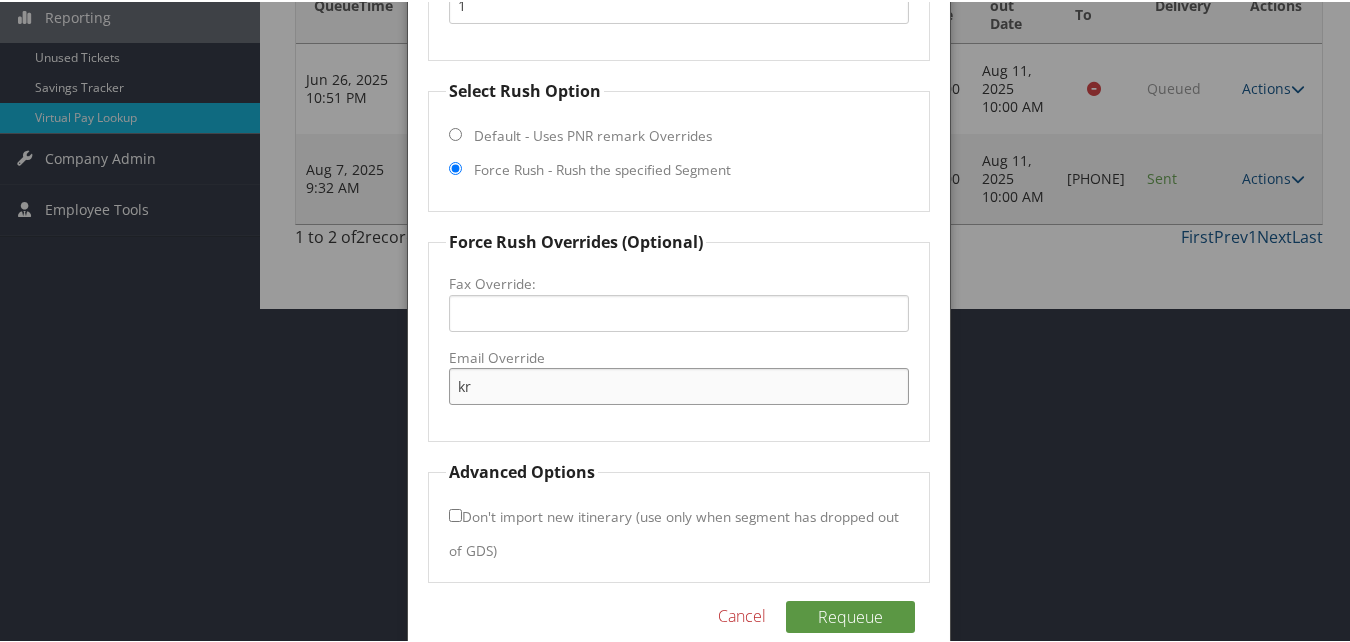 type on "k" 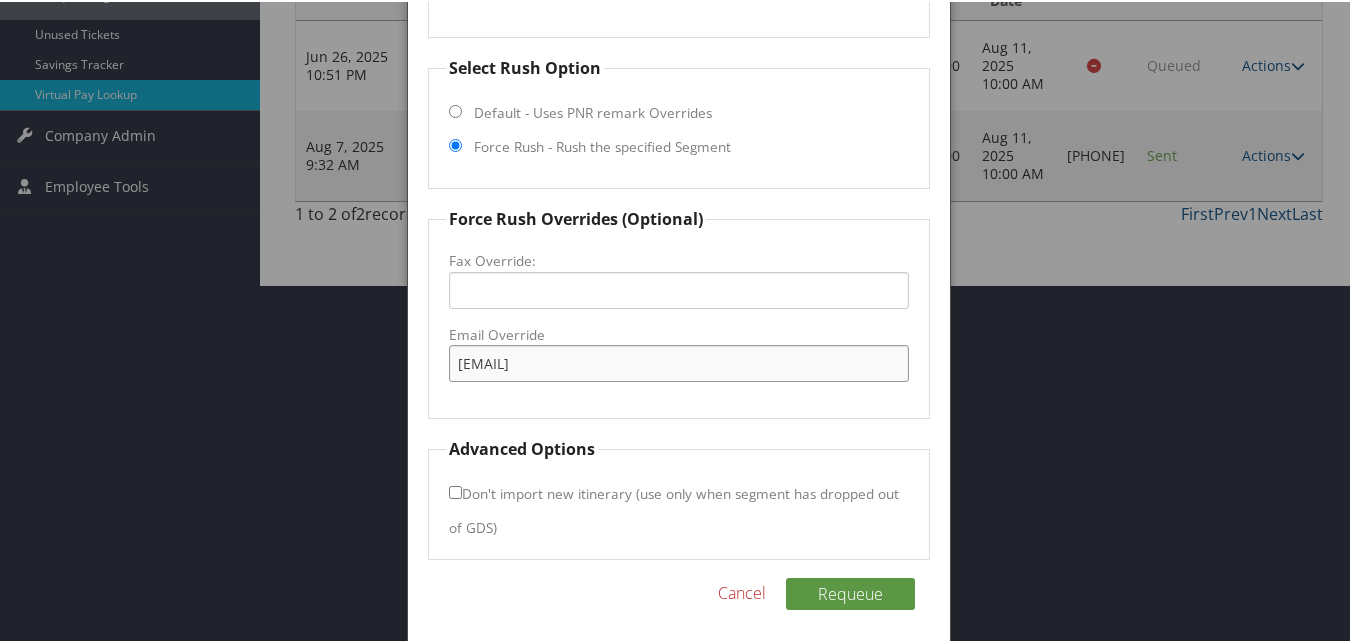 scroll, scrollTop: 365, scrollLeft: 0, axis: vertical 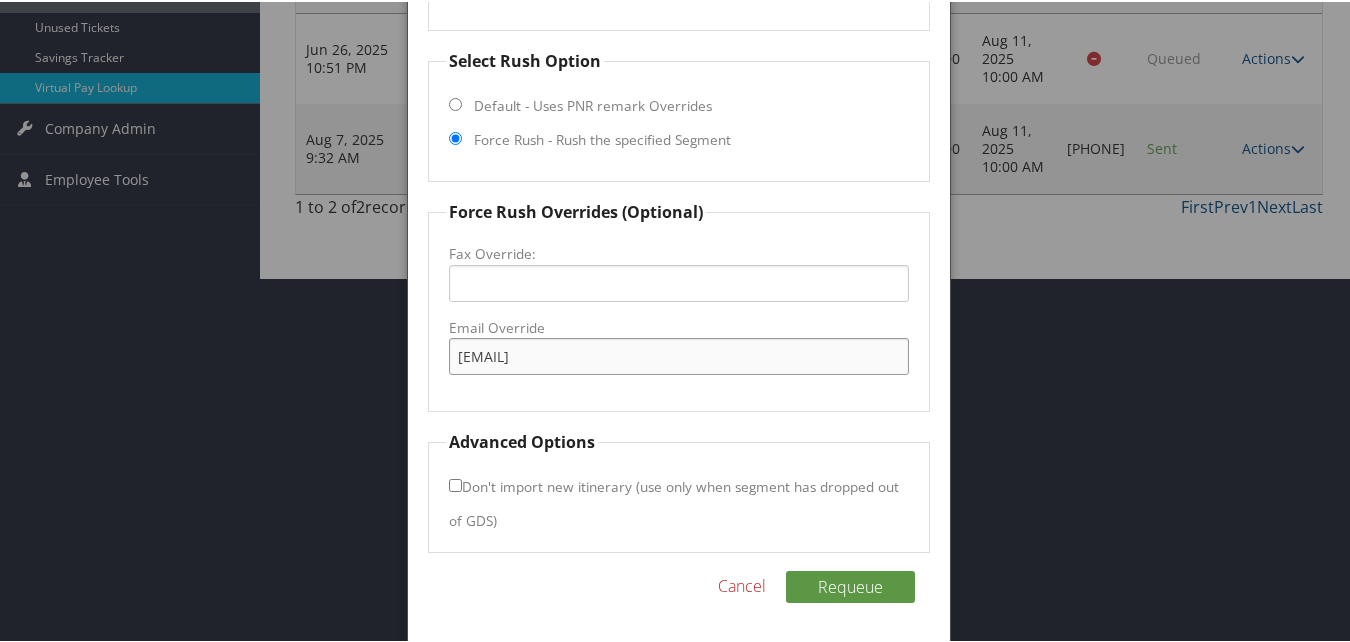 type on "jalesa.carter@crestline.com" 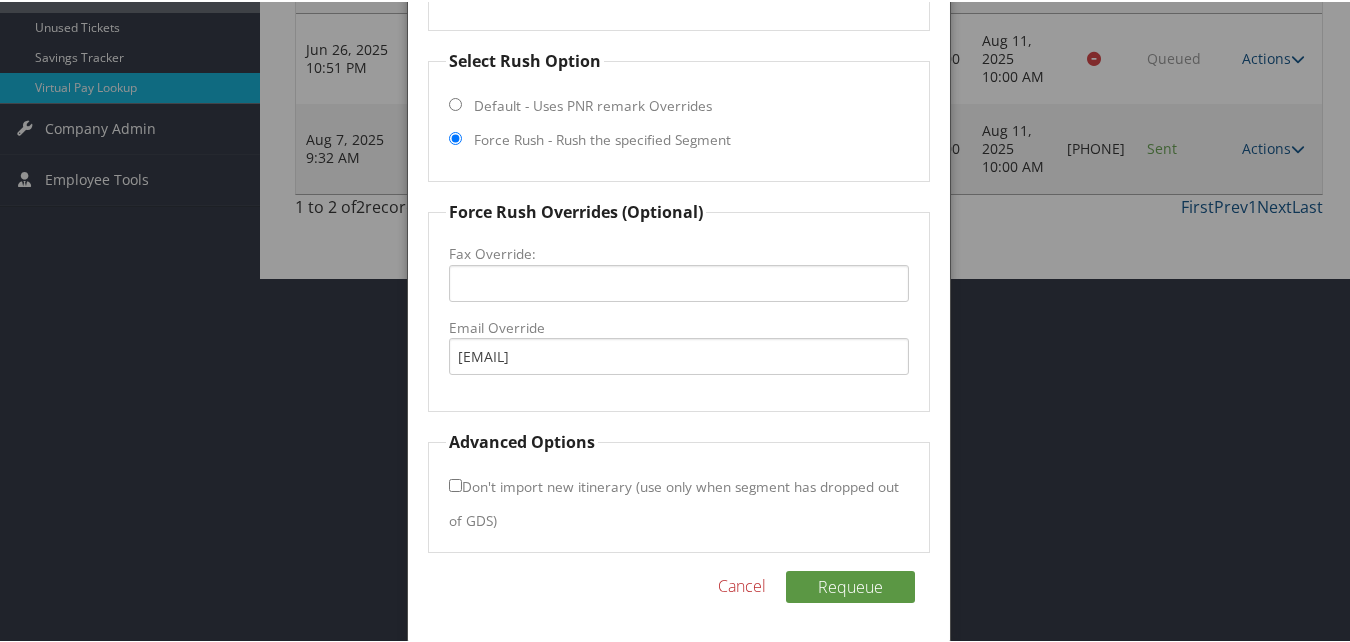 click on "Advanced Options
Don't import new itinerary (use only when segment has dropped out of GDS)" at bounding box center [678, 489] 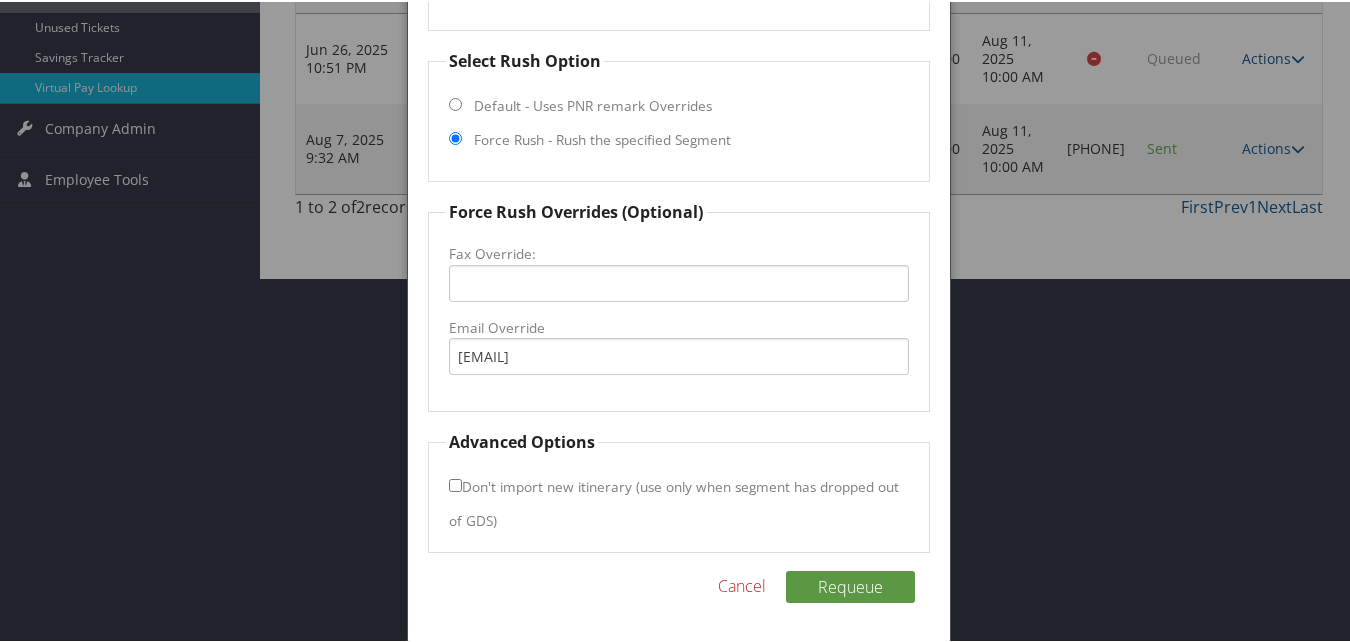 click on "Don't import new itinerary (use only when segment has dropped out of GDS)" at bounding box center [455, 483] 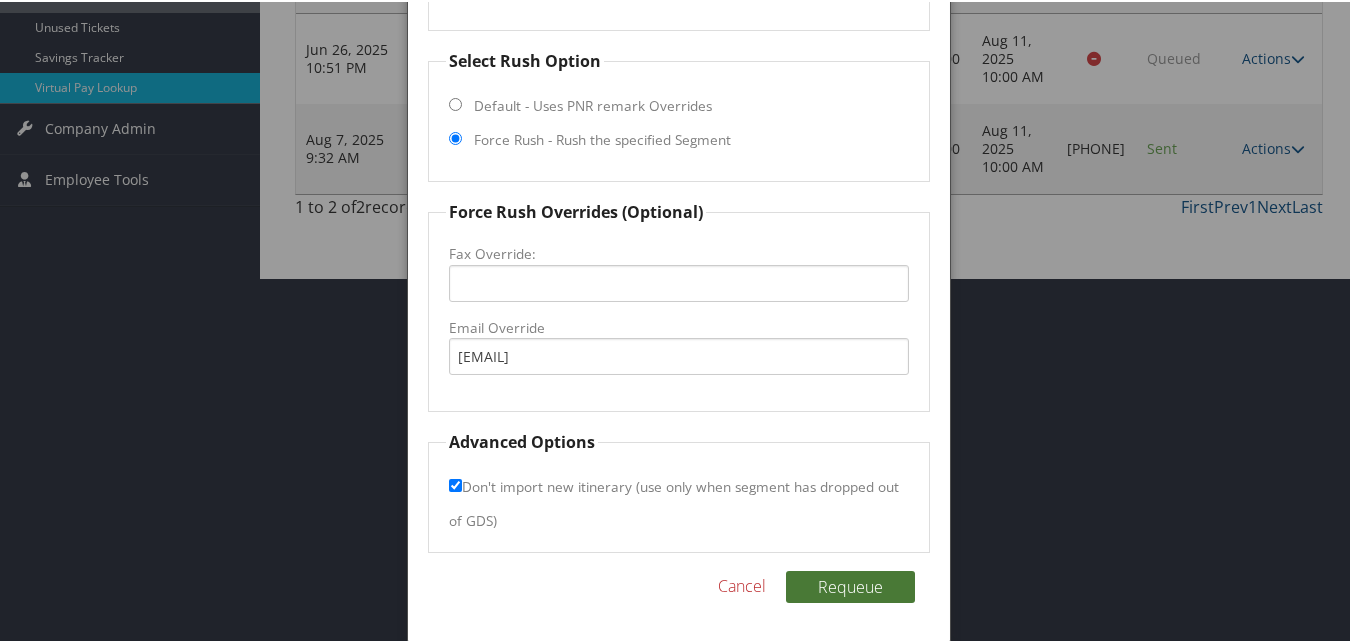 click on "Requeue" at bounding box center [850, 585] 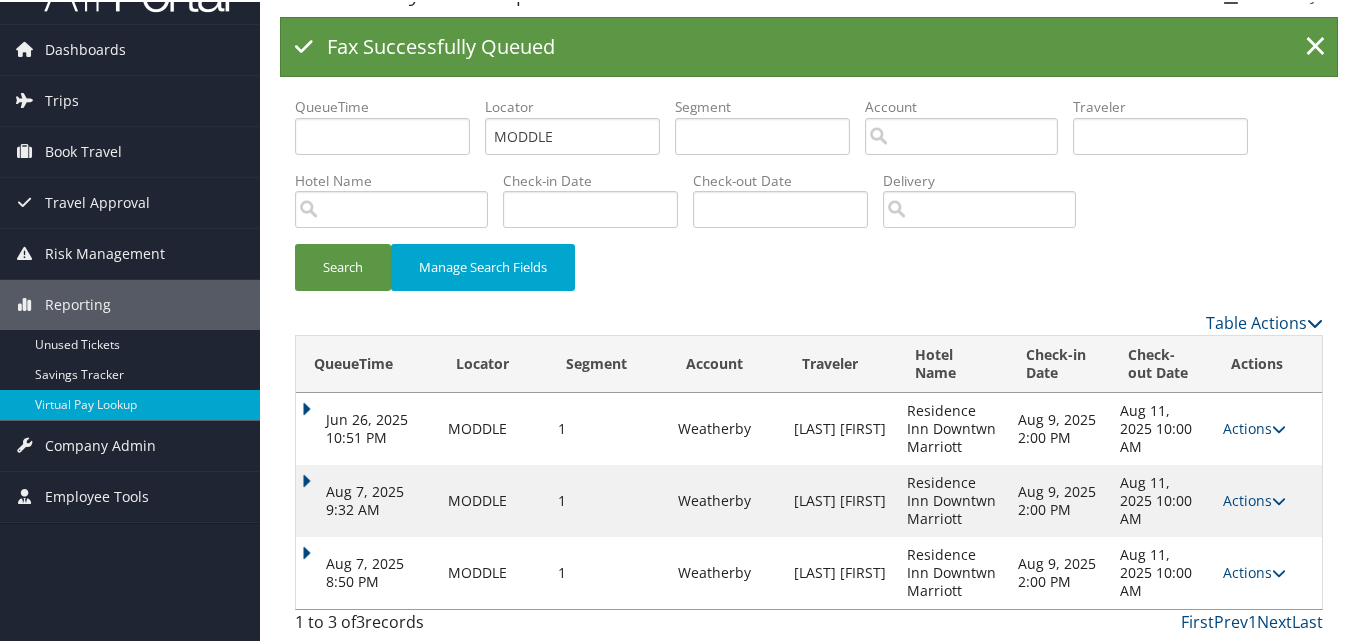 scroll, scrollTop: 22, scrollLeft: 0, axis: vertical 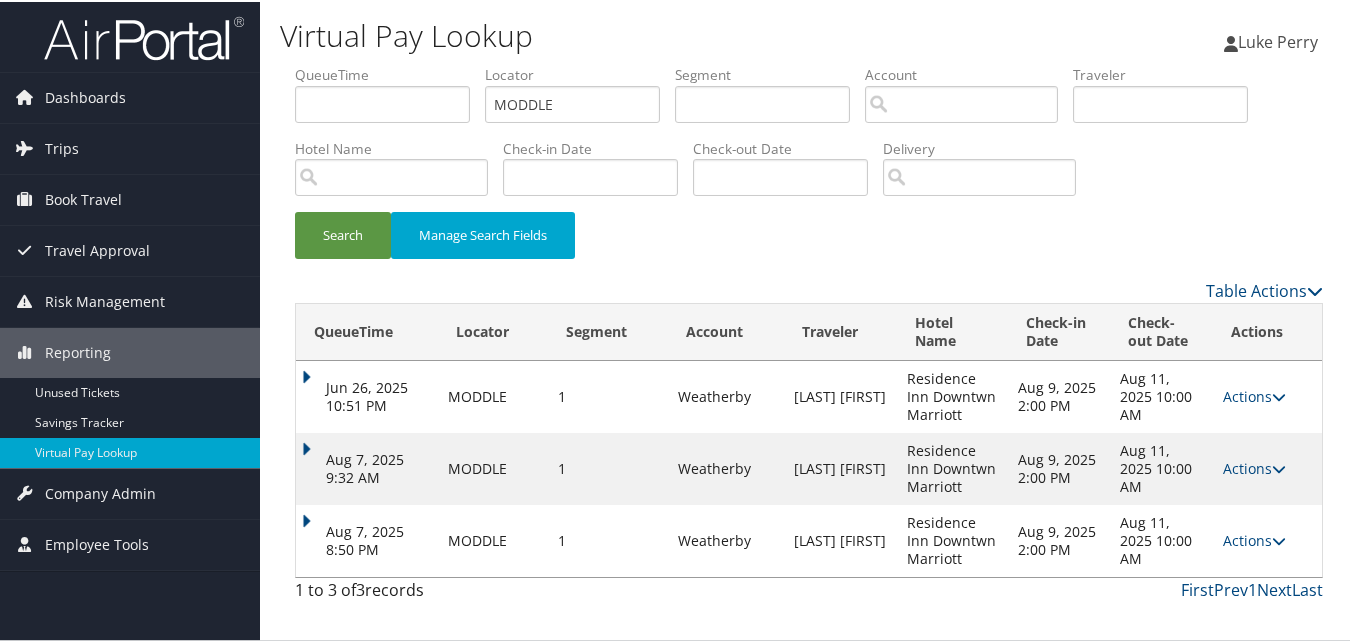 click on "Actions" at bounding box center [1254, 538] 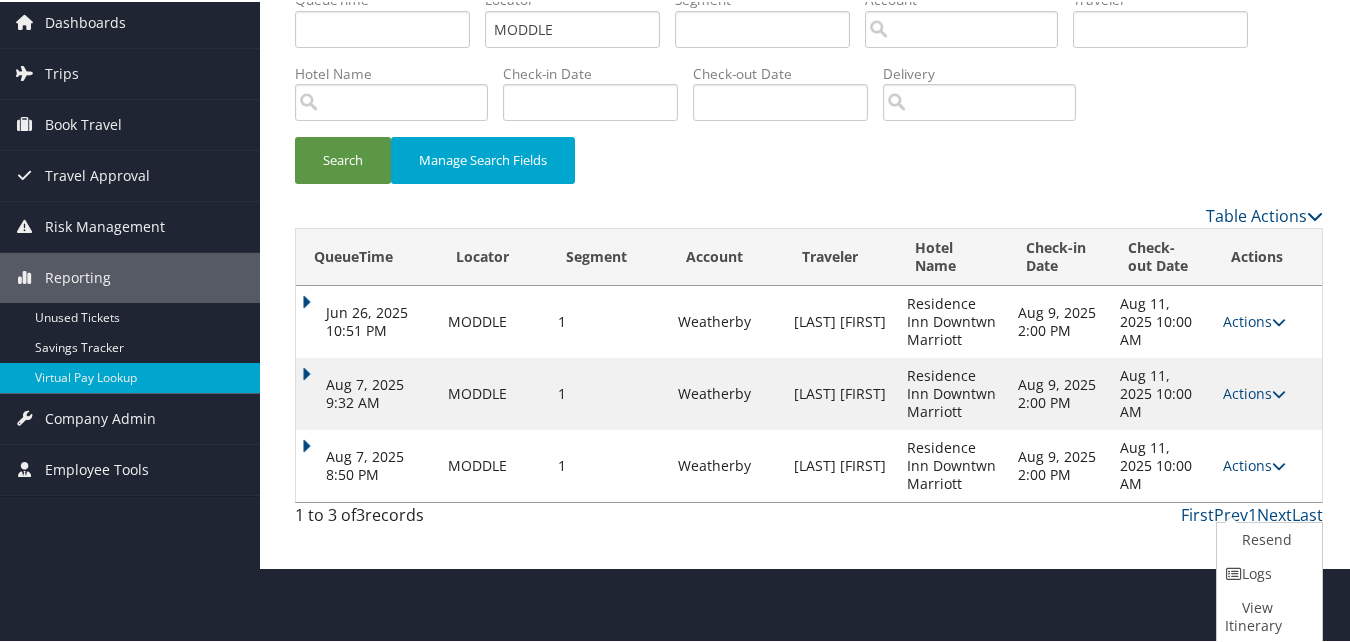 click on "Logs" at bounding box center [1267, 572] 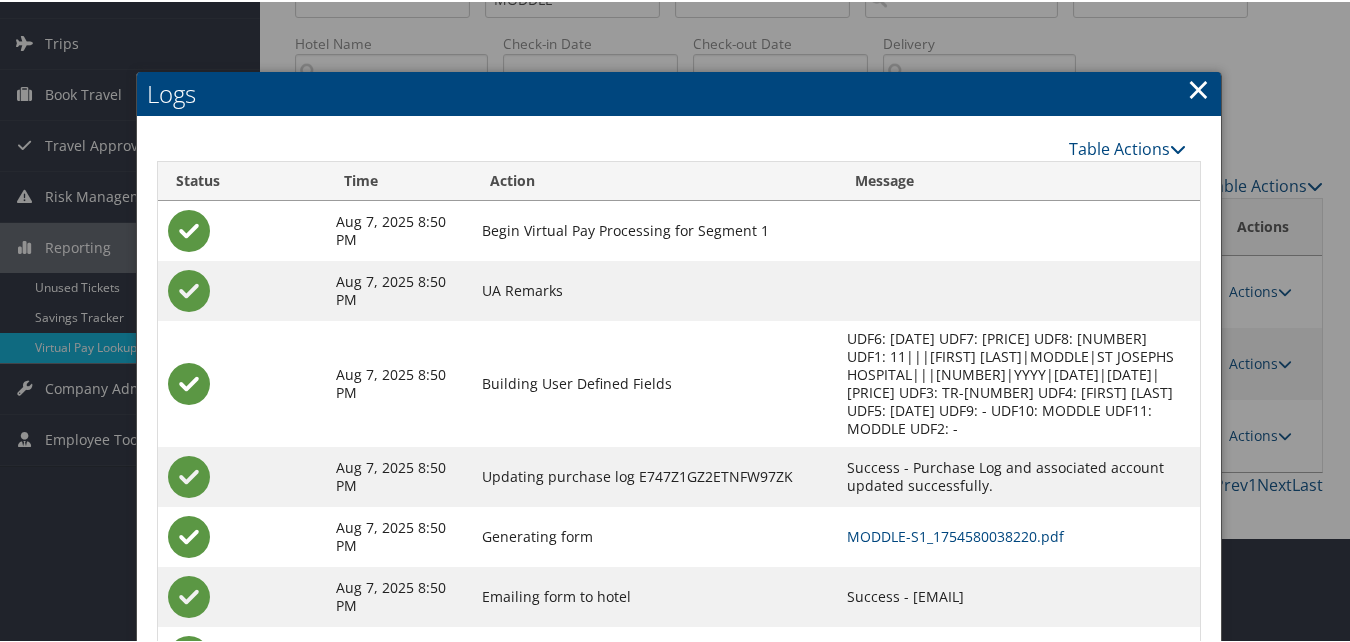scroll, scrollTop: 186, scrollLeft: 0, axis: vertical 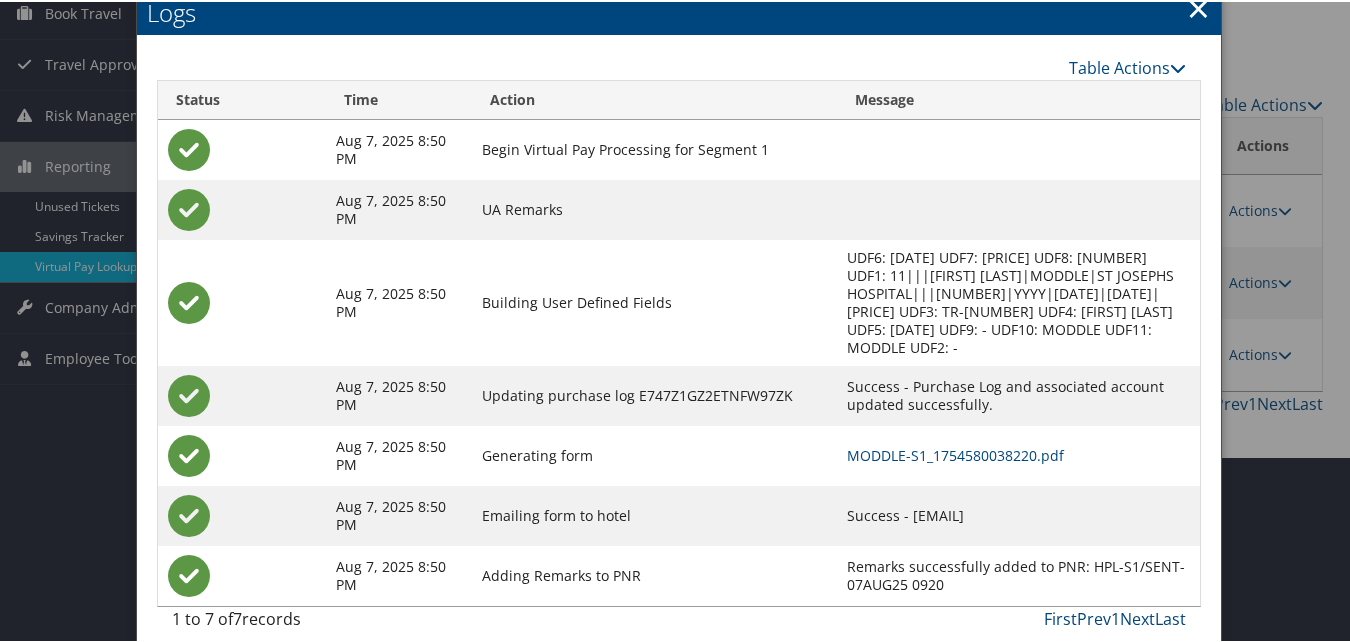 drag, startPoint x: 833, startPoint y: 498, endPoint x: 1060, endPoint y: 495, distance: 227.01982 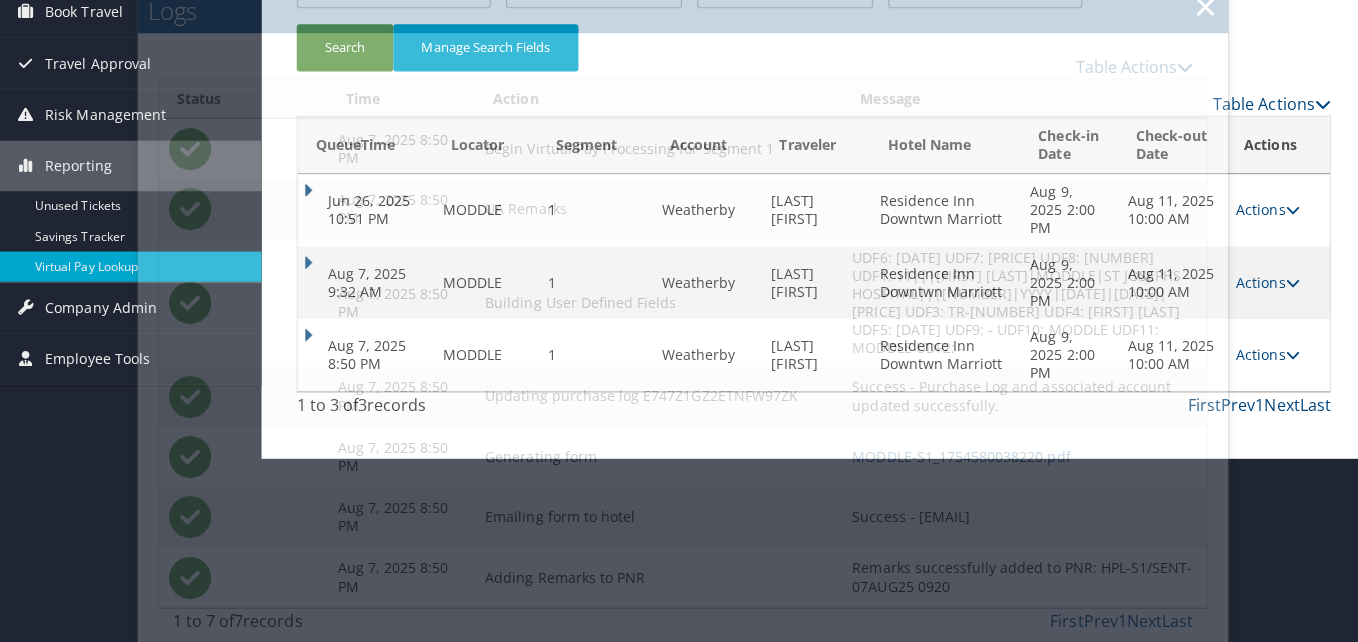 scroll, scrollTop: 0, scrollLeft: 0, axis: both 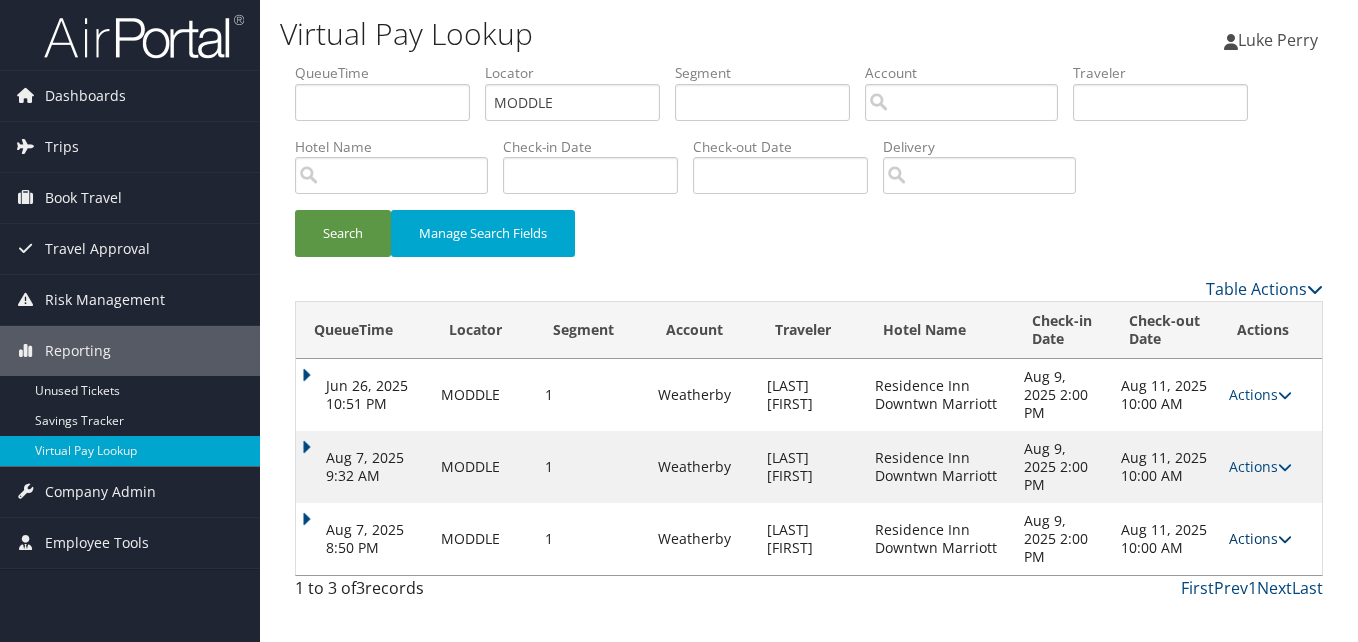 click on "Actions" at bounding box center [1260, 538] 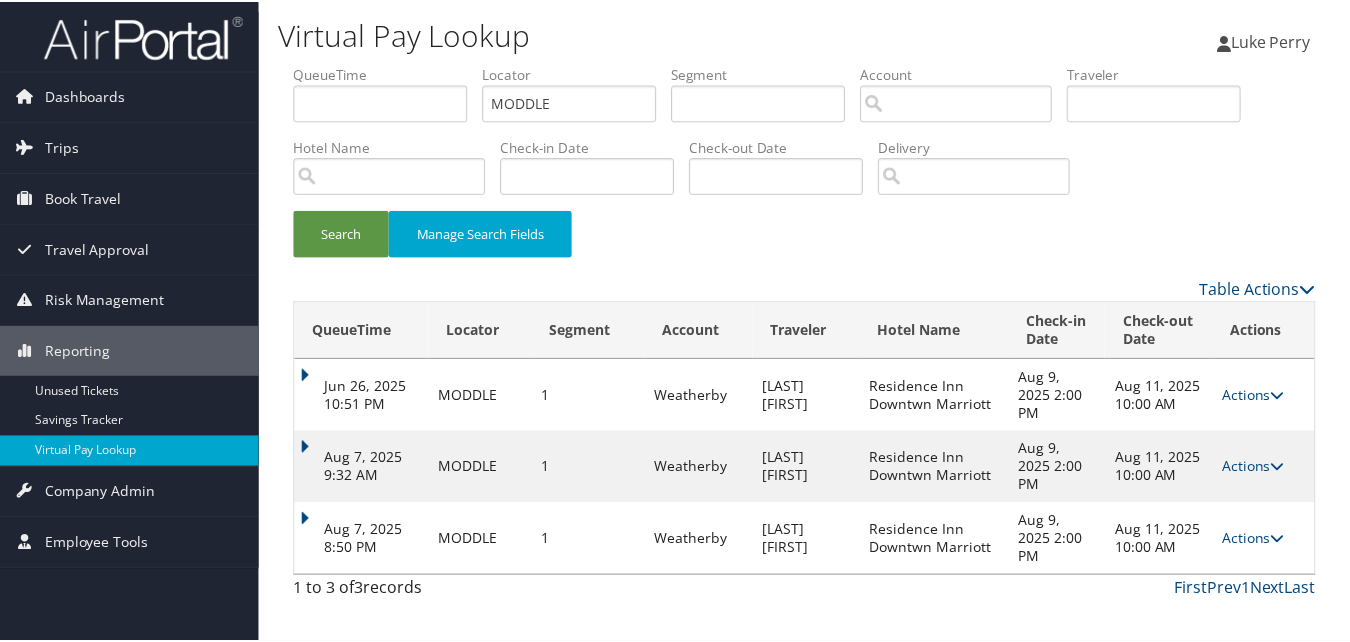 scroll, scrollTop: 30, scrollLeft: 0, axis: vertical 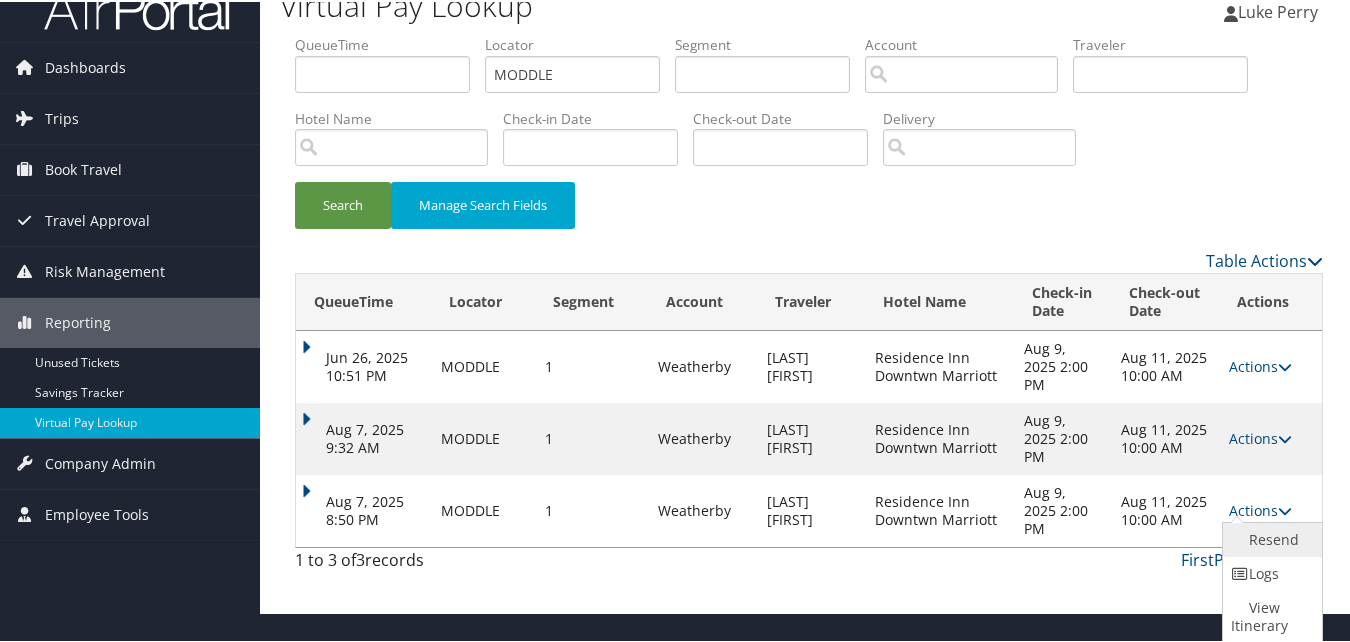 click on "Resend" at bounding box center [1270, 538] 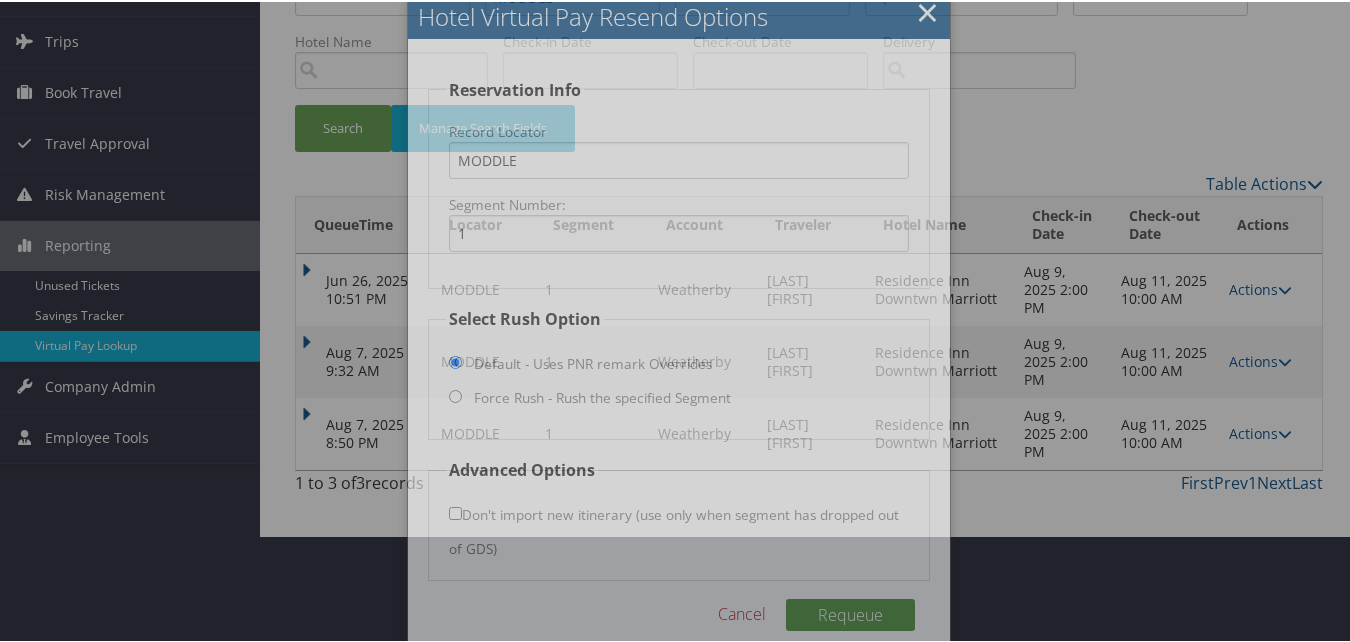 scroll, scrollTop: 135, scrollLeft: 0, axis: vertical 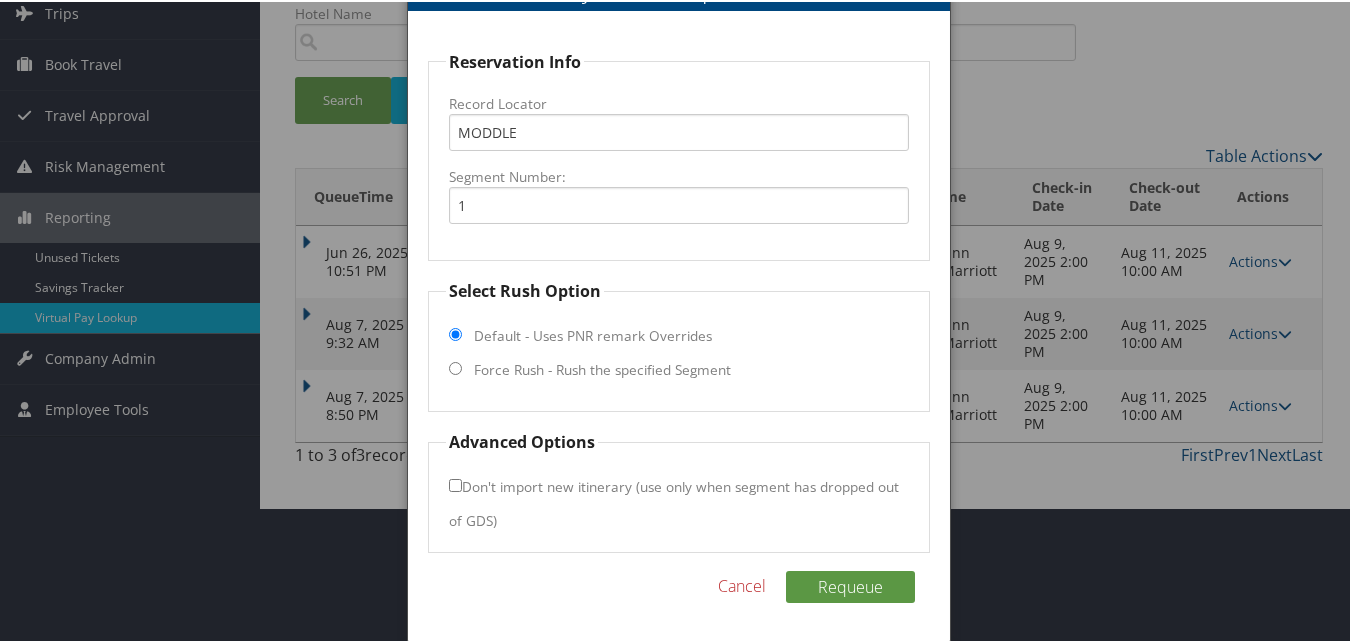 click on "Force Rush - Rush the specified Segment" at bounding box center (602, 368) 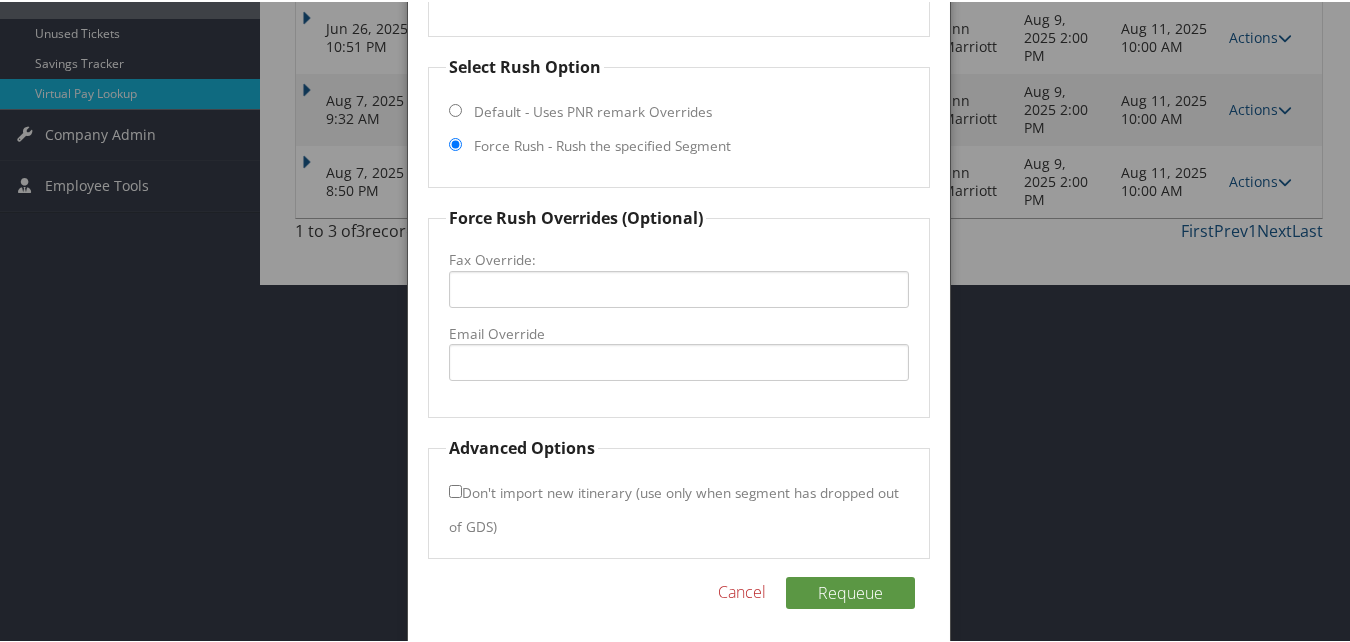 scroll, scrollTop: 365, scrollLeft: 0, axis: vertical 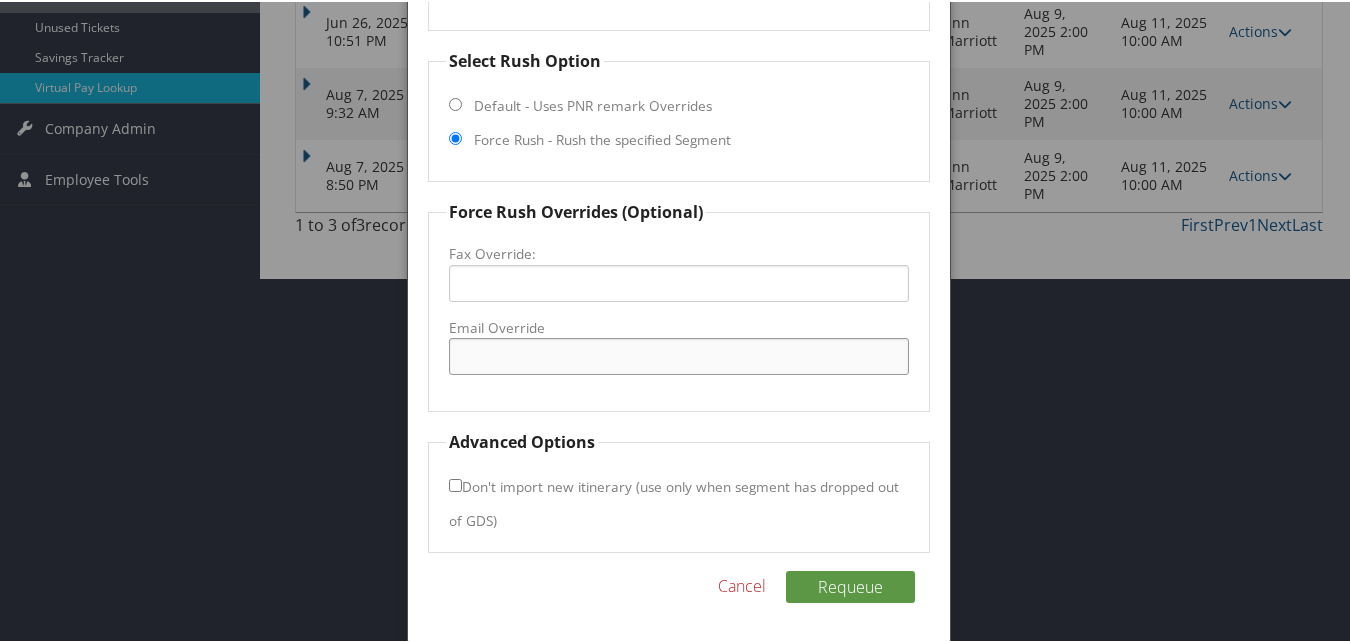 click on "Email Override" at bounding box center [678, 354] 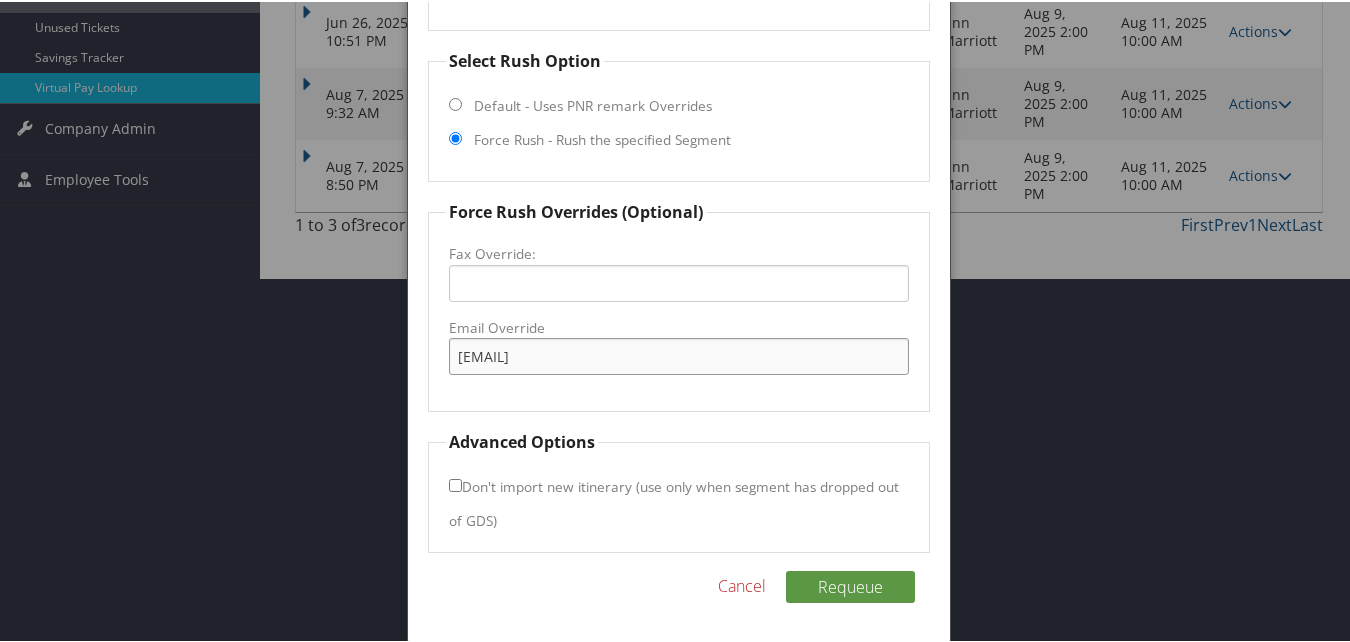 drag, startPoint x: 602, startPoint y: 357, endPoint x: 617, endPoint y: 358, distance: 15.033297 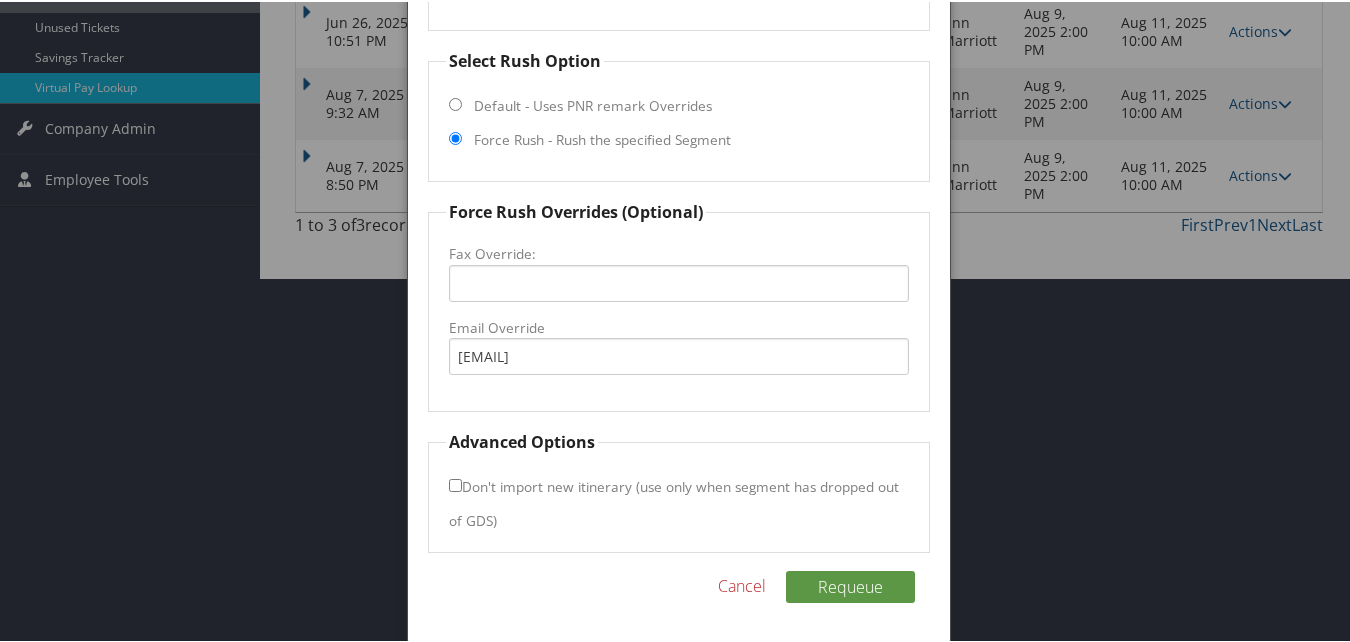 click on "Don't import new itinerary (use only when segment has dropped out of GDS)" at bounding box center [455, 483] 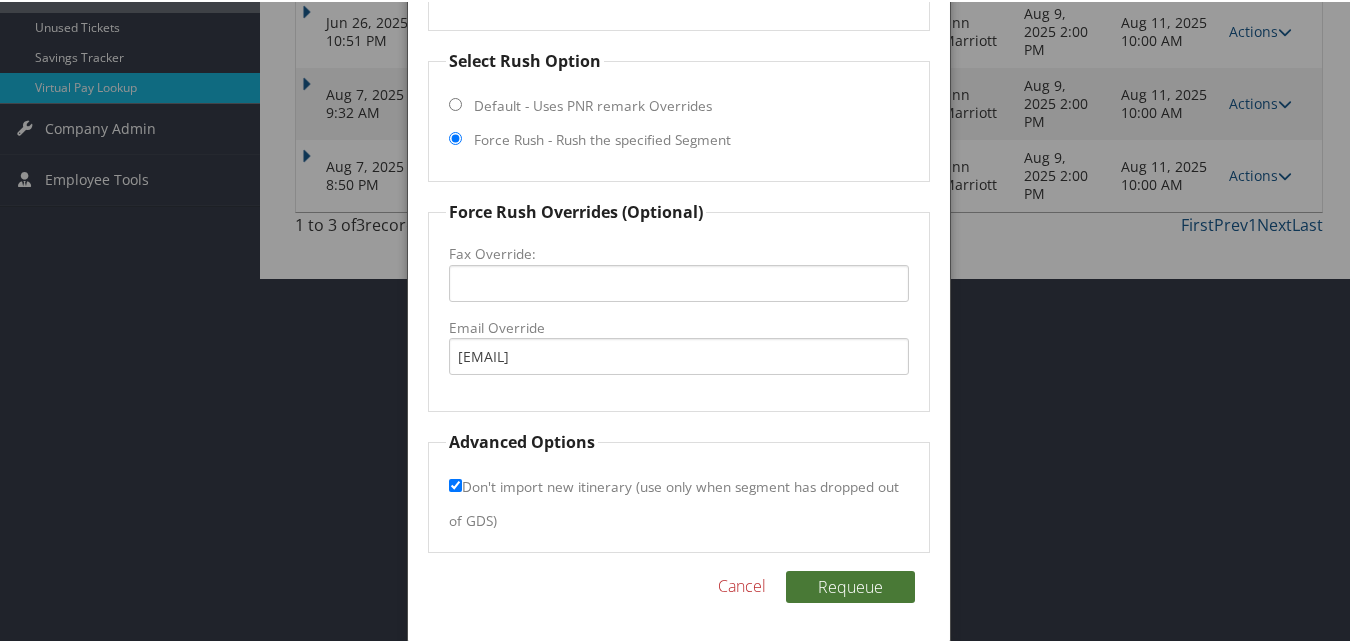 click on "Requeue" at bounding box center [850, 585] 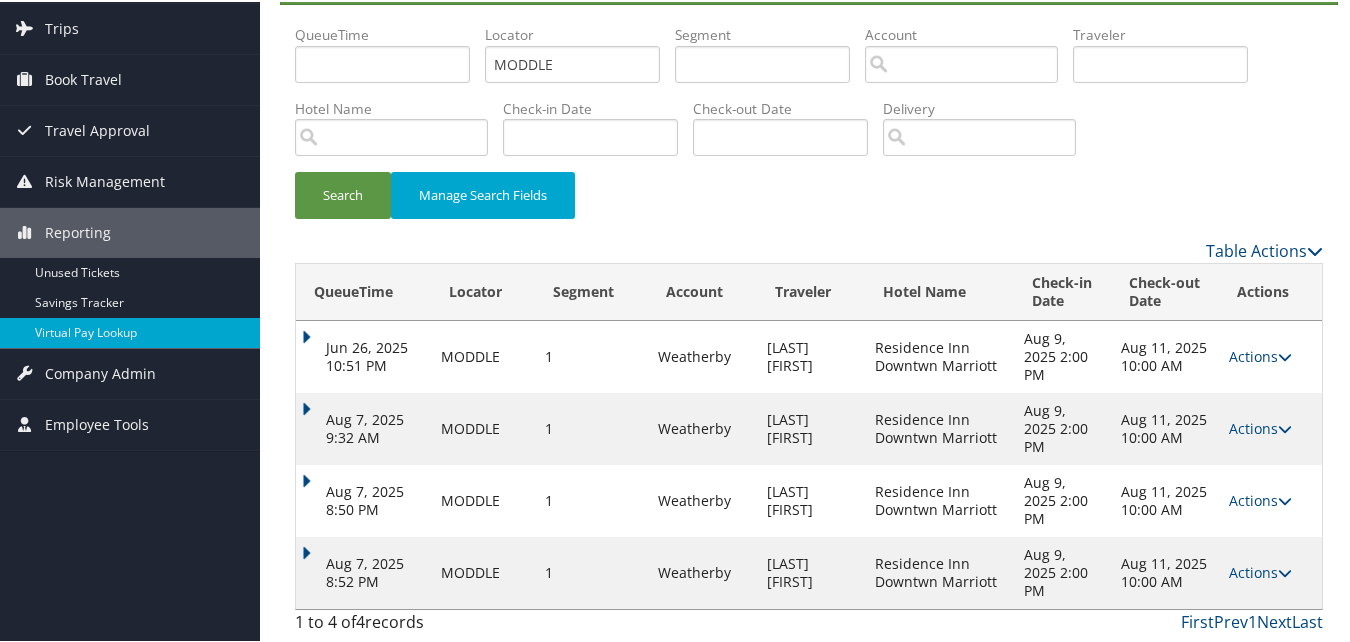 scroll, scrollTop: 120, scrollLeft: 0, axis: vertical 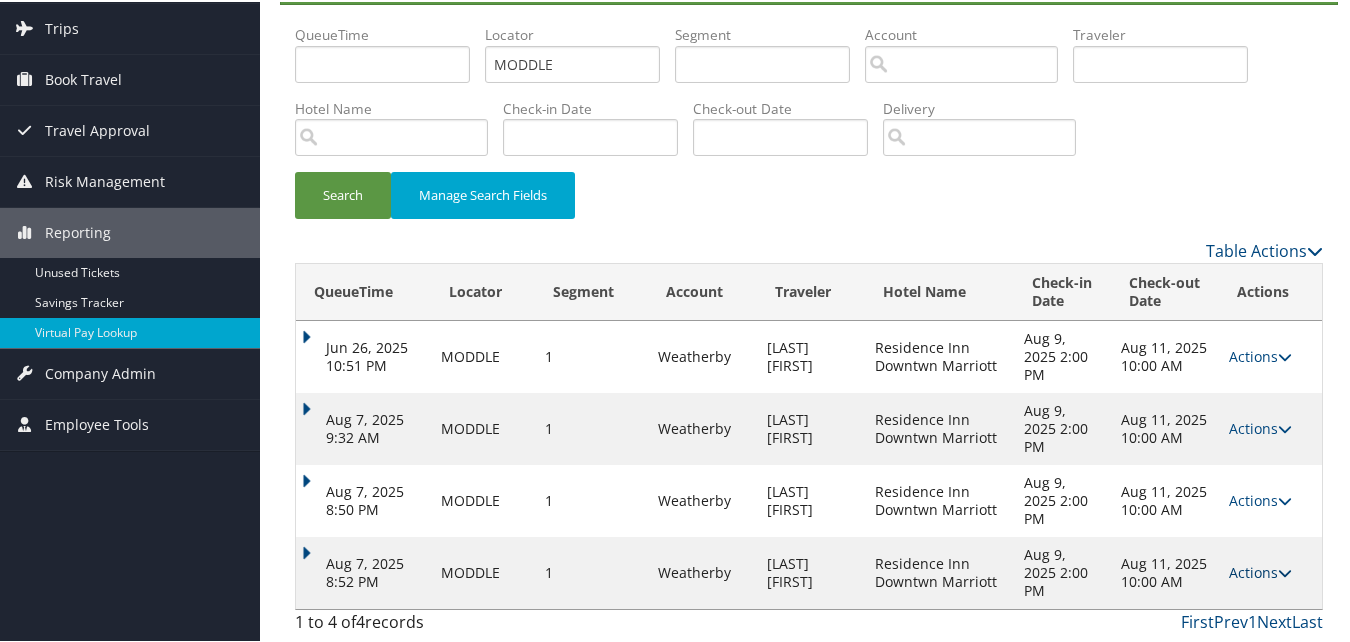 click on "Actions" at bounding box center [1260, 570] 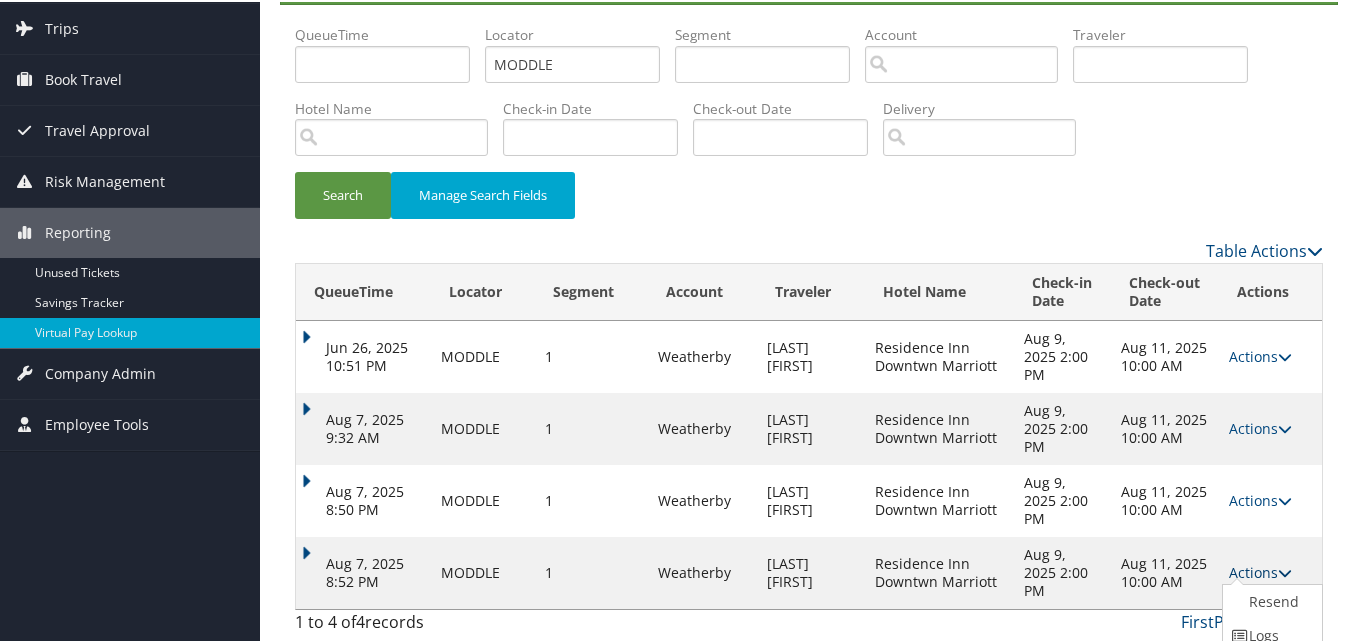 scroll, scrollTop: 182, scrollLeft: 0, axis: vertical 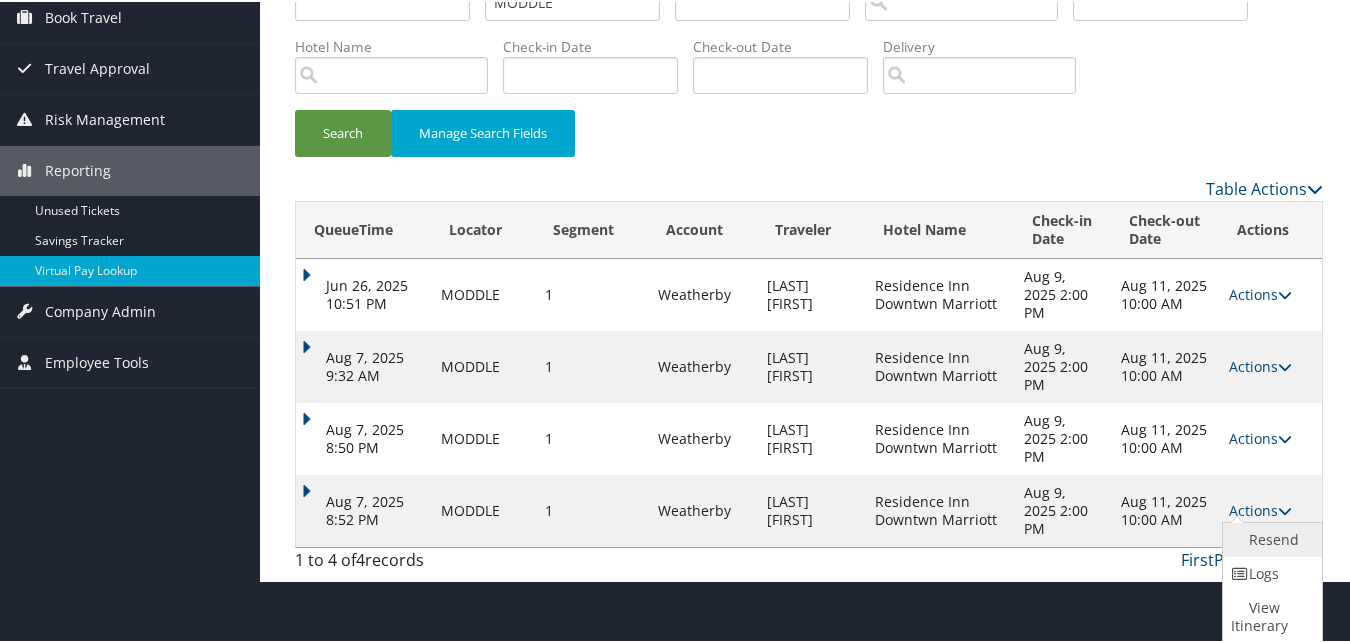 click on "Resend" at bounding box center [1270, 538] 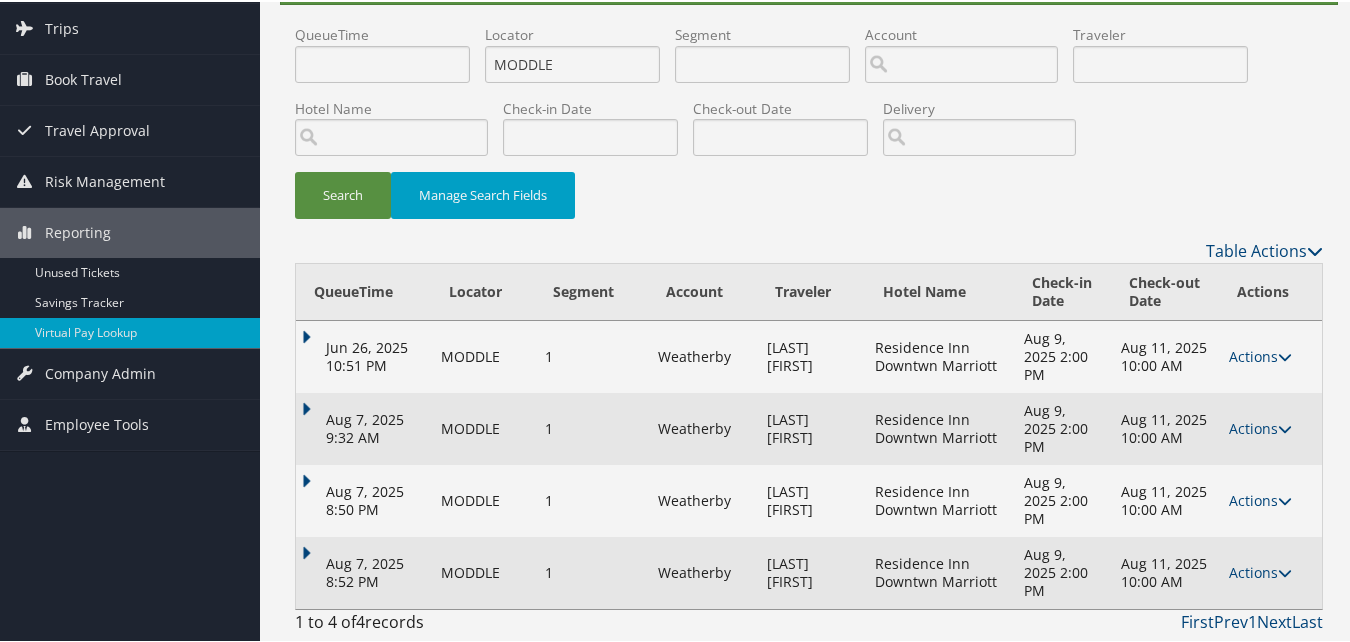 scroll, scrollTop: 120, scrollLeft: 0, axis: vertical 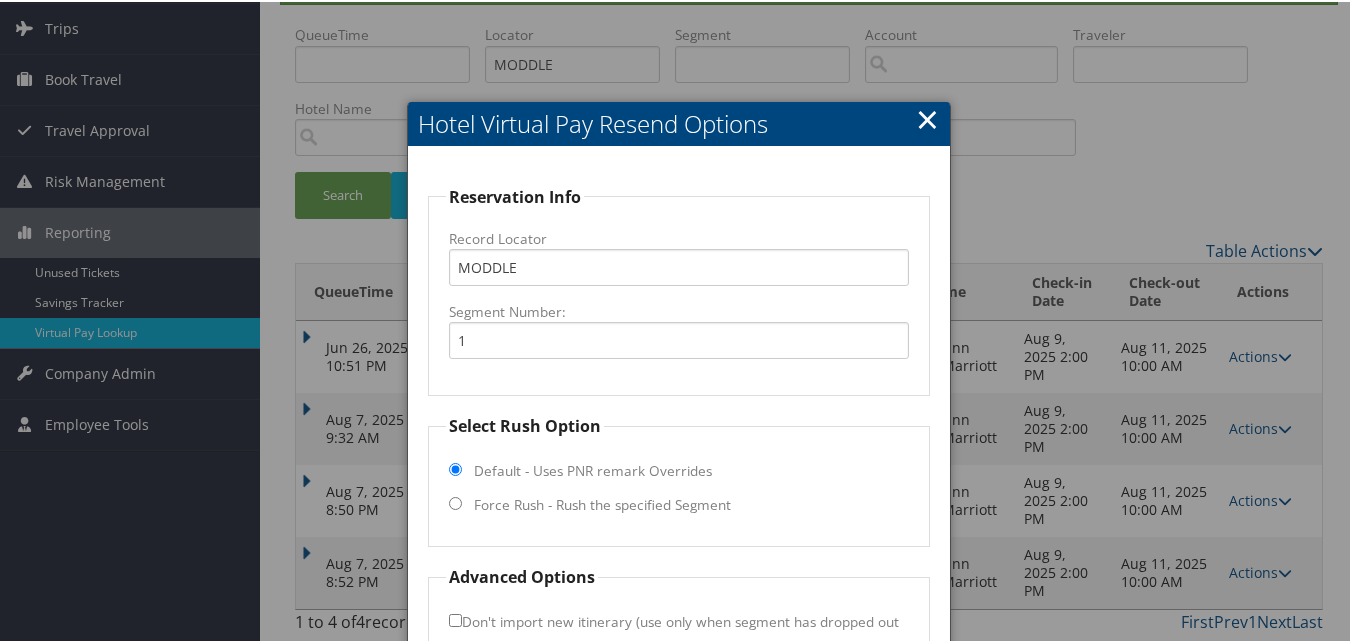 click on "×" at bounding box center [927, 117] 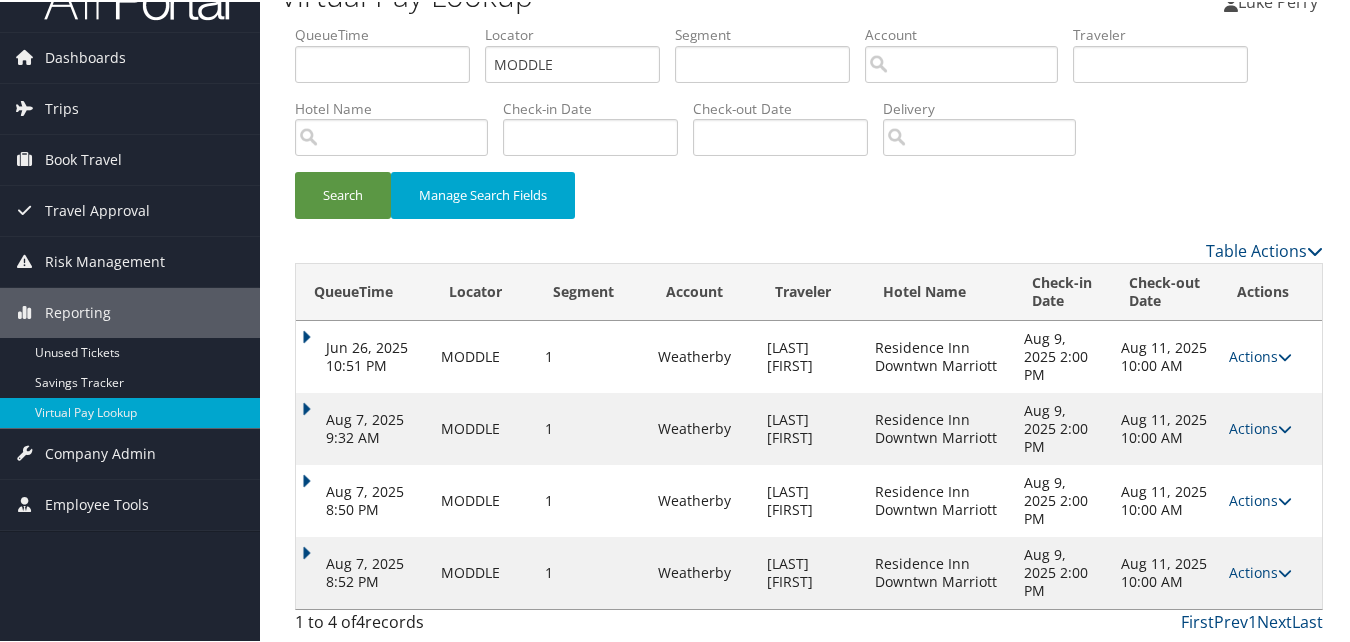 click on "Actions" at bounding box center (1260, 570) 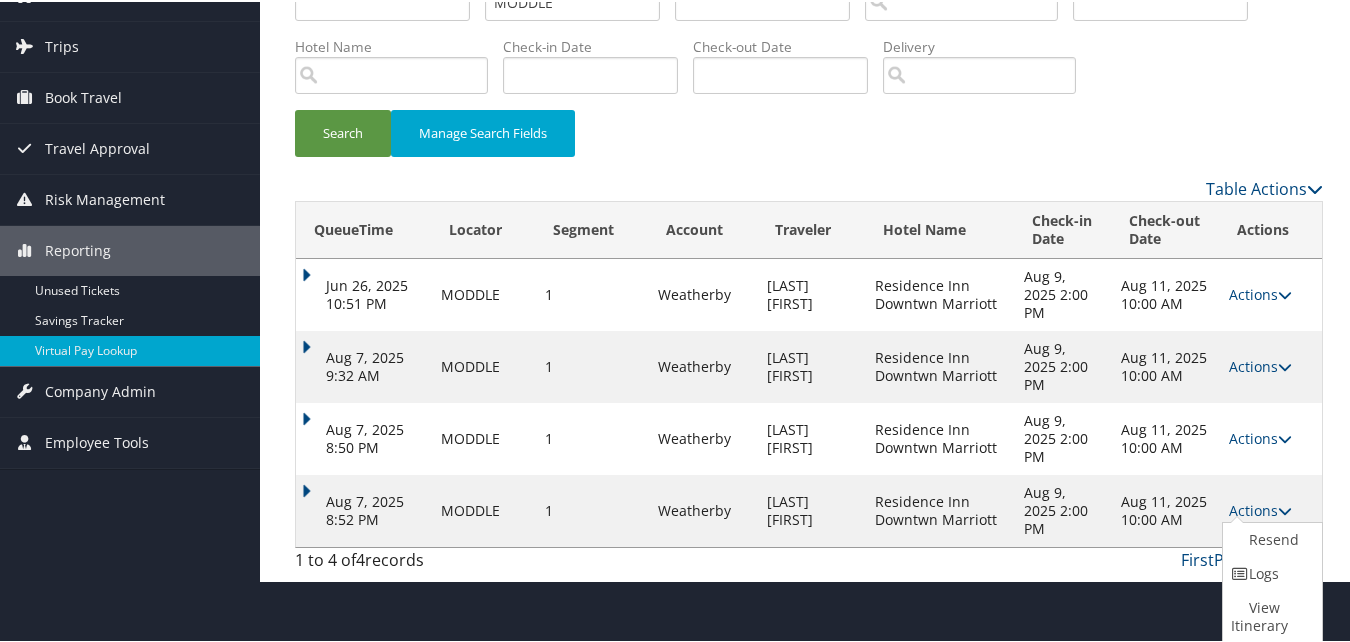 click on "Logs" at bounding box center [1270, 572] 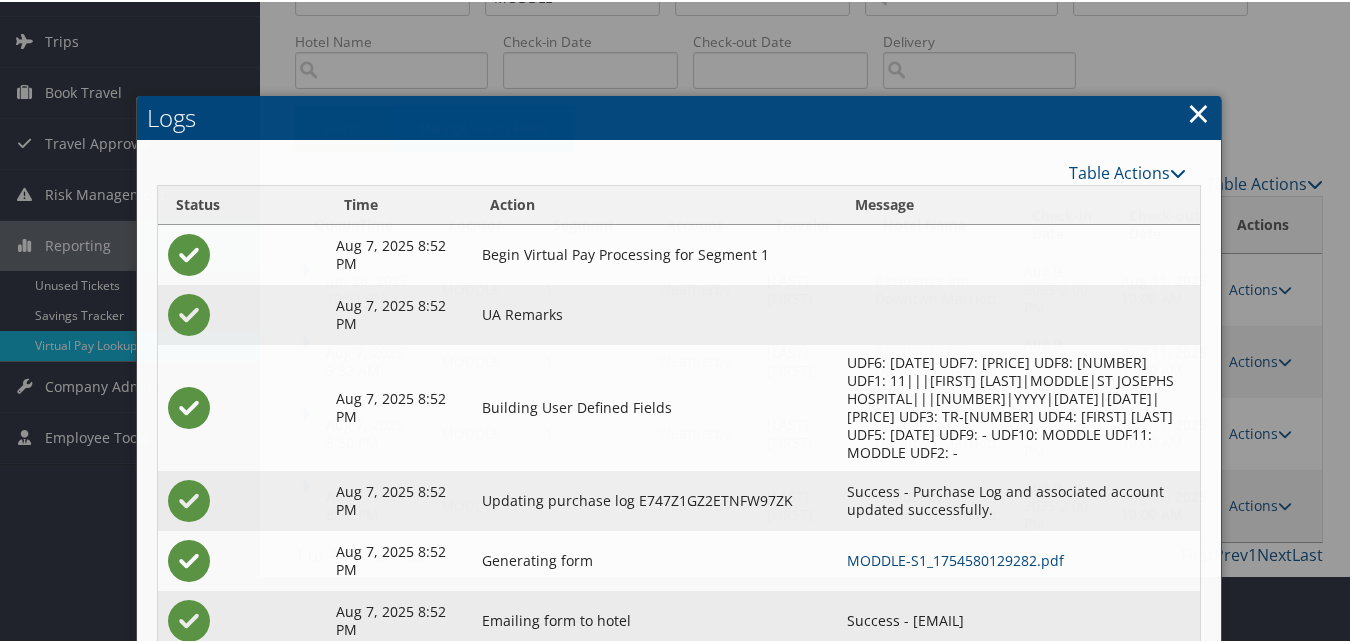 scroll, scrollTop: 201, scrollLeft: 0, axis: vertical 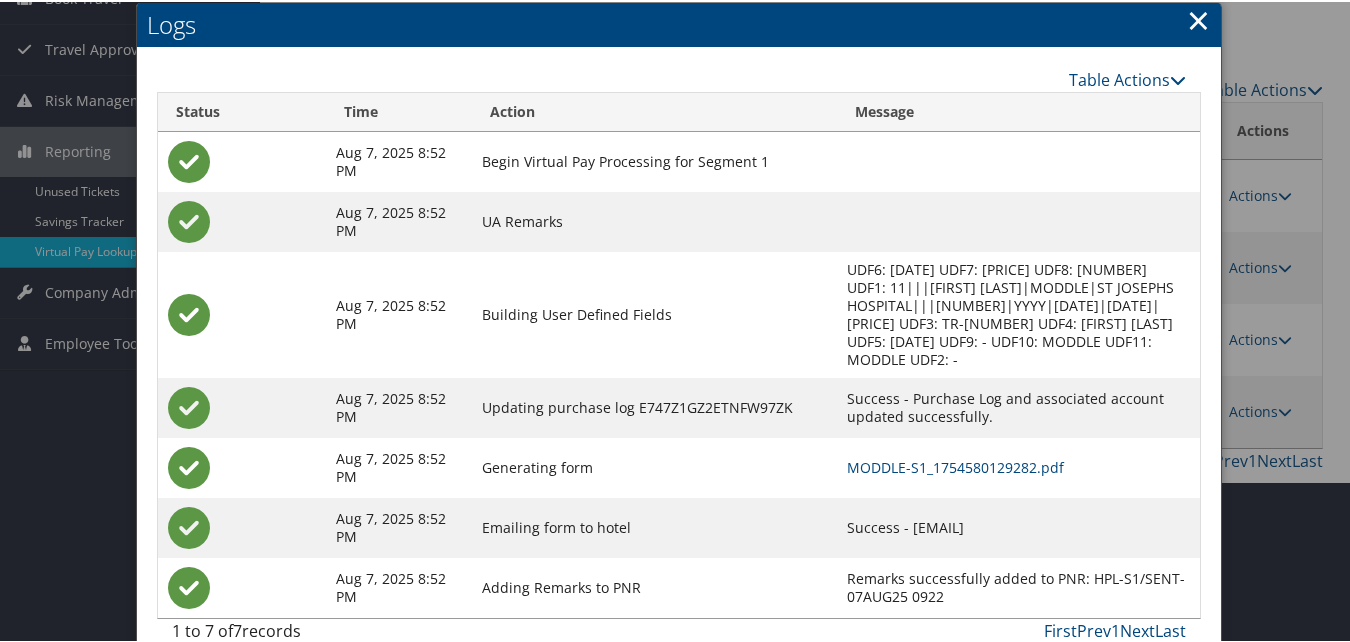 drag, startPoint x: 827, startPoint y: 511, endPoint x: 1043, endPoint y: 511, distance: 216 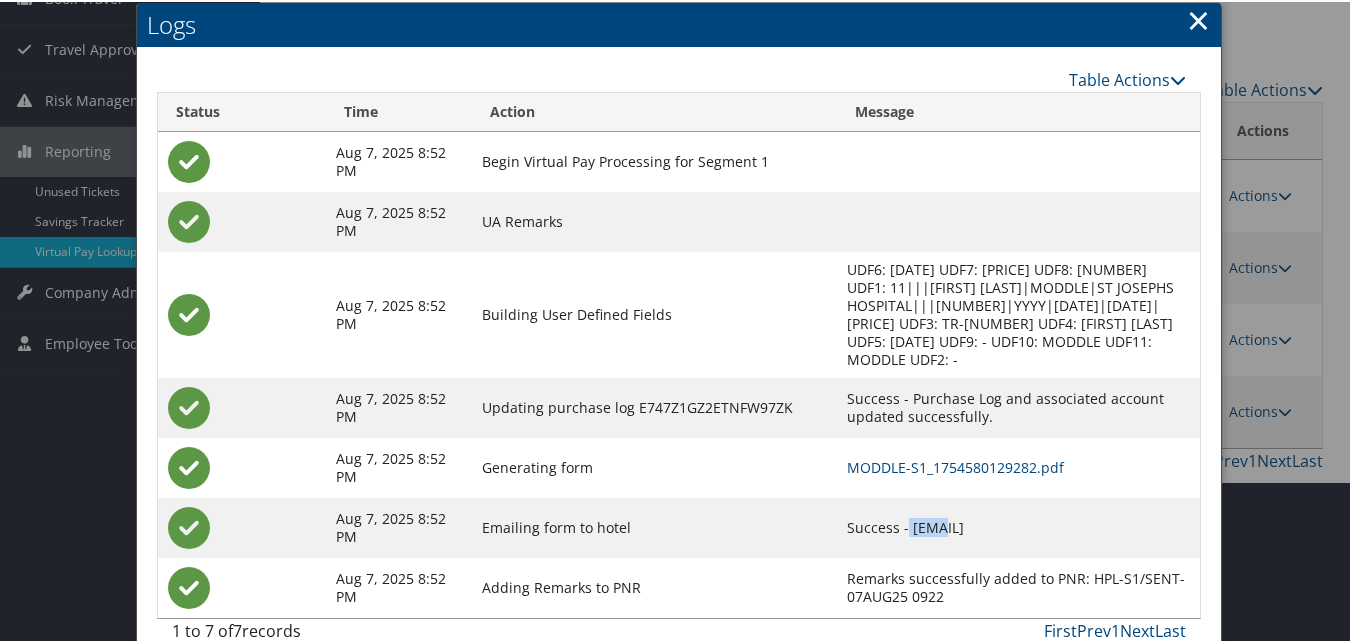 drag, startPoint x: 829, startPoint y: 510, endPoint x: 847, endPoint y: 510, distance: 18 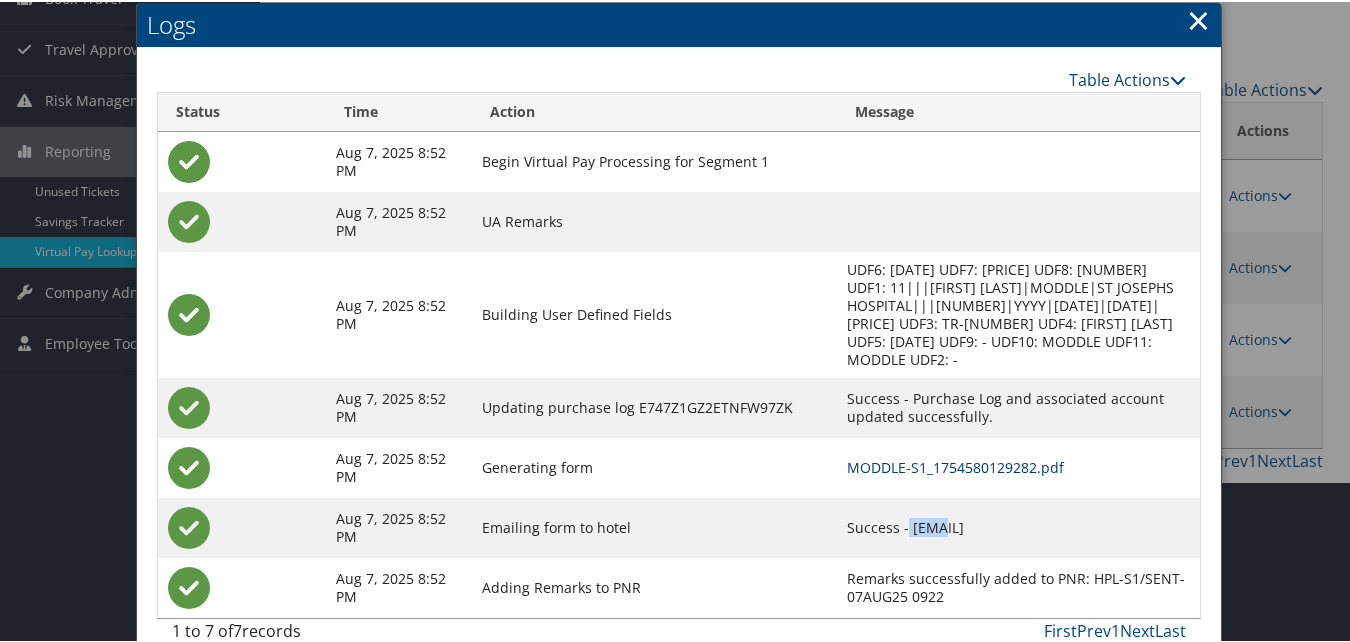 click on "MODDLE-S1_1754580129282.pdf" at bounding box center (955, 465) 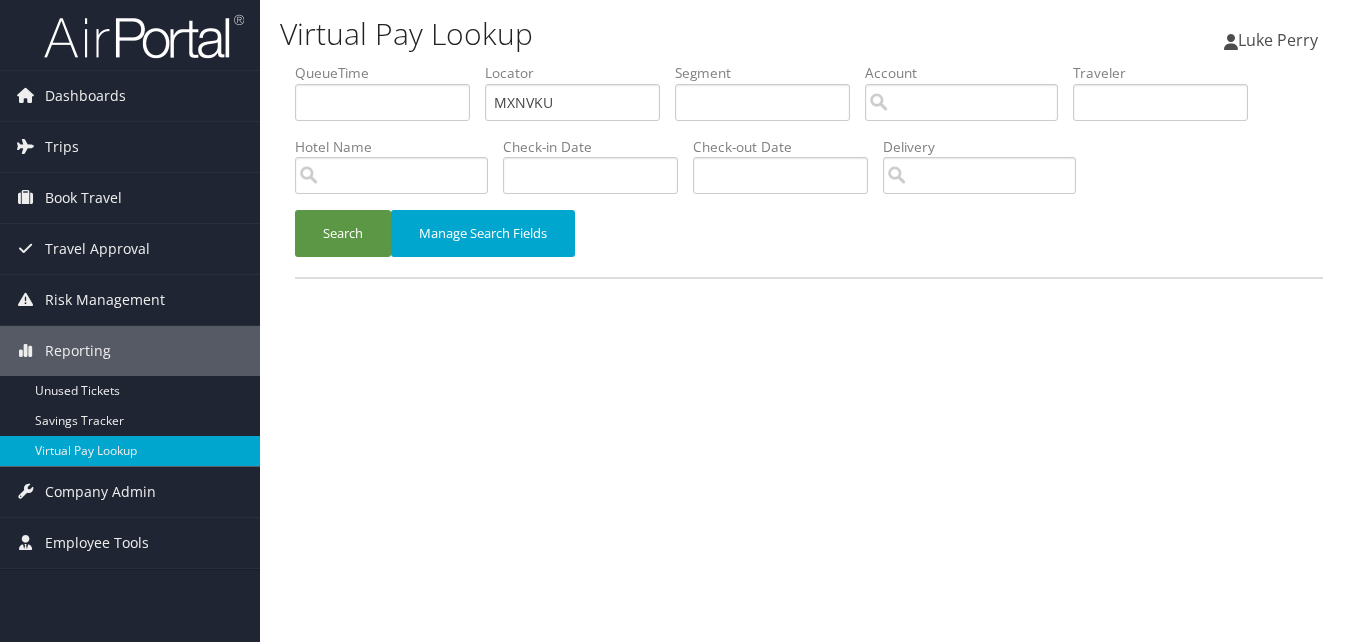scroll, scrollTop: 0, scrollLeft: 0, axis: both 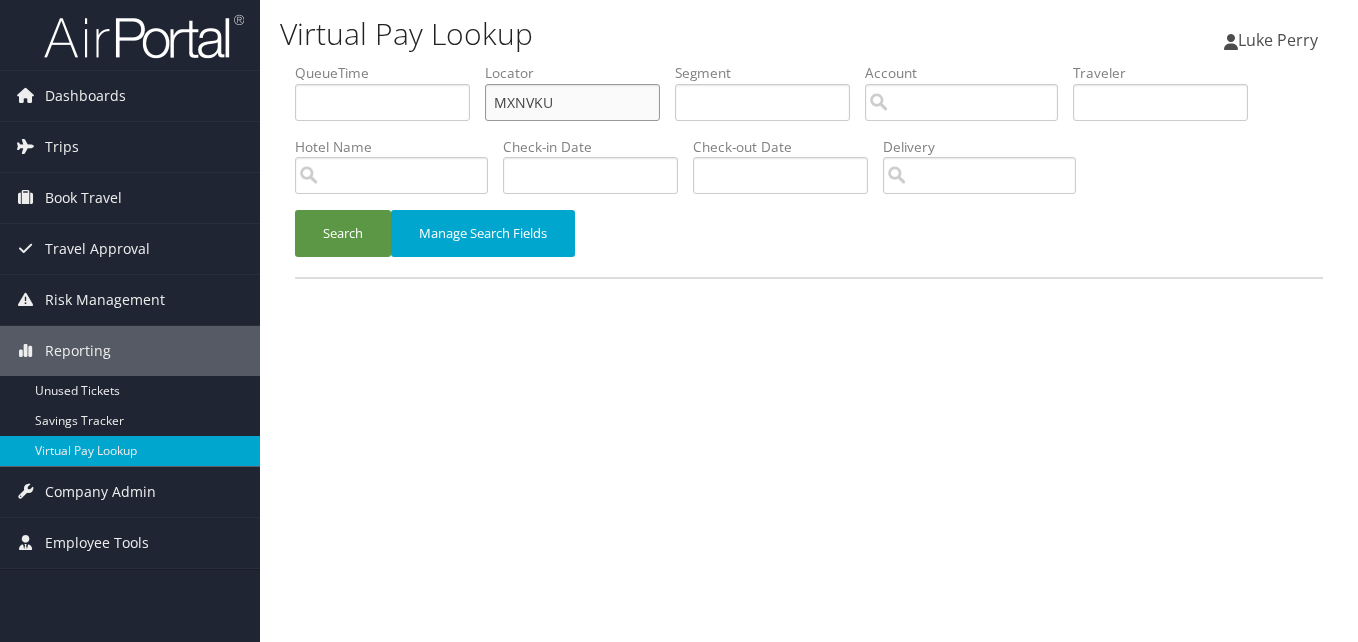 drag, startPoint x: 605, startPoint y: 99, endPoint x: 371, endPoint y: 133, distance: 236.45718 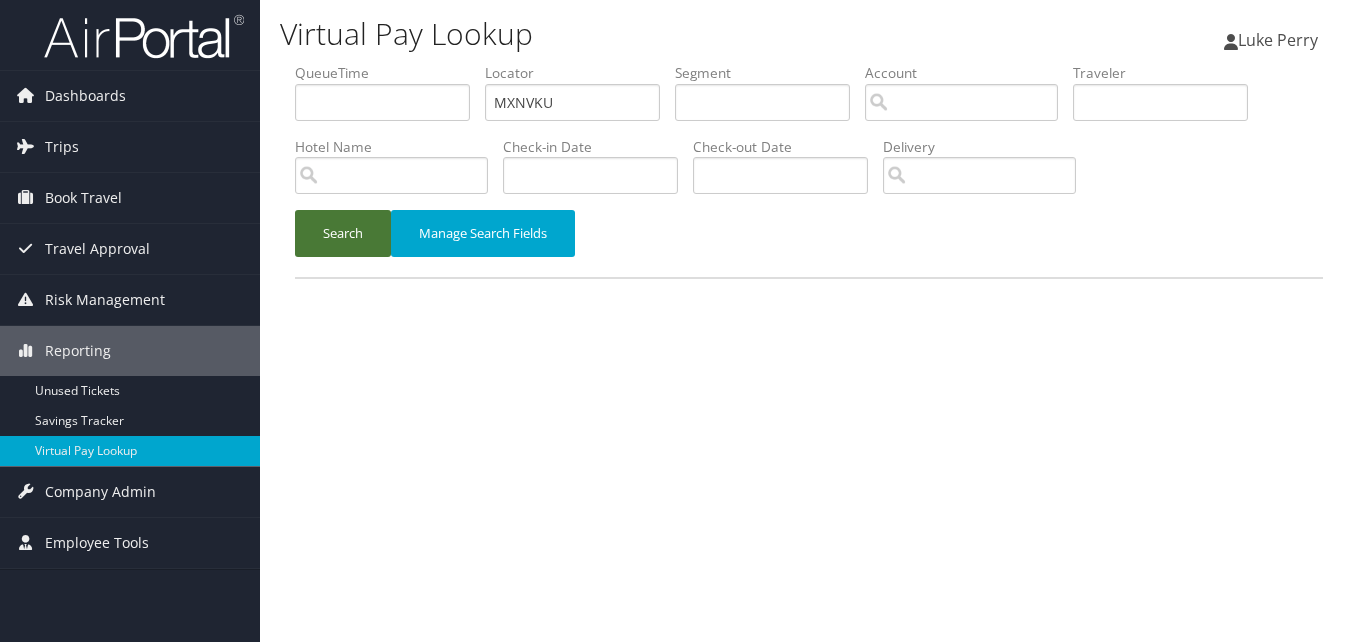click on "Search" at bounding box center [343, 233] 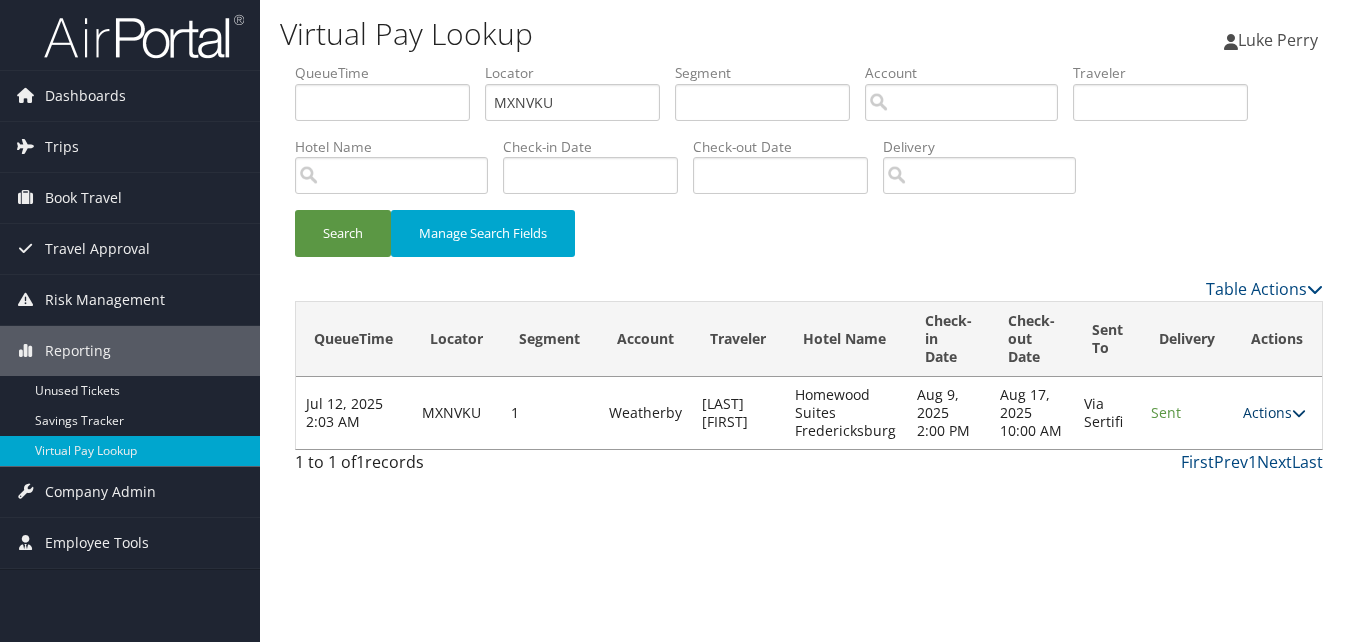 click on "Actions" at bounding box center (1274, 412) 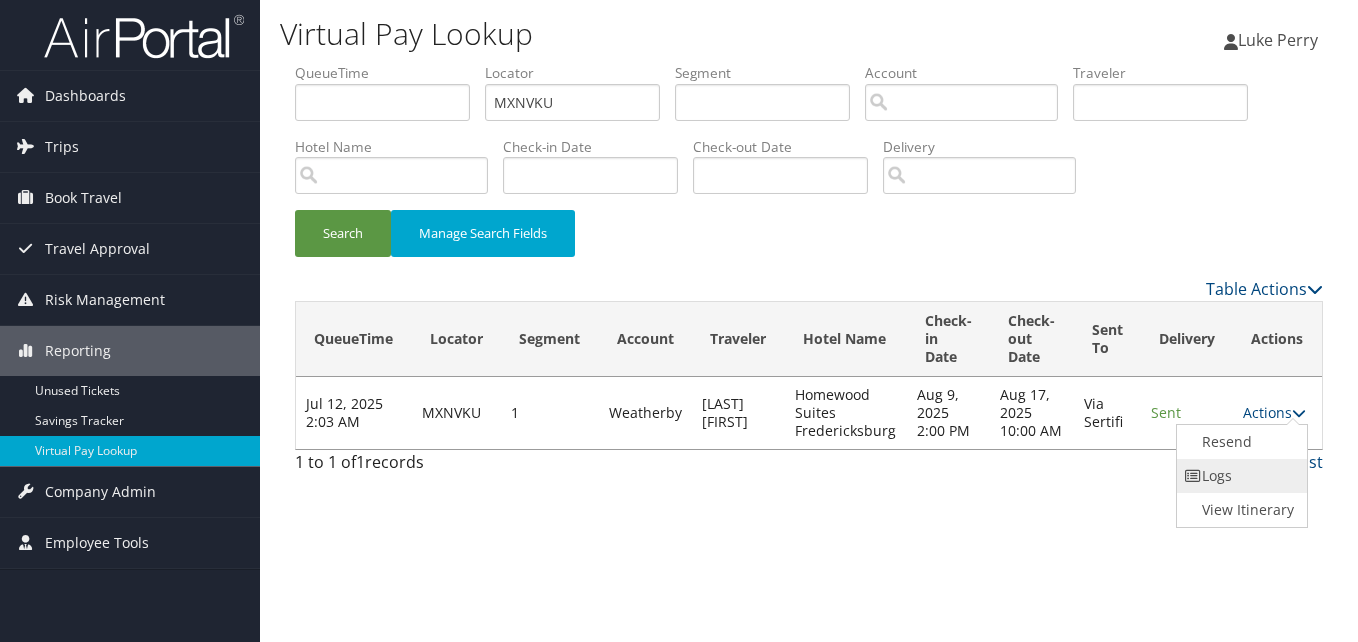click on "Logs" at bounding box center (1240, 476) 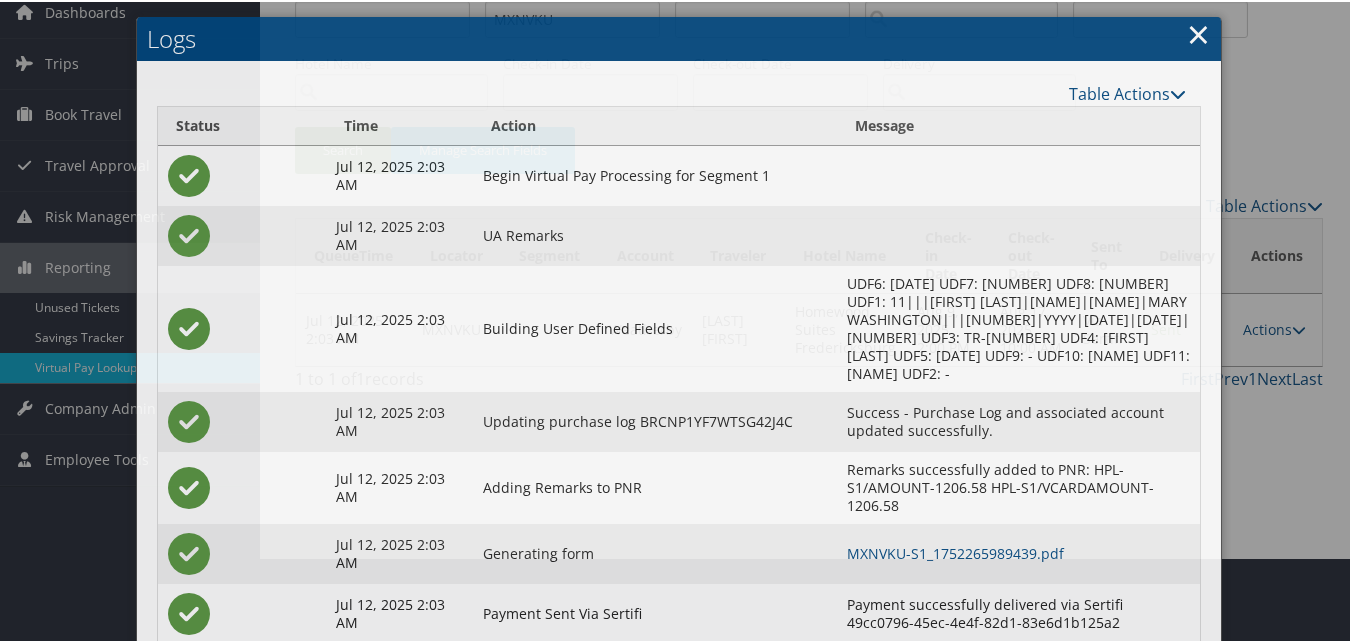 scroll, scrollTop: 171, scrollLeft: 0, axis: vertical 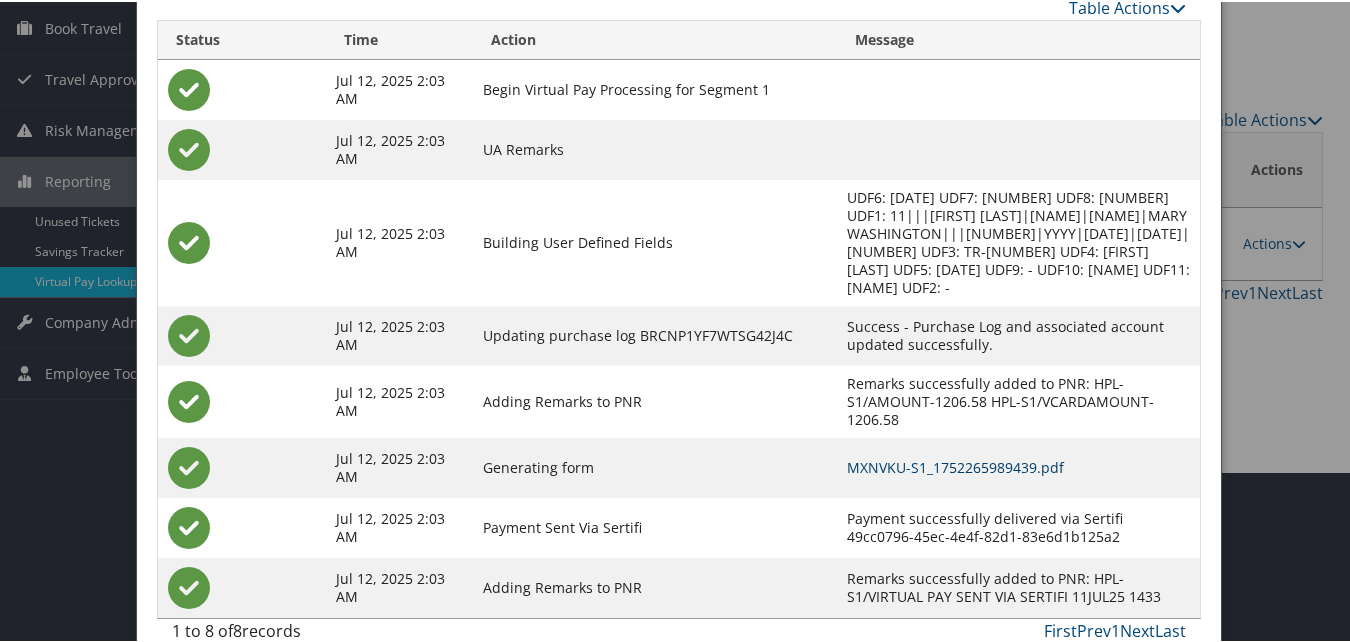 click on "MXNVKU-S1_1752265989439.pdf" at bounding box center [955, 465] 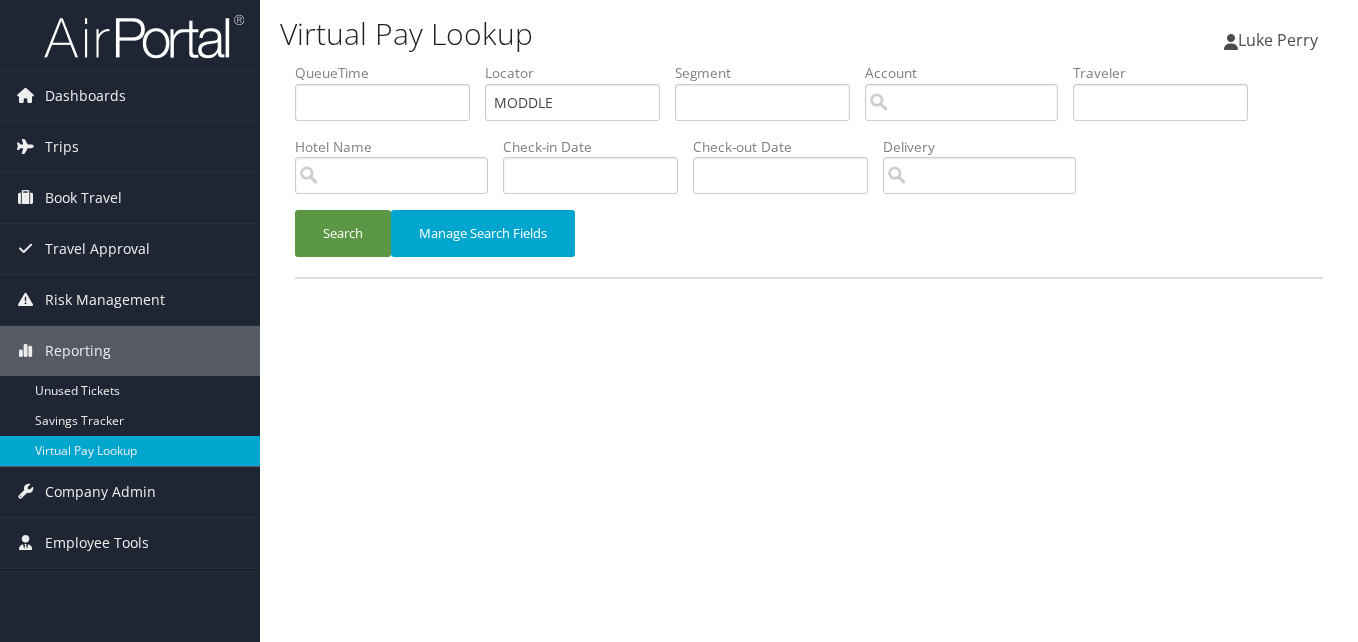 scroll, scrollTop: 0, scrollLeft: 0, axis: both 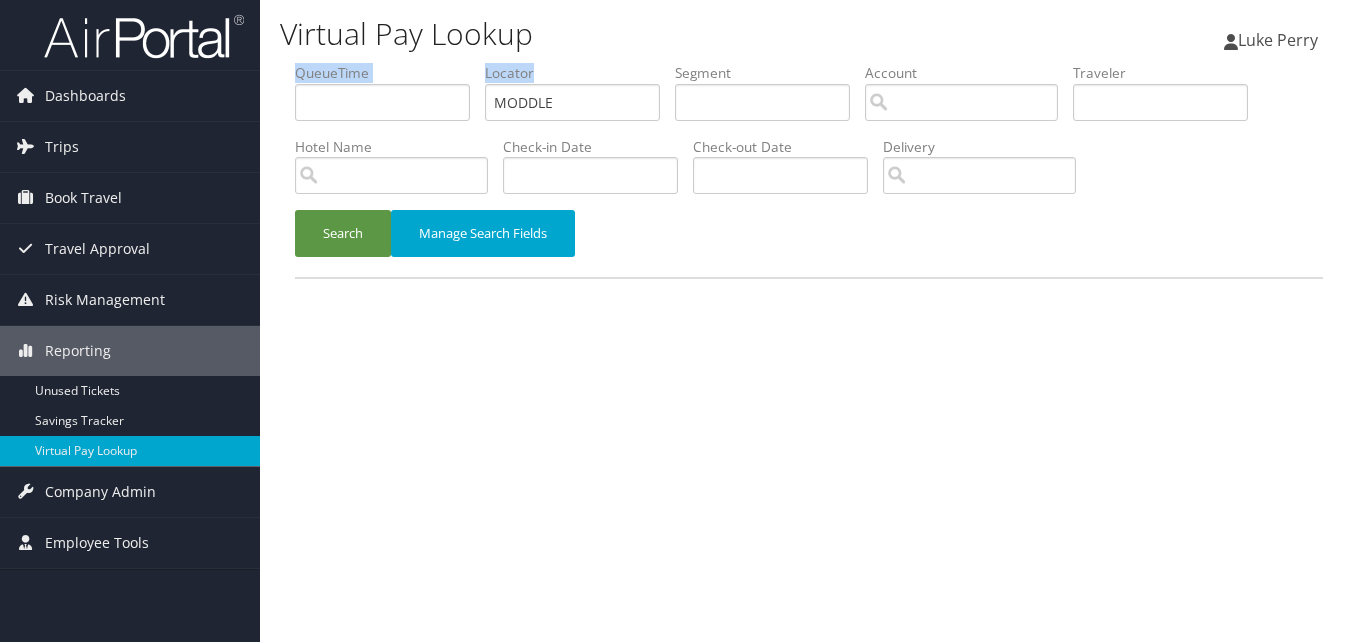drag, startPoint x: 576, startPoint y: 119, endPoint x: 415, endPoint y: 119, distance: 161 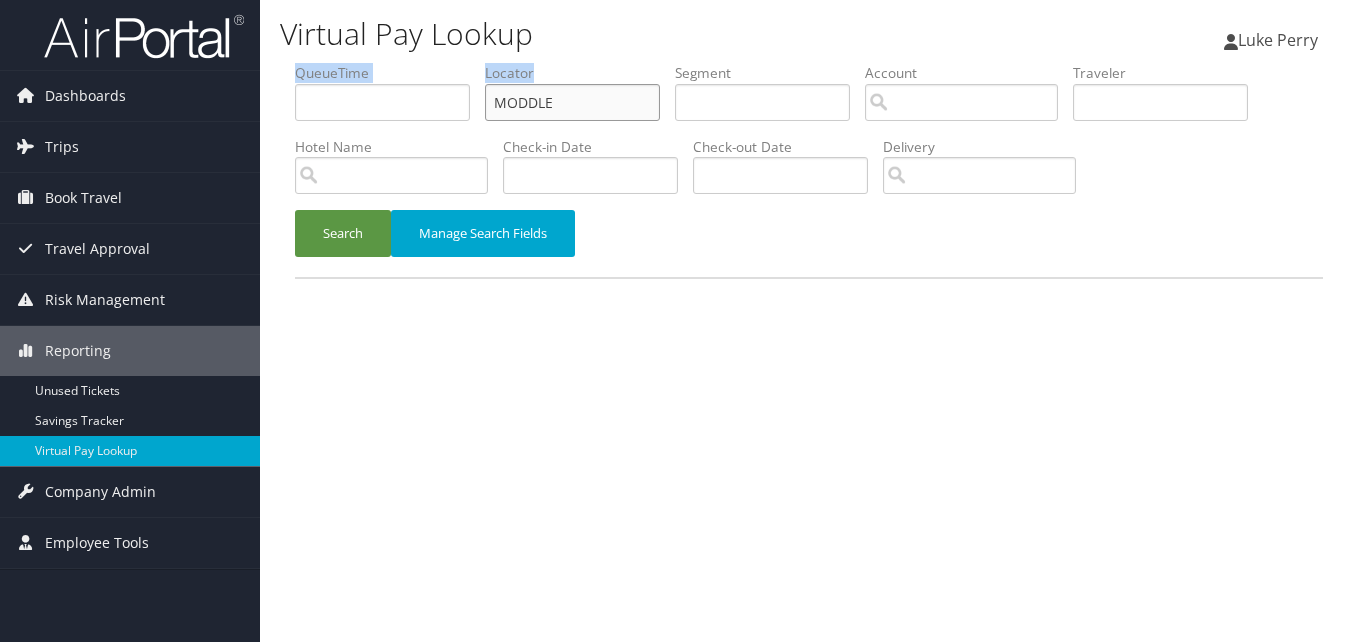 click on "MODDLE" at bounding box center [572, 102] 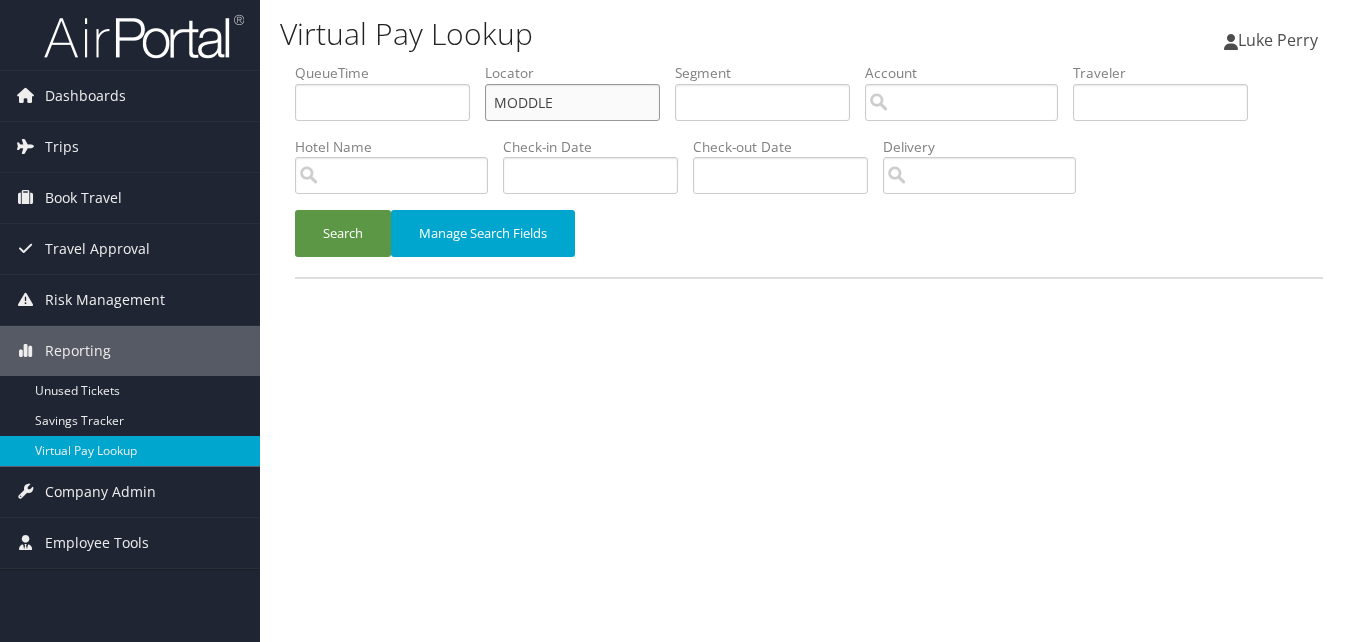 drag, startPoint x: 572, startPoint y: 98, endPoint x: 393, endPoint y: 117, distance: 180.00555 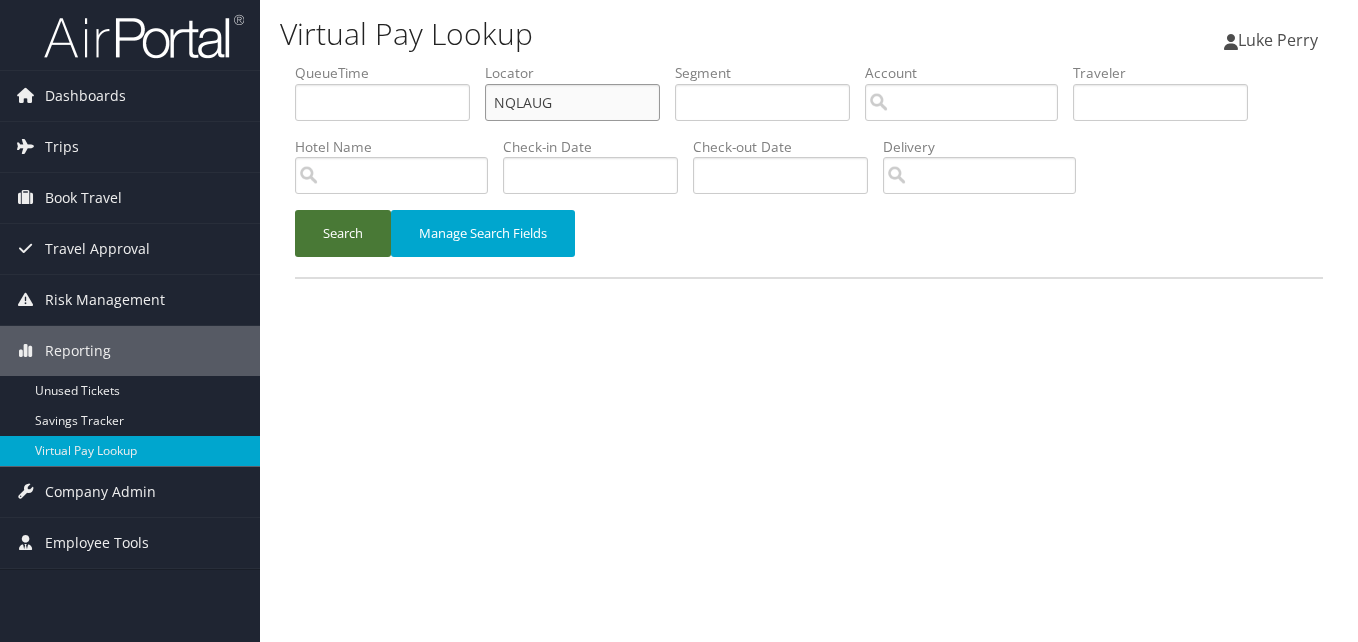 type on "NQLAUG" 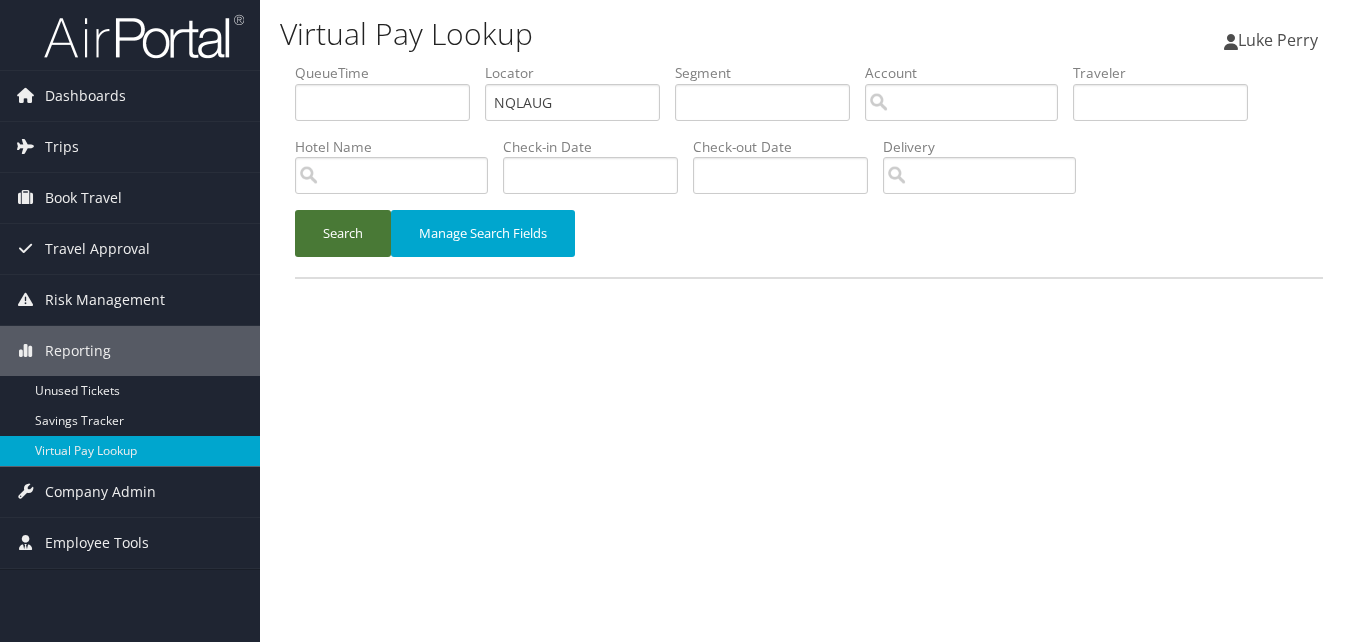 click on "Search" at bounding box center [343, 233] 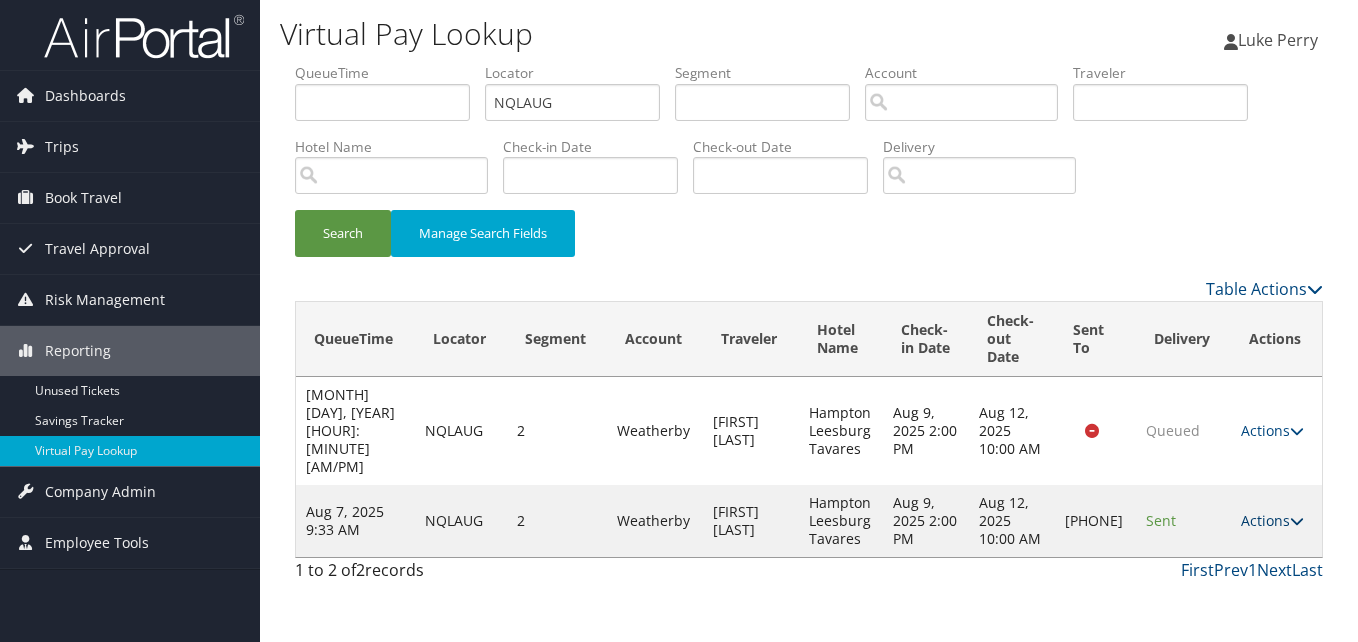 click on "Actions" at bounding box center (1272, 520) 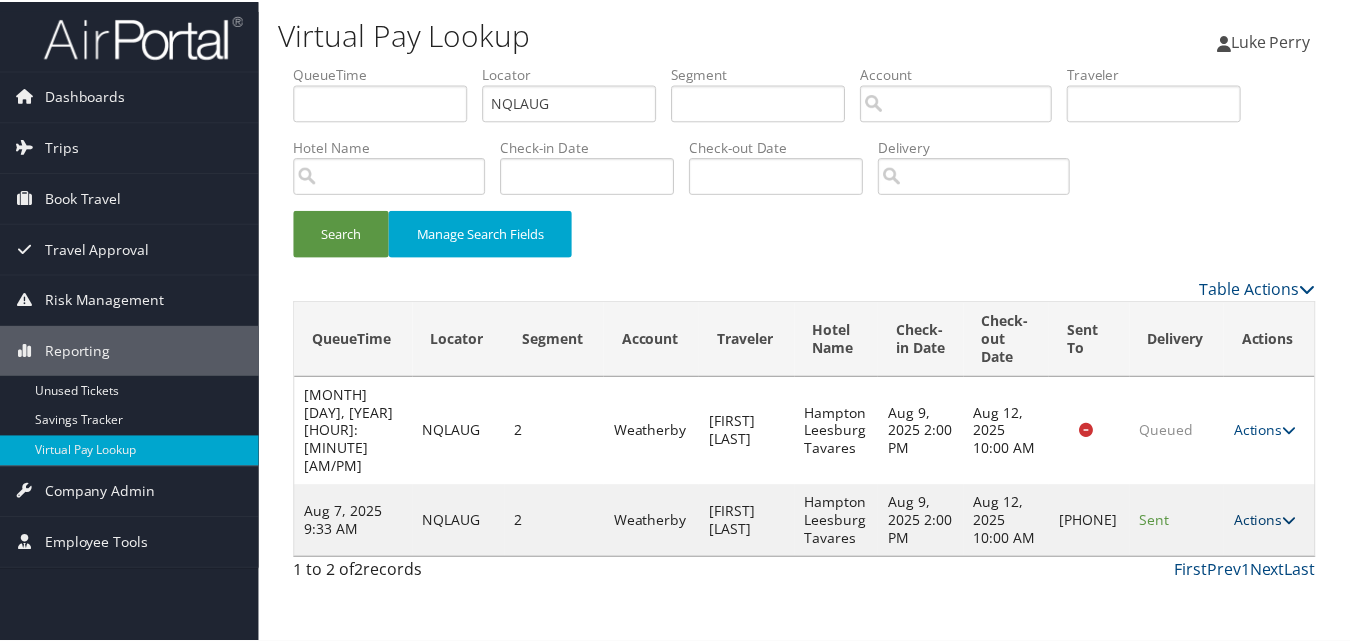 scroll, scrollTop: 1, scrollLeft: 0, axis: vertical 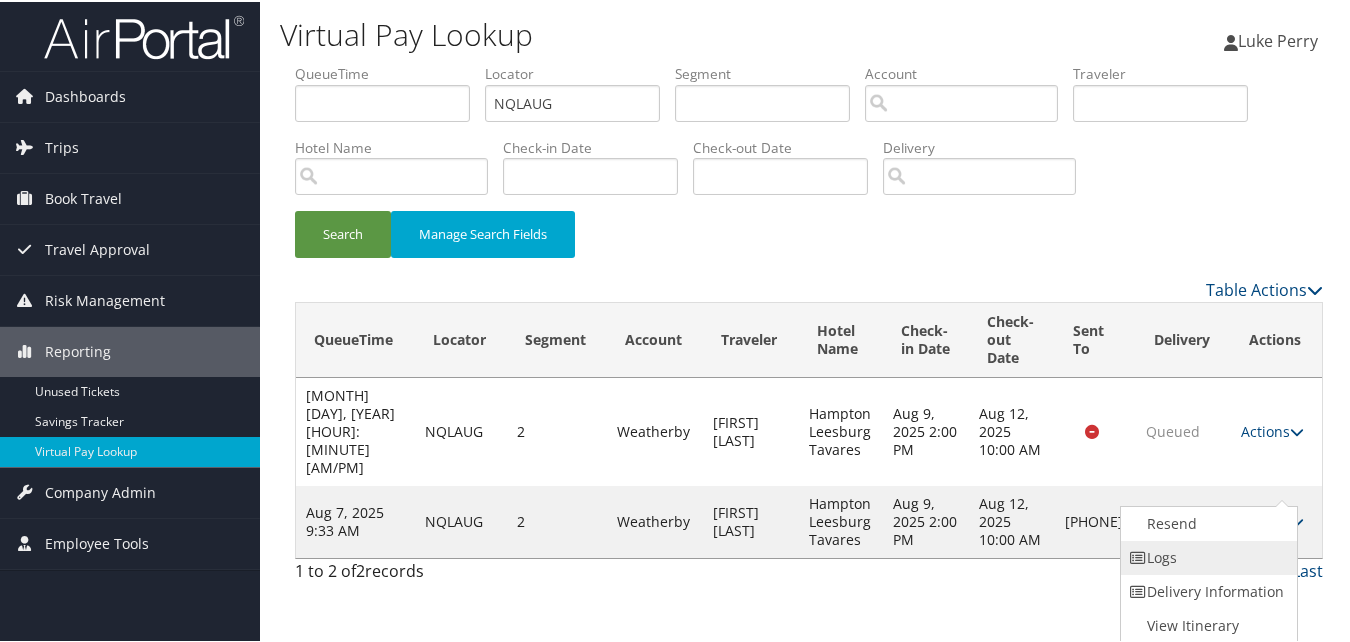 click on "Logs" at bounding box center [1206, 556] 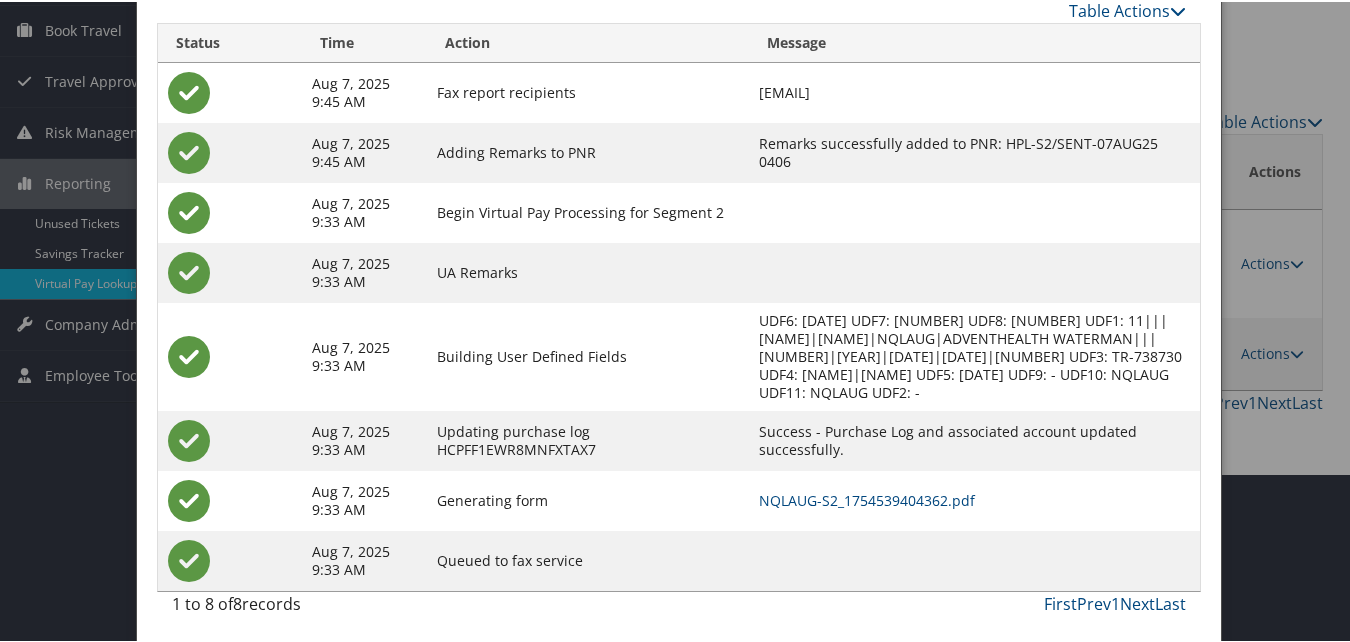 scroll, scrollTop: 172, scrollLeft: 0, axis: vertical 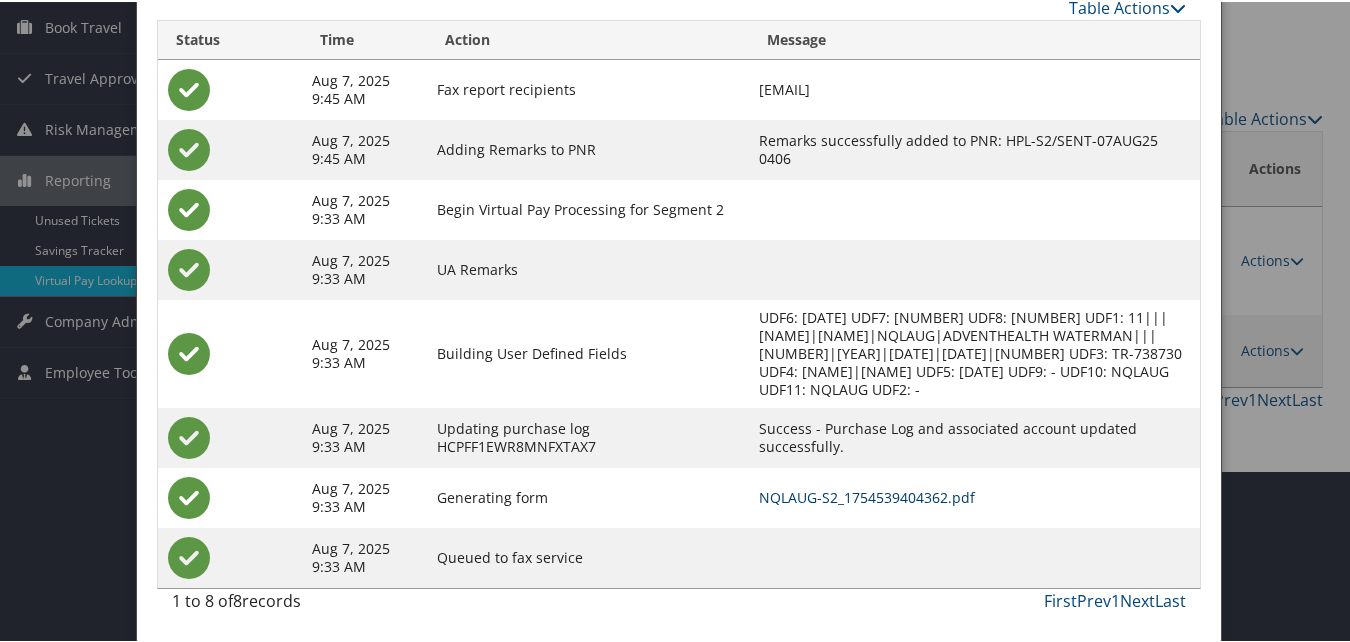 click on "NQLAUG-S2_1754539404362.pdf" at bounding box center (867, 495) 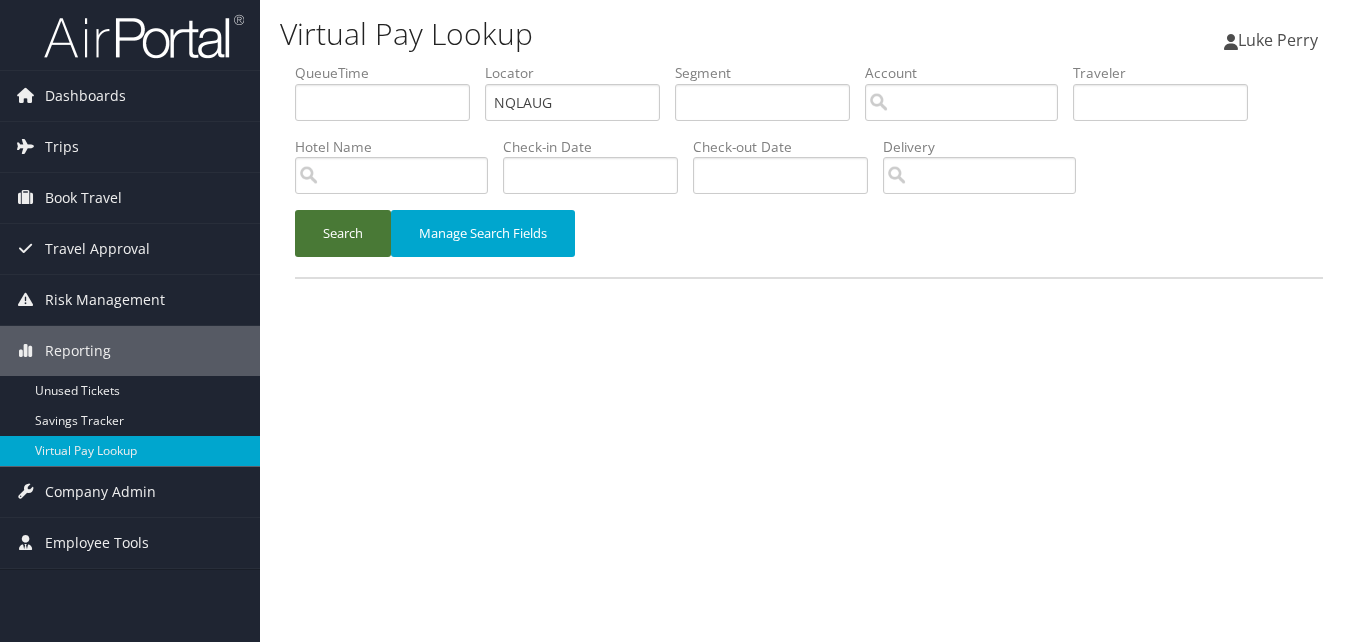 scroll, scrollTop: 0, scrollLeft: 0, axis: both 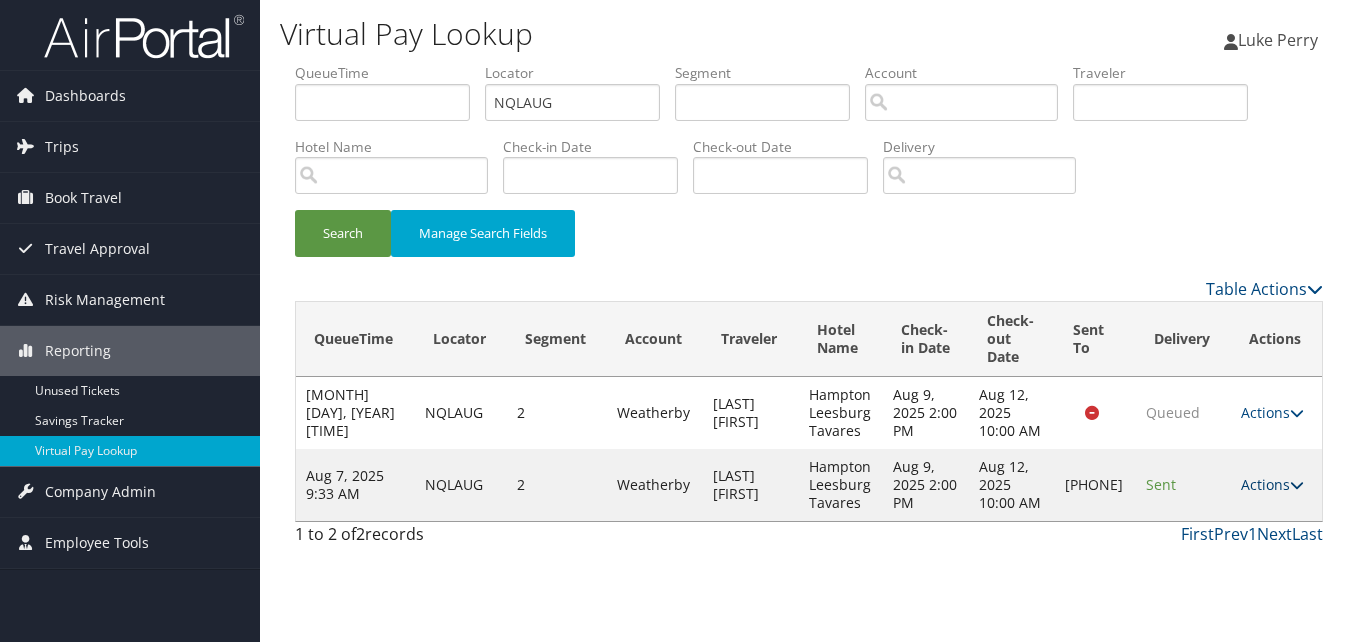 click at bounding box center (1297, 485) 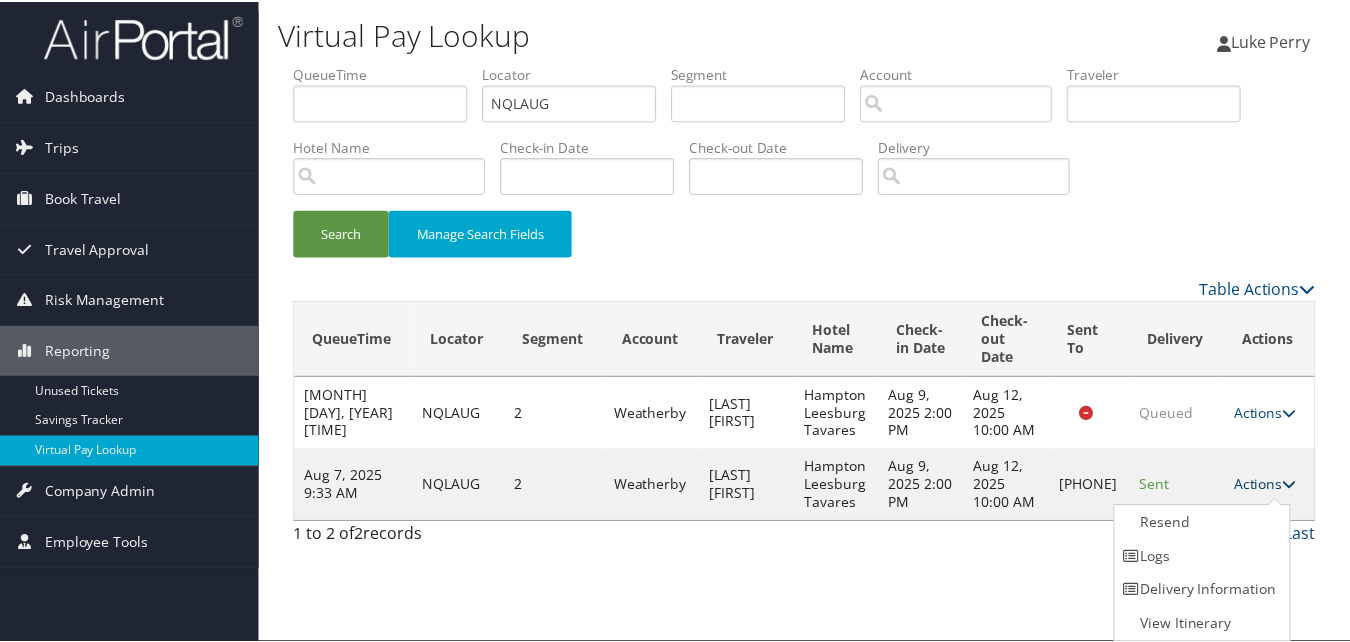 scroll, scrollTop: 1, scrollLeft: 0, axis: vertical 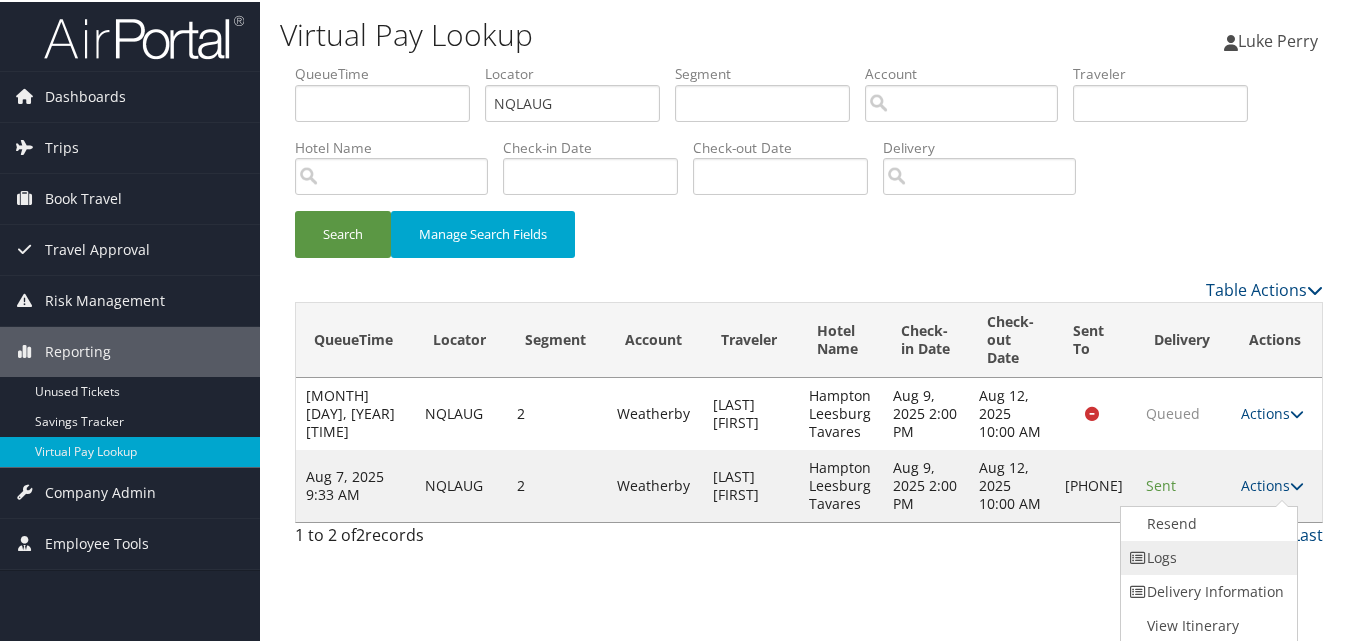 click on "Logs" at bounding box center [1206, 556] 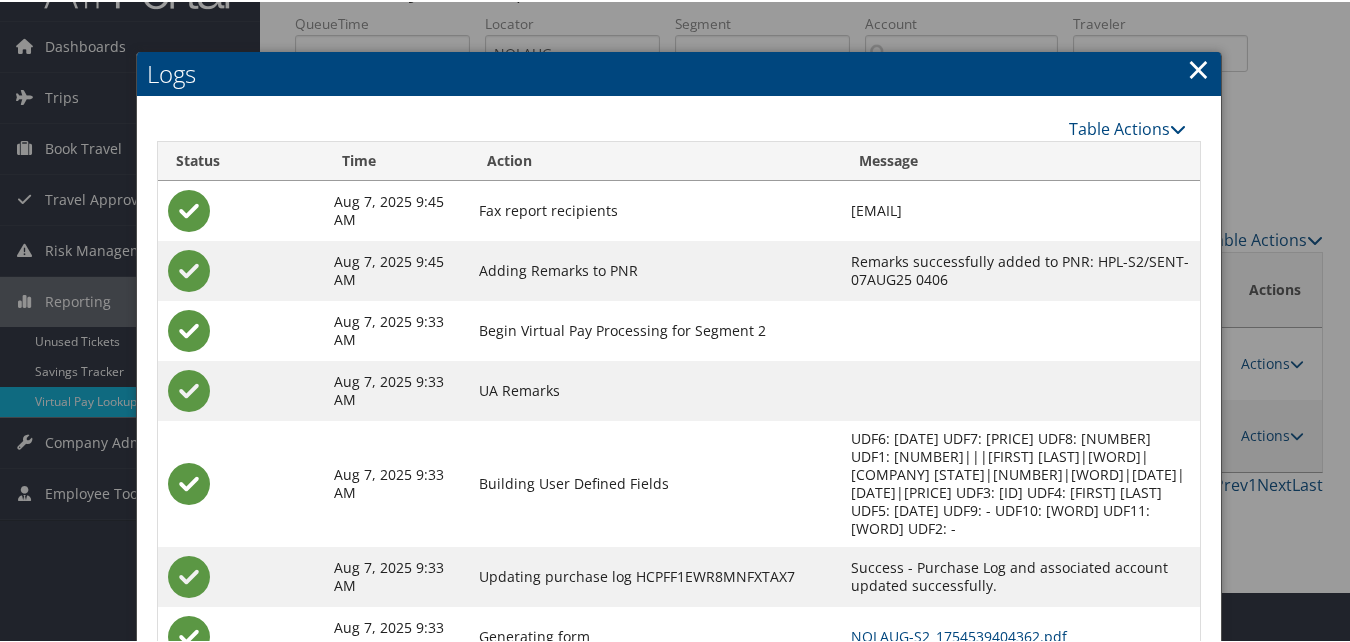 scroll, scrollTop: 100, scrollLeft: 0, axis: vertical 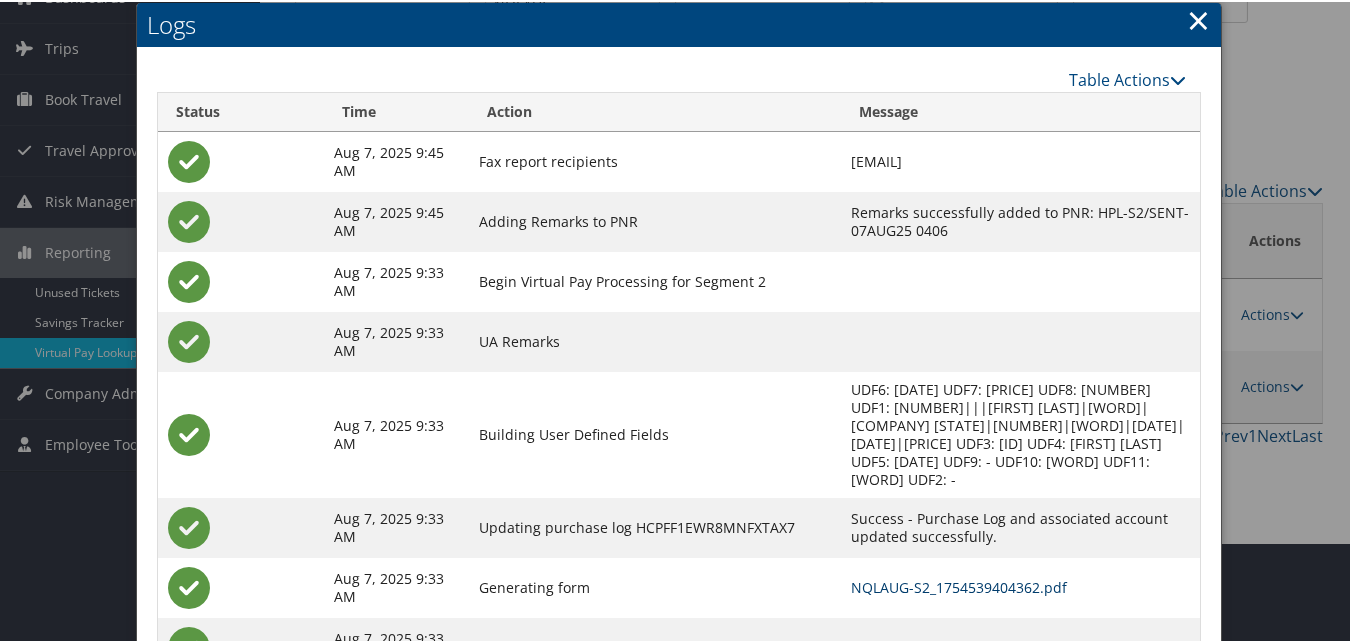click on "NQLAUG-S2_1754539404362.pdf" at bounding box center (959, 585) 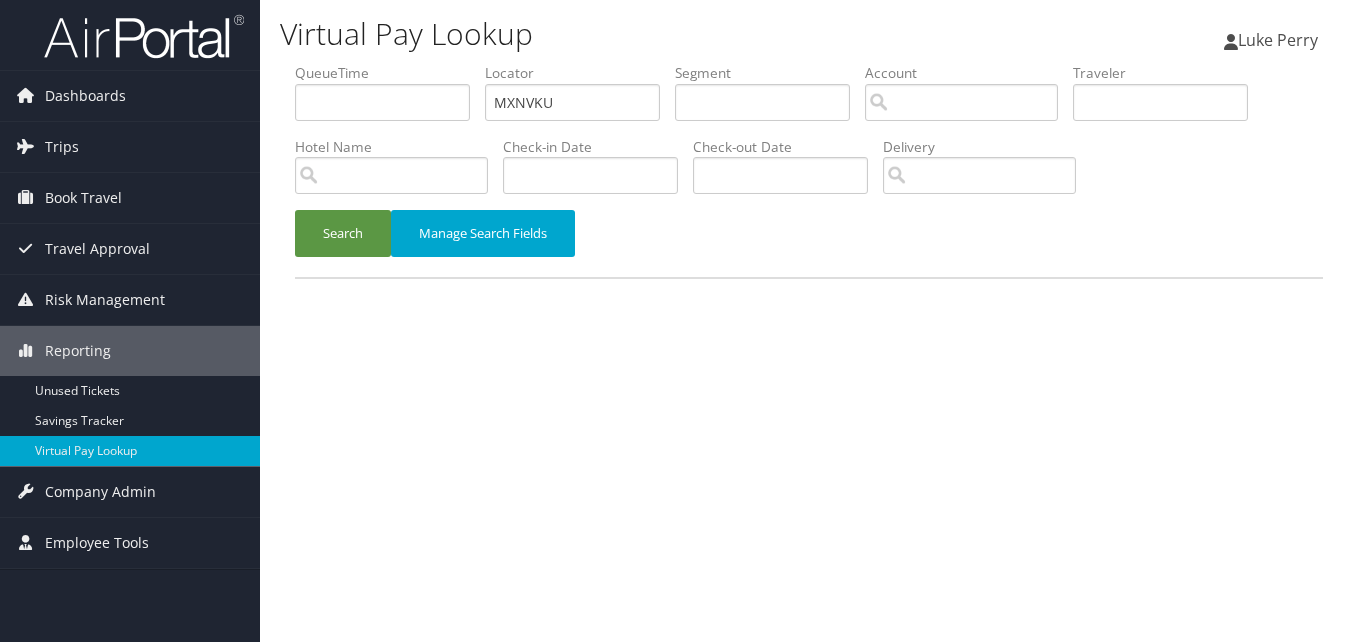 scroll, scrollTop: 0, scrollLeft: 0, axis: both 